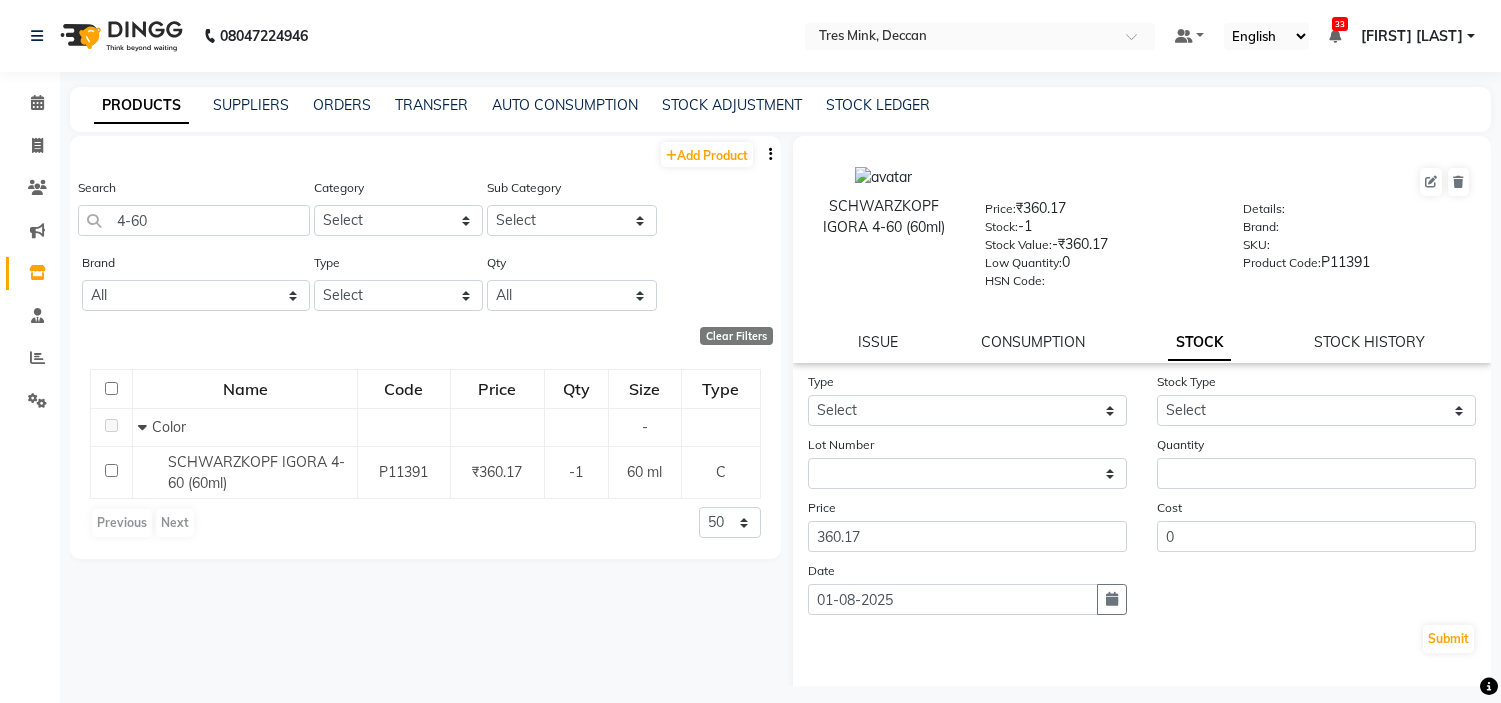 select 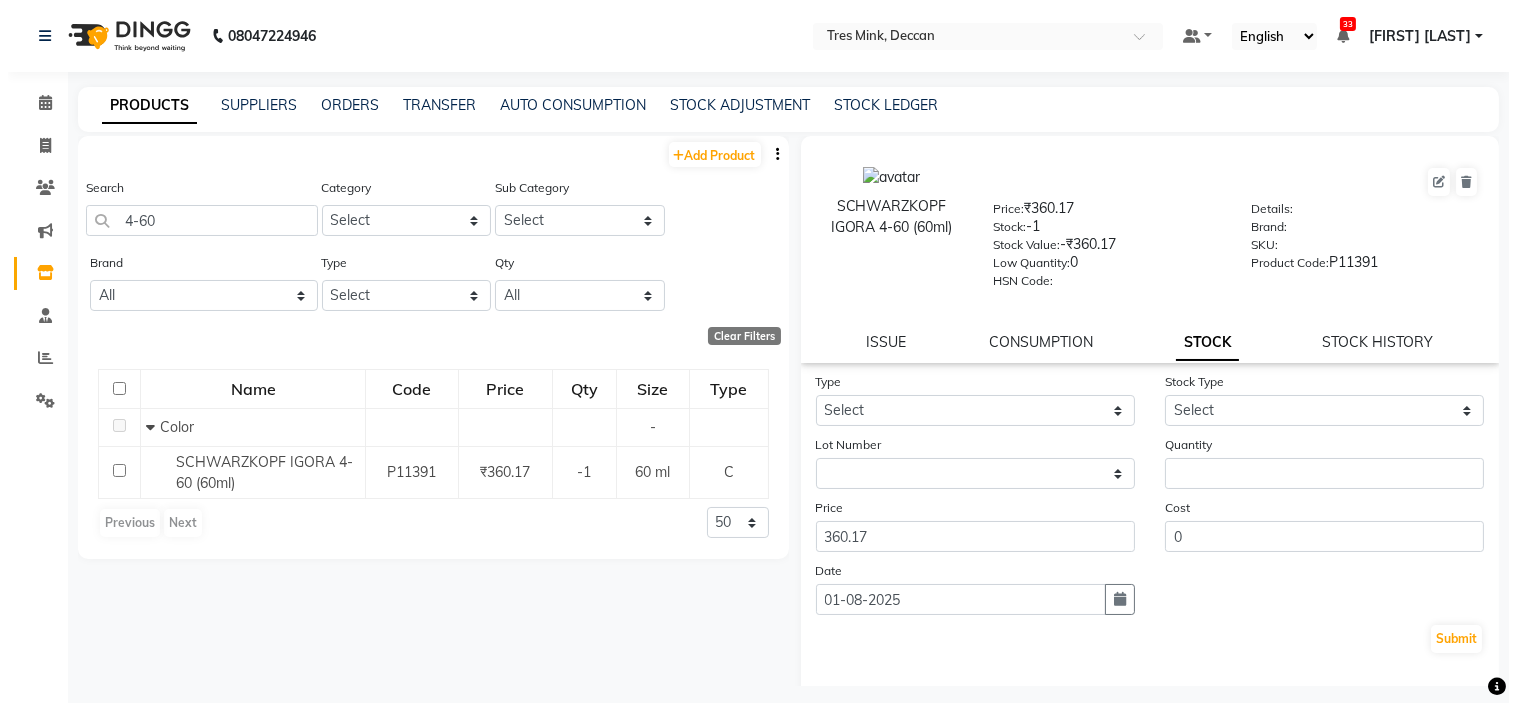 scroll, scrollTop: 0, scrollLeft: 0, axis: both 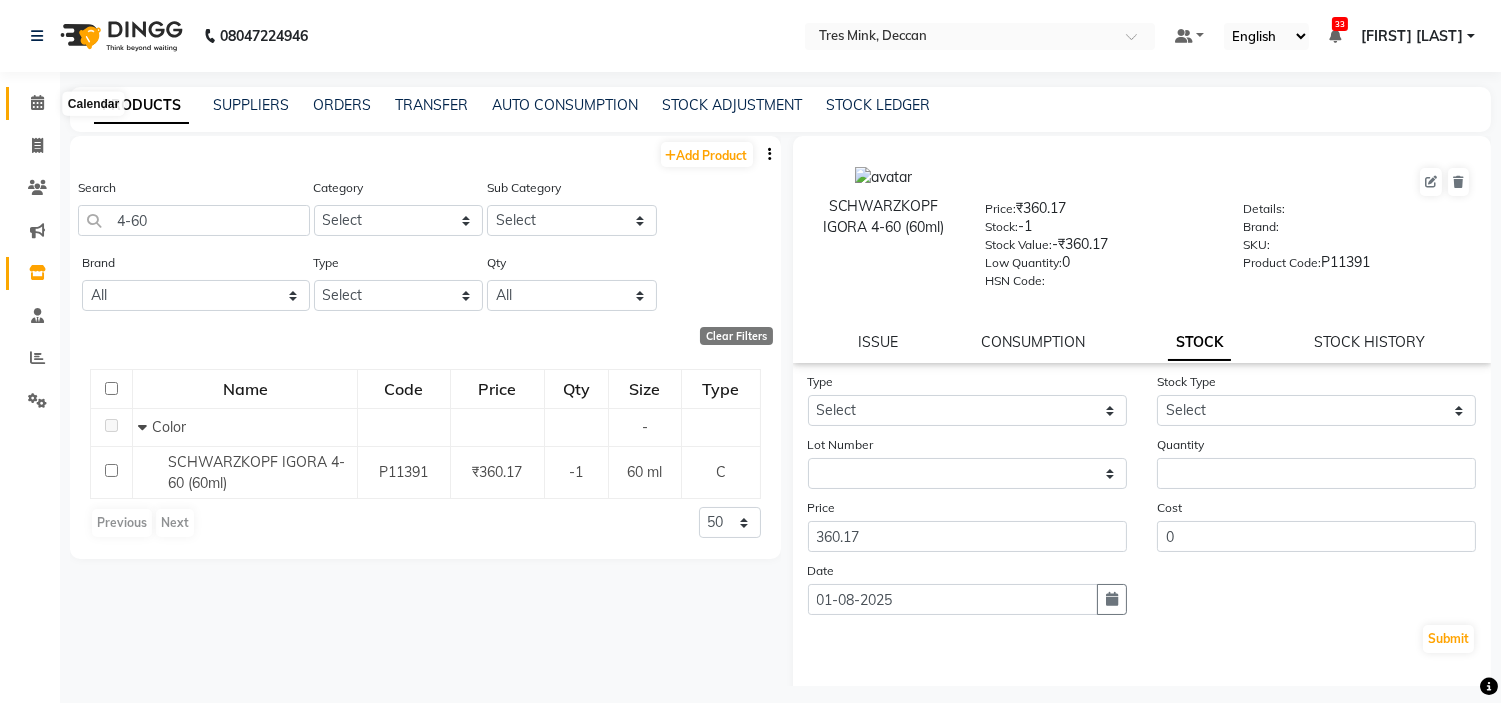 click 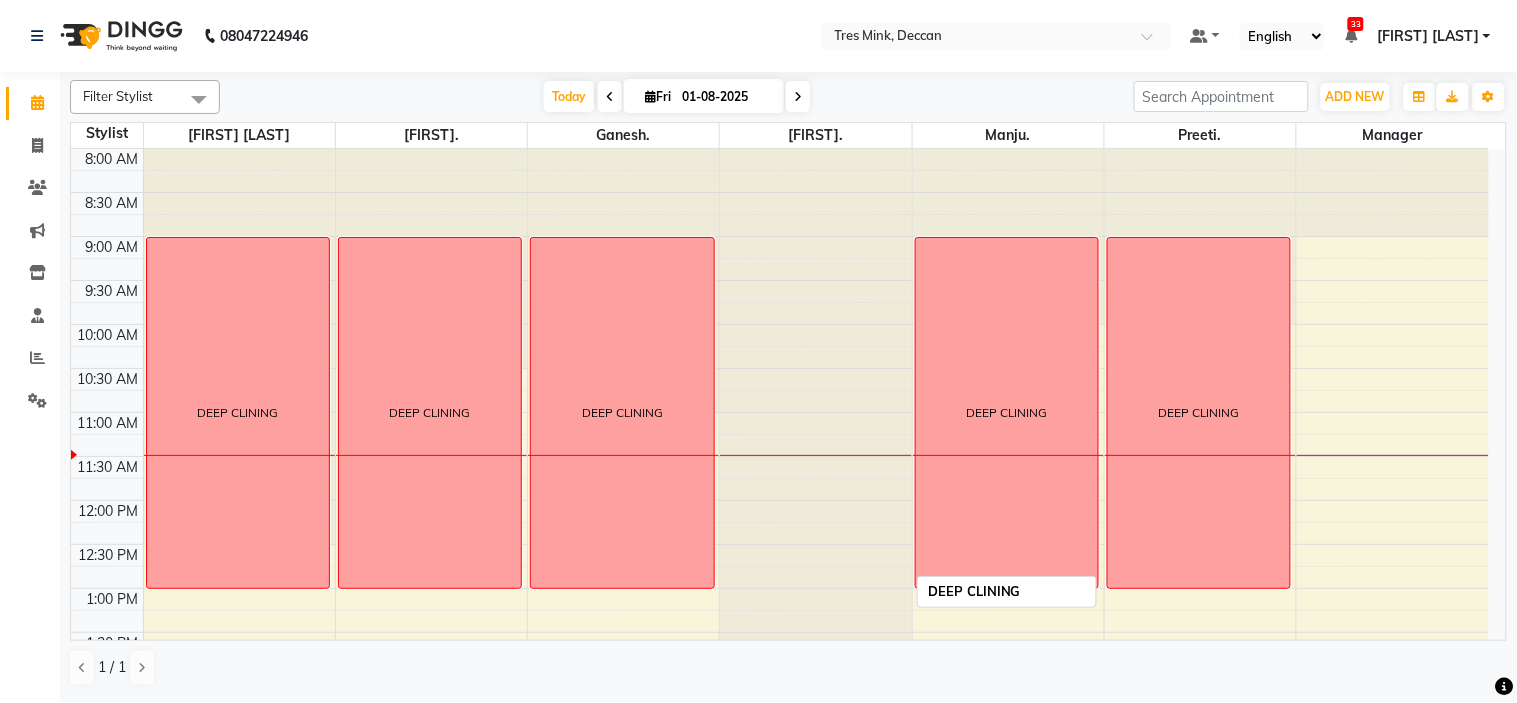 scroll, scrollTop: 333, scrollLeft: 0, axis: vertical 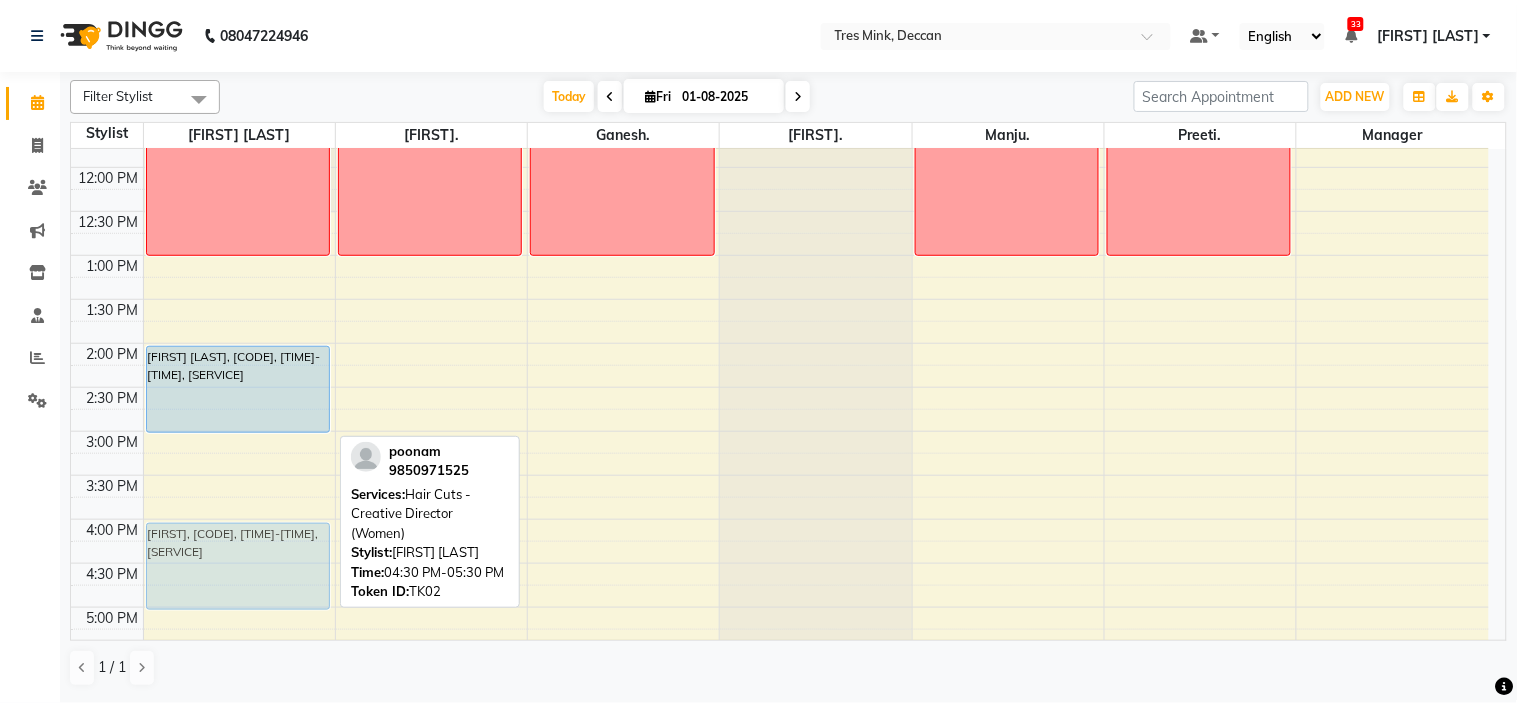 drag, startPoint x: 167, startPoint y: 603, endPoint x: 184, endPoint y: 554, distance: 51.86521 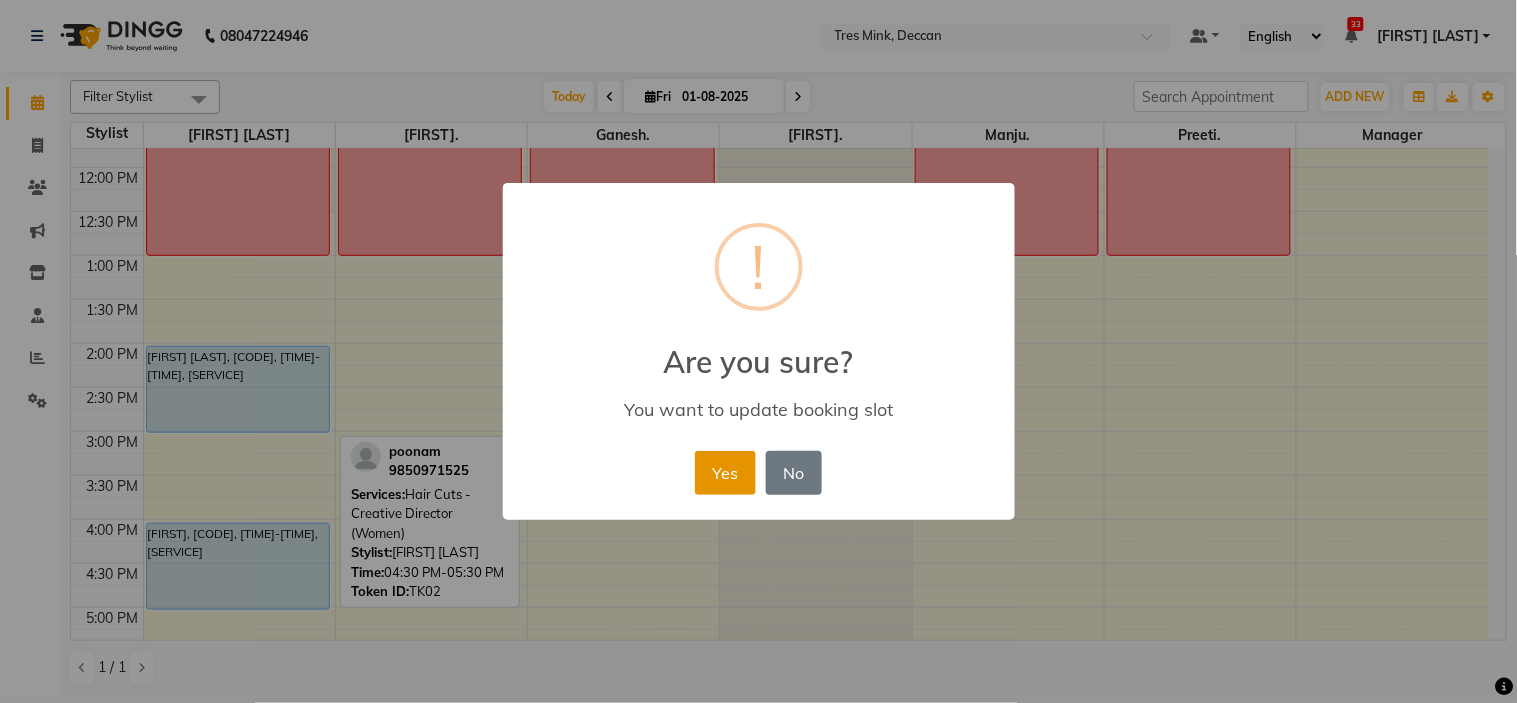 click on "Yes" at bounding box center (725, 473) 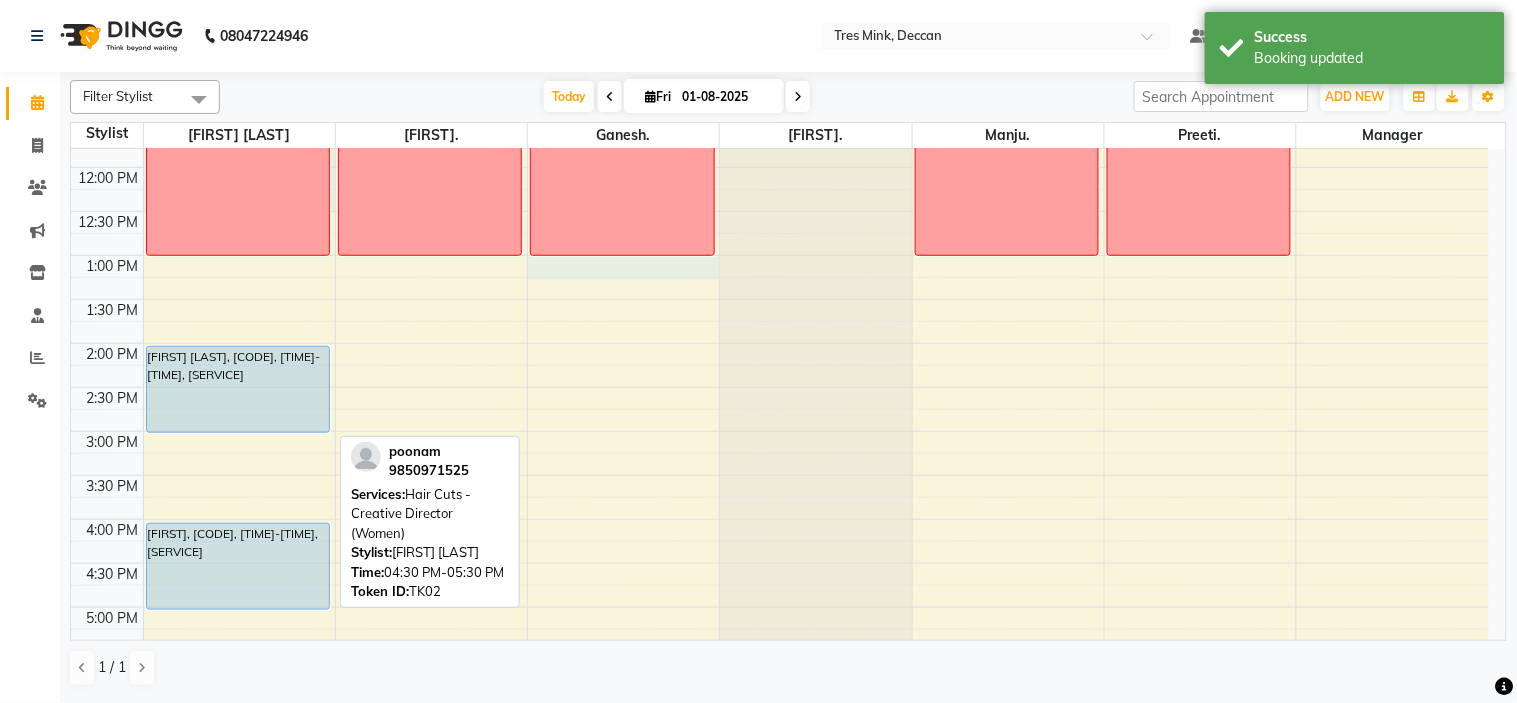 click on "8:00 AM 8:30 AM 9:00 AM 9:30 AM 10:00 AM 10:30 AM 11:00 AM 11:30 AM 12:00 PM 12:30 PM 1:00 PM 1:30 PM 2:00 PM 2:30 PM 3:00 PM 3:30 PM 4:00 PM 4:30 PM 5:00 PM 5:30 PM 6:00 PM 6:30 PM 7:00 PM 7:30 PM 8:00 PM 8:30 PM  DEEP CLINING     [FIRST] [LAST], TK01, 02:00 PM-03:00 PM, Hair Cuts - Creative Director (Women)     [FIRST], TK02, 04:00 PM-05:00 PM, Hair Cuts - Creative Director (Women)  DEEP CLINING   DEEP CLINING   DEEP CLINING   DEEP CLINING" at bounding box center [780, 387] 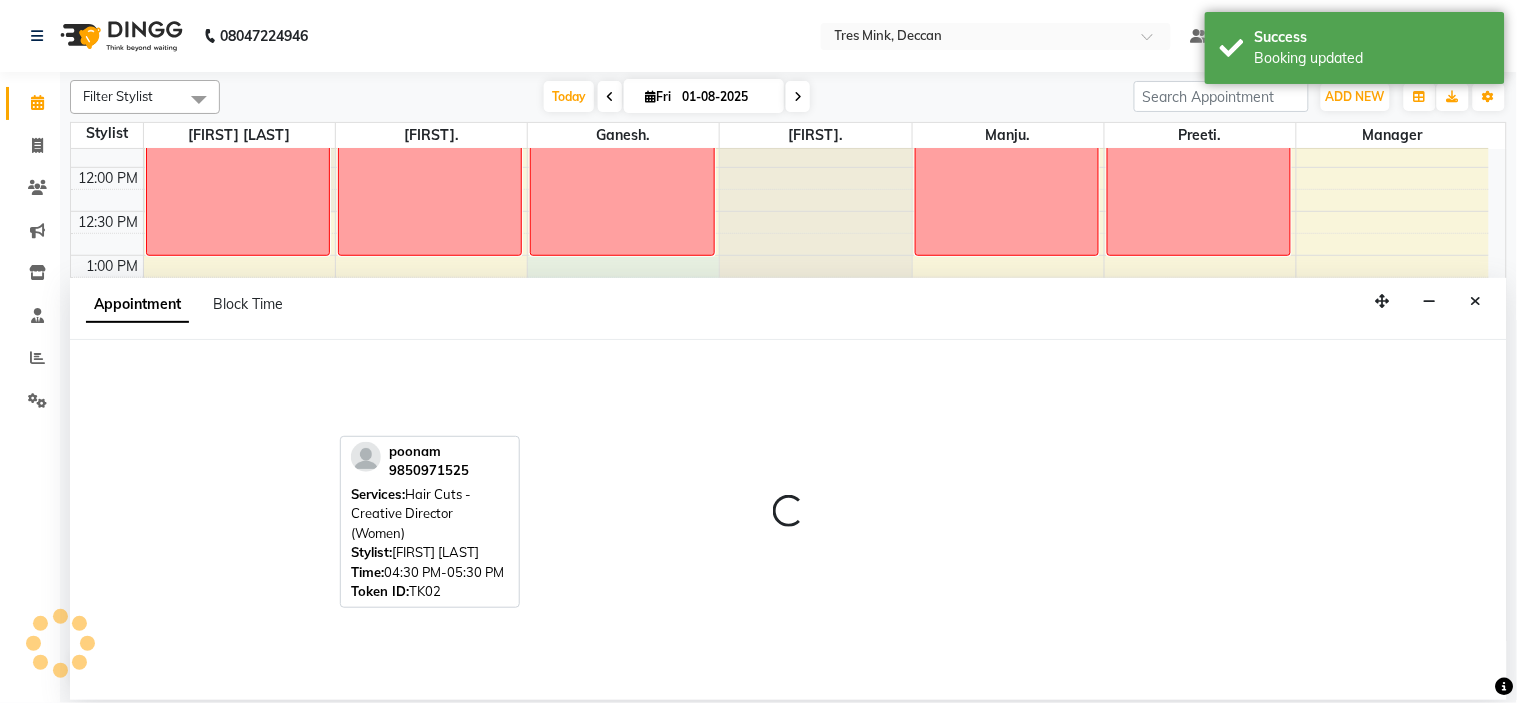 select on "59501" 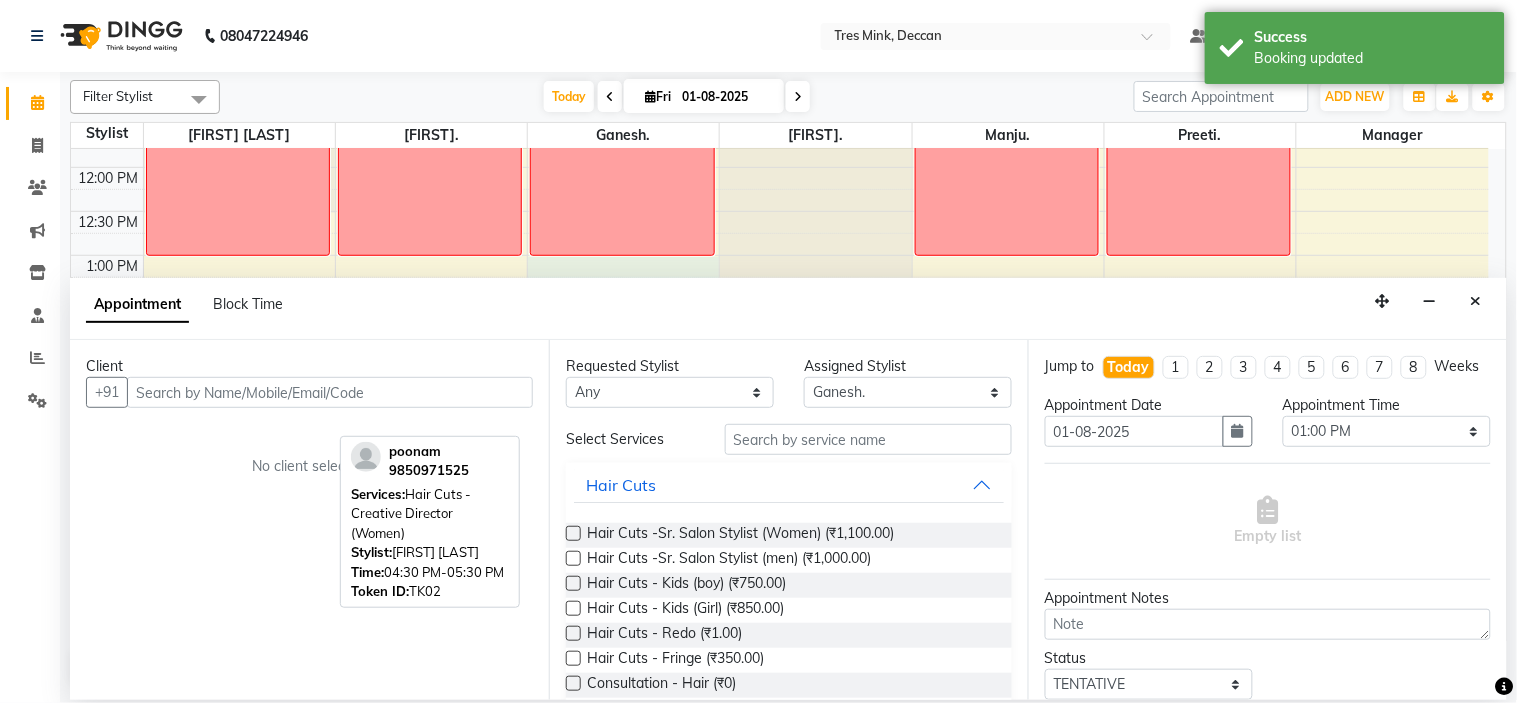 click at bounding box center (330, 392) 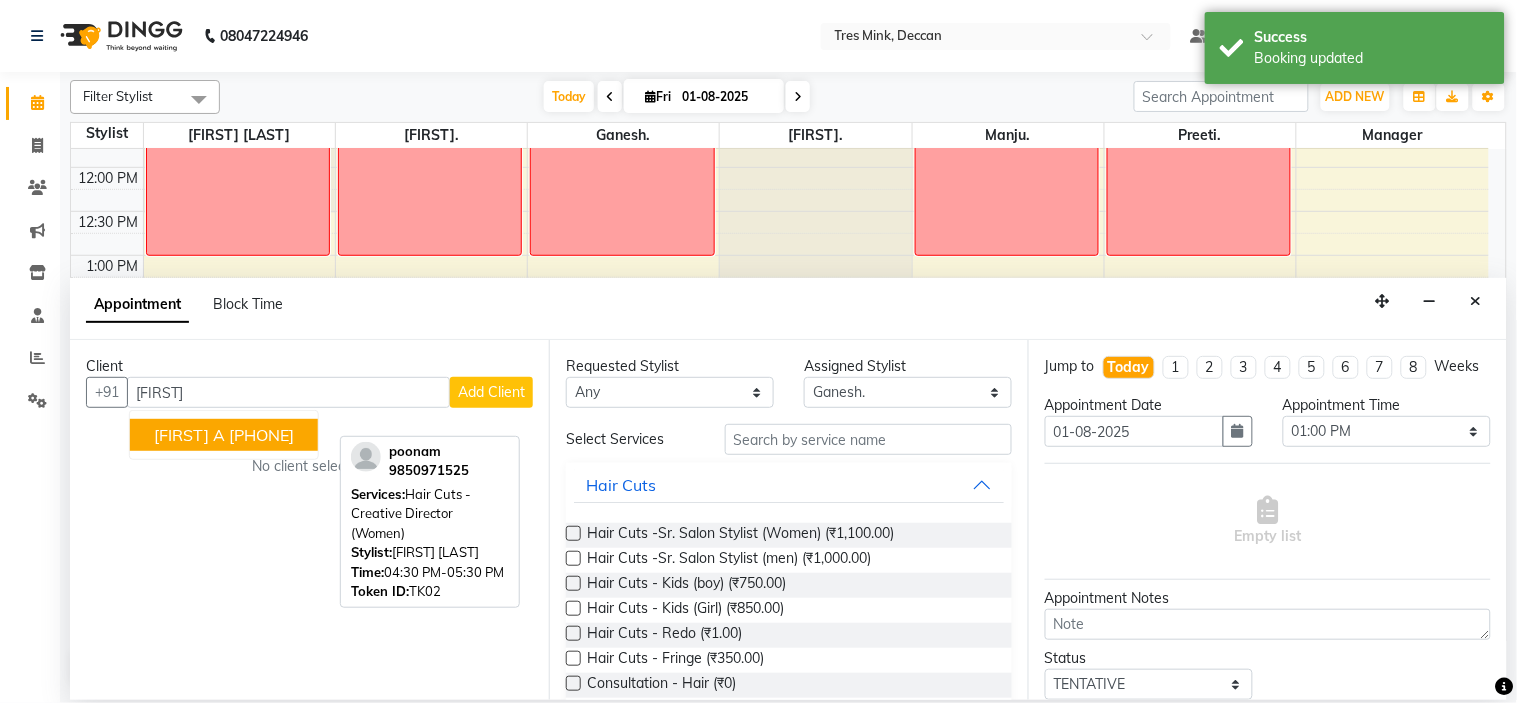 click on "[FIRST] A  [PHONE]" at bounding box center (224, 435) 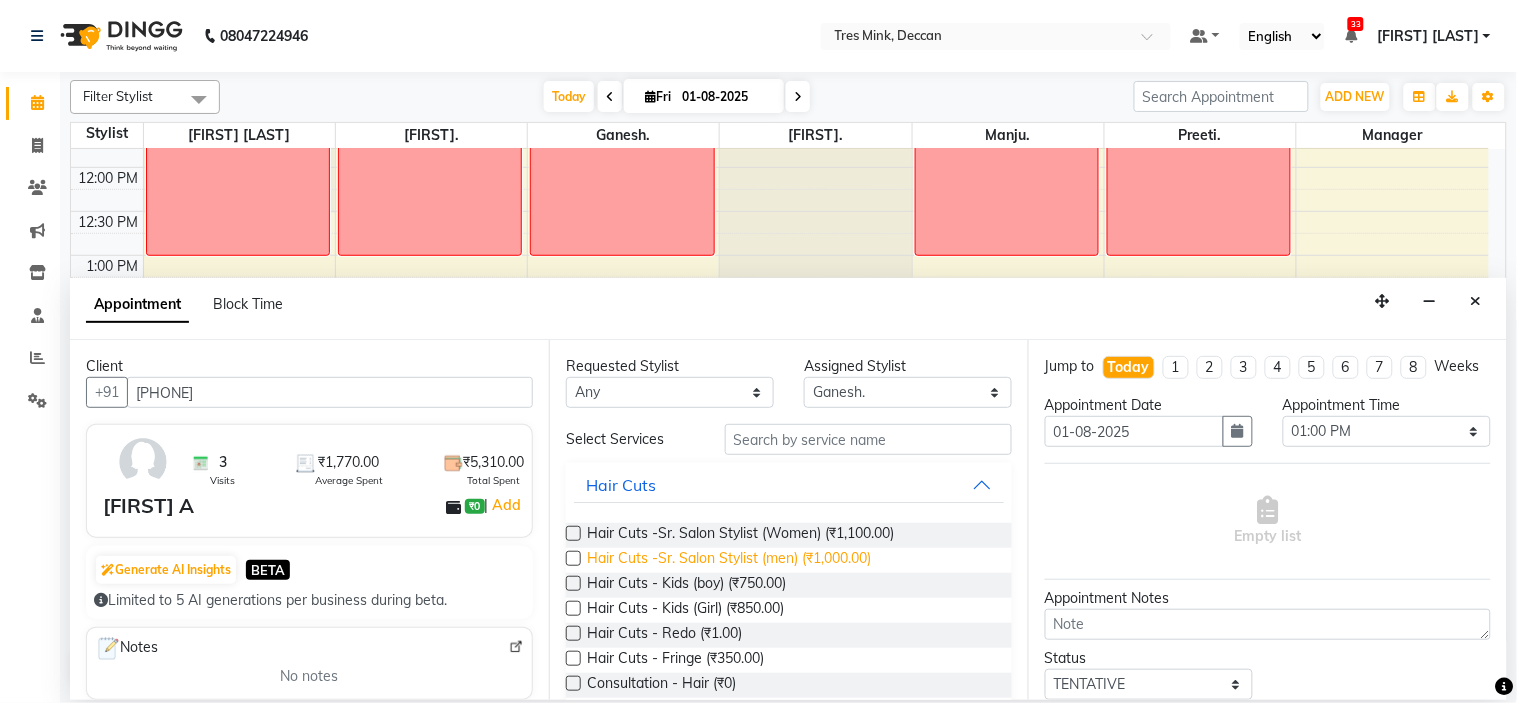type on "[PHONE]" 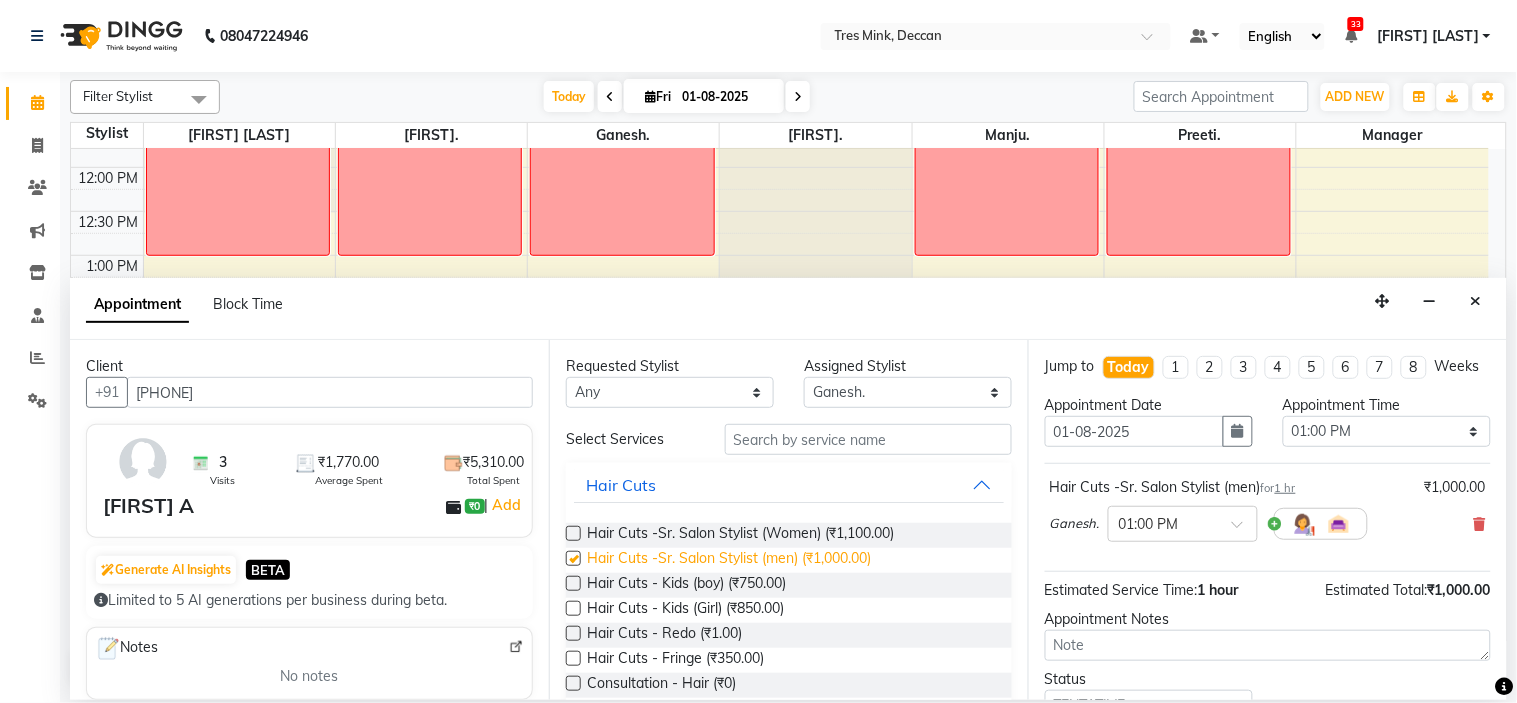 checkbox on "false" 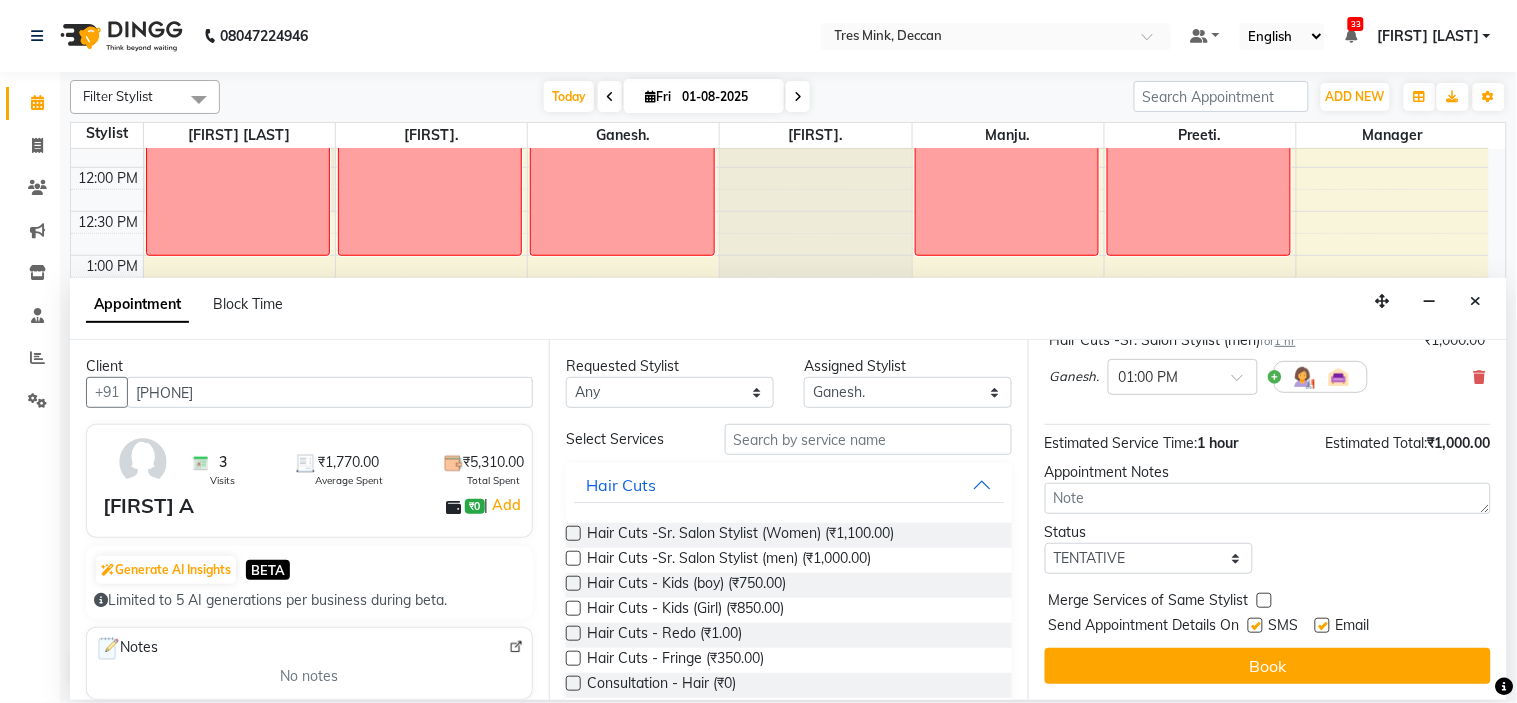 scroll, scrollTop: 166, scrollLeft: 0, axis: vertical 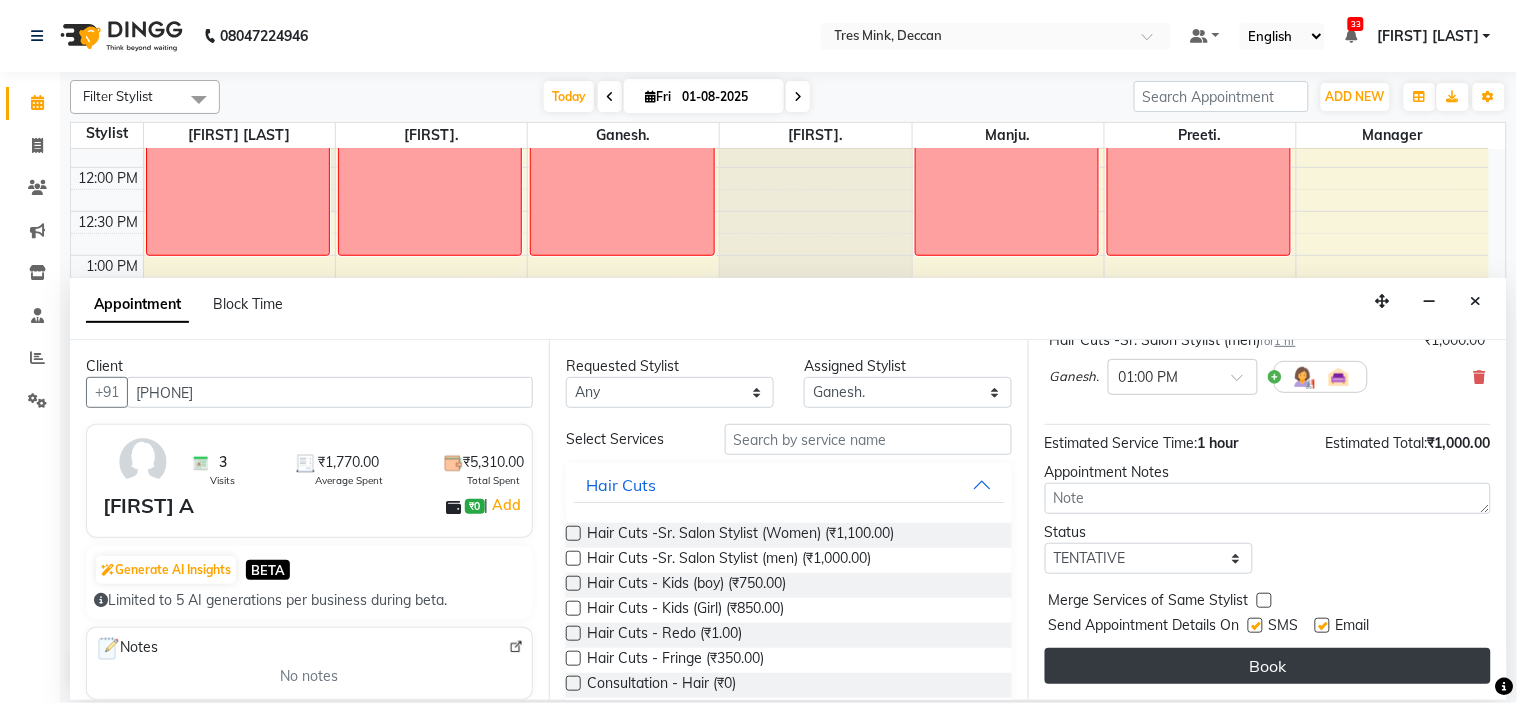 click on "Book" at bounding box center (1268, 666) 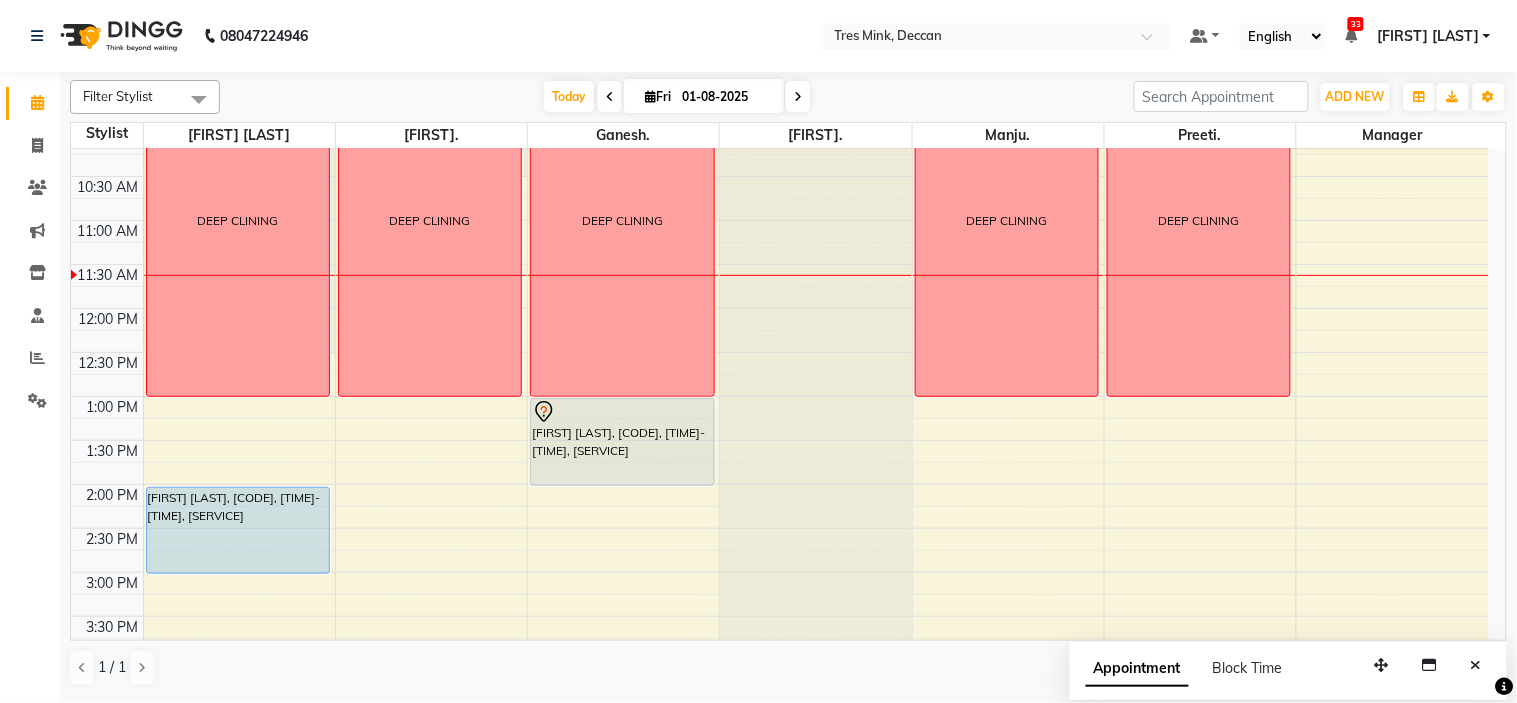 scroll, scrollTop: 193, scrollLeft: 0, axis: vertical 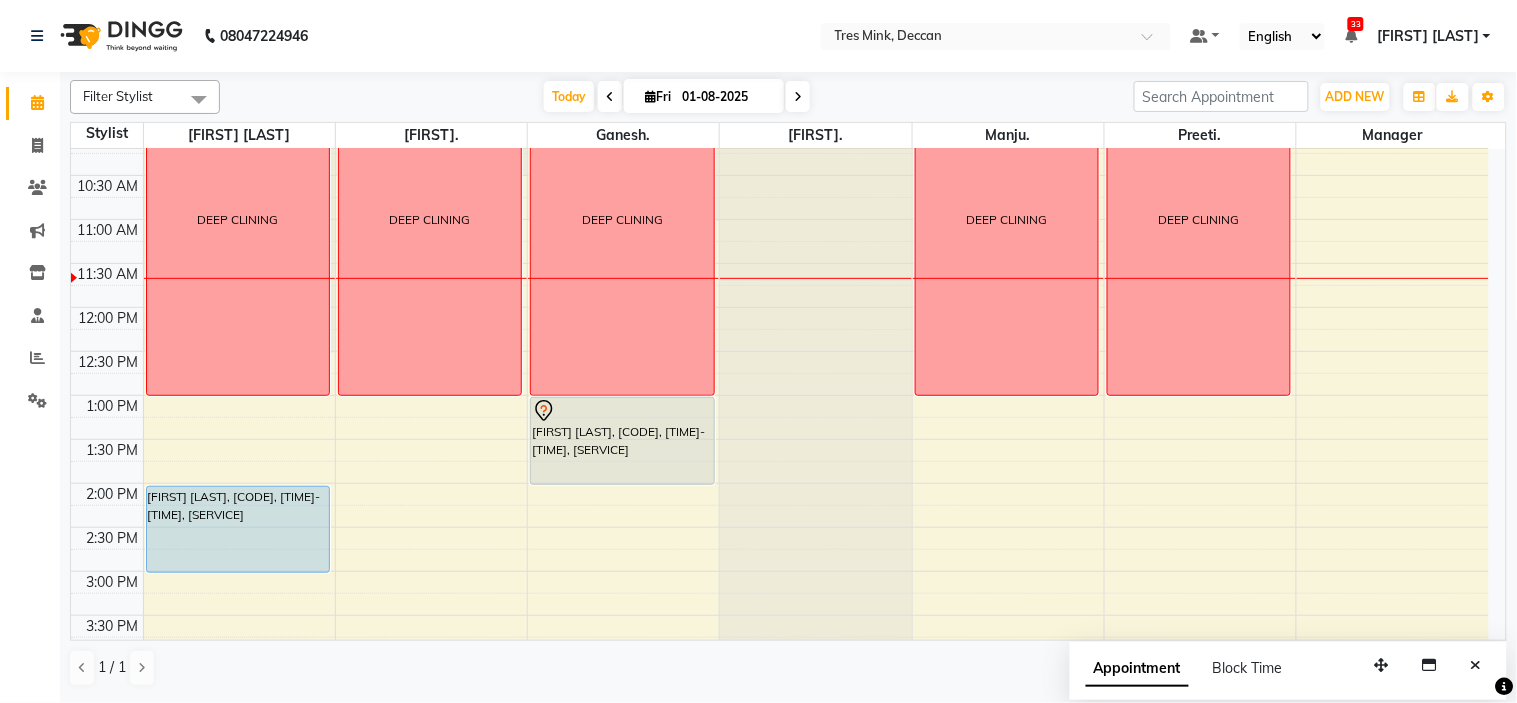 click on "Fri" at bounding box center [658, 96] 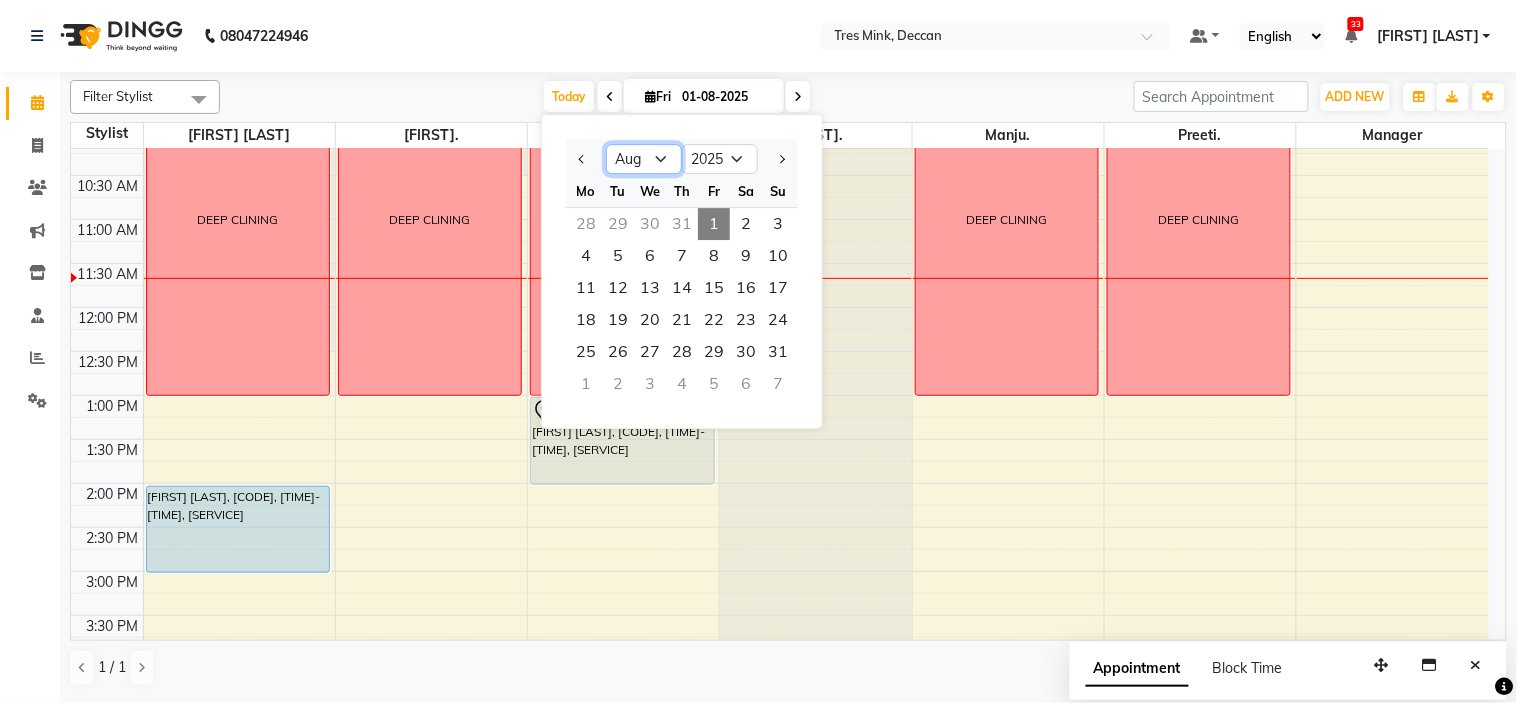 click on "Jan Feb Mar Apr May Jun Jul Aug Sep Oct Nov Dec" at bounding box center (644, 159) 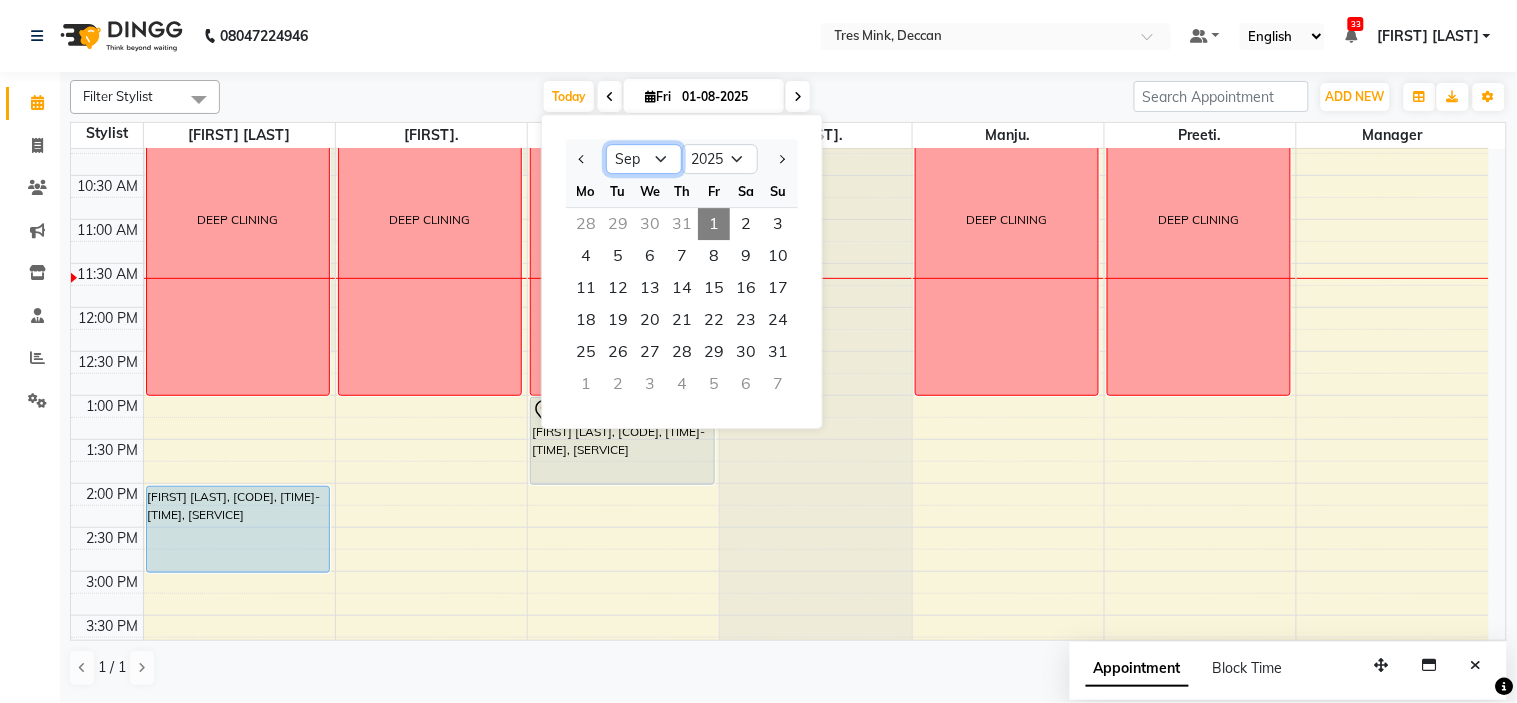 click on "Jan Feb Mar Apr May Jun Jul Aug Sep Oct Nov Dec" at bounding box center (644, 159) 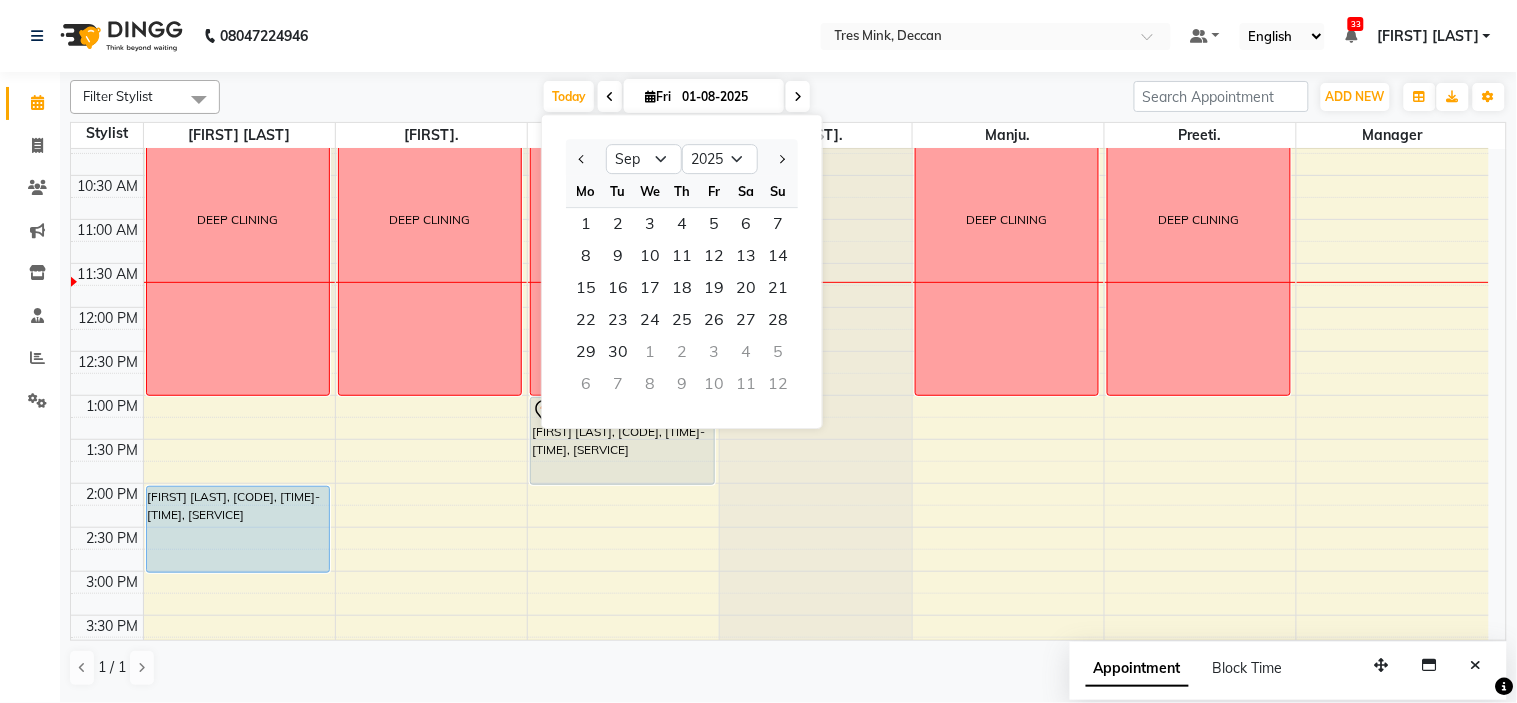 click on "Filter Stylist Select All [FIRST] [LAST] [FIRST]. [FIRST]. [FIRST]. [FIRST]. [FIRST]. Manager Today  Fri 01-08-2025 Jan Feb Mar Apr May Jun Jul Aug Sep Oct Nov Dec 2015 2016 2017 2018 2019 2020 2021 2022 2023 2024 2025 2026 2027 2028 2029 2030 2031 2032 2033 2034 2035 Mo Tu We Th Fr Sa Su  1   2   3   4   5   6   7   8   9   10   11   12   13   14   15   16   17   18   19   20   21   22   23   24   25   26   27   28   29   30   1   2   3   4   5   6   7   8   9   10   11   12  Toggle Dropdown Add Appointment Add Invoice Add Expense Add Attendance Add Client Add Transaction Toggle Dropdown Add Appointment Add Invoice Add Expense Add Attendance Add Client ADD NEW Toggle Dropdown Add Appointment Add Invoice Add Expense Add Attendance Add Client Add Transaction Filter Stylist Select All [FIRST] [LAST] [FIRST]. [FIRST]. [FIRST]. [FIRST]. [FIRST]. Manager Group By  Staff View   Room View  View as Vertical  Vertical - Week View  Horizontal  Horizontal - Week View  List  Toggle Dropdown Calendar Settings Manage Tags  7" at bounding box center [788, 97] 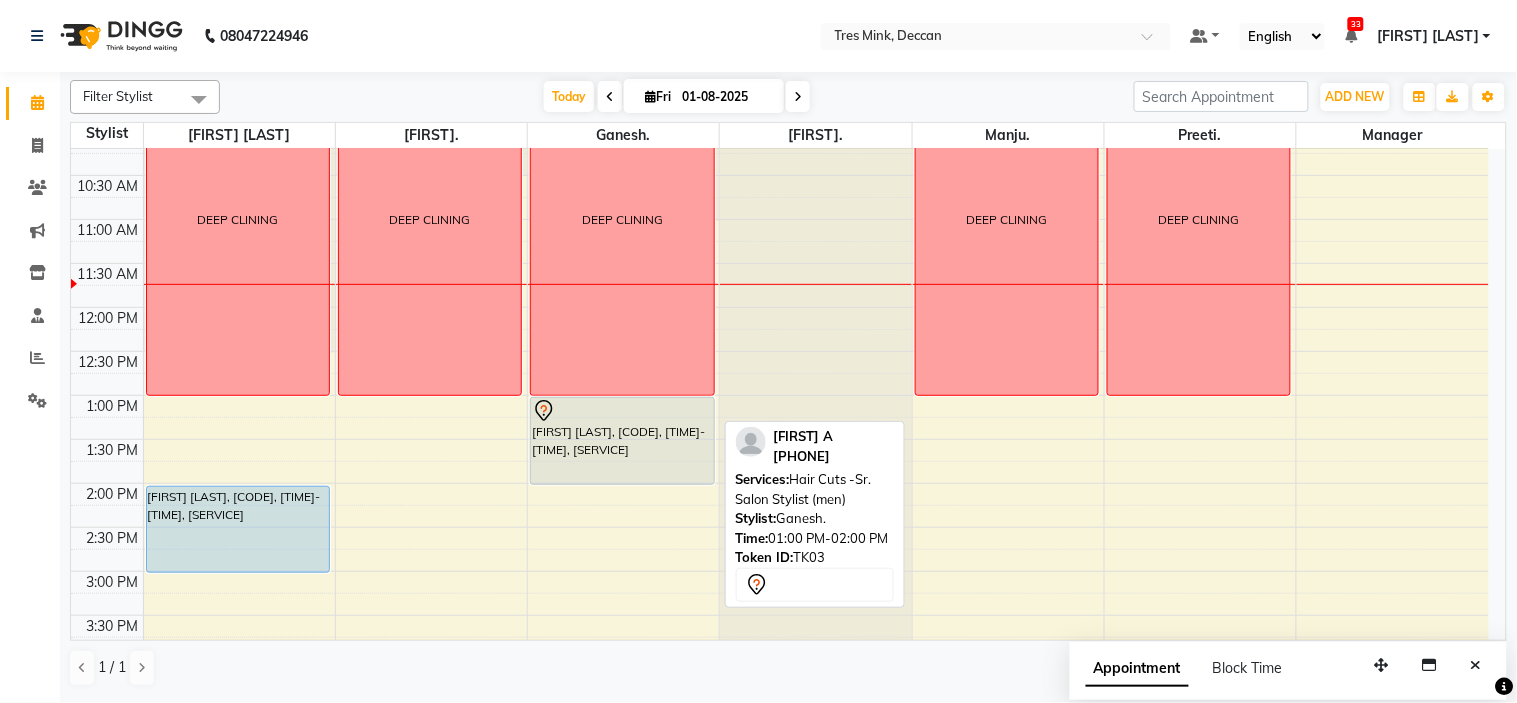 click on "[FIRST] [LAST], [CODE], [TIME]-[TIME], [SERVICE]" at bounding box center (622, 441) 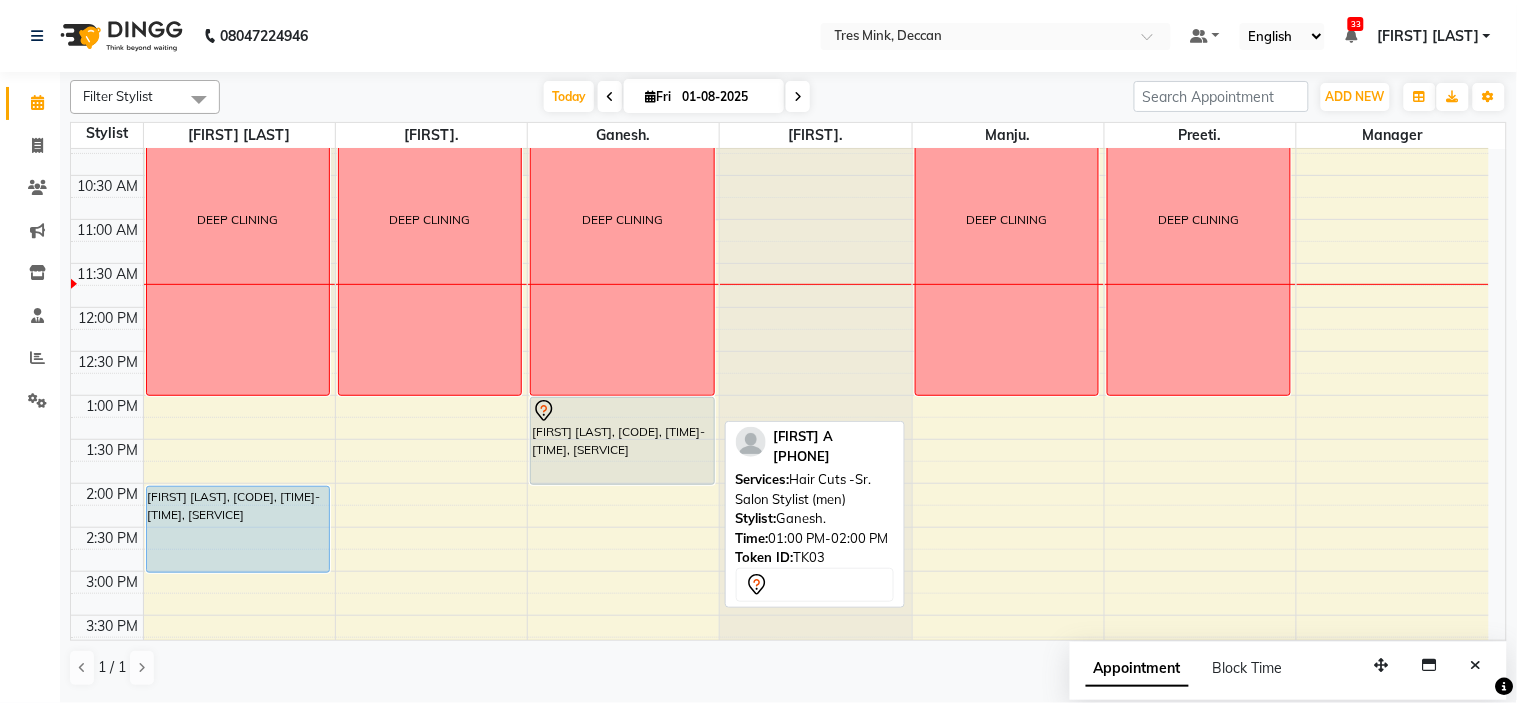 click on "[FIRST] [LAST], [CODE], [TIME]-[TIME], [SERVICE]" at bounding box center (622, 441) 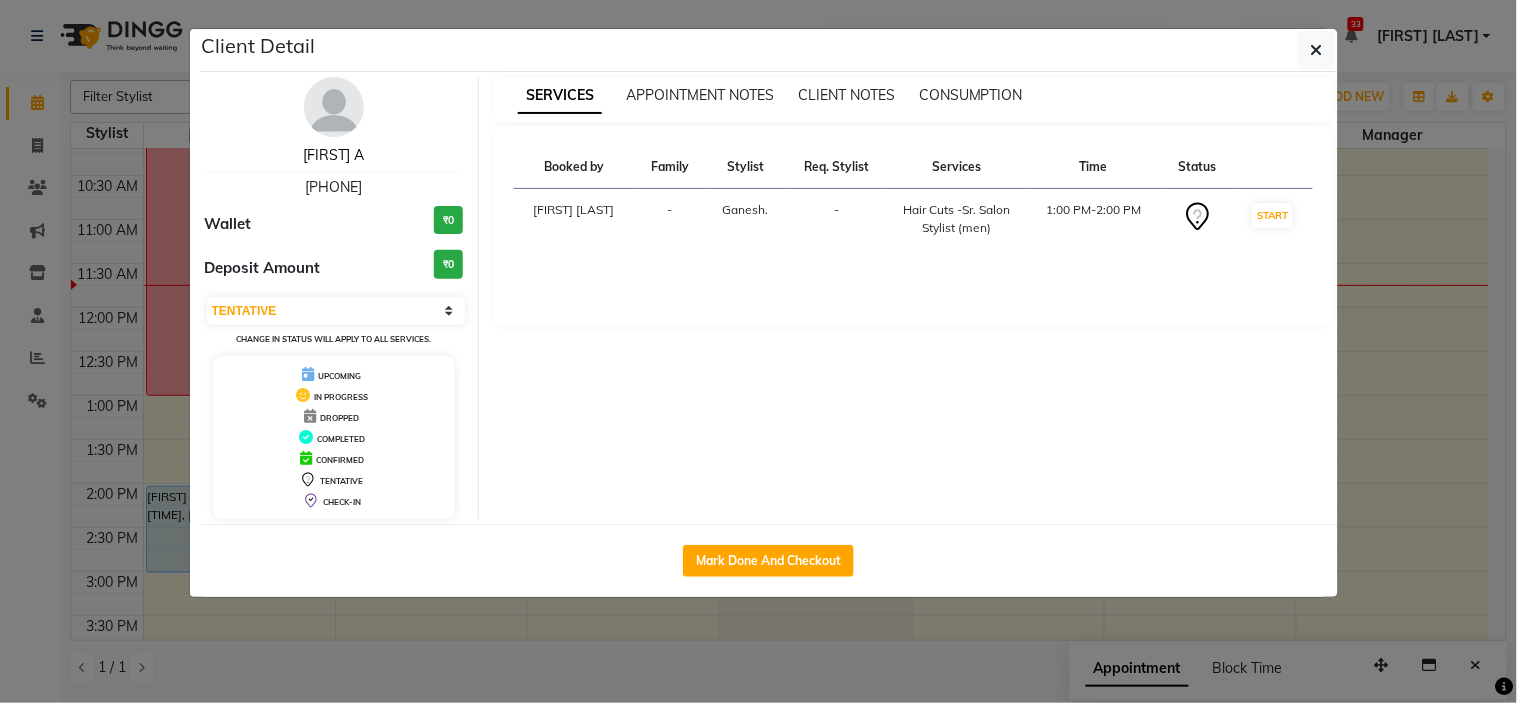 click on "[FIRST] A" at bounding box center [333, 155] 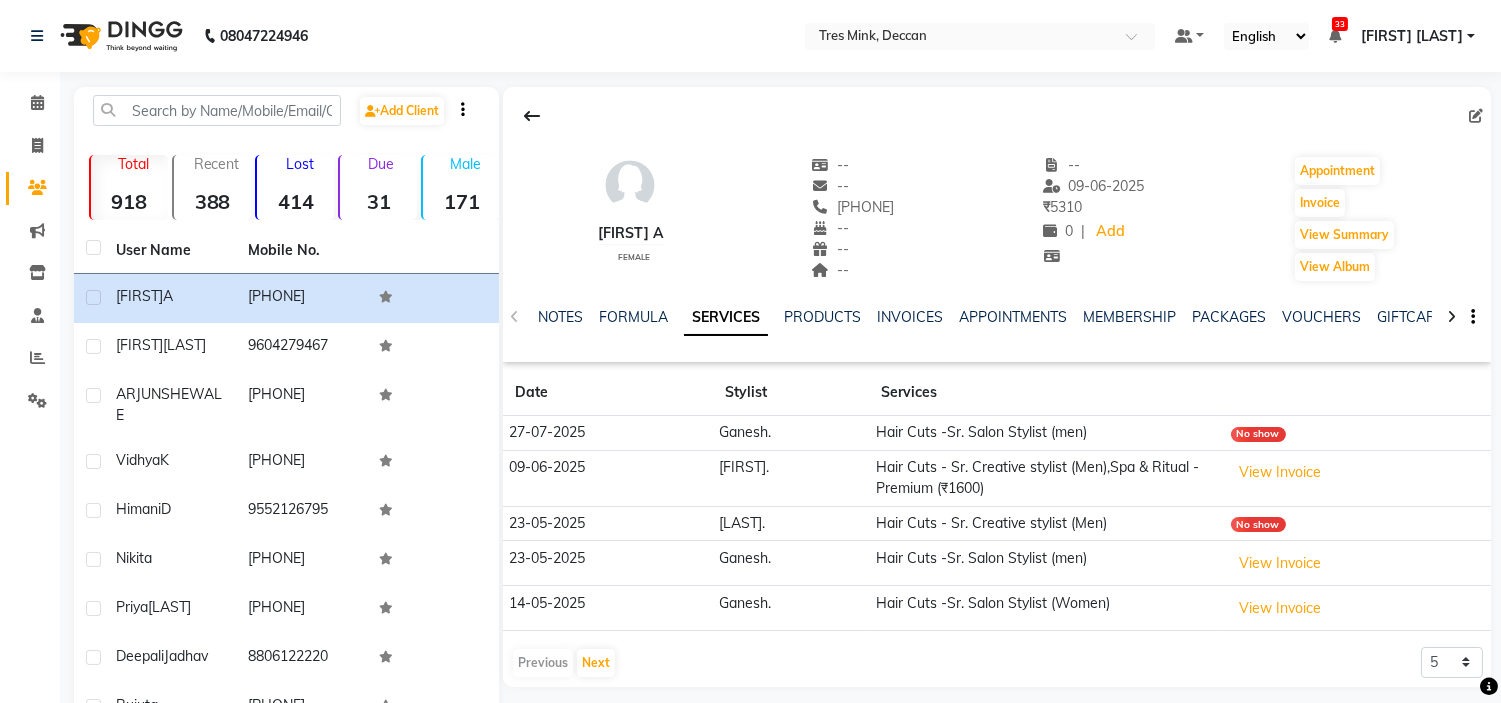click 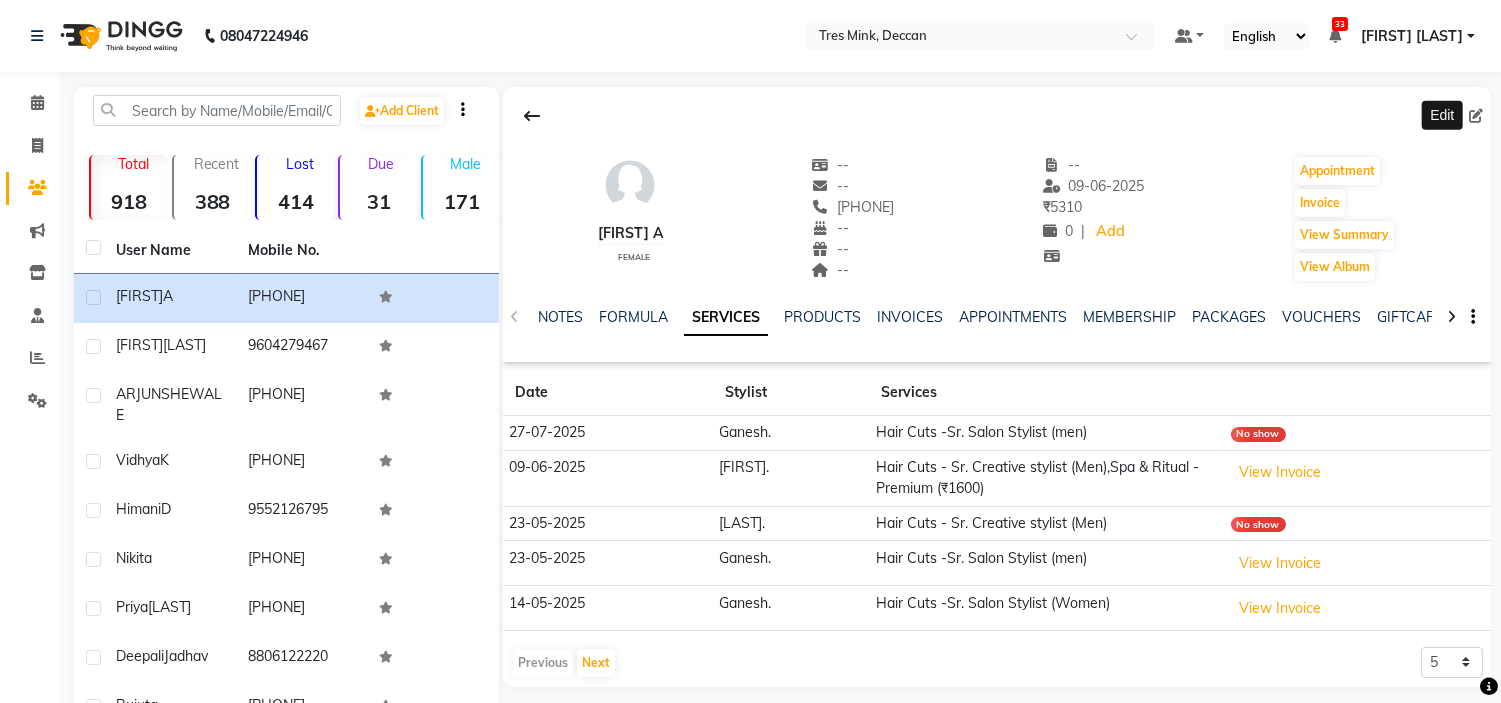 click 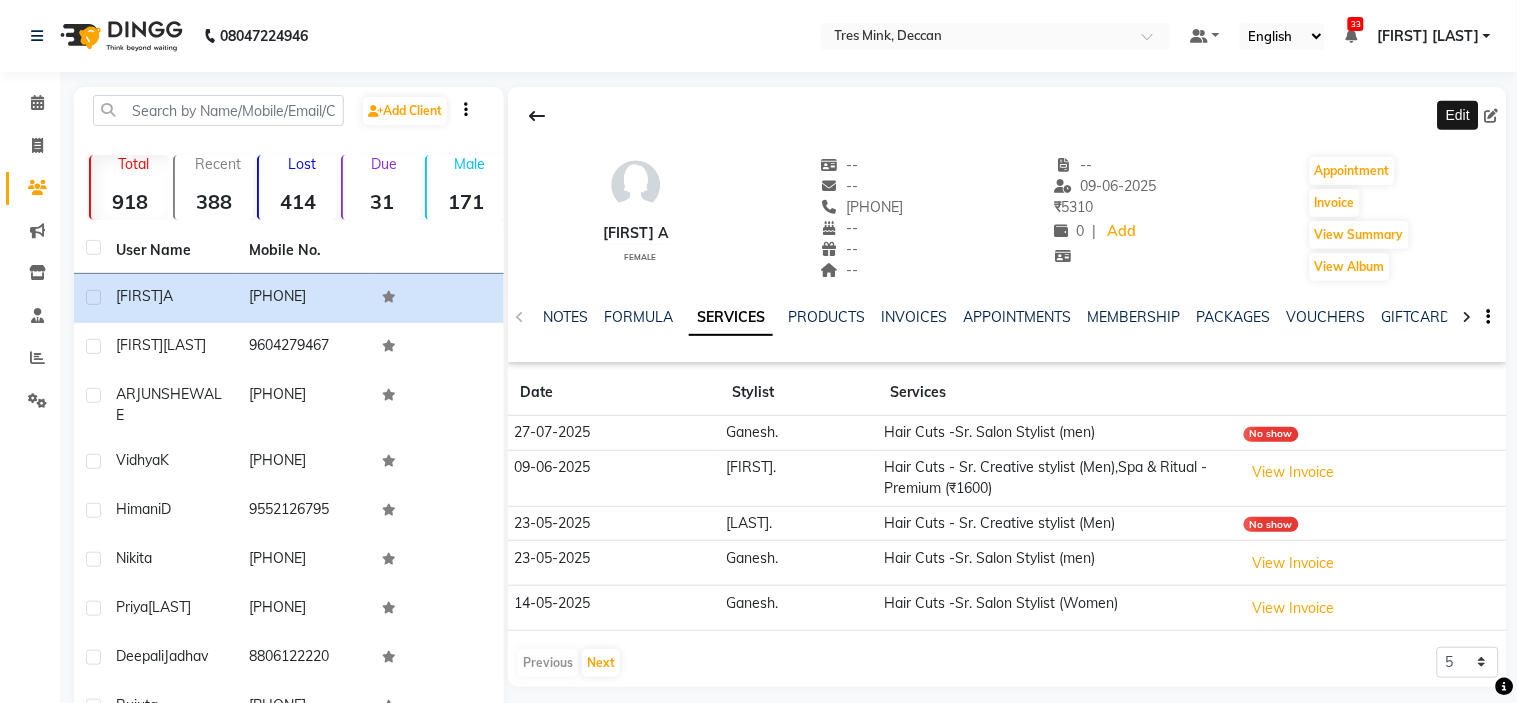 select on "22" 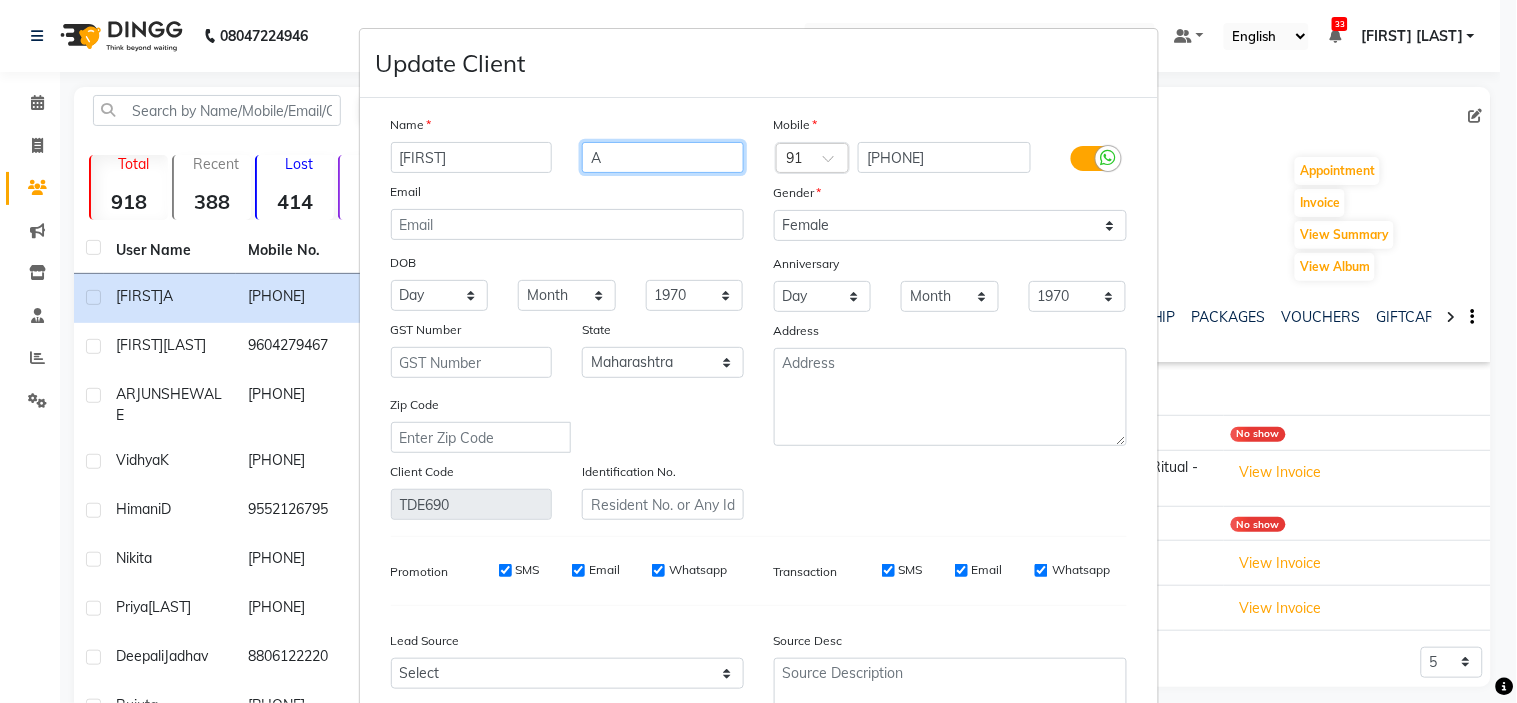 click on "A" at bounding box center (663, 157) 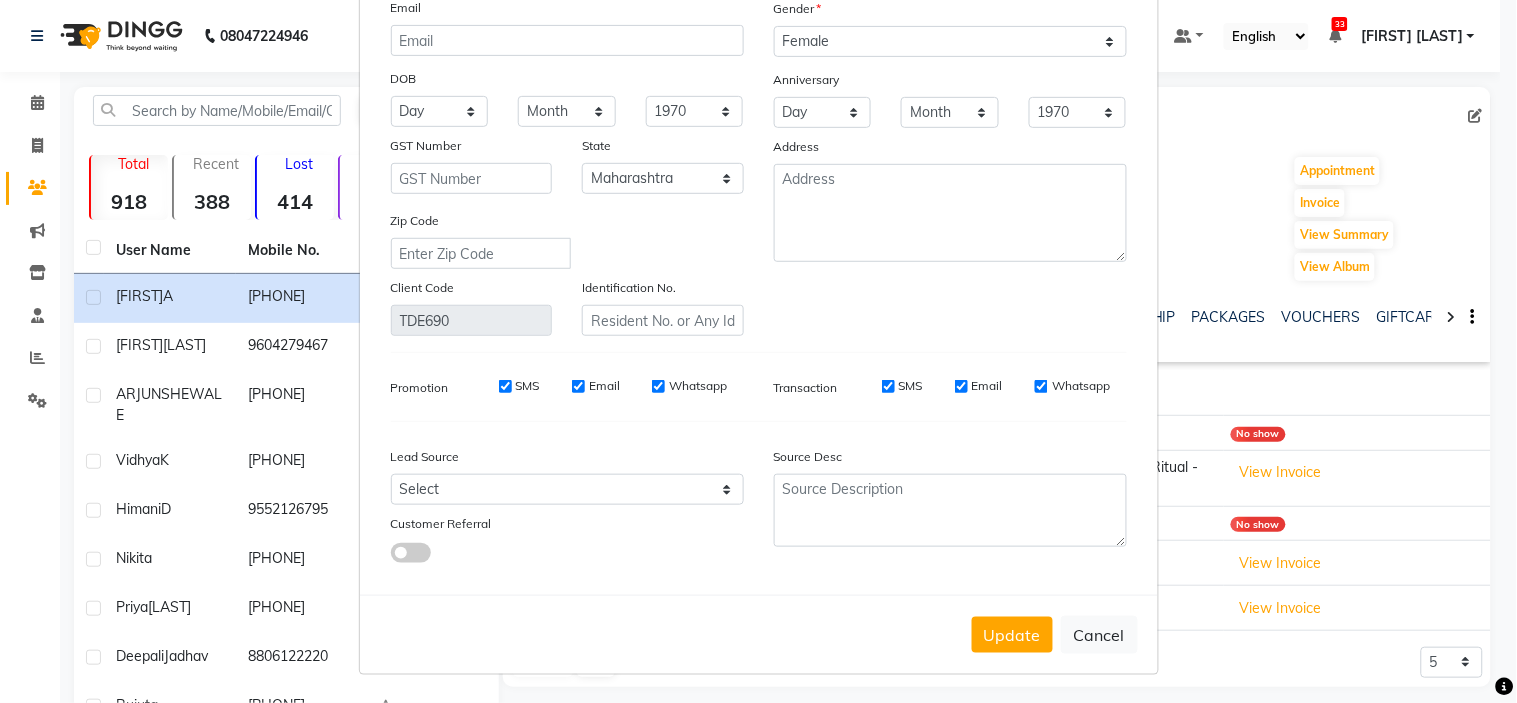 scroll, scrollTop: 0, scrollLeft: 0, axis: both 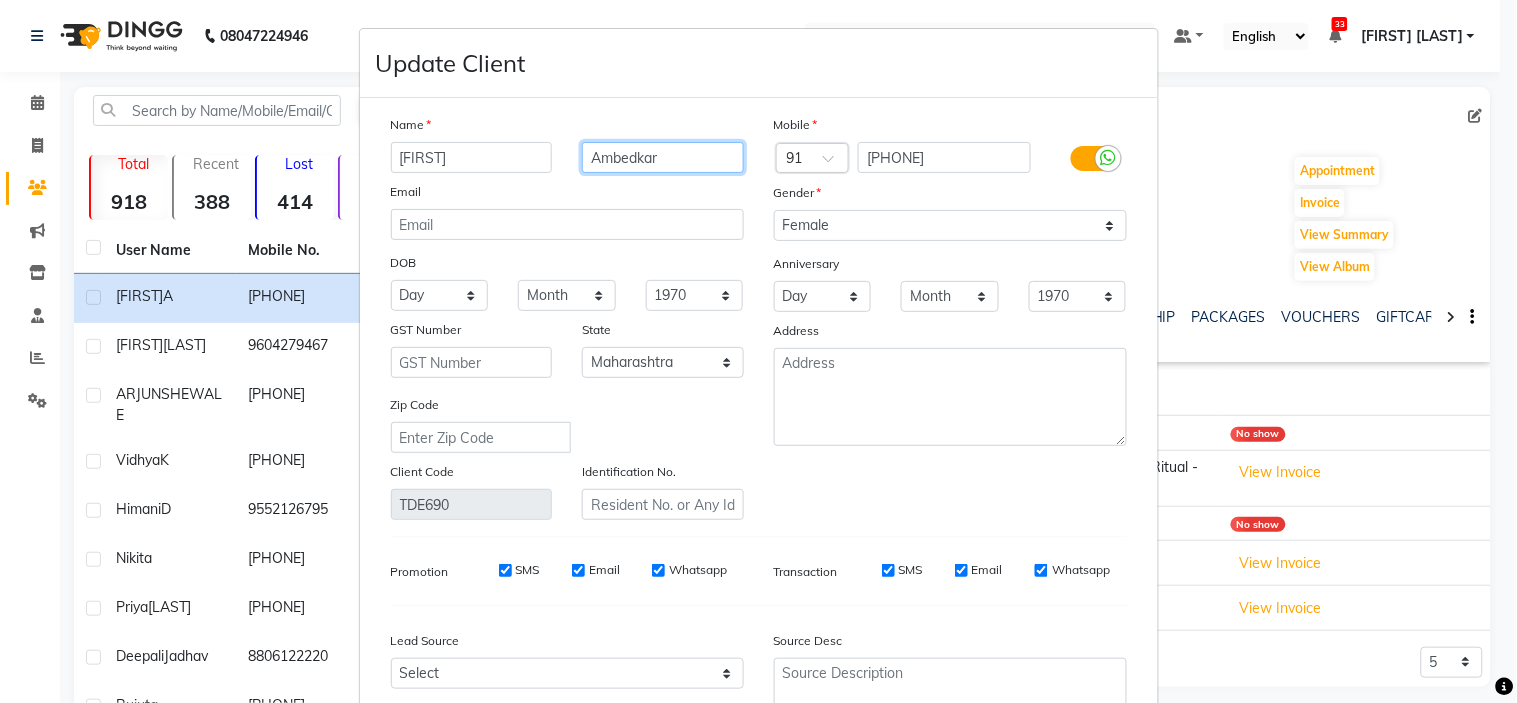 type on "Ambedkar" 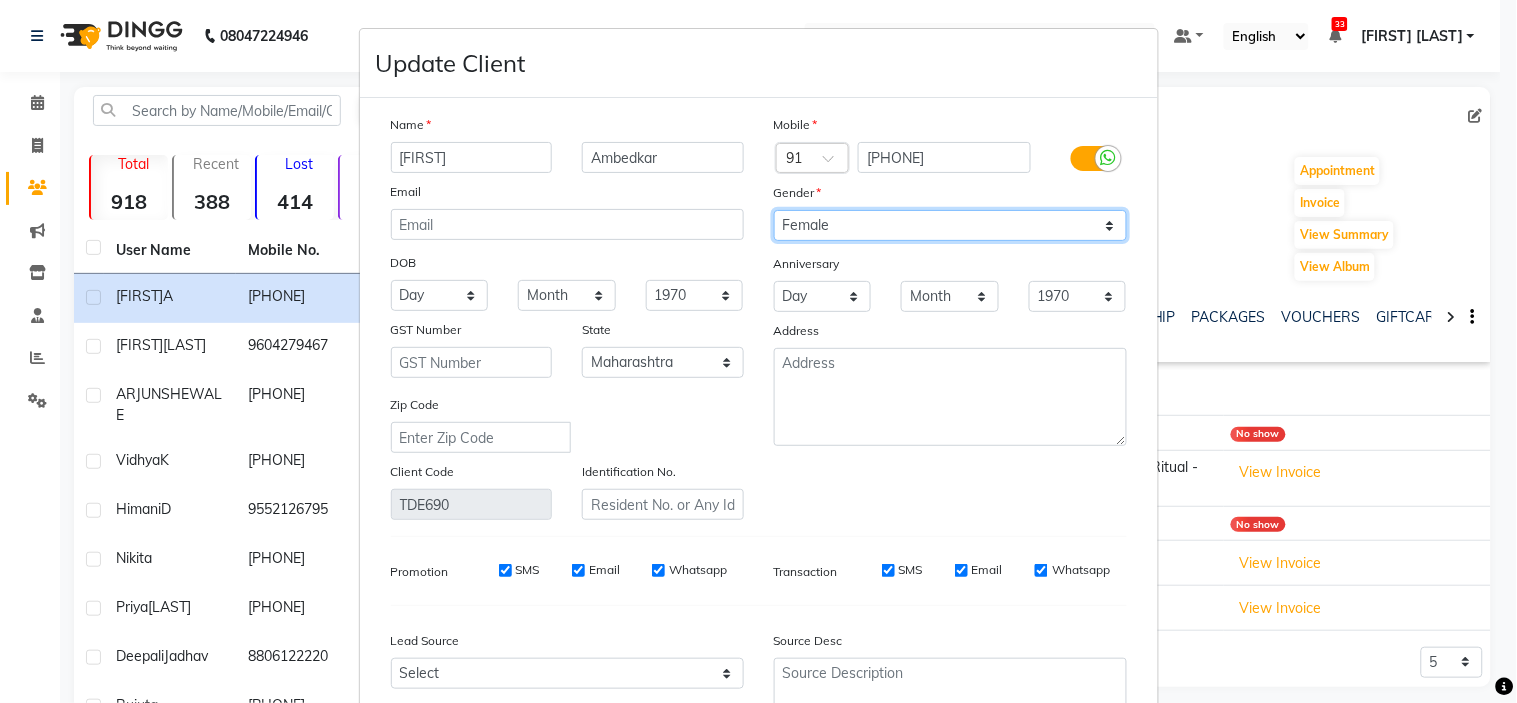 click on "Select Male Female Other Prefer Not To Say" at bounding box center [950, 225] 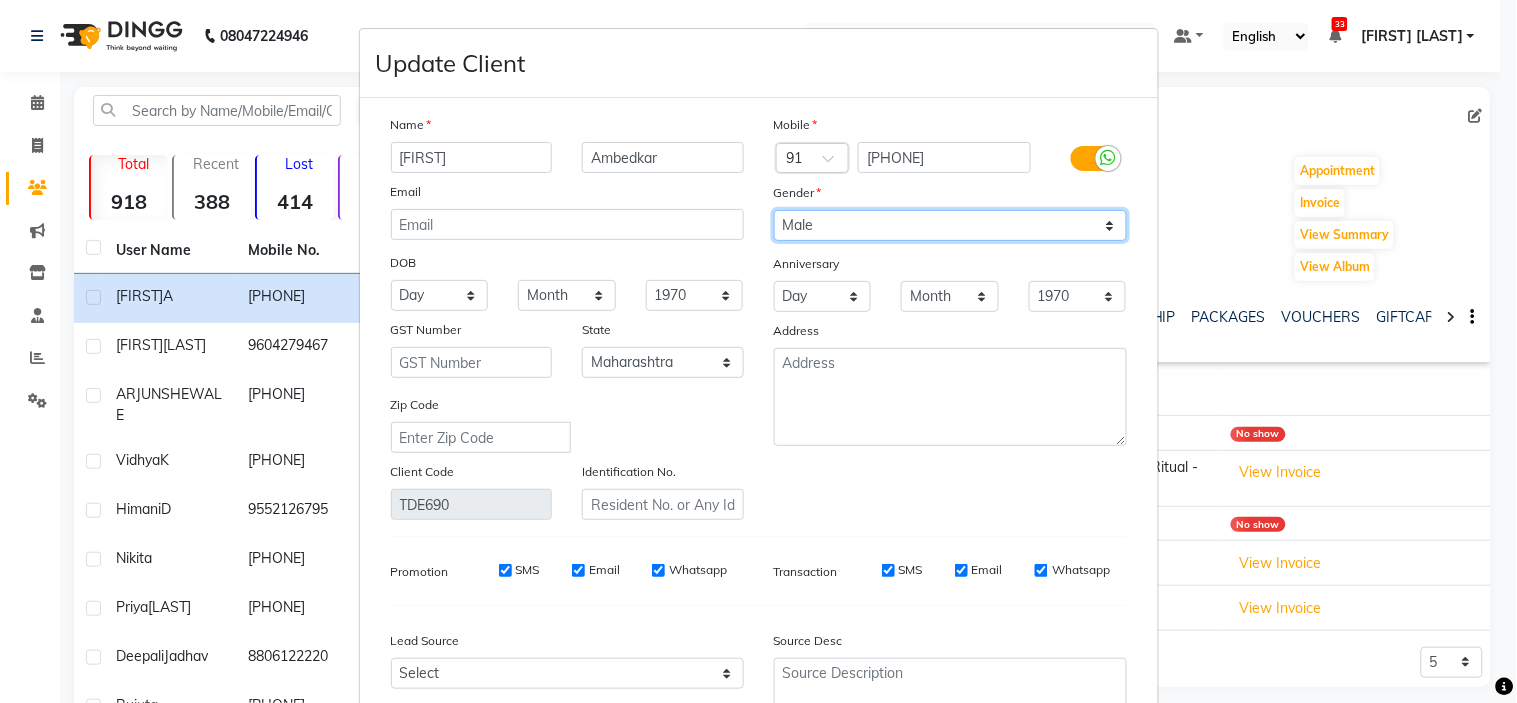 click on "Select Male Female Other Prefer Not To Say" at bounding box center (950, 225) 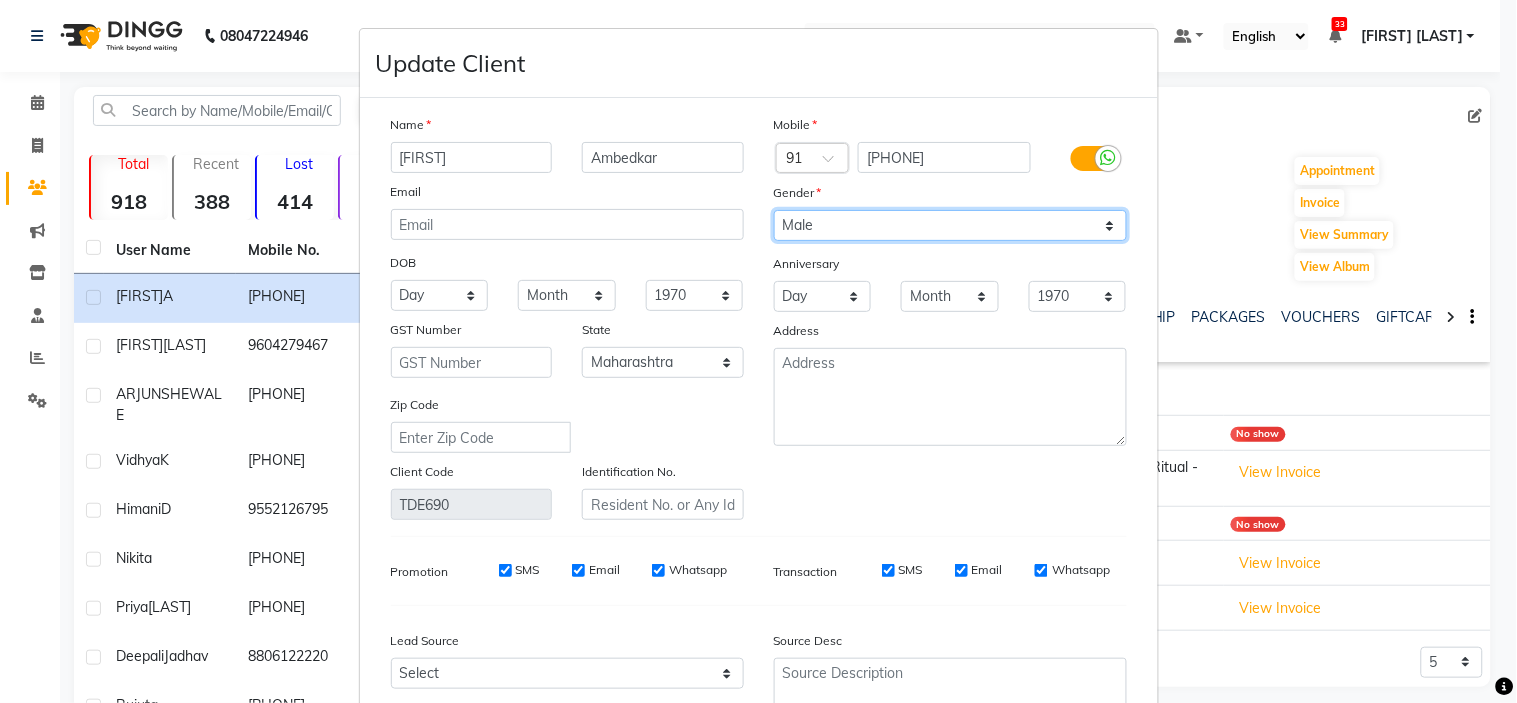 scroll, scrollTop: 186, scrollLeft: 0, axis: vertical 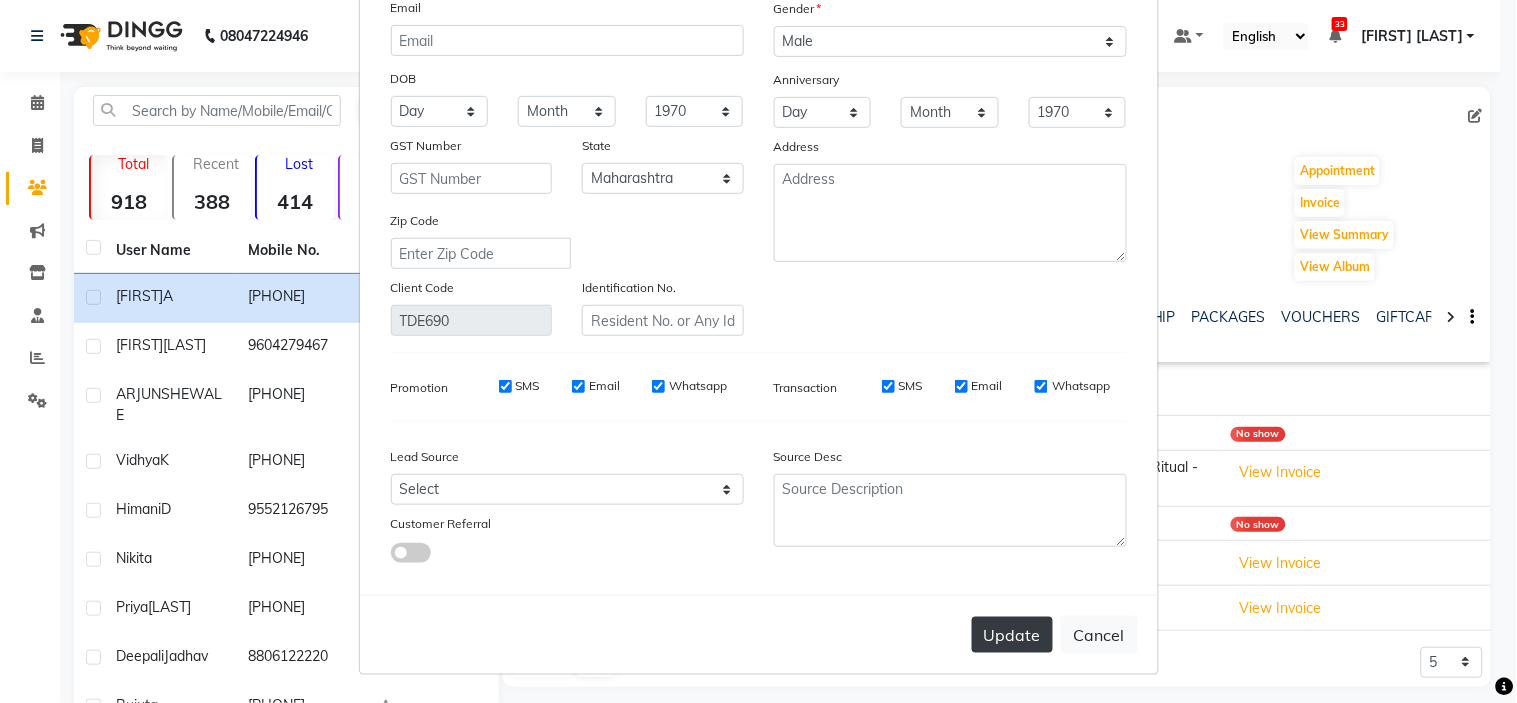 click on "Update" at bounding box center [1012, 635] 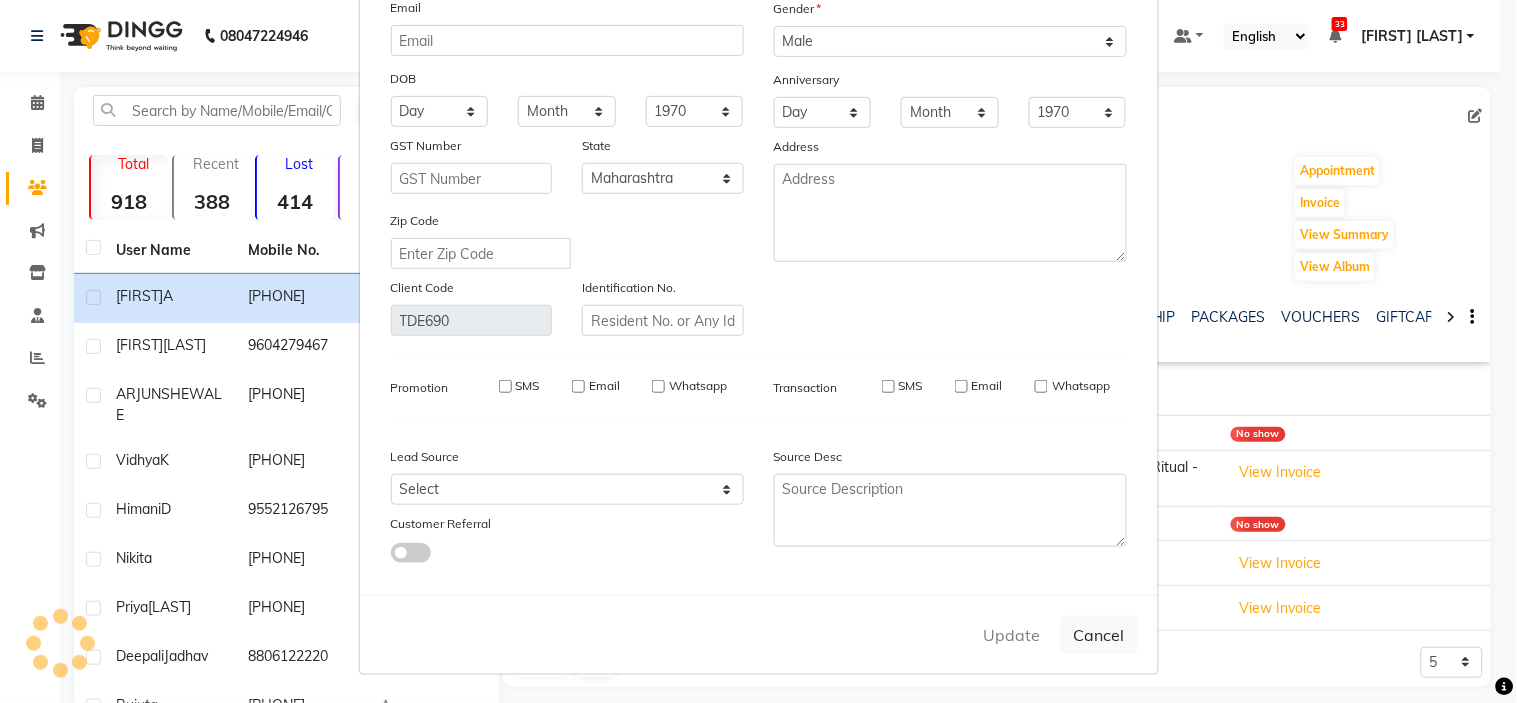type 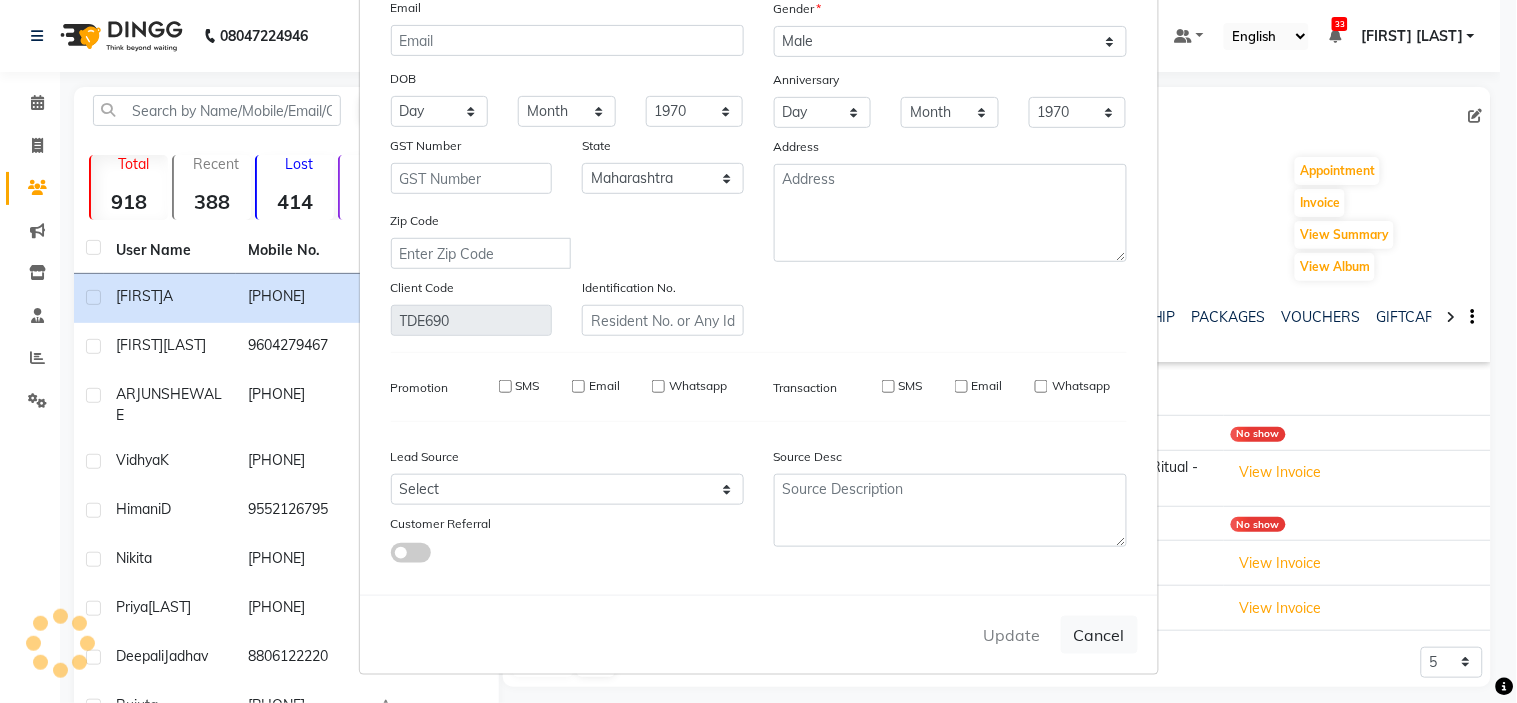 type 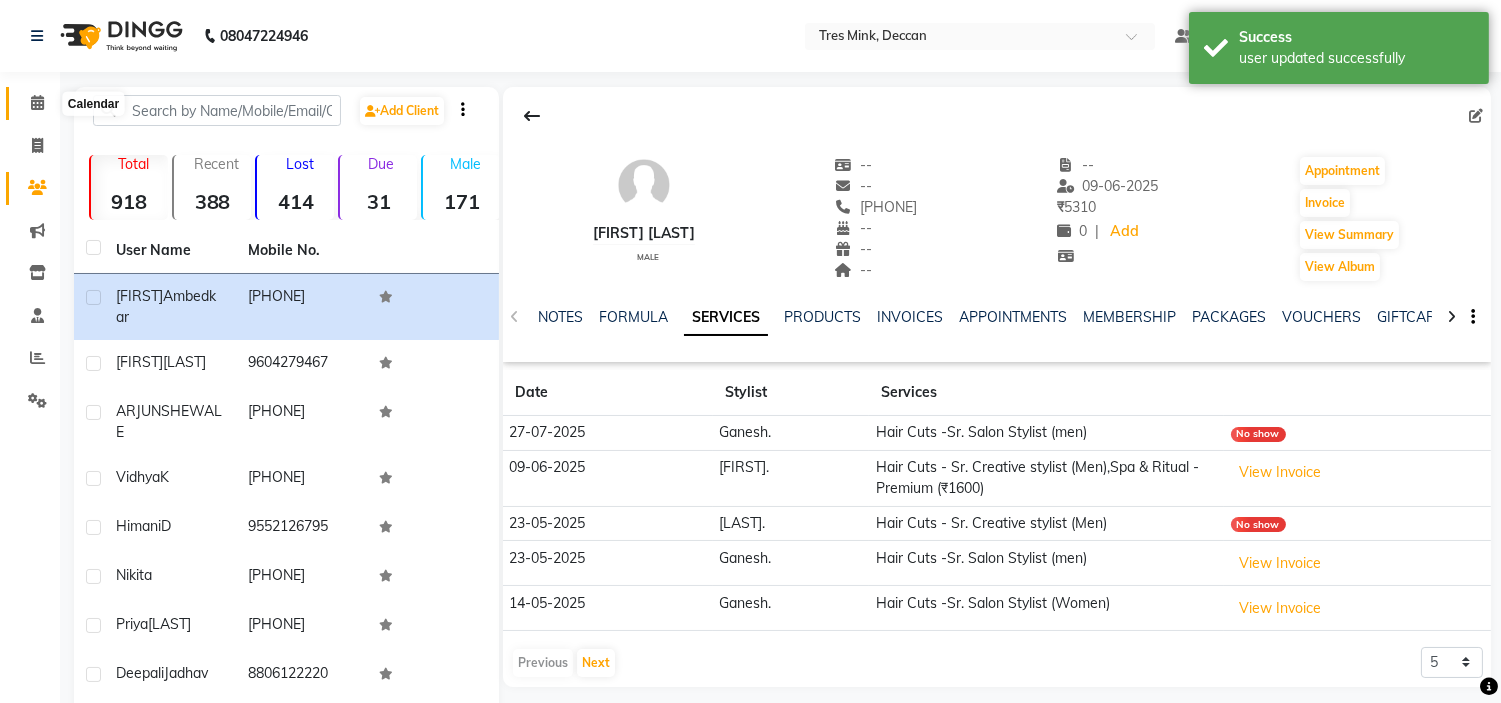 click 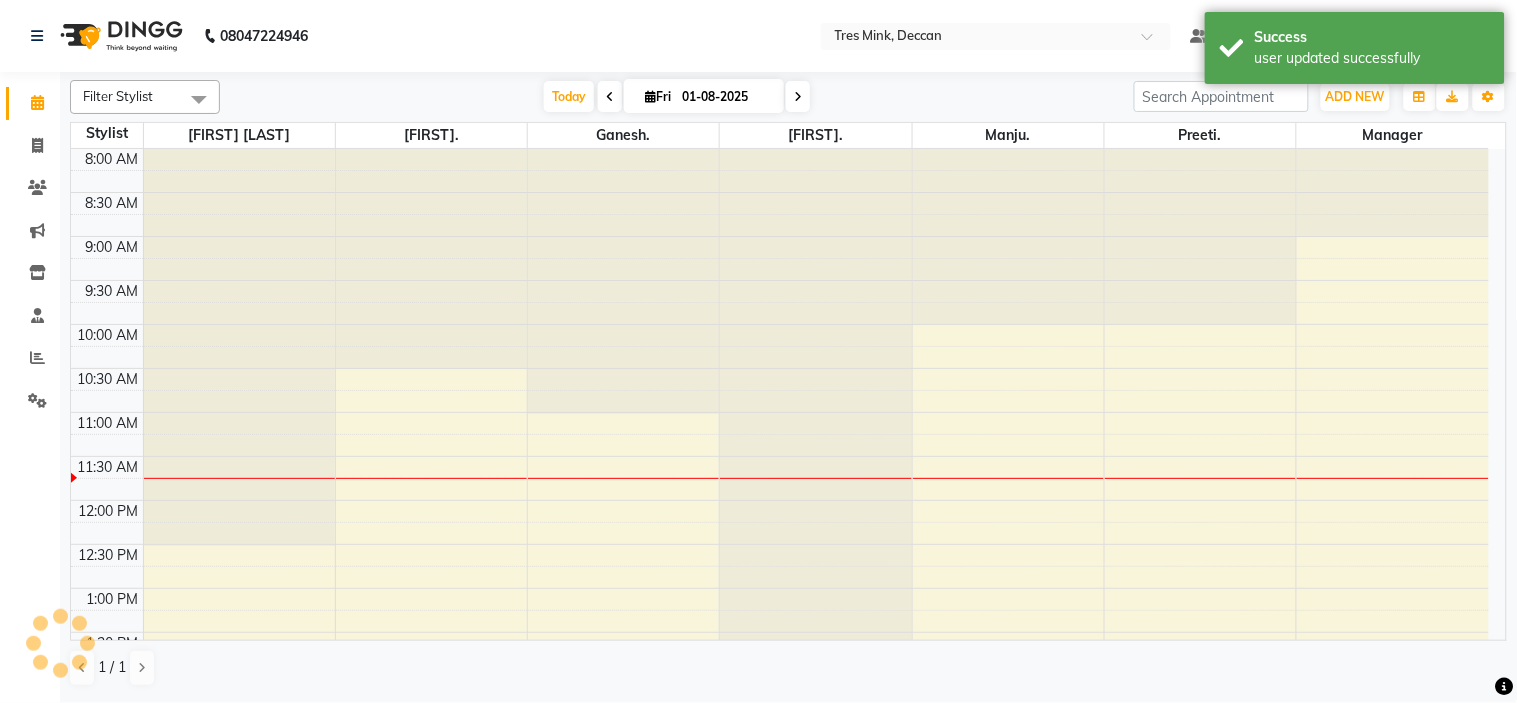 scroll, scrollTop: 265, scrollLeft: 0, axis: vertical 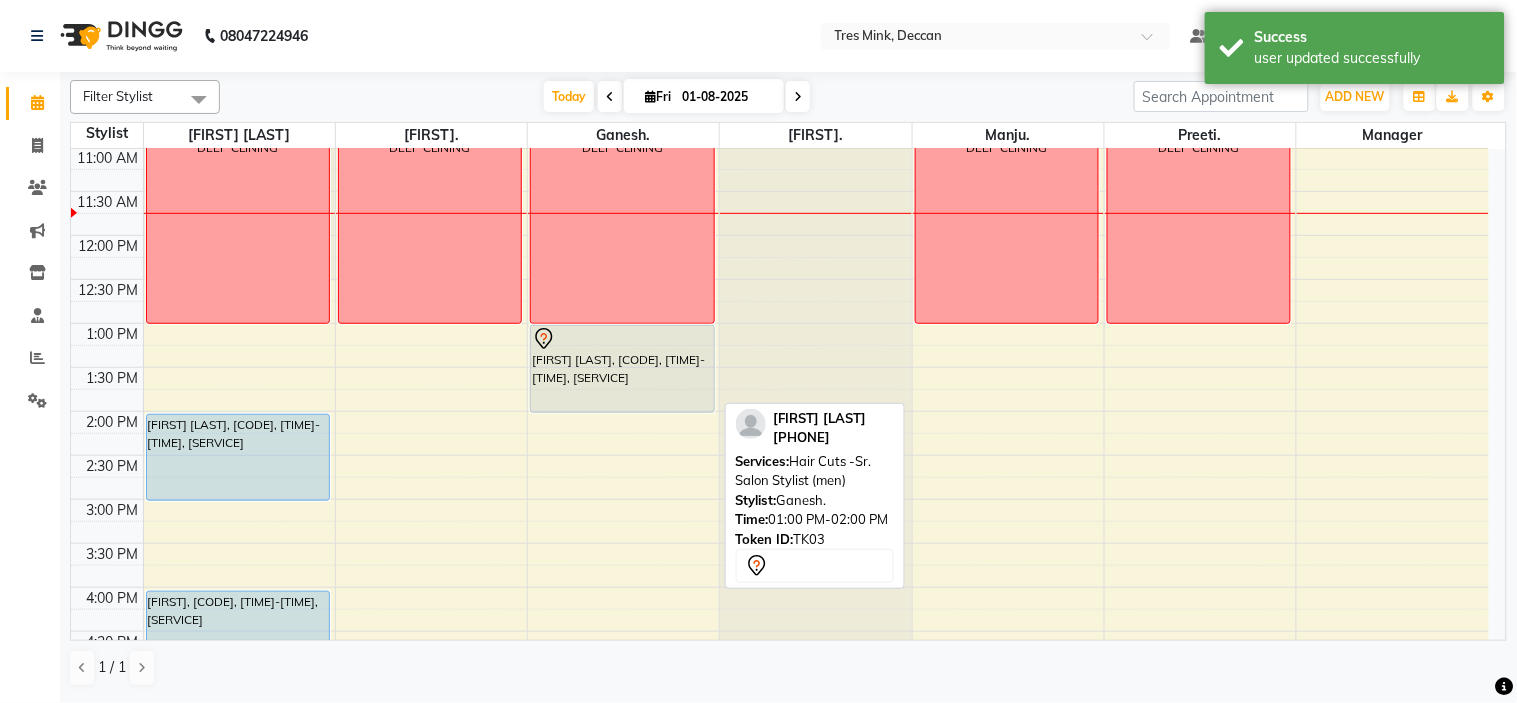 click on "[FIRST] [LAST], [CODE], [TIME]-[TIME], [SERVICE]" at bounding box center (622, 369) 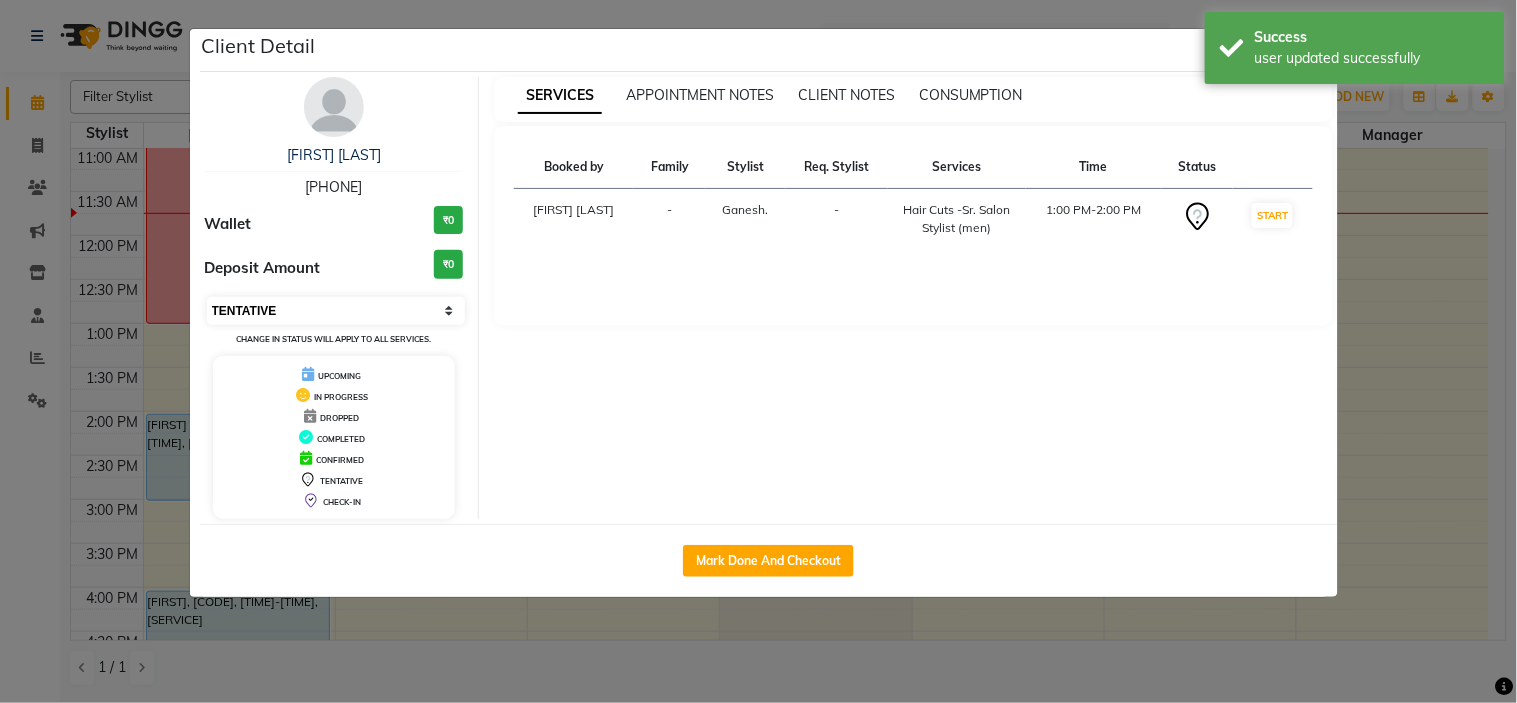 click on "Select IN SERVICE CONFIRMED TENTATIVE CHECK IN MARK DONE DROPPED UPCOMING" at bounding box center (336, 311) 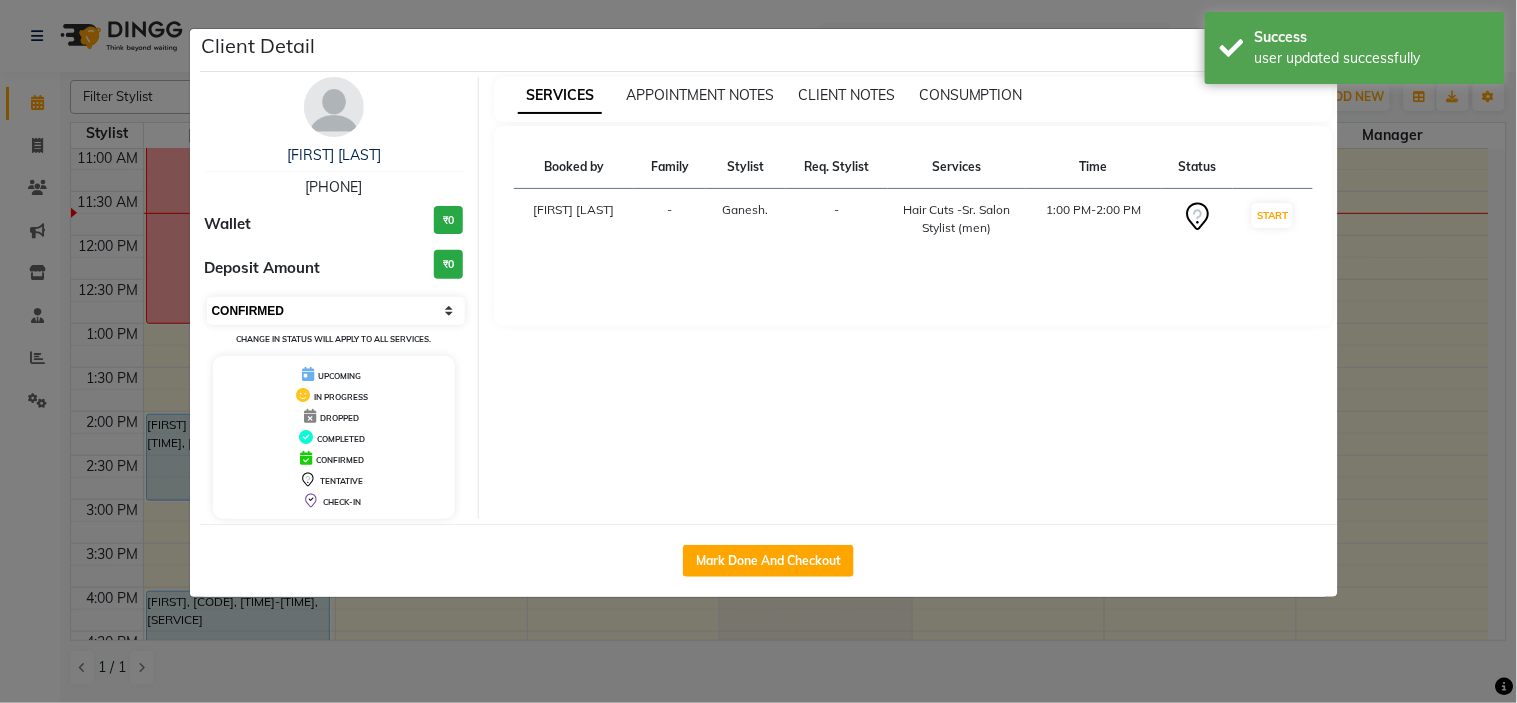 click on "Select IN SERVICE CONFIRMED TENTATIVE CHECK IN MARK DONE DROPPED UPCOMING" at bounding box center (336, 311) 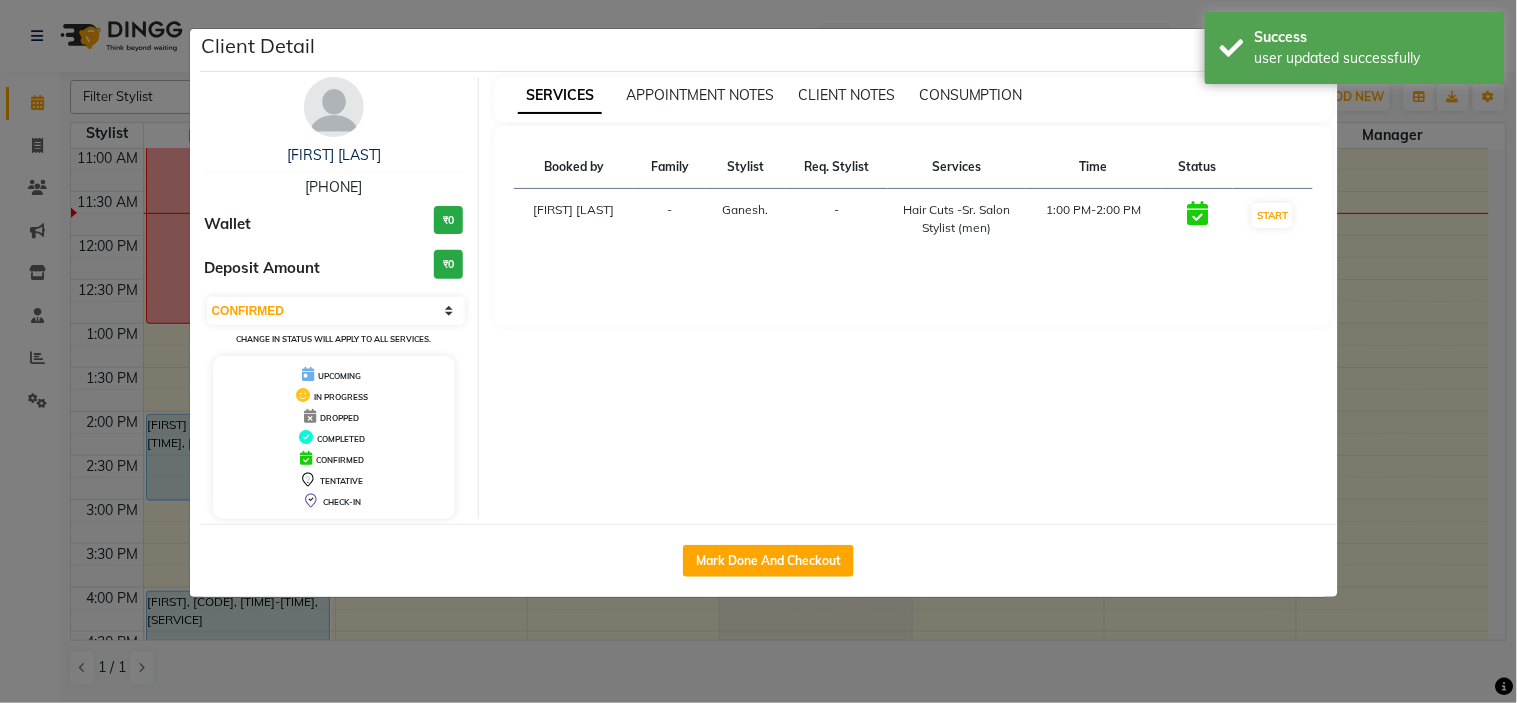 click on "Client Detail [FIRST] [LAST] [PHONE] Wallet ₹0 Deposit Amount ₹0 Select IN SERVICE CONFIRMED TENTATIVE CHECK IN MARK DONE DROPPED UPCOMING Change in status will apply to all services. UPCOMING IN PROGRESS DROPPED COMPLETED CONFIRMED TENTATIVE CHECK-IN SERVICES APPOINTMENT NOTES CLIENT NOTES CONSUMPTION Booked by Family Stylist Req. Stylist Services Time Status [FIRST] [LAST] - [FIRST]. - [SERVICE] [TIME]-[TIME] START Mark Done And Checkout" 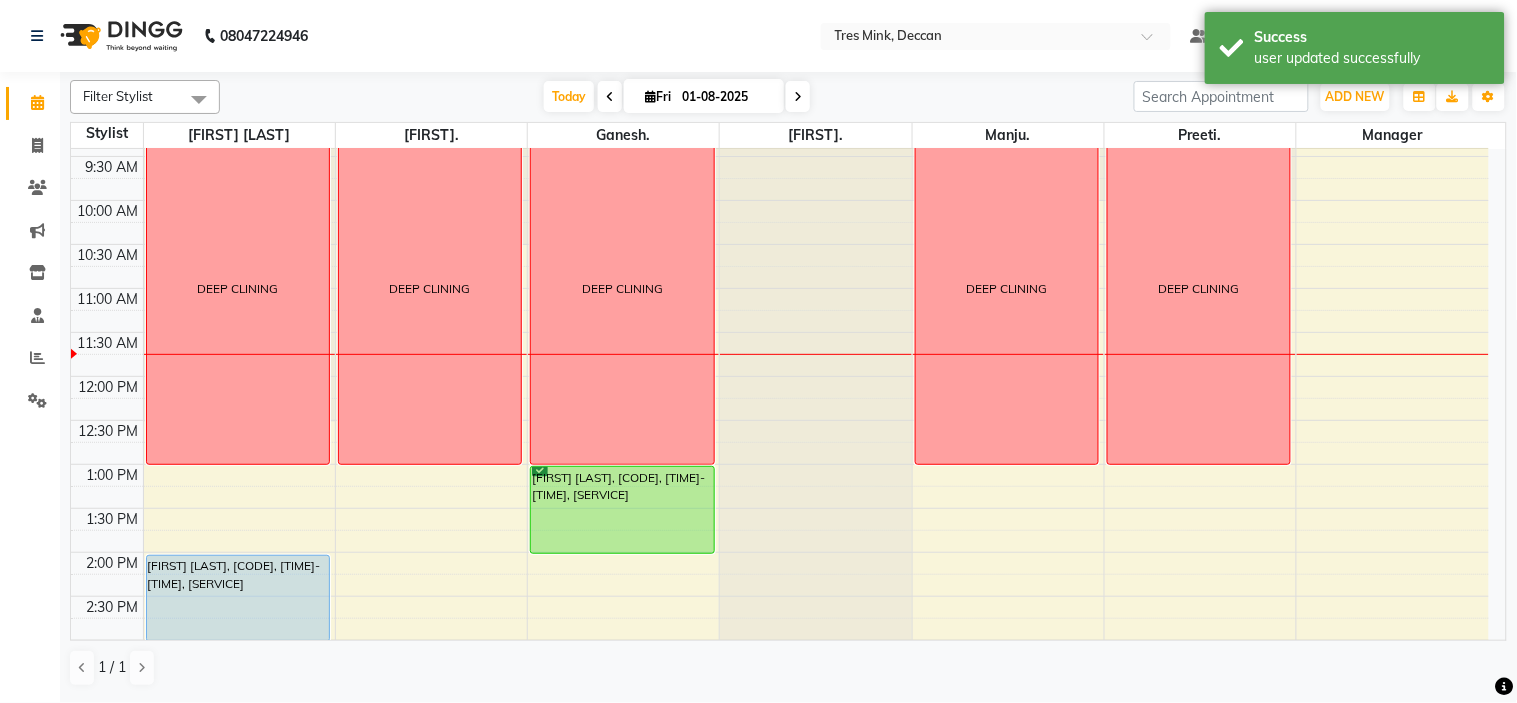 scroll, scrollTop: 117, scrollLeft: 0, axis: vertical 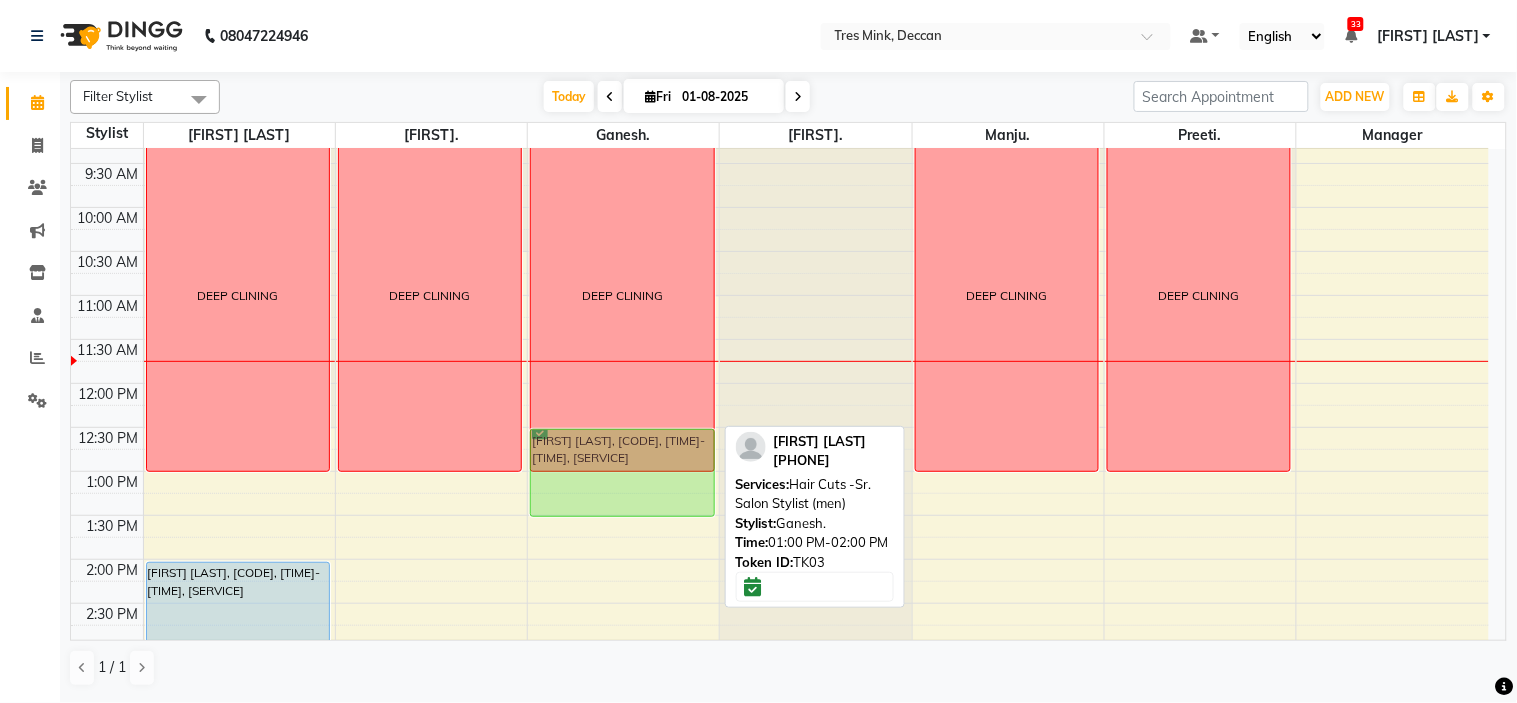drag, startPoint x: 565, startPoint y: 515, endPoint x: 575, endPoint y: 474, distance: 42.201897 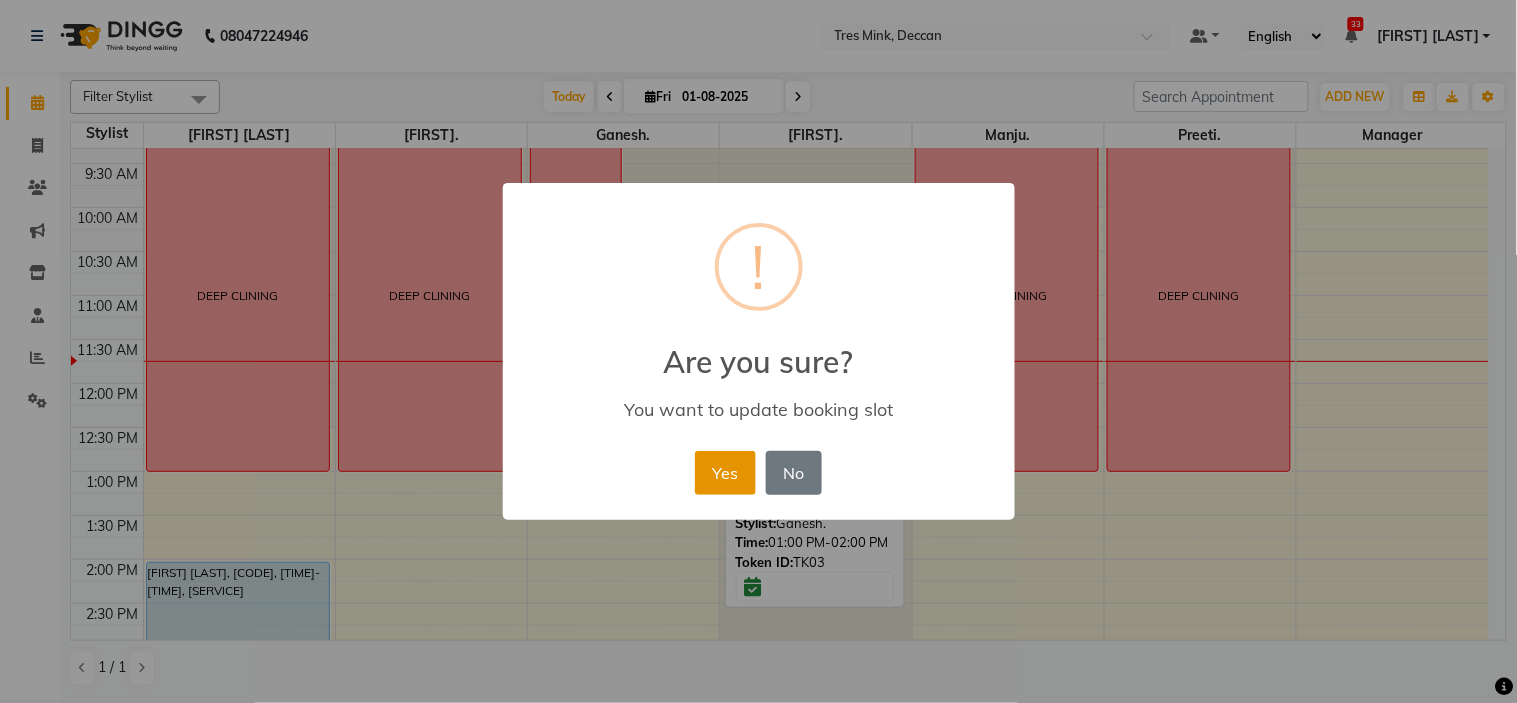 click on "Yes" at bounding box center (725, 473) 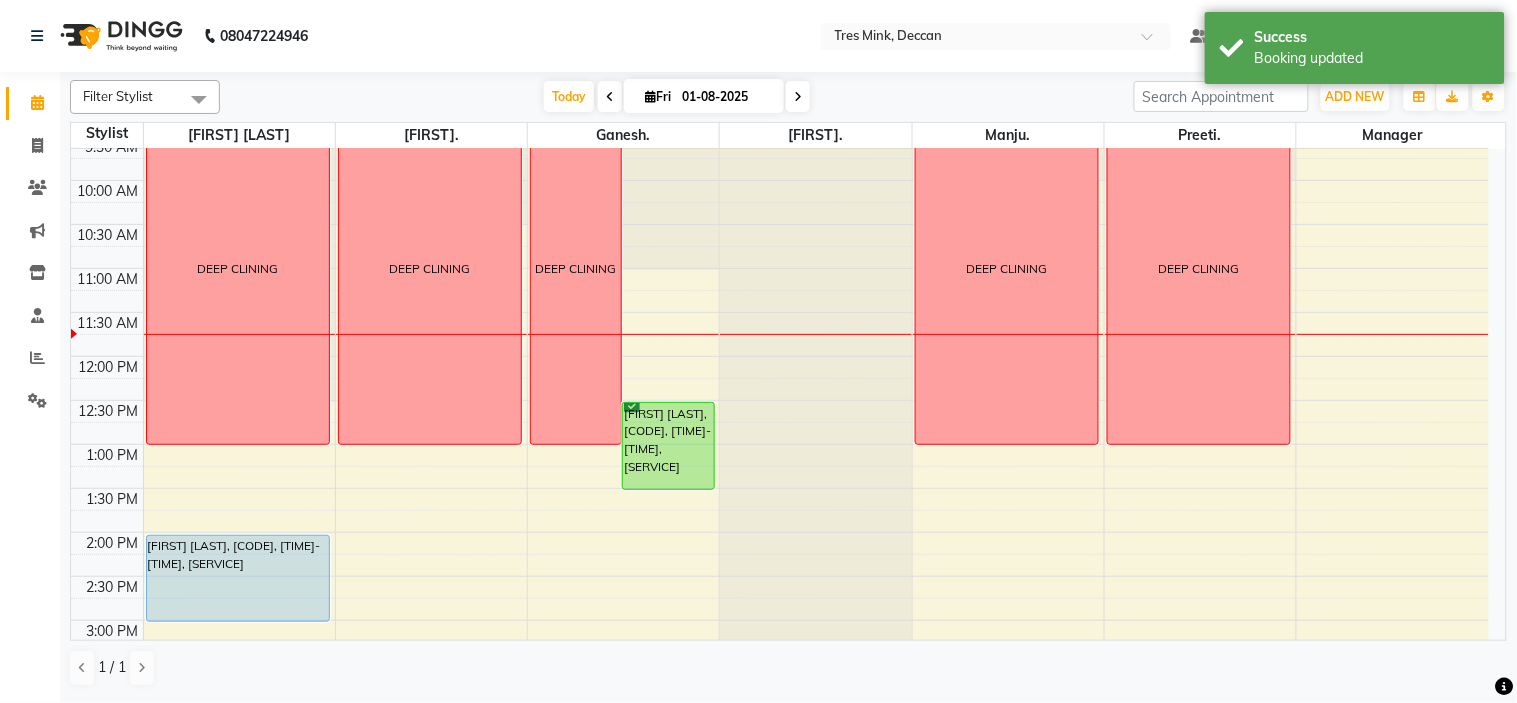 scroll, scrollTop: 143, scrollLeft: 0, axis: vertical 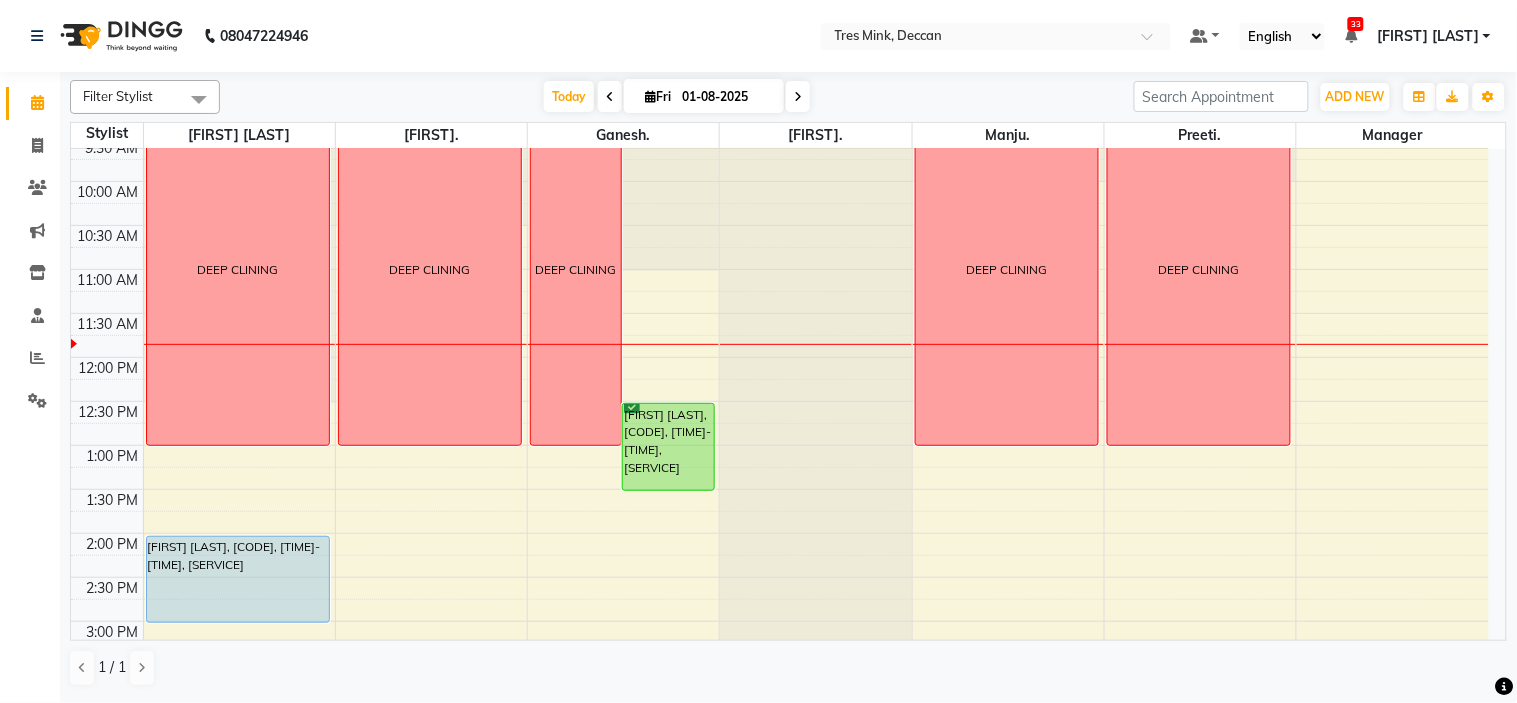 click at bounding box center [815, 6] 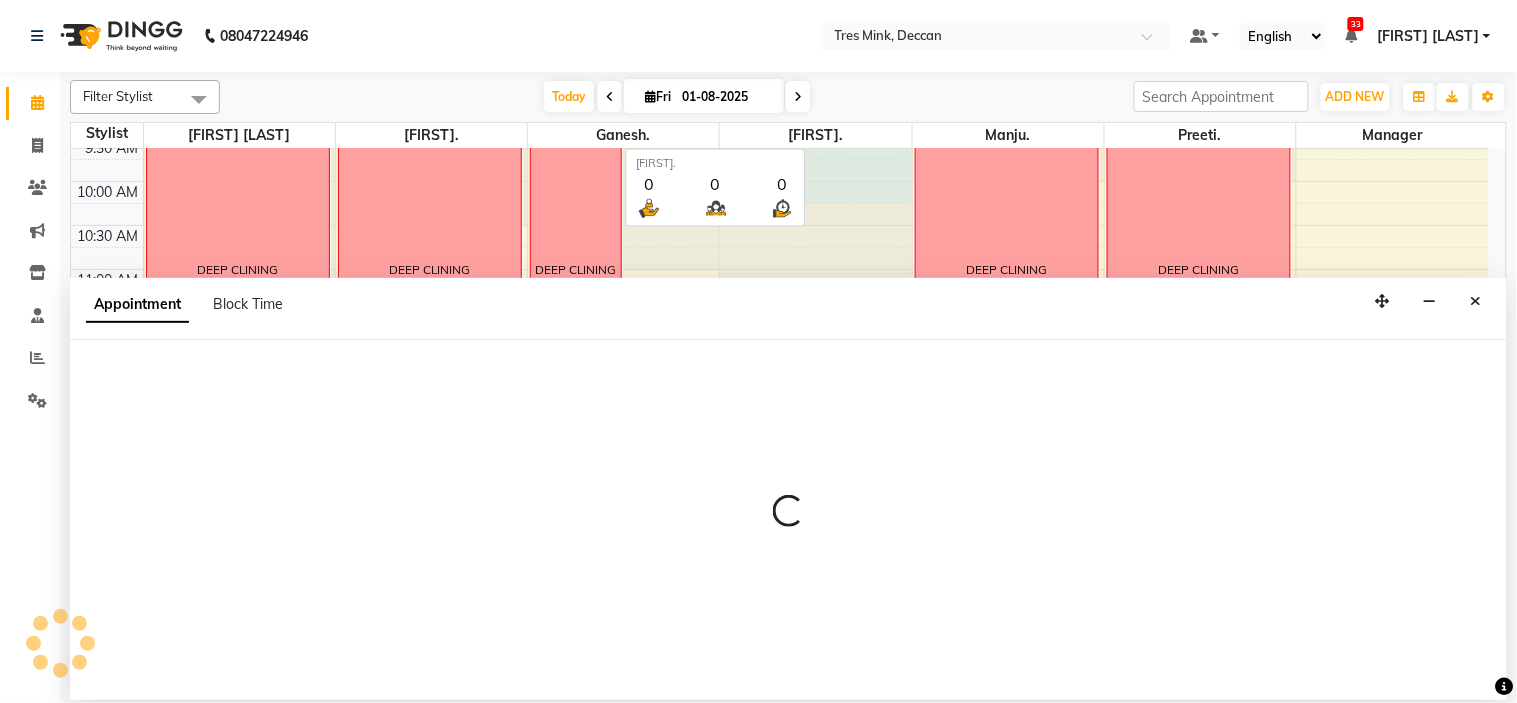 select on "82698" 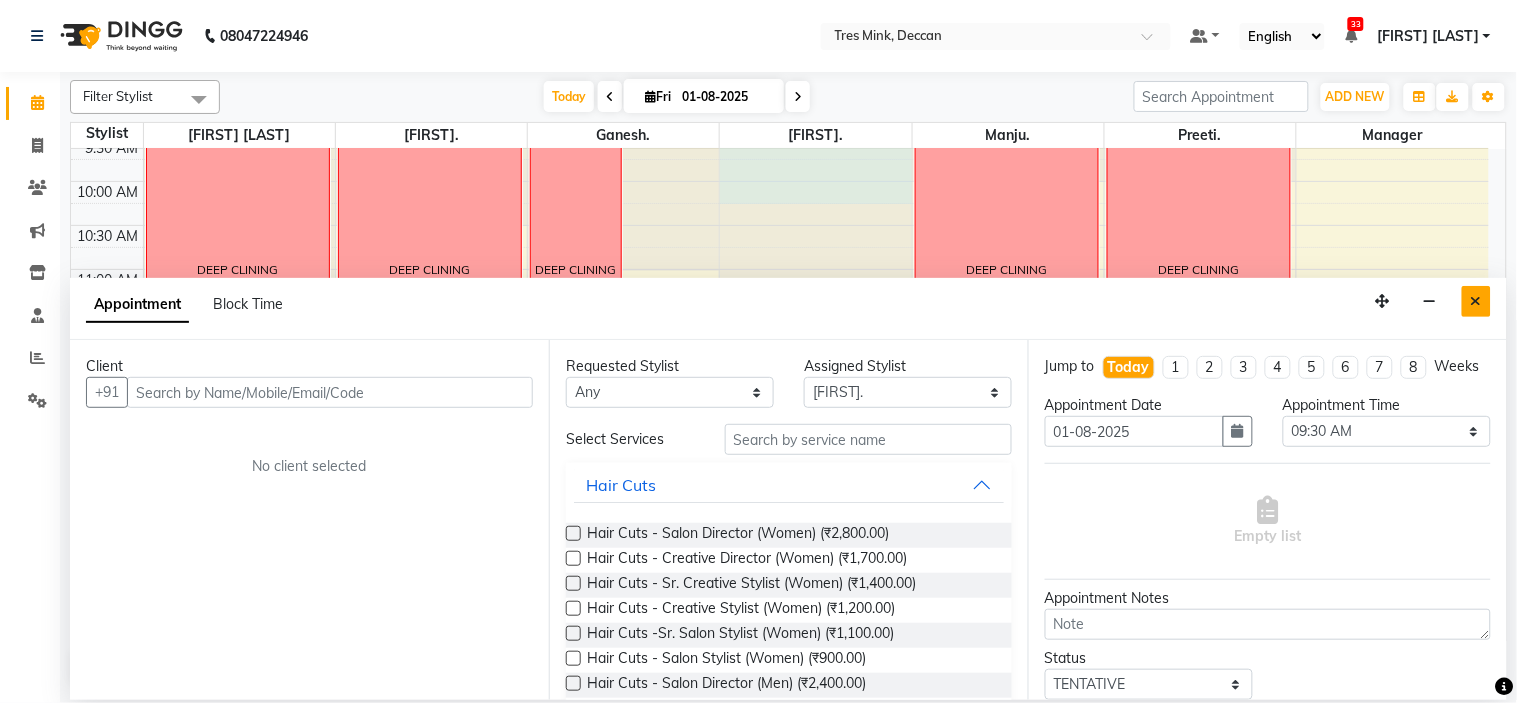 click at bounding box center (1476, 301) 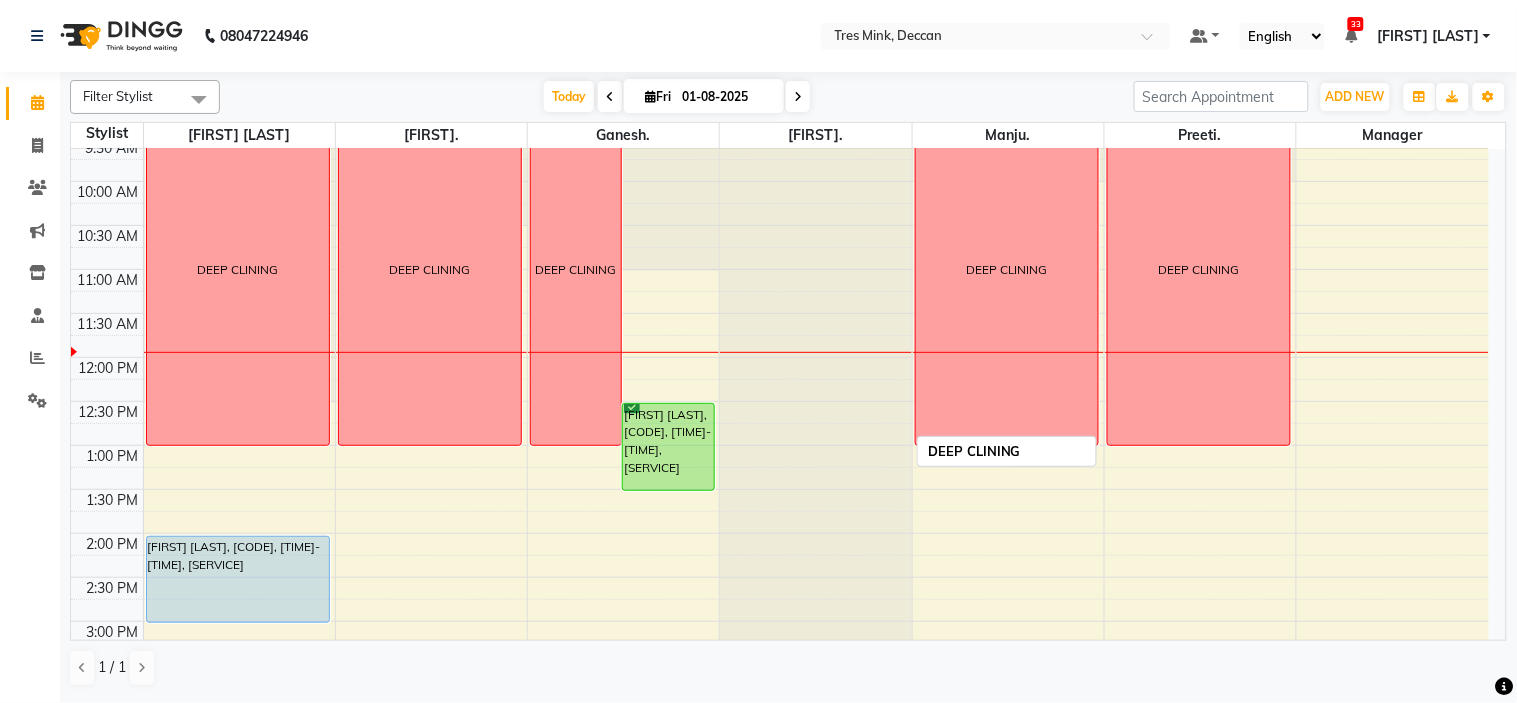 click on "DEEP CLINING" at bounding box center [1199, 270] 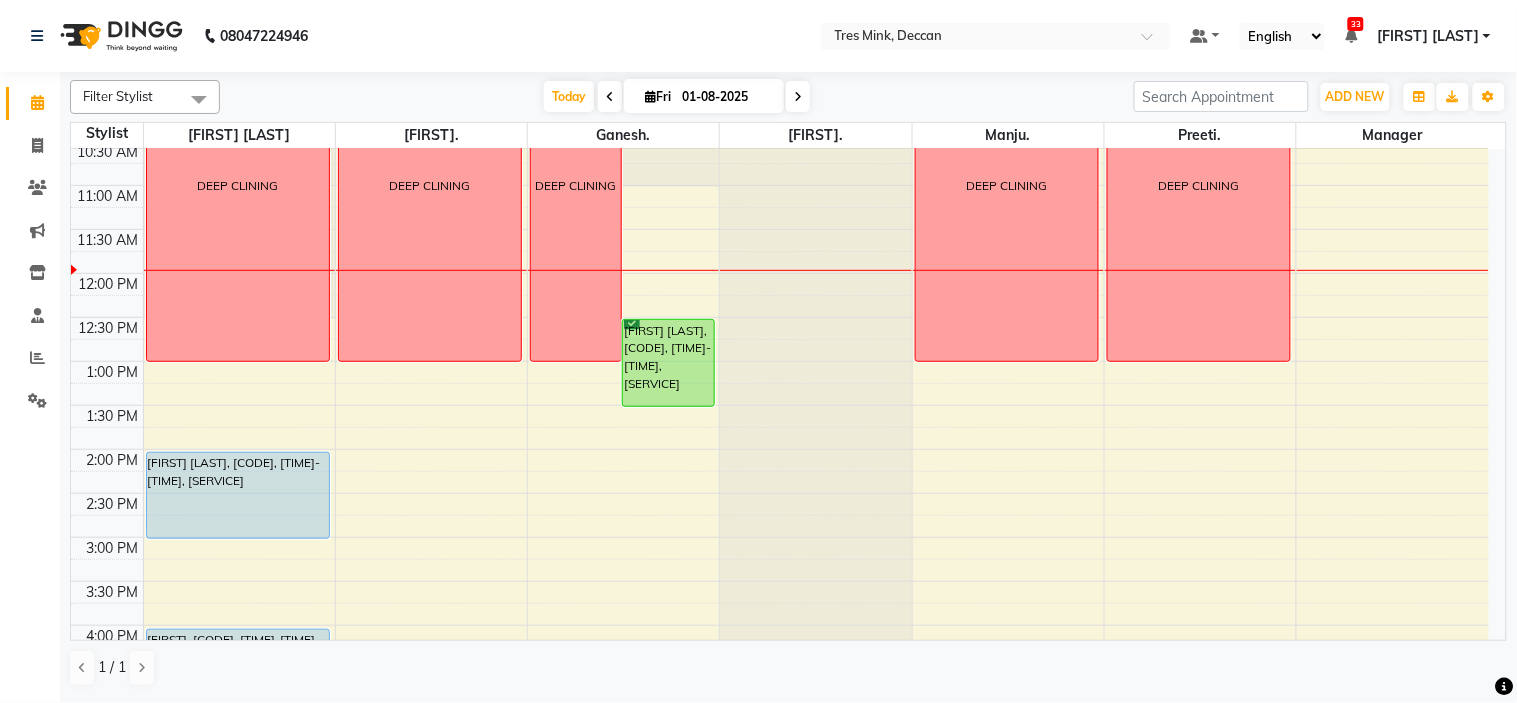 scroll, scrollTop: 226, scrollLeft: 0, axis: vertical 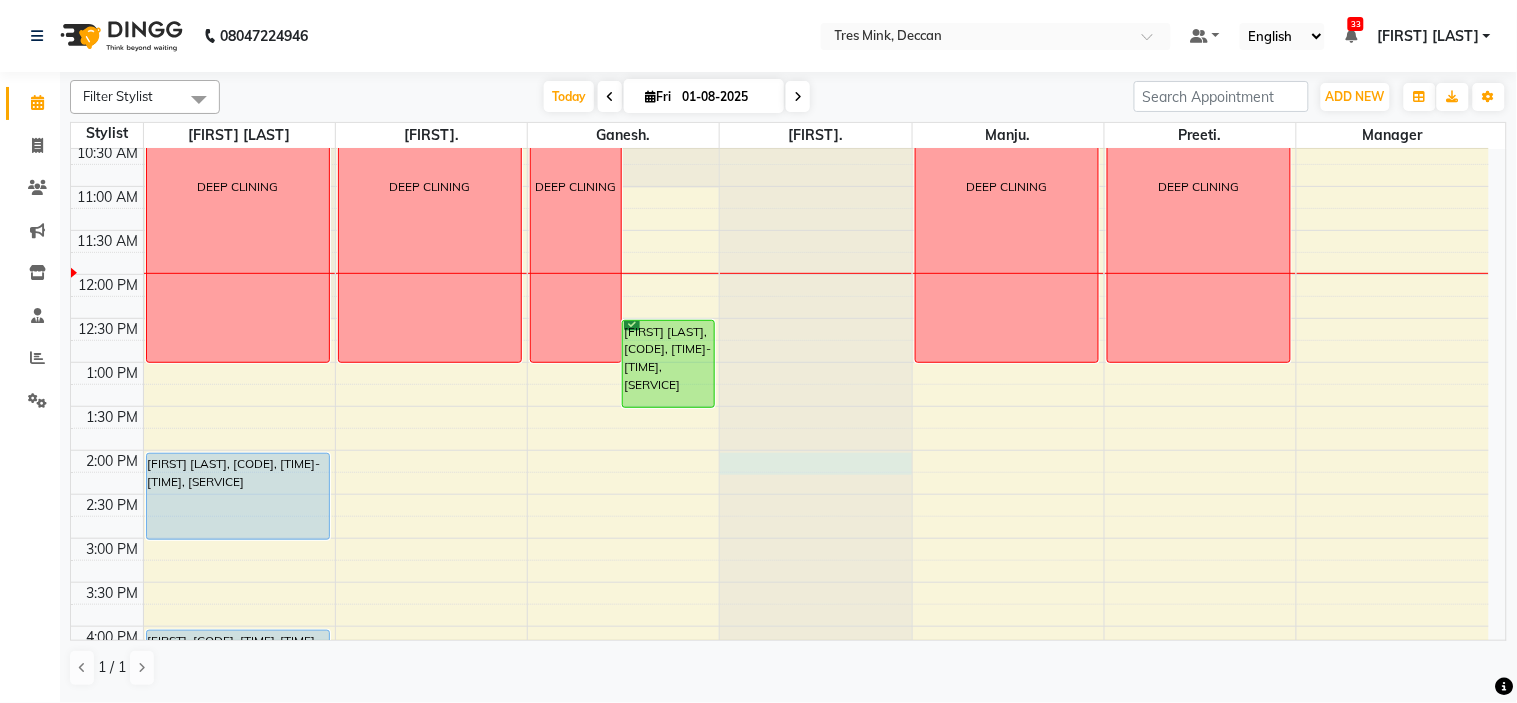 click at bounding box center [815, -77] 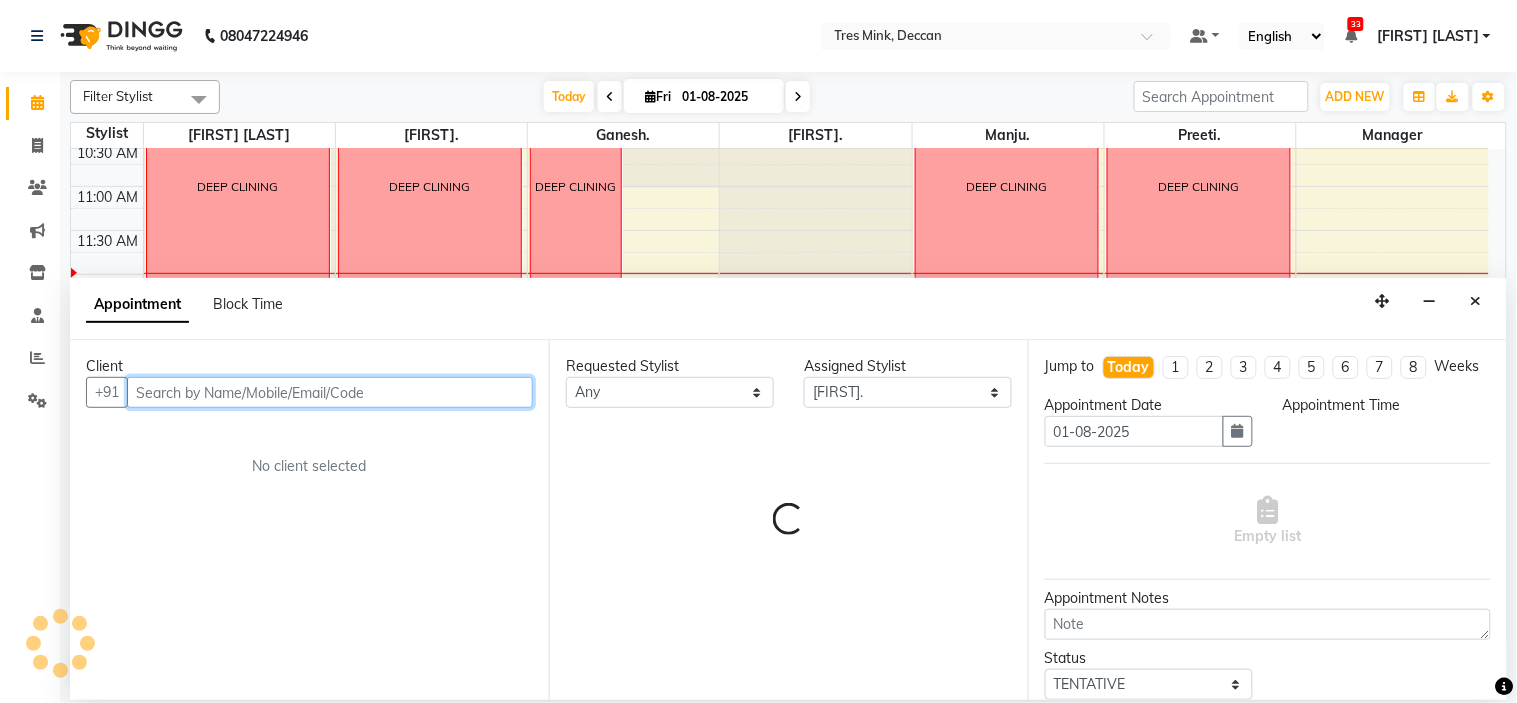 select on "840" 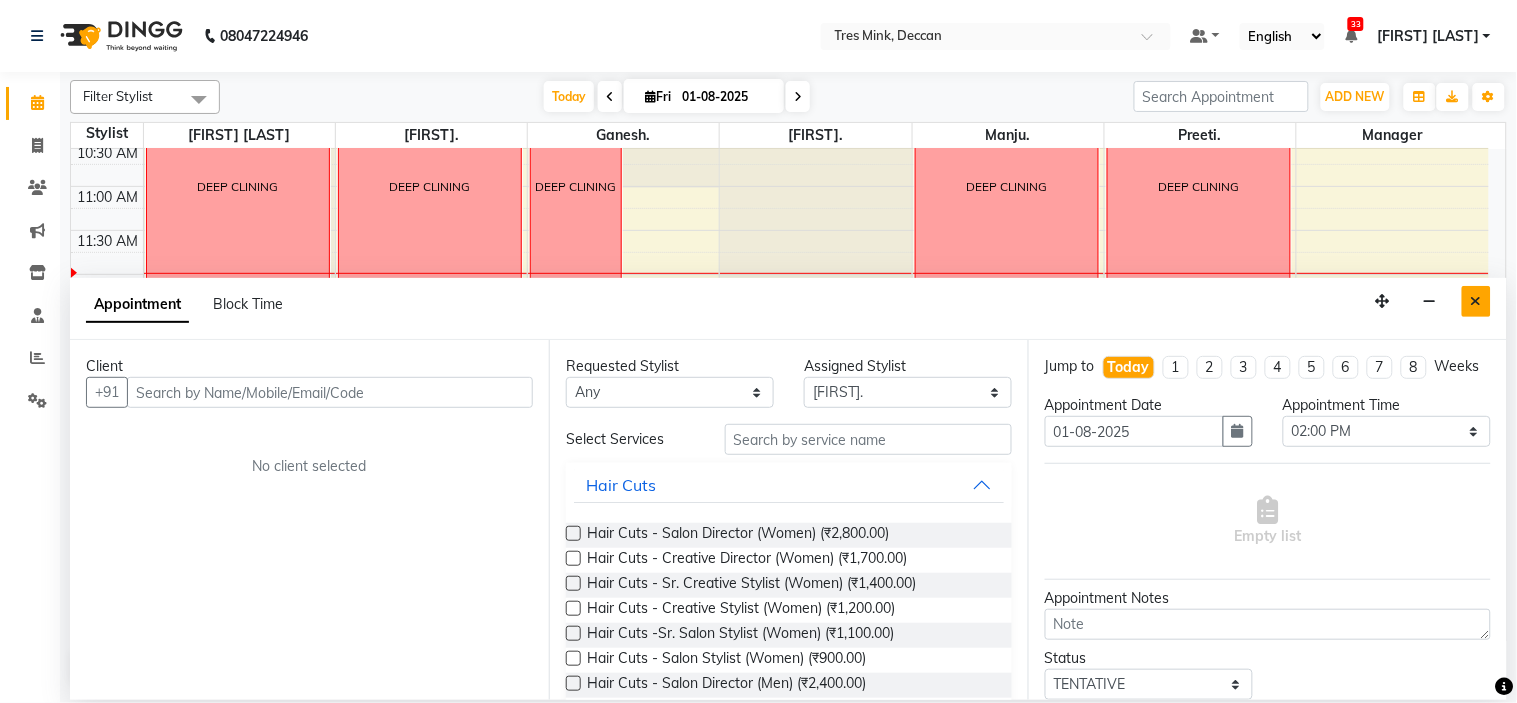 click at bounding box center (1476, 301) 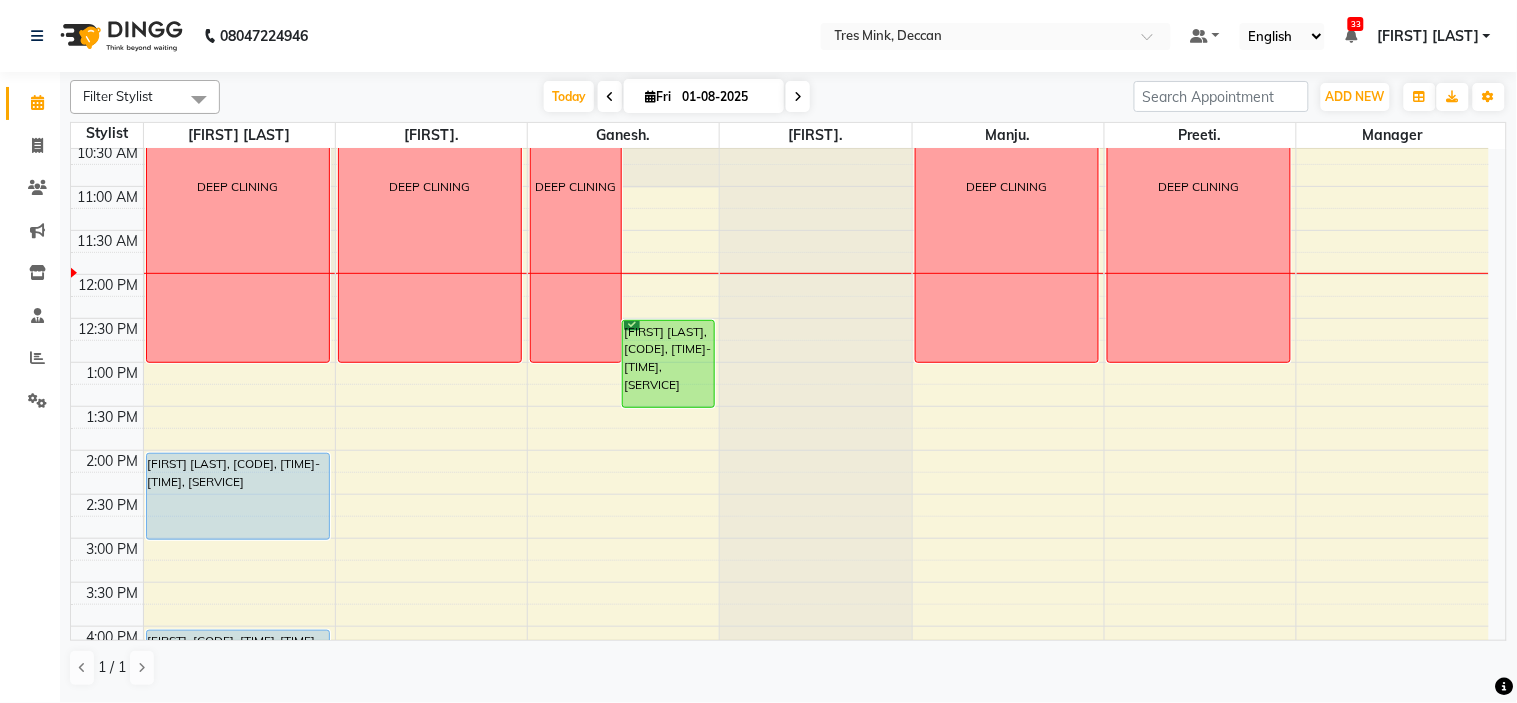 click on "Today  Fri 01-08-2025" at bounding box center [677, 97] 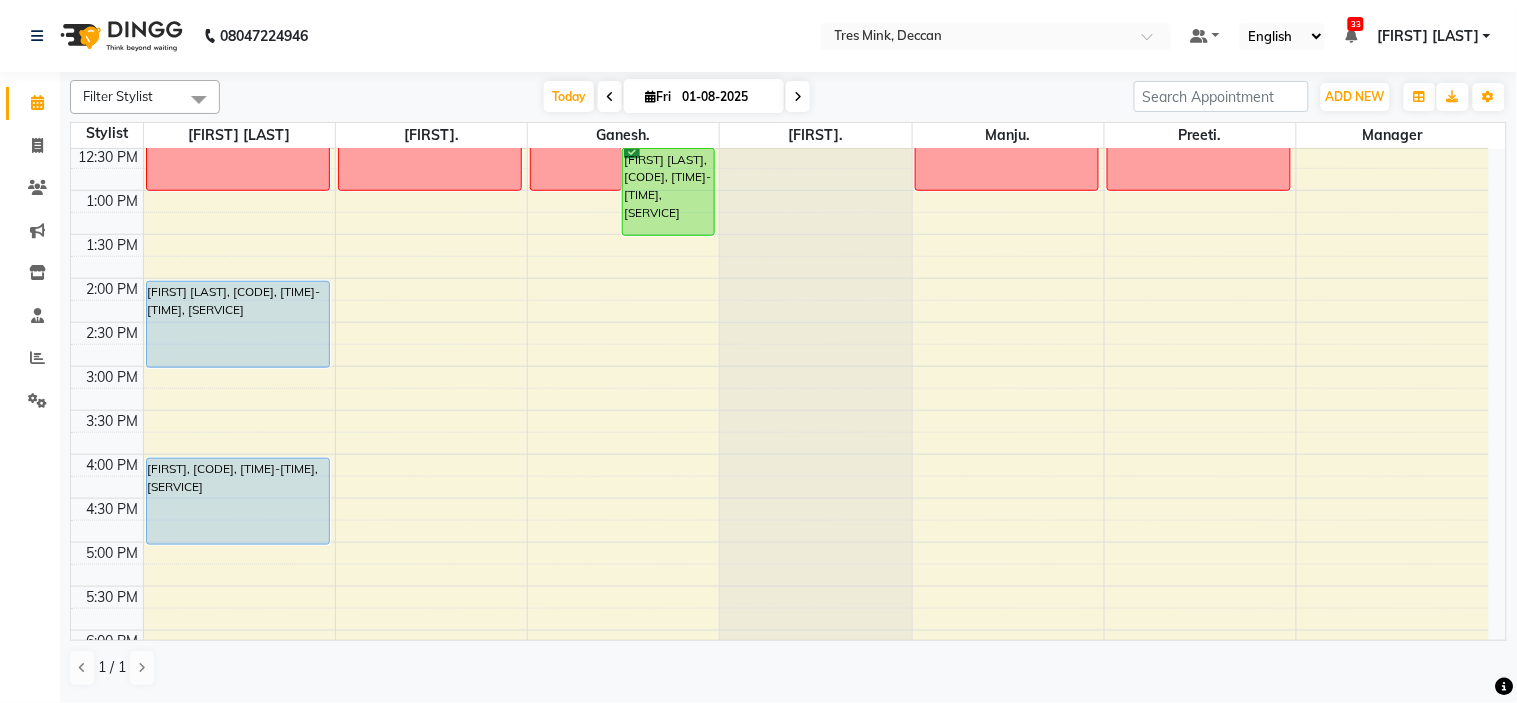 scroll, scrollTop: 394, scrollLeft: 0, axis: vertical 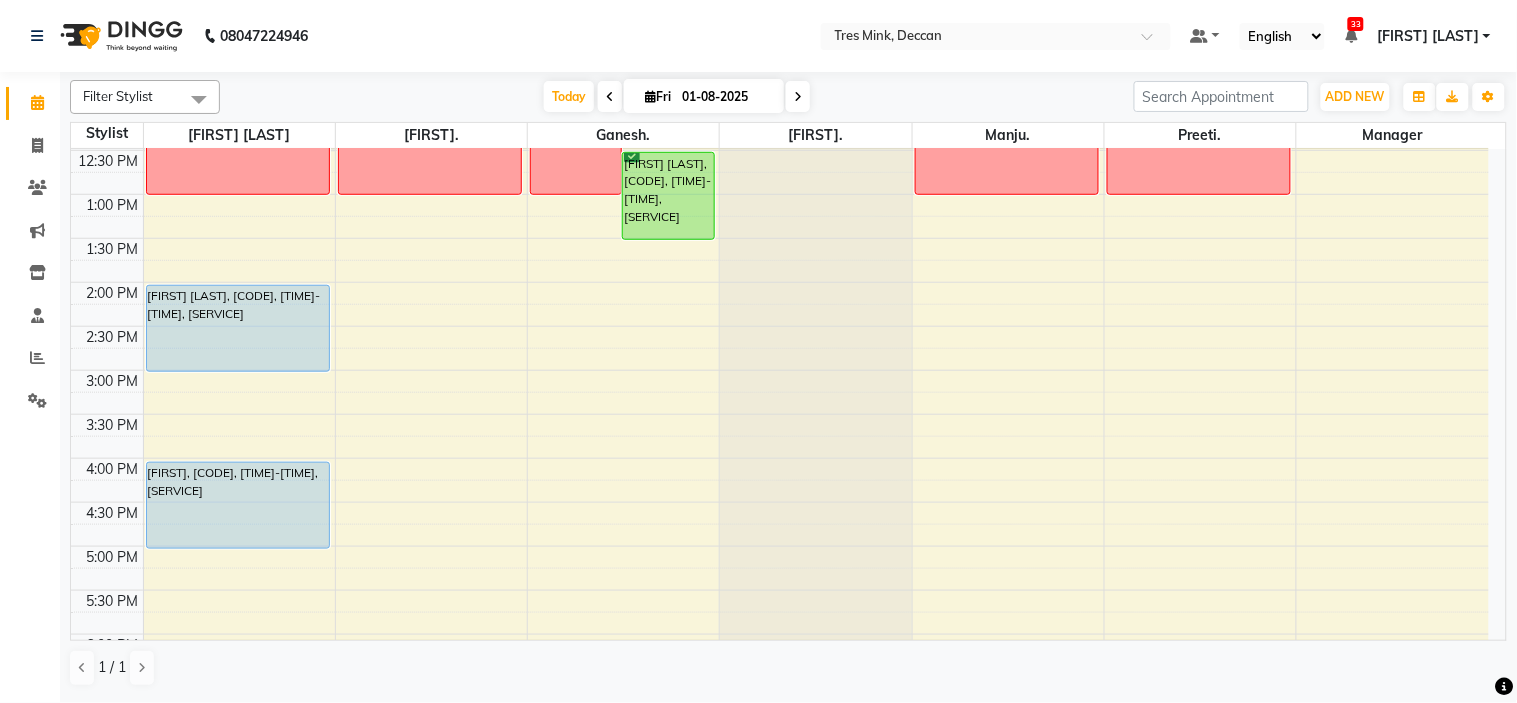 click on "01-08-2025" at bounding box center [726, 97] 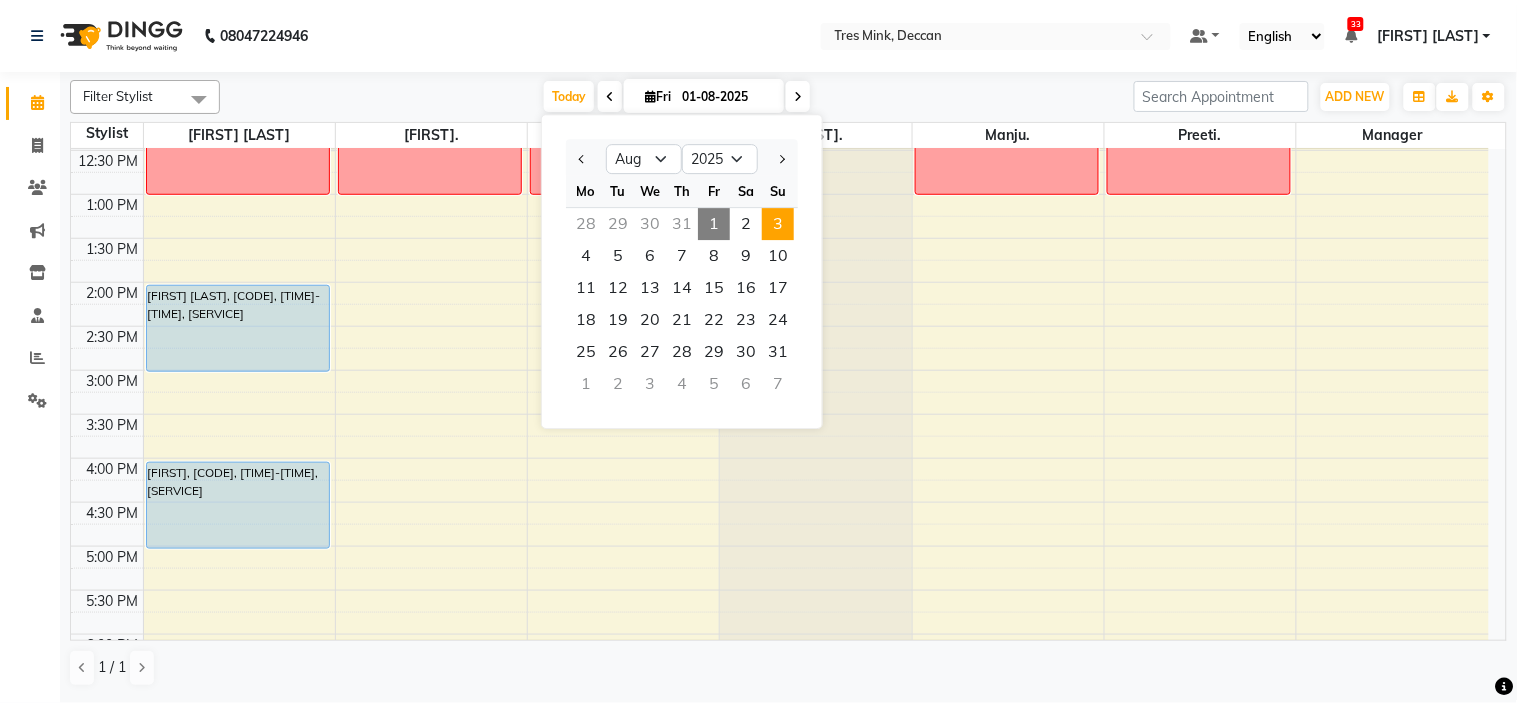click on "3" at bounding box center [778, 224] 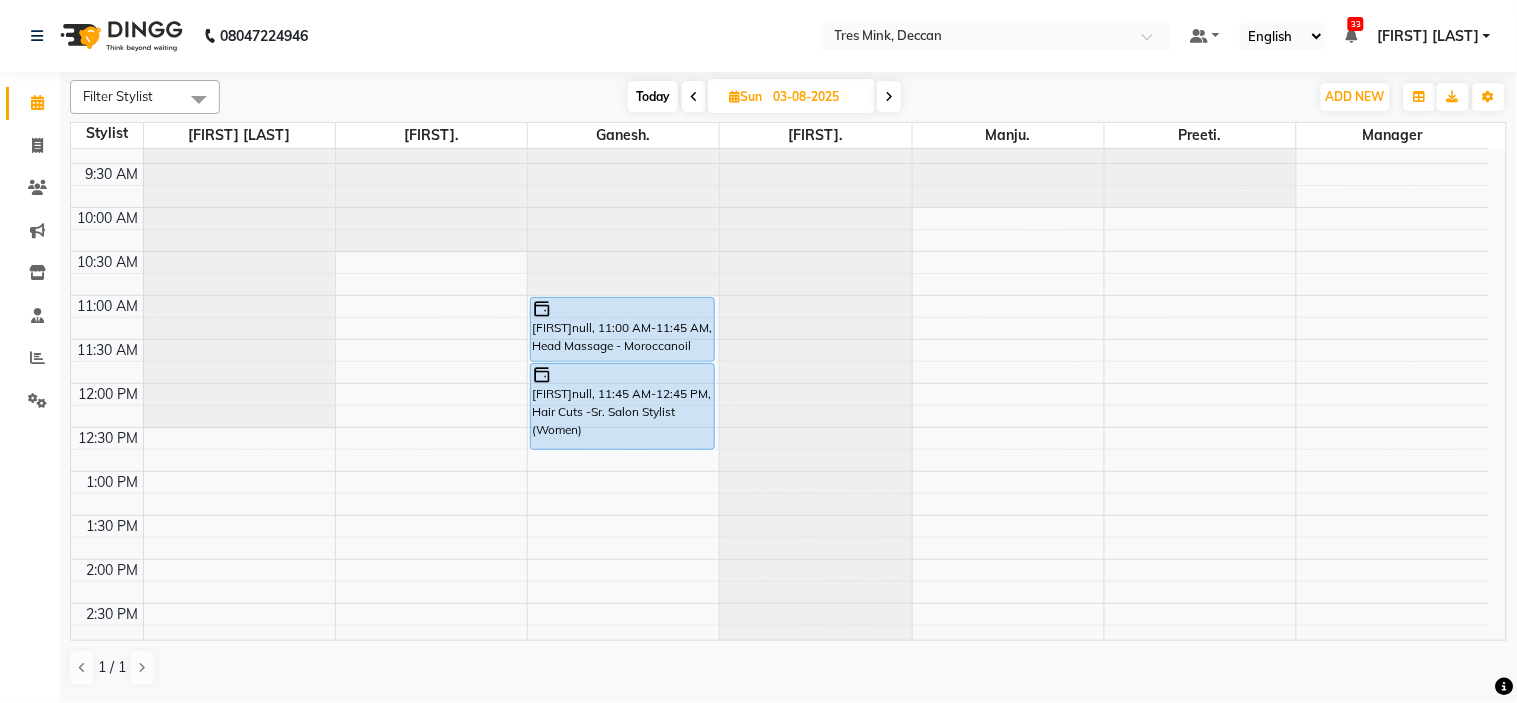 scroll, scrollTop: 118, scrollLeft: 0, axis: vertical 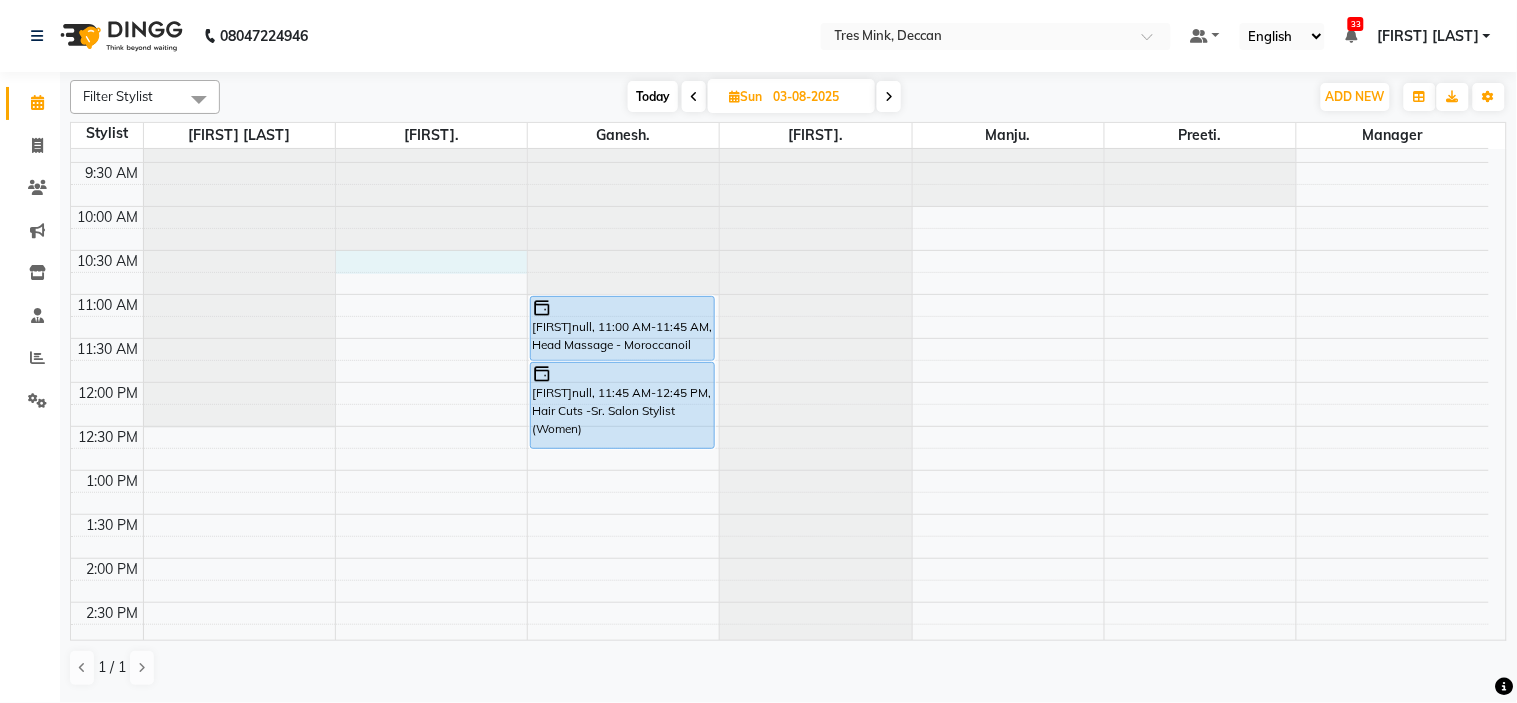 click on "8:00 AM 8:30 AM 9:00 AM 9:30 AM 10:00 AM 10:30 AM 11:00 AM 11:30 AM 12:00 PM 12:30 PM 1:00 PM 1:30 PM 2:00 PM 2:30 PM 3:00 PM 3:30 PM 4:00 PM 4:30 PM 5:00 PM 5:30 PM 6:00 PM 6:30 PM 7:00 PM 7:30 PM 8:00 PM 8:30 PM    [FIRST] [LAST], 03:30 PM-04:30 PM, Hair Cuts - Creative Stylist (Women)     [FIRST]null, 11:00 AM-11:45 AM, Head Massage - Moroccanoil      [FIRST]null, 11:45 AM-12:45 PM, Hair Cuts -Sr. Salon Stylist (Women)    [FIRST] [LAST], 03:30 PM-04:30 PM, Hair Cuts -Sr. Salon Stylist (Women)" at bounding box center (780, 602) 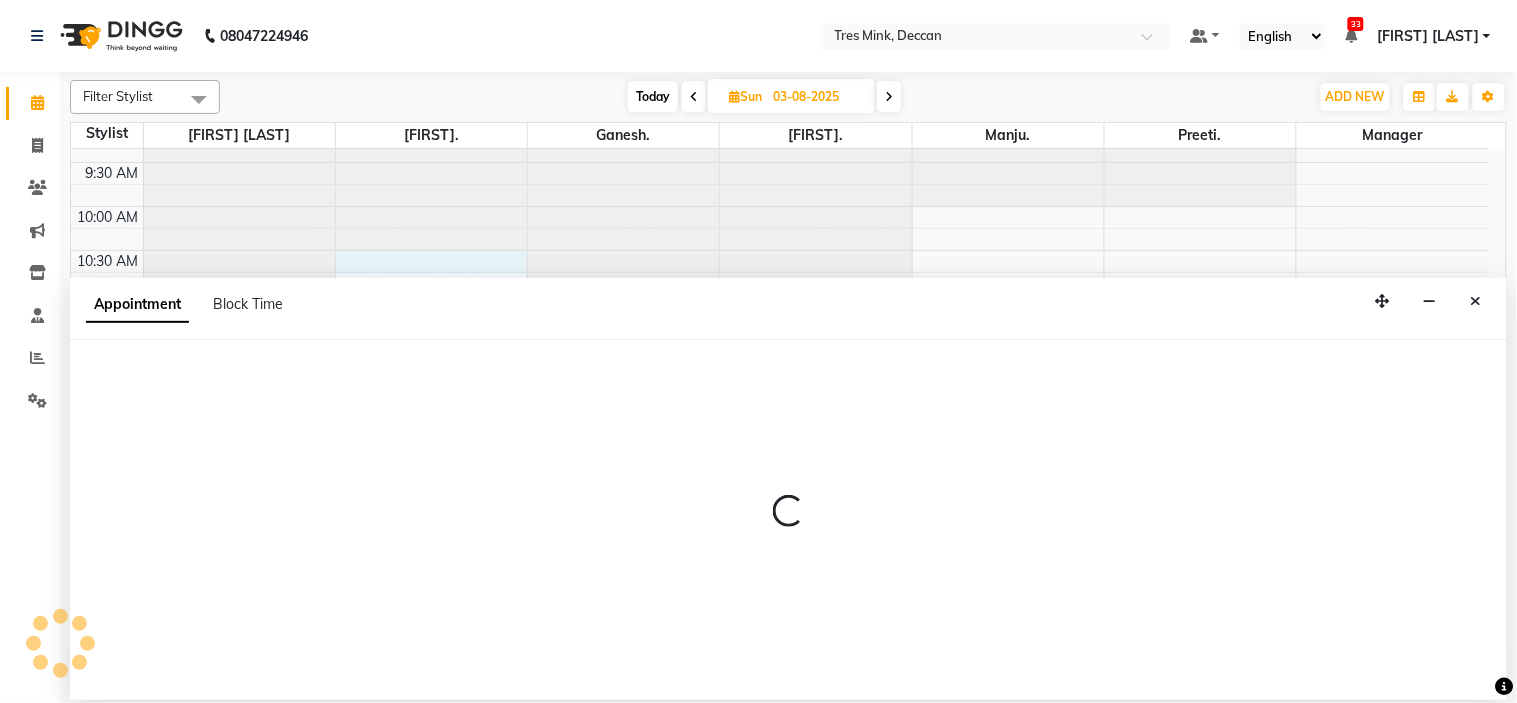 select on "59499" 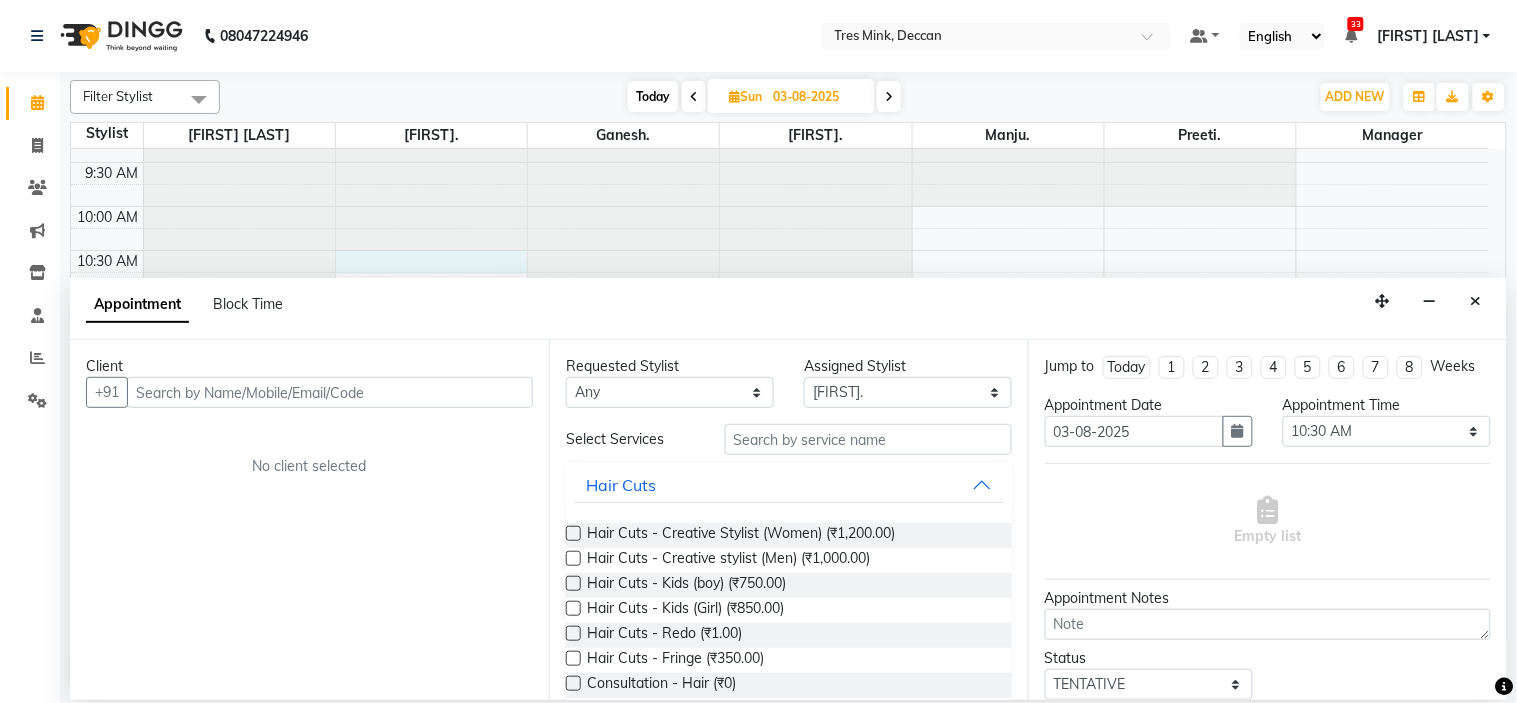click at bounding box center (330, 392) 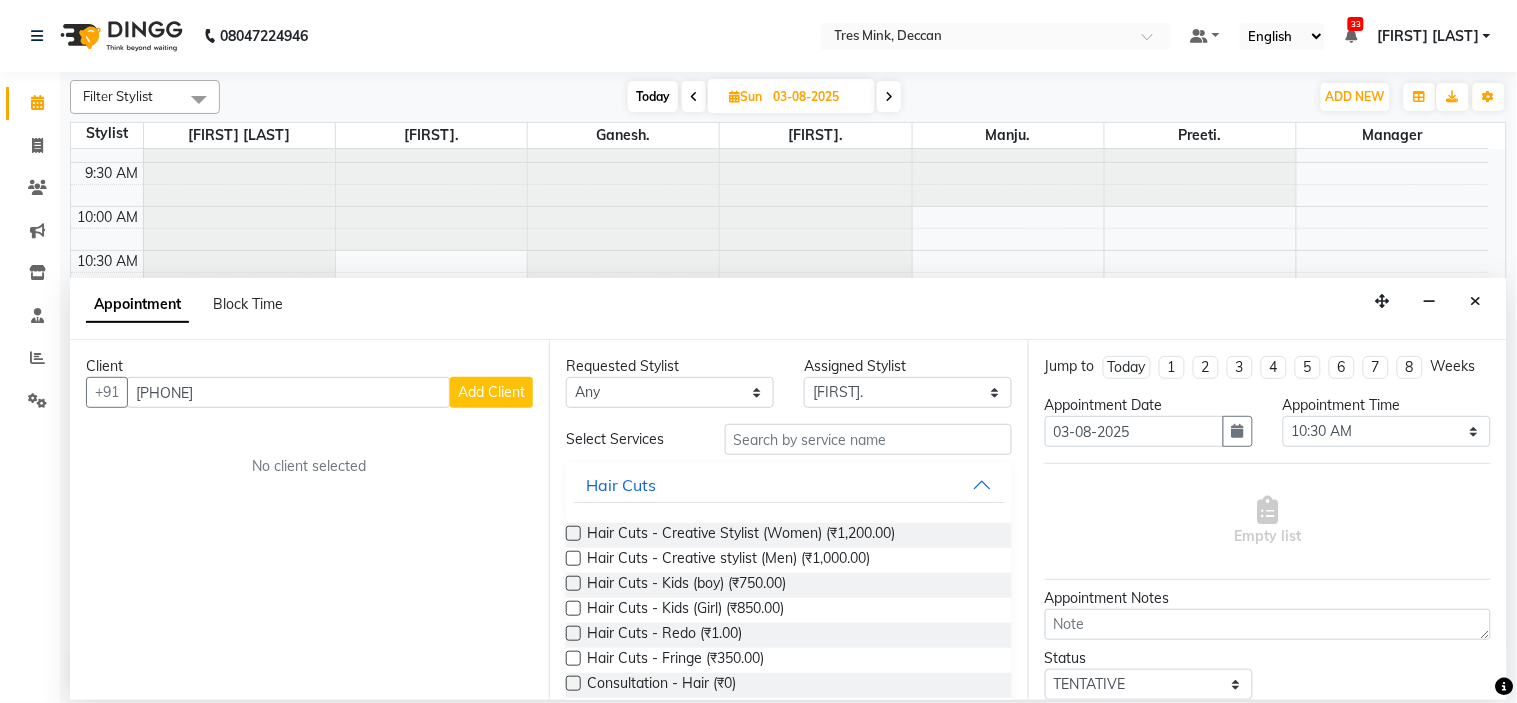 type on "[PHONE]" 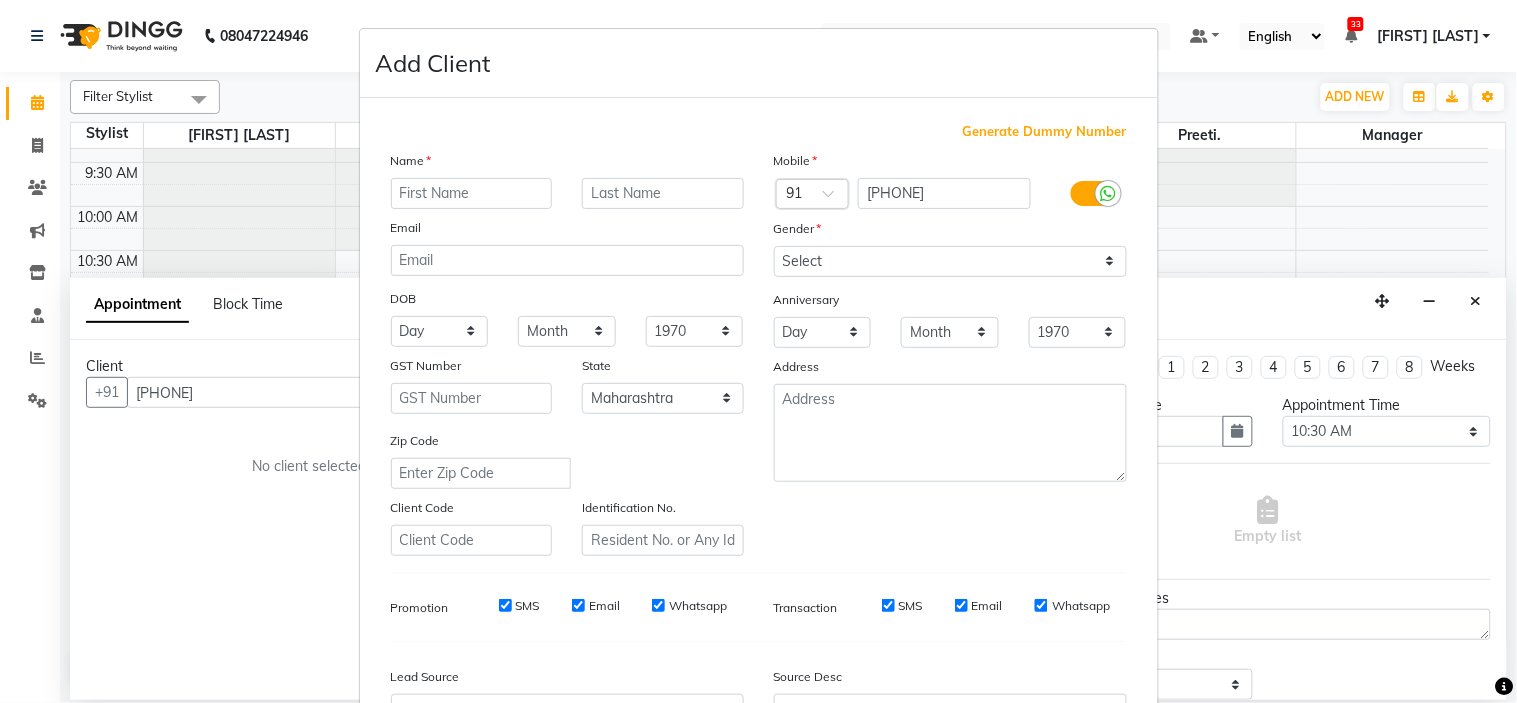 click at bounding box center [472, 193] 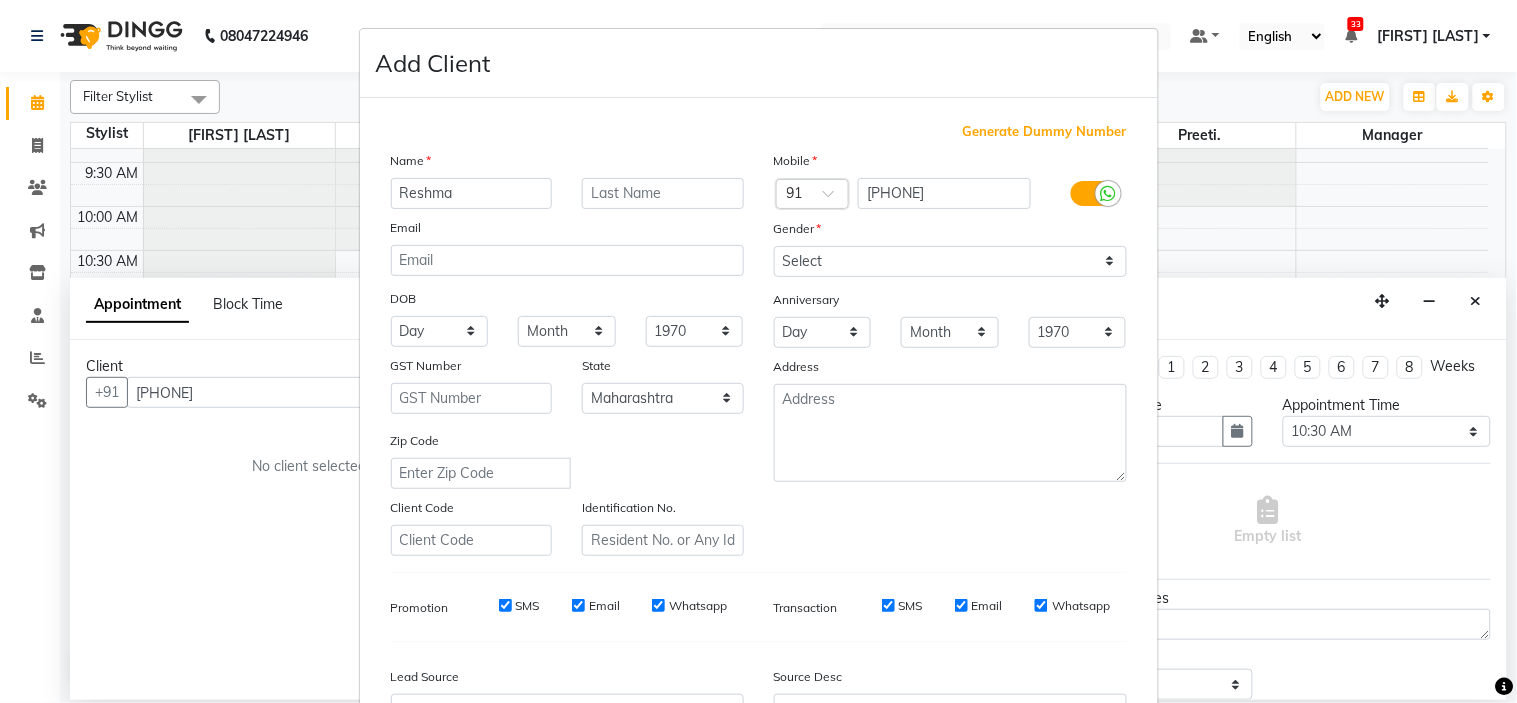 type on "Reshma" 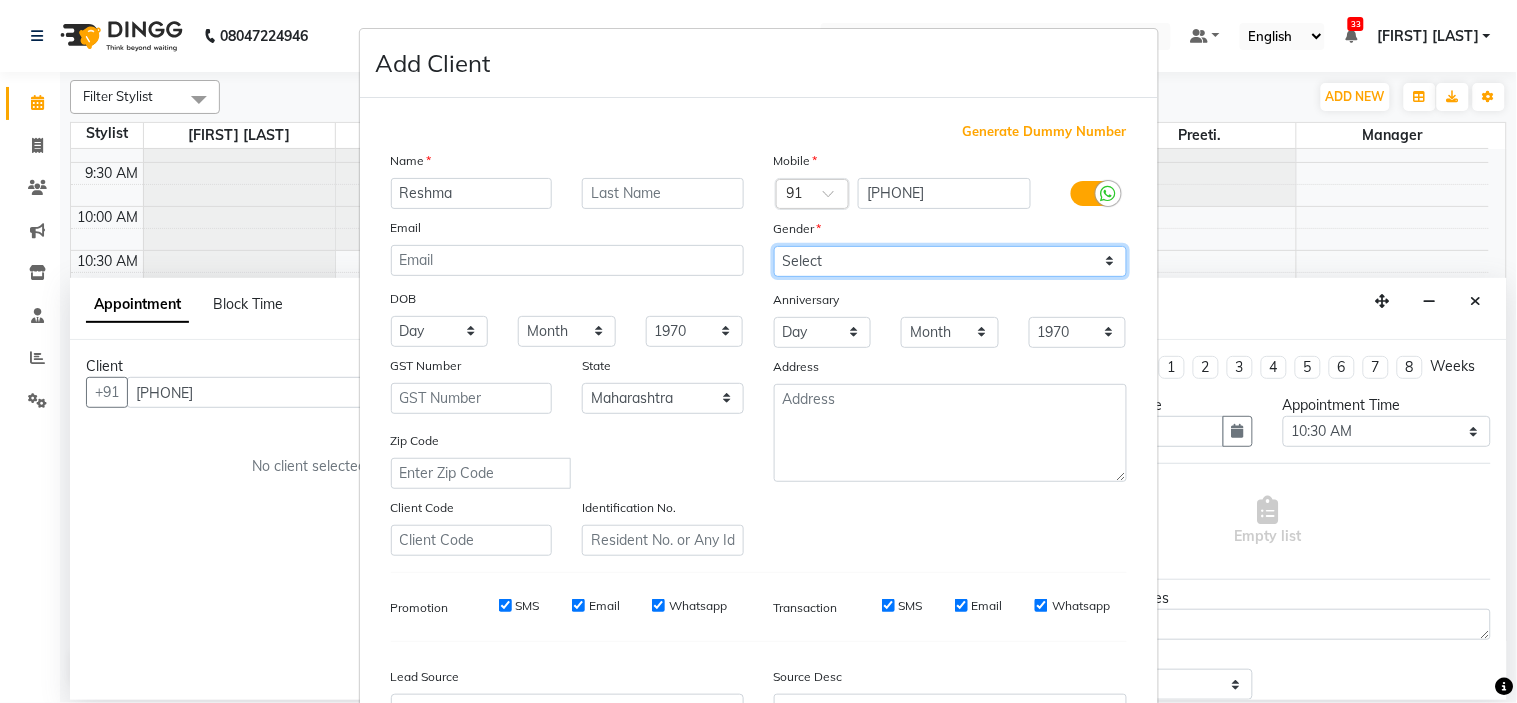 click on "Select Male Female Other Prefer Not To Say" at bounding box center (950, 261) 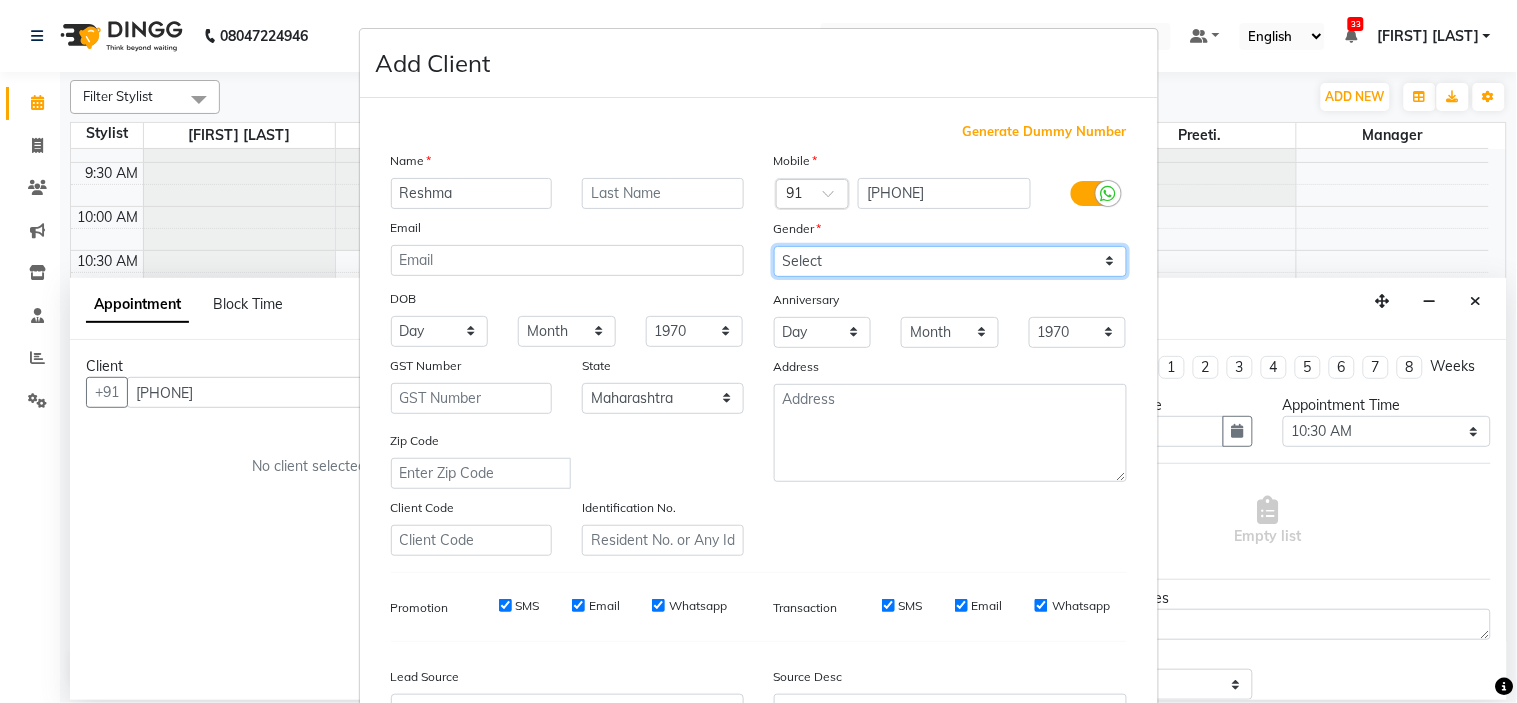 select on "female" 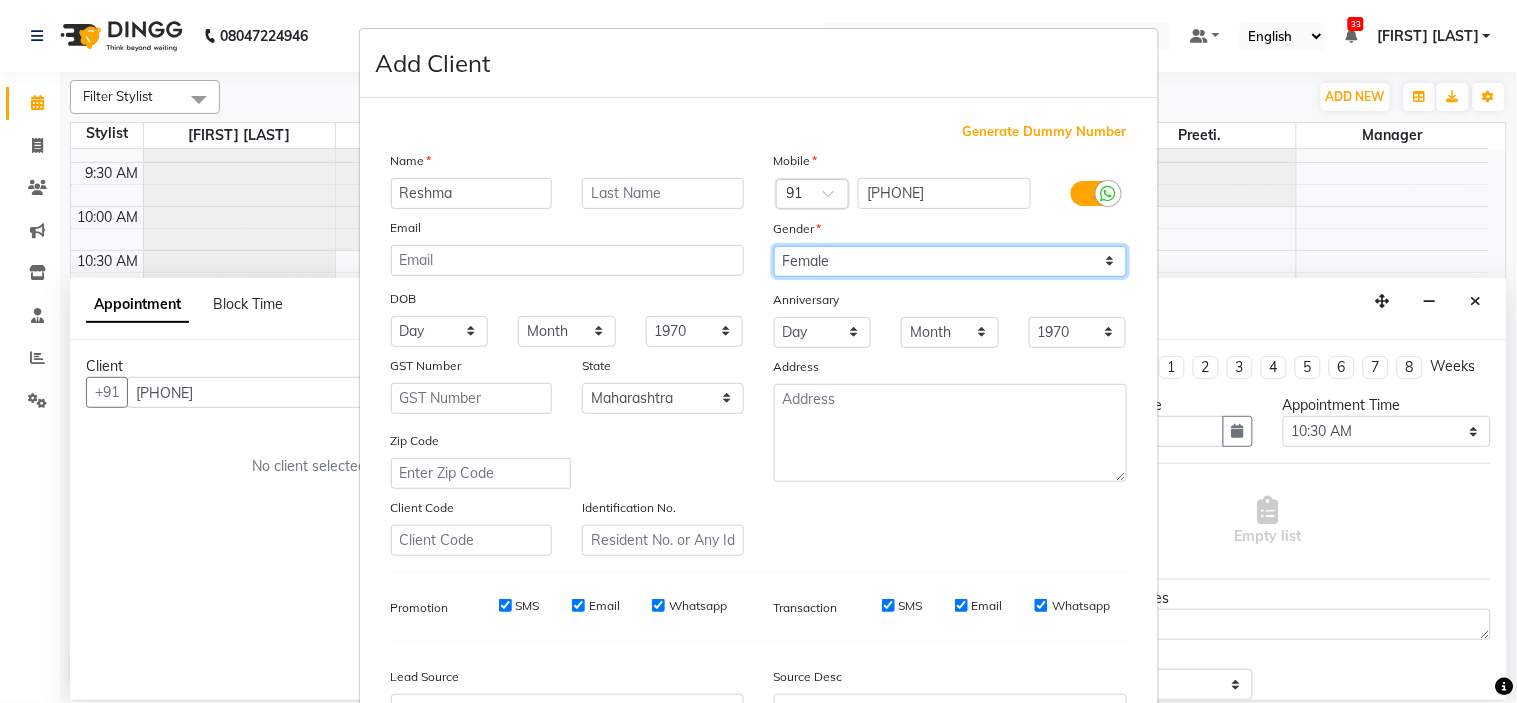 click on "Select Male Female Other Prefer Not To Say" at bounding box center [950, 261] 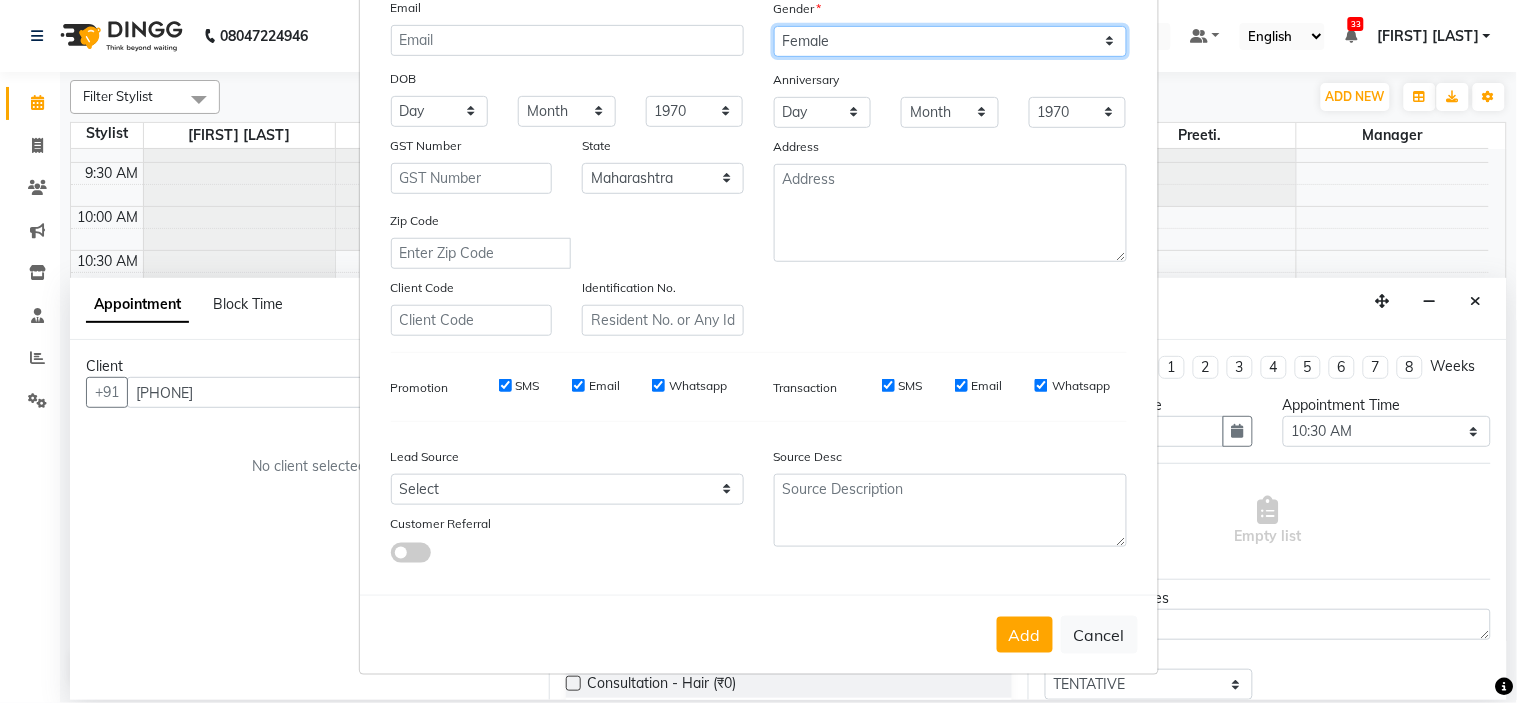 scroll, scrollTop: 0, scrollLeft: 0, axis: both 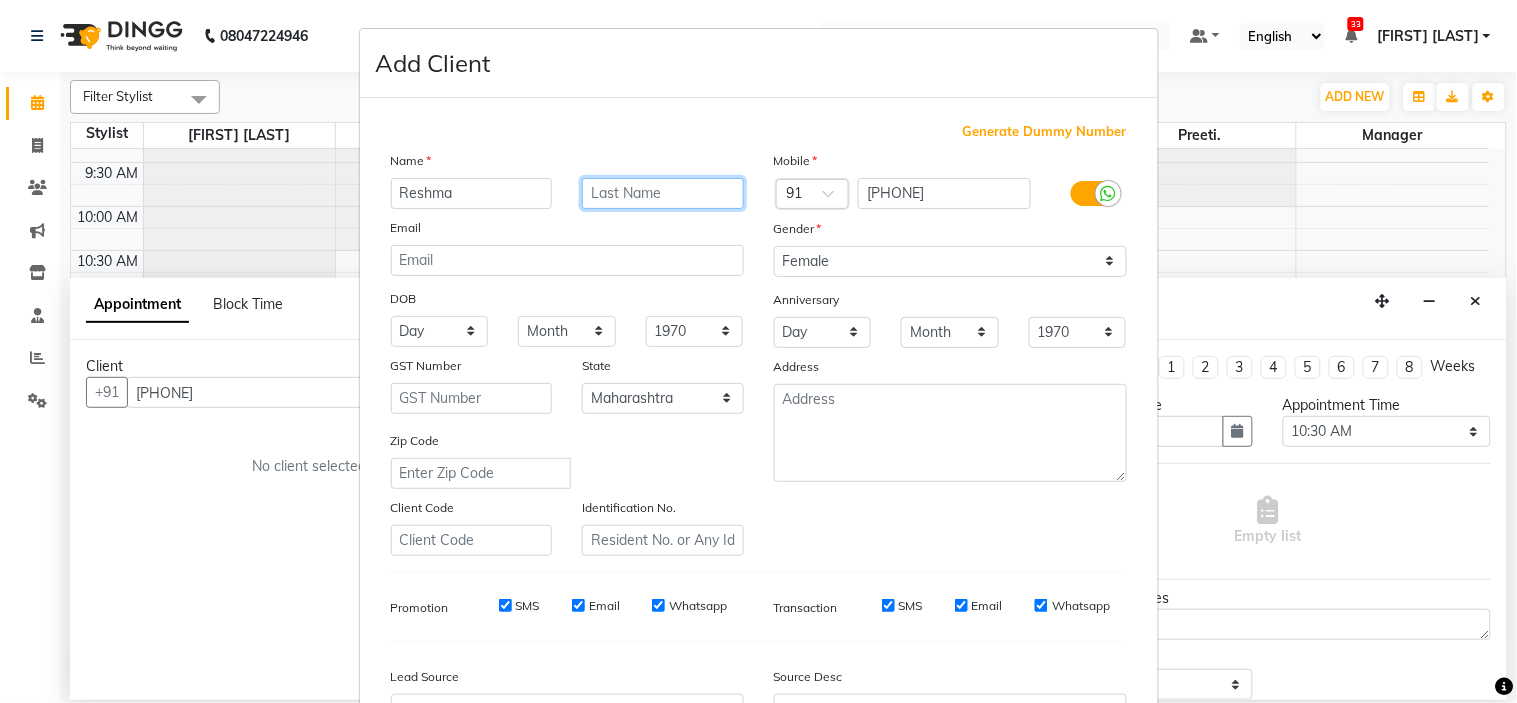 click at bounding box center [663, 193] 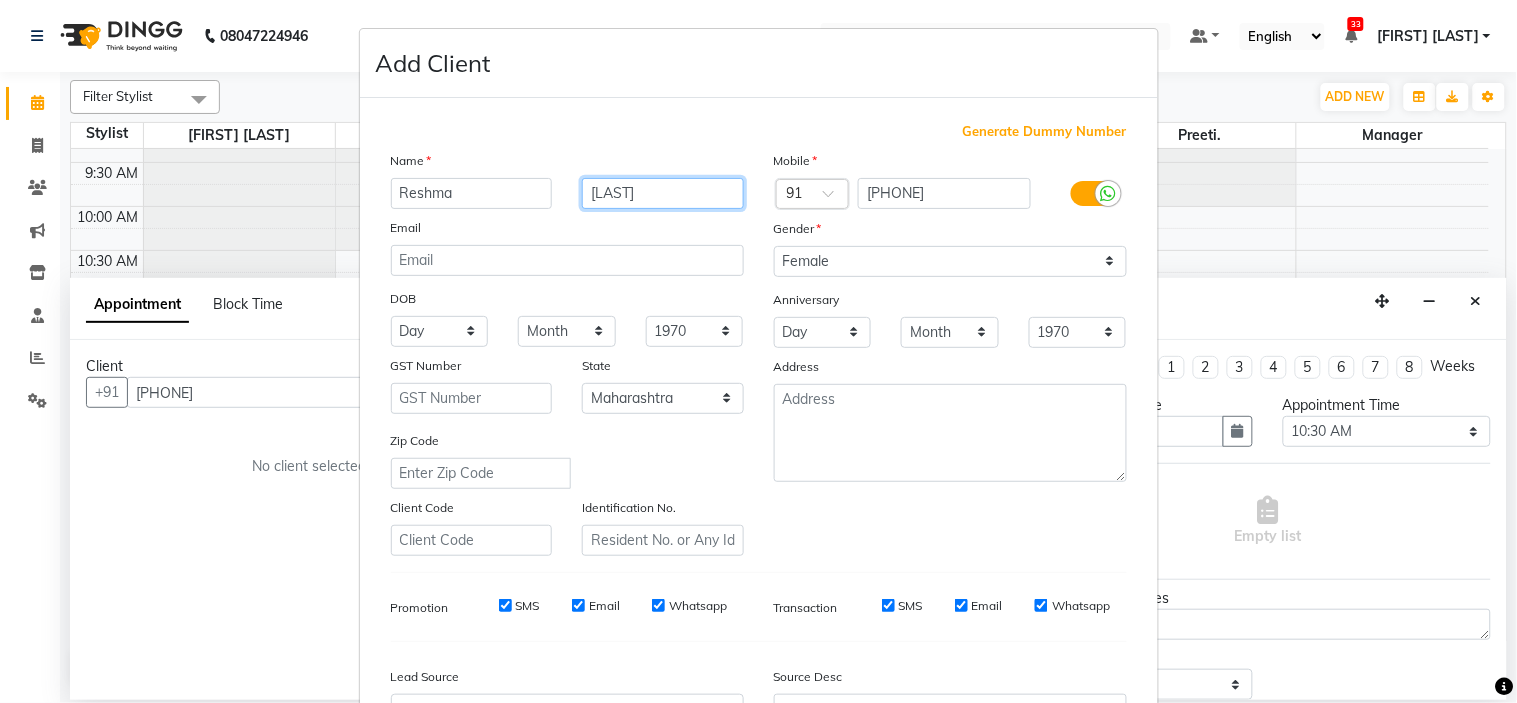 scroll, scrollTop: 221, scrollLeft: 0, axis: vertical 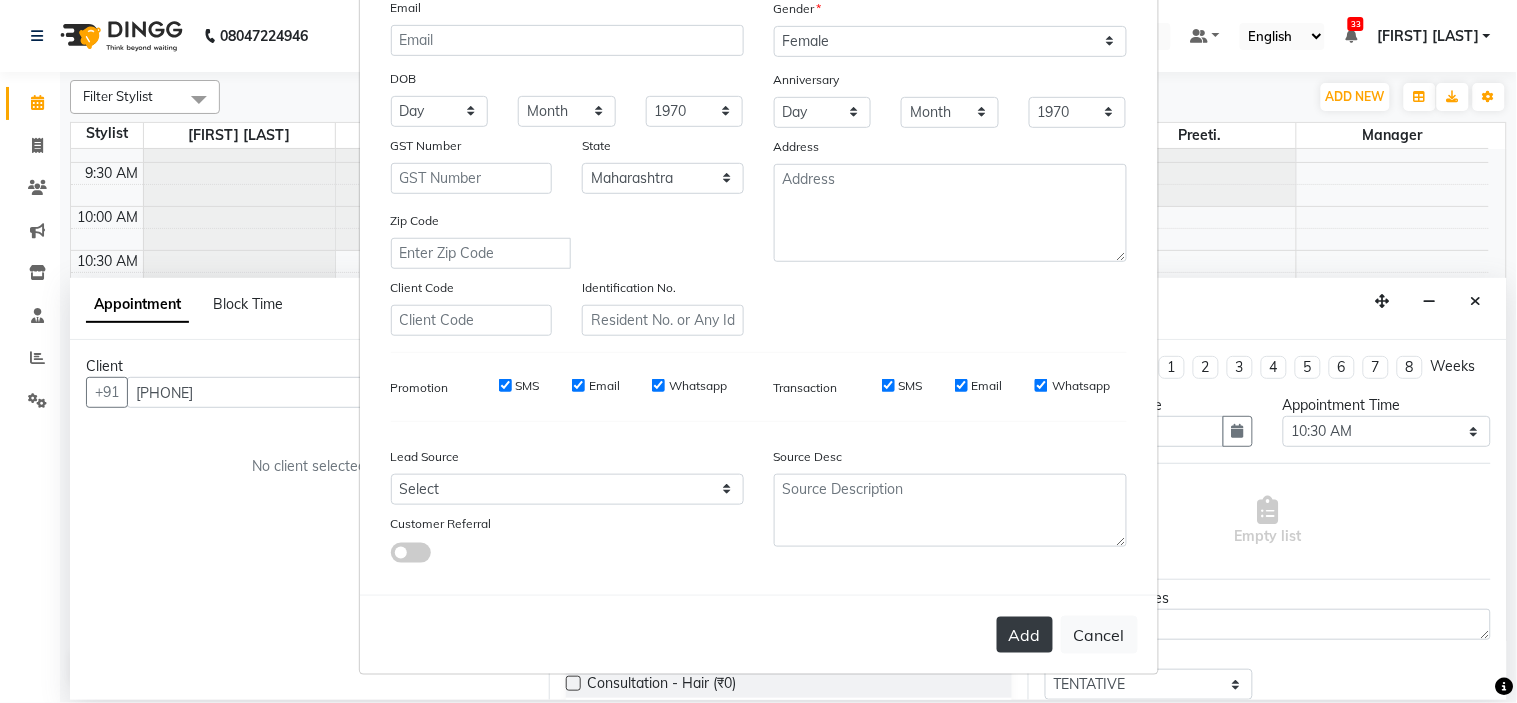 type on "[LAST]" 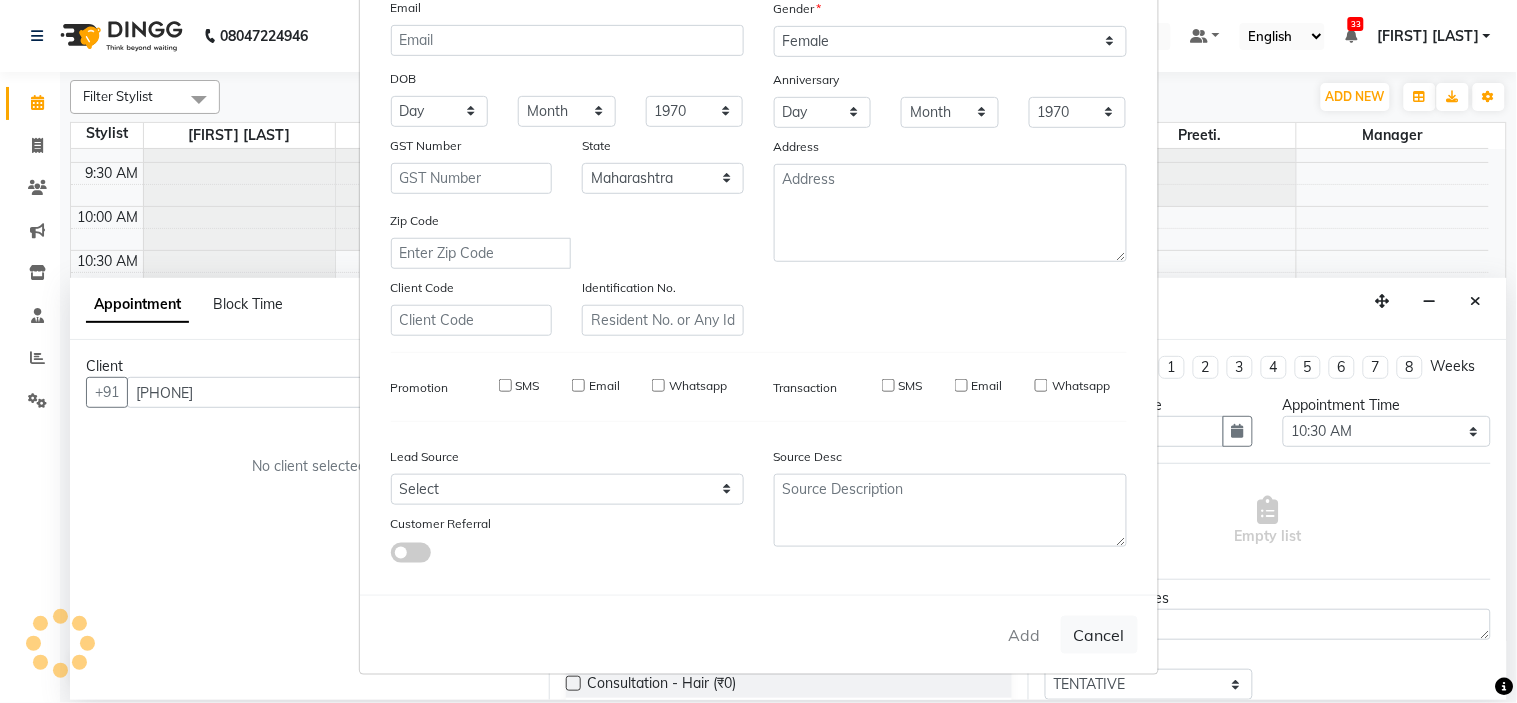 type 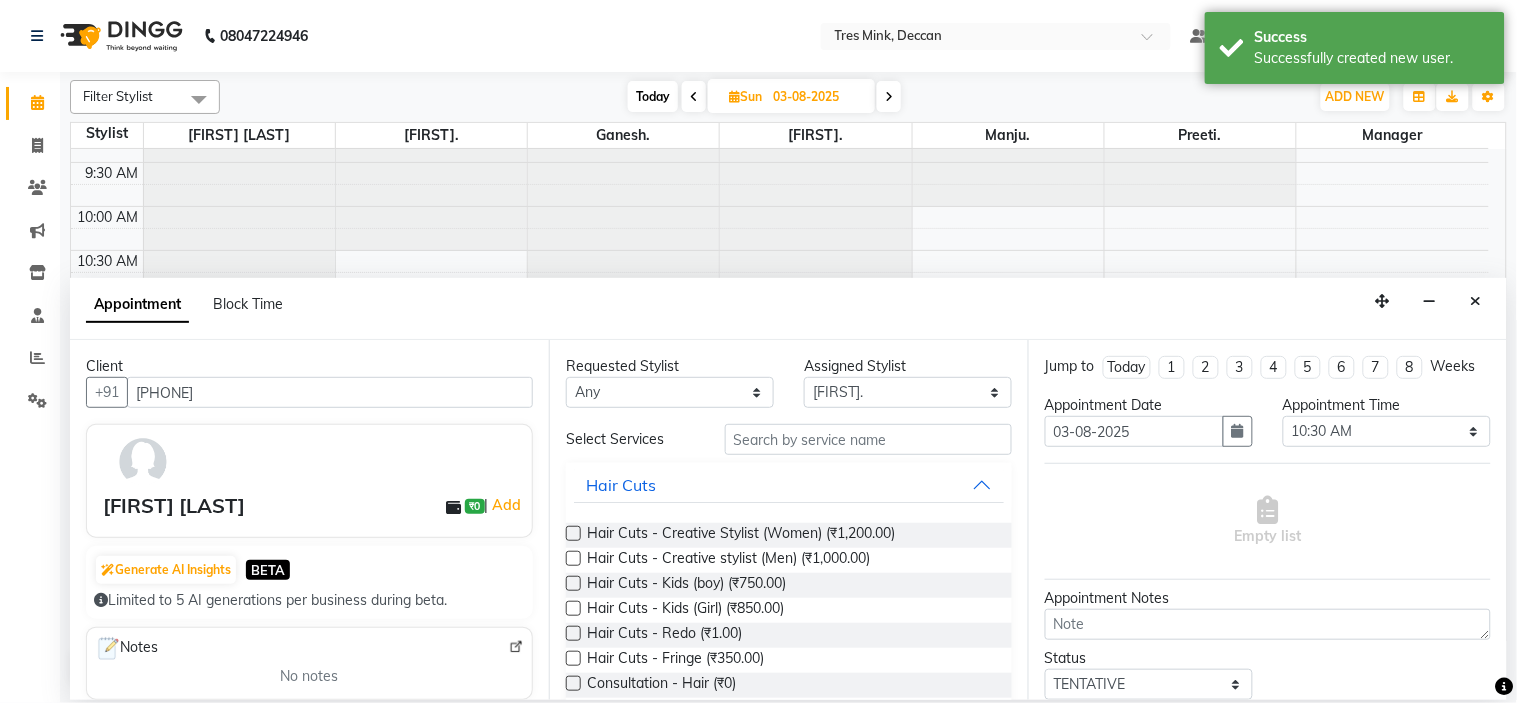 click on "Select Services    Hair Cuts Hair Cuts - Creative Stylist (Women) (₹1,200.00) Hair Cuts - Creative stylist (Men) (₹1,000.00) Hair Cuts - Kids (boy) (₹750.00) Hair Cuts - Kids (Girl) (₹850.00) Hair Cuts - Redo (₹1.00) Hair Cuts - Fringe (₹350.00) Consultation - Hair  (₹0) Consultation - Skin (₹0)    Hair Color    Styling    Treatment    Spa & Ritual    Beard    Relaxation massage    Grooming Makeup    Classic Makeup    Hair Styling    Draping    Sanitization    Due Amount    Hair Extensions" at bounding box center (789, 867) 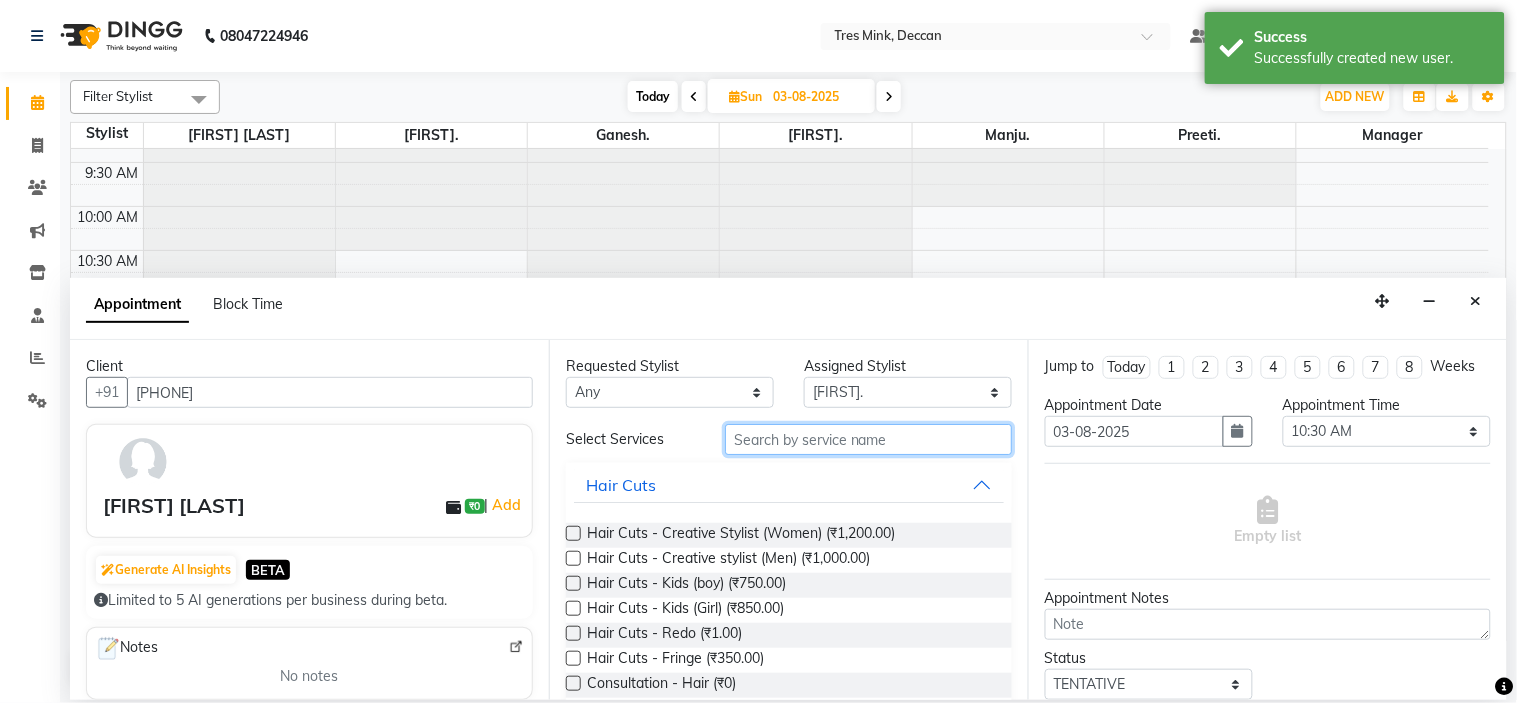 click at bounding box center (868, 439) 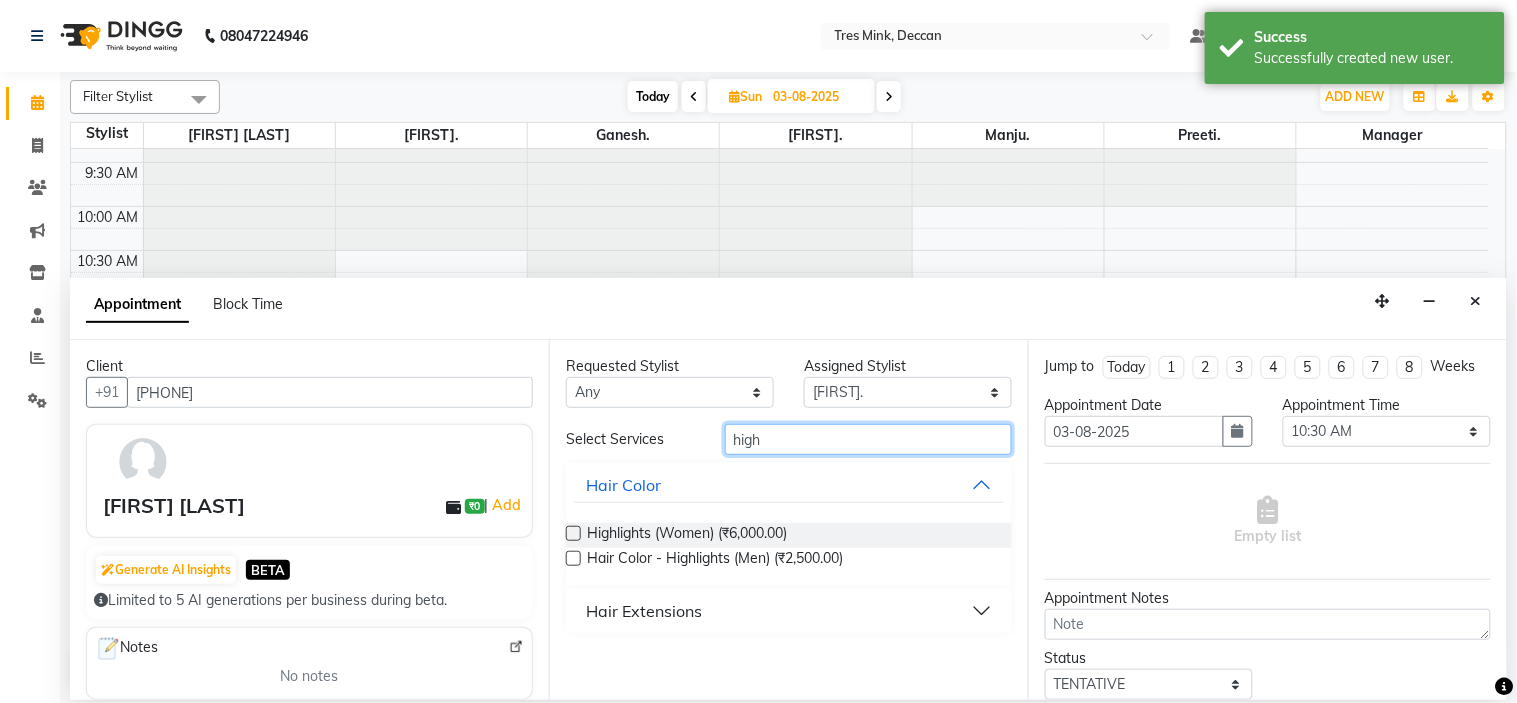 type on "high" 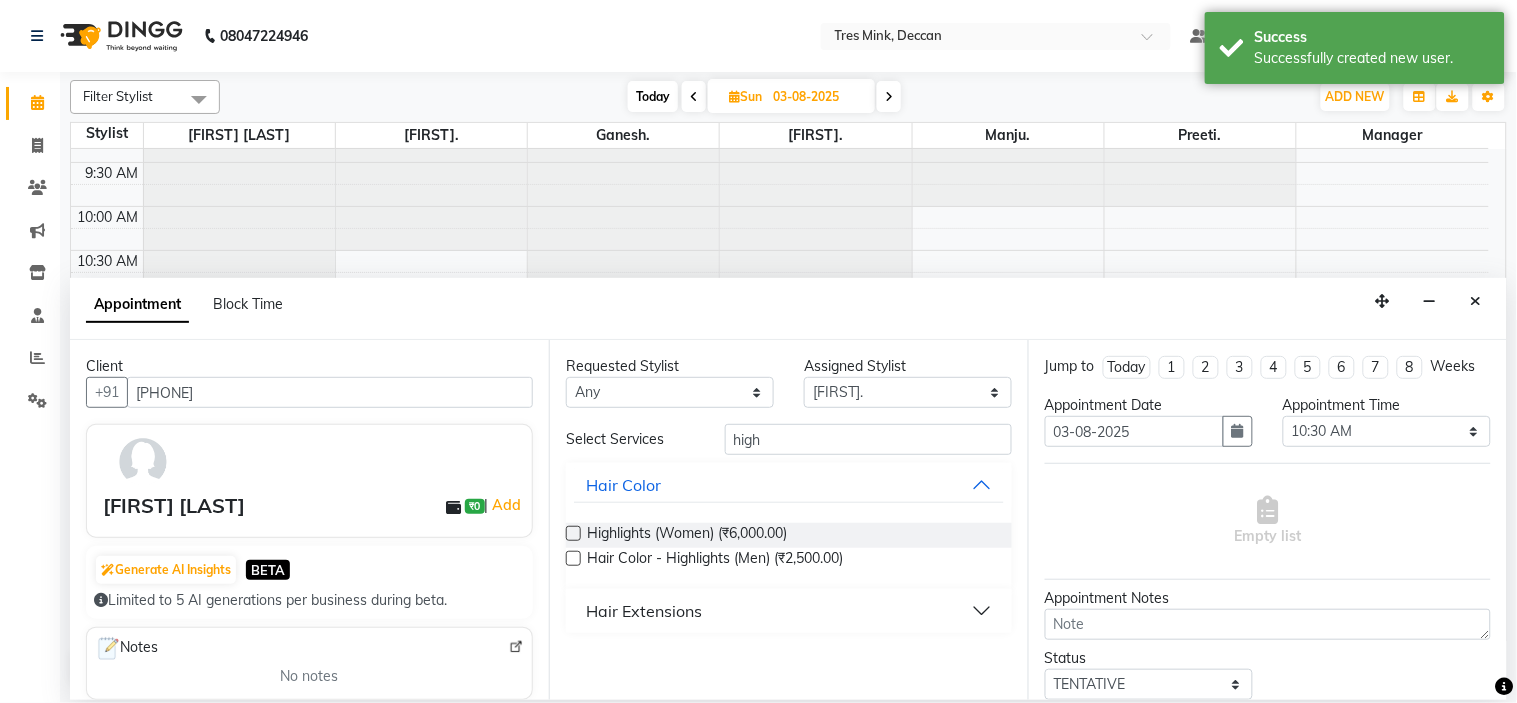 click on "Highlights (Women) (₹6,000.00) Hair Color - Highlights (Men) (₹2,500.00)" at bounding box center [789, 548] 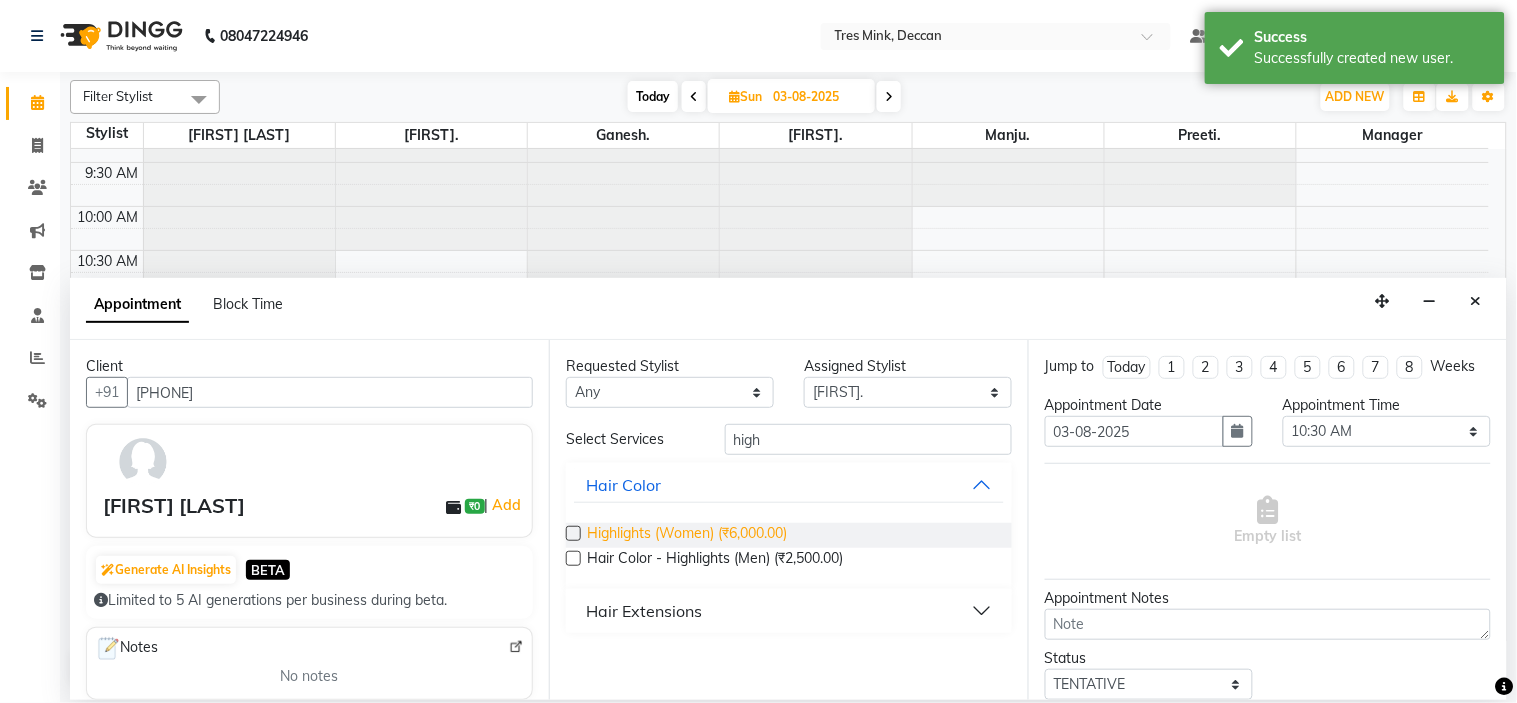 click on "Highlights (Women) (₹6,000.00)" at bounding box center (687, 535) 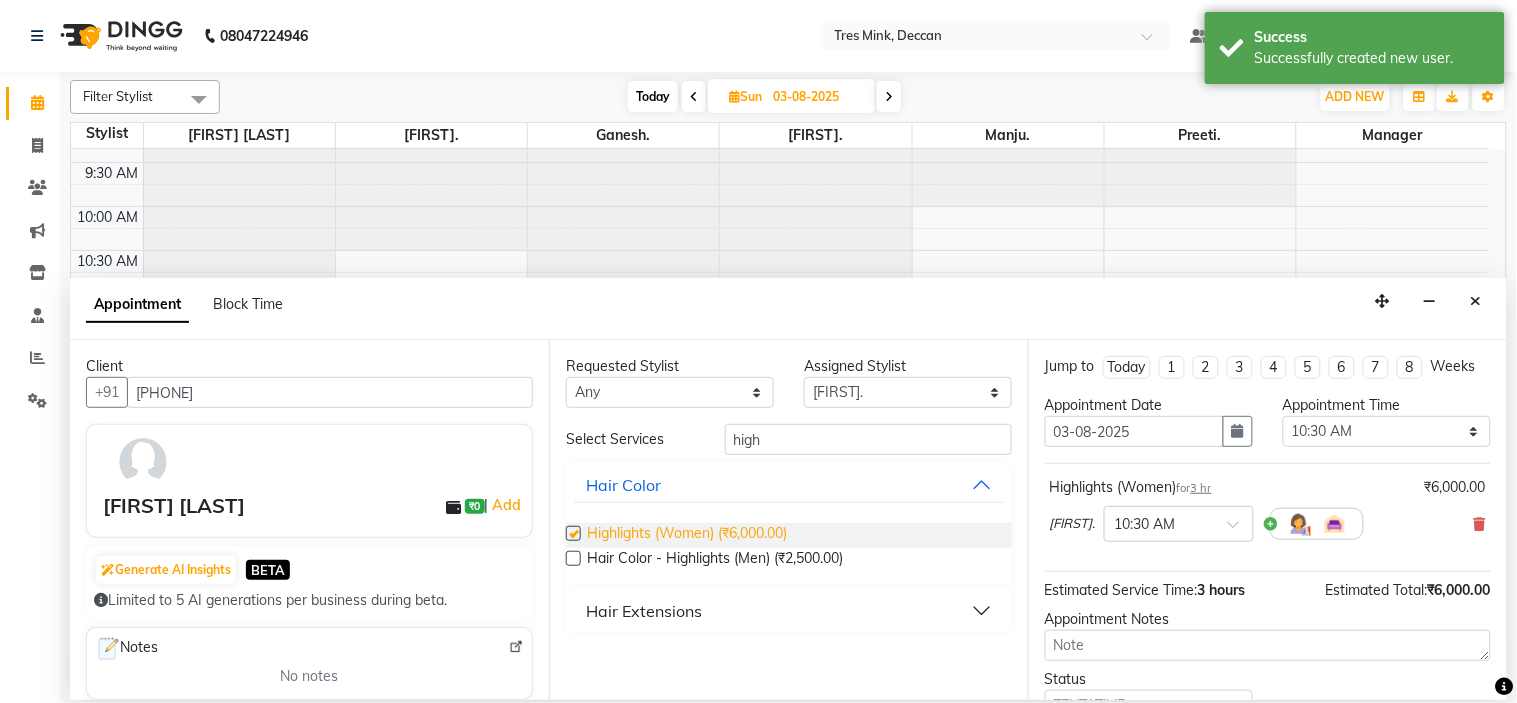 checkbox on "false" 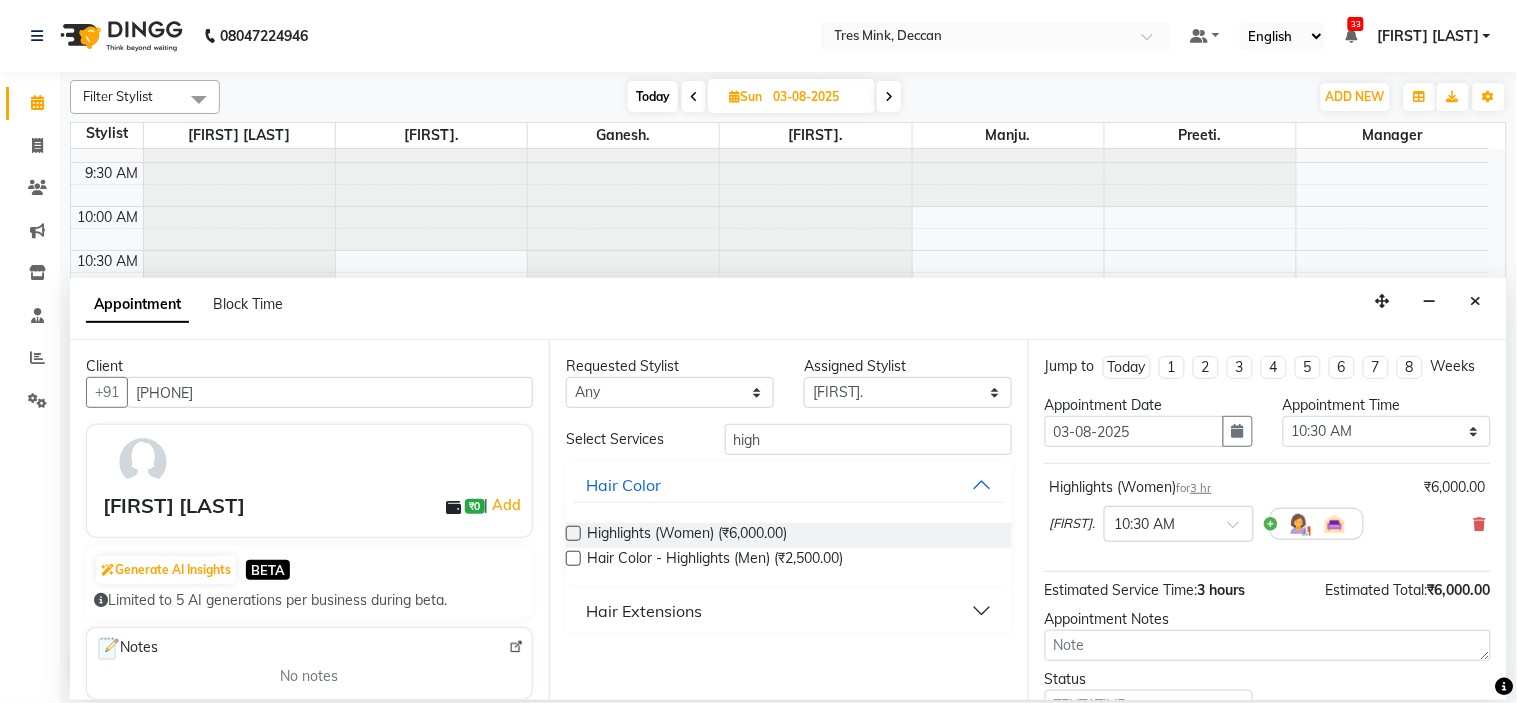 scroll, scrollTop: 166, scrollLeft: 0, axis: vertical 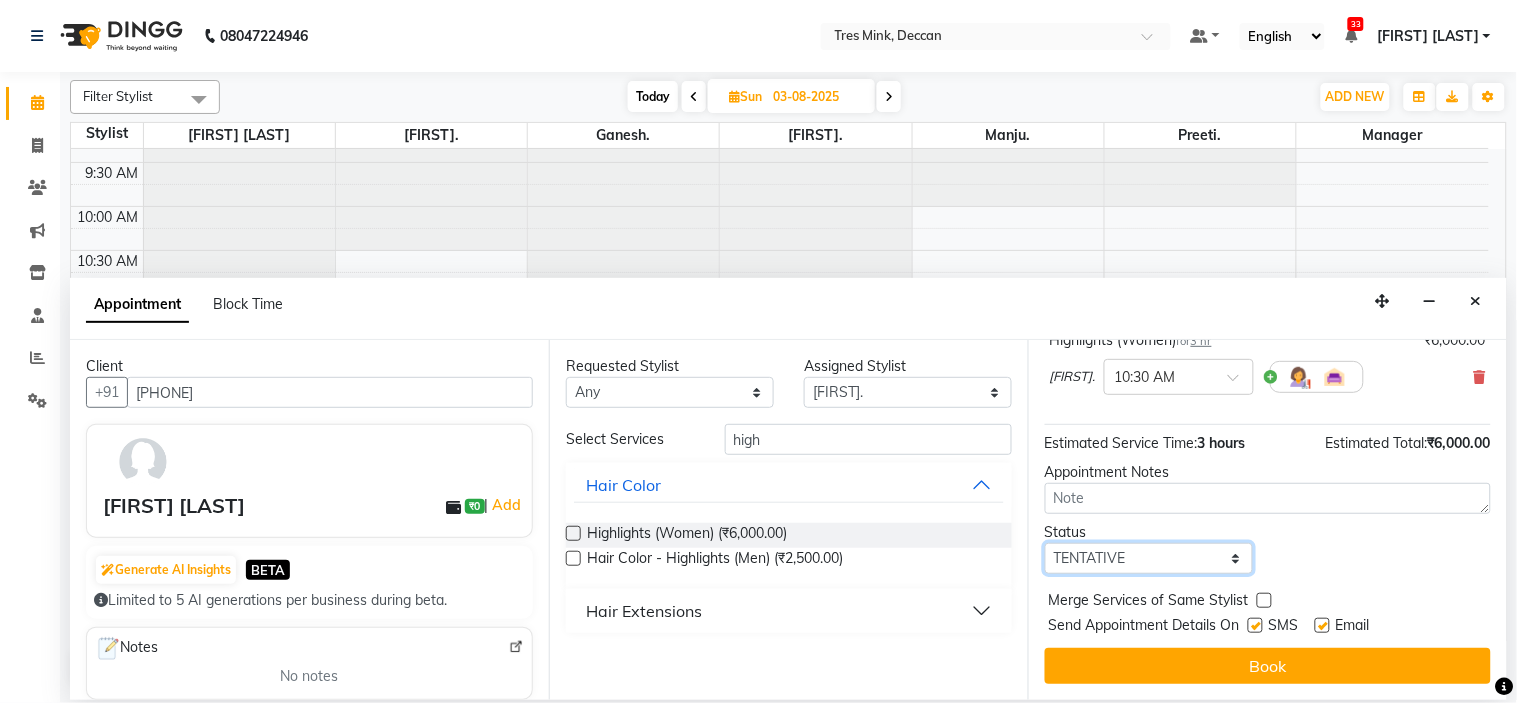 click on "Select TENTATIVE CONFIRM UPCOMING" at bounding box center (1149, 558) 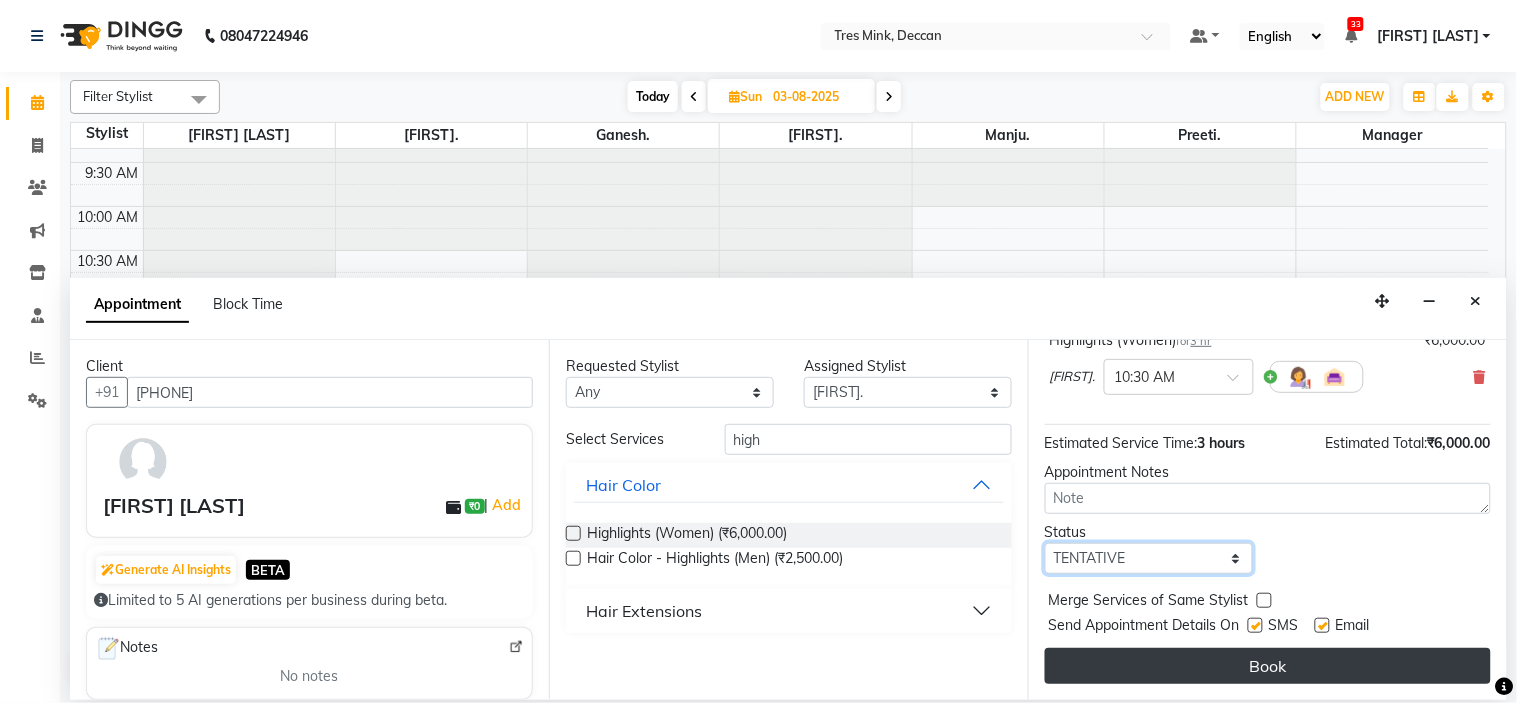 select on "upcoming" 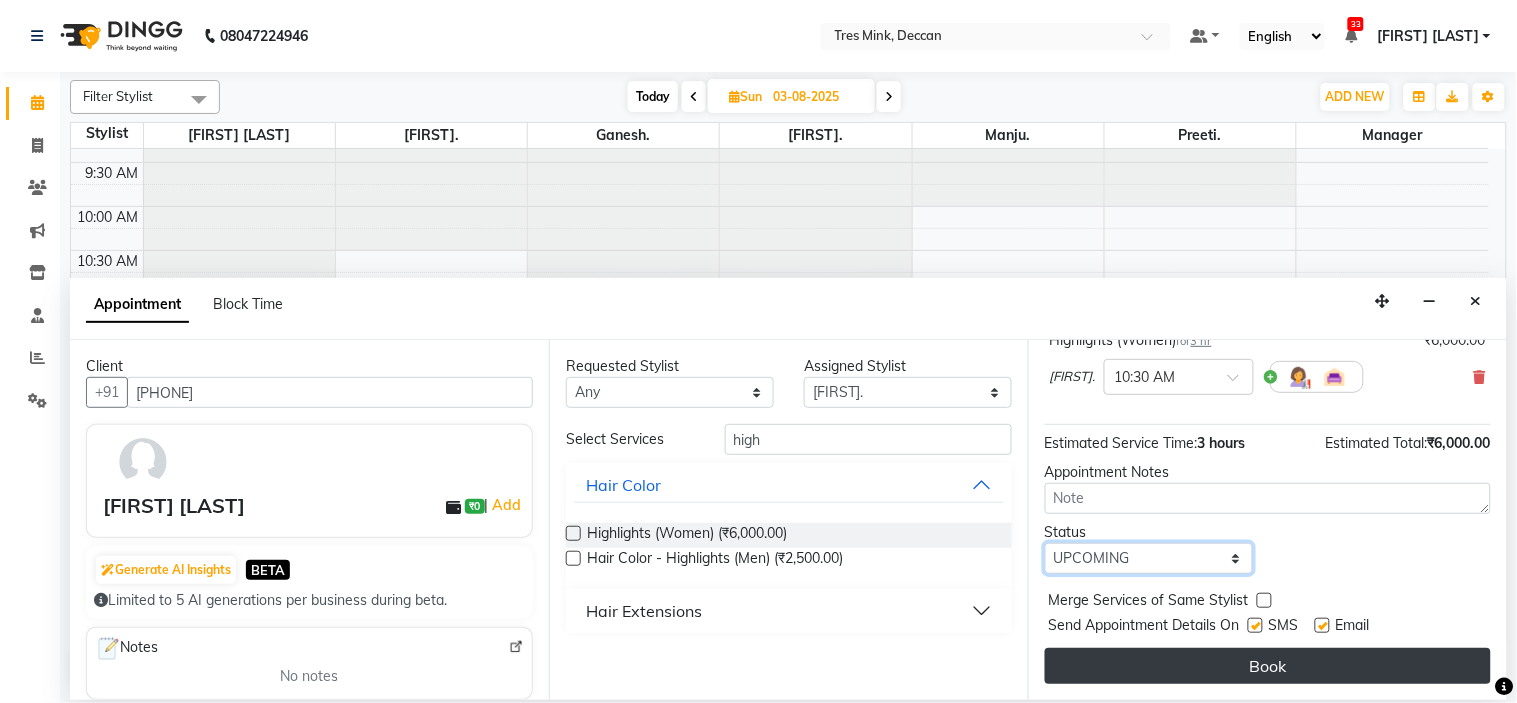 click on "Select TENTATIVE CONFIRM UPCOMING" at bounding box center [1149, 558] 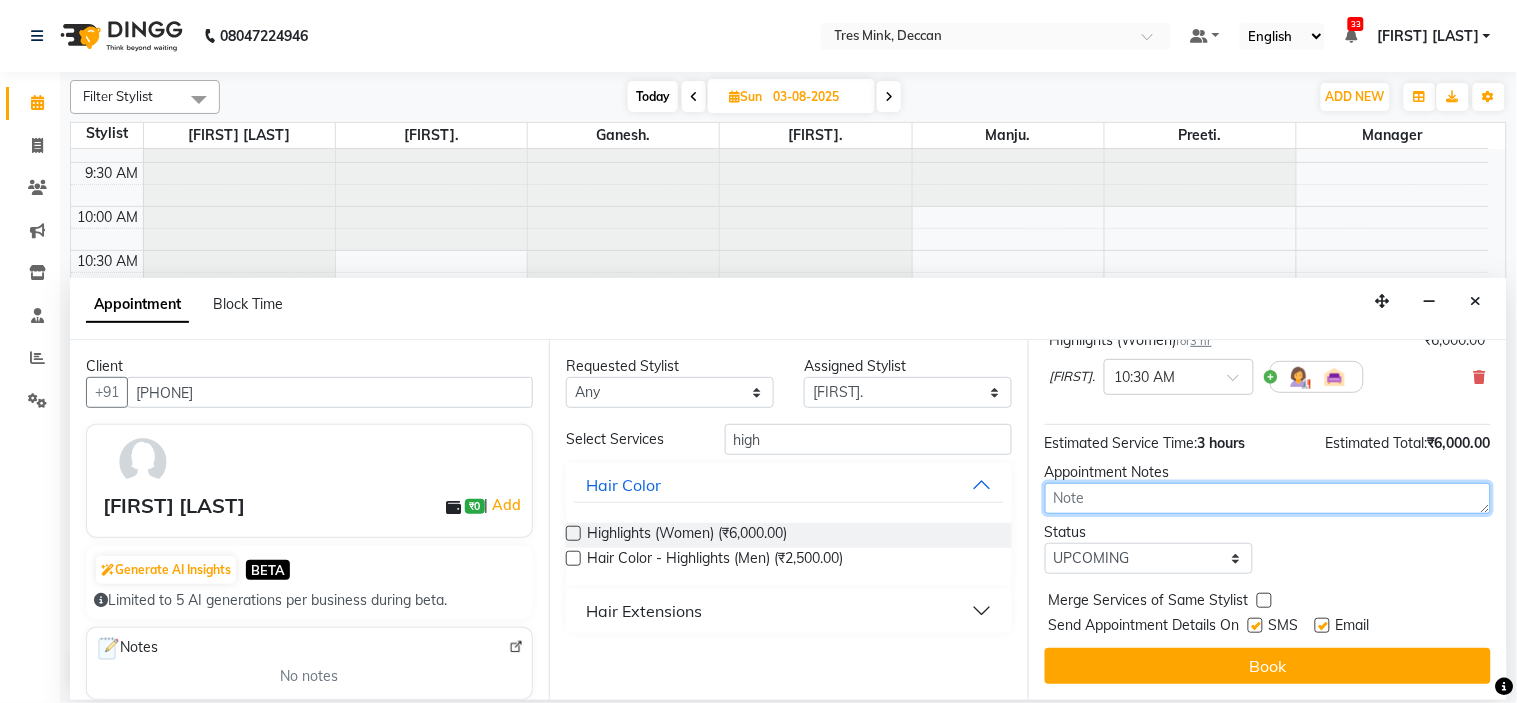 click at bounding box center (1268, 498) 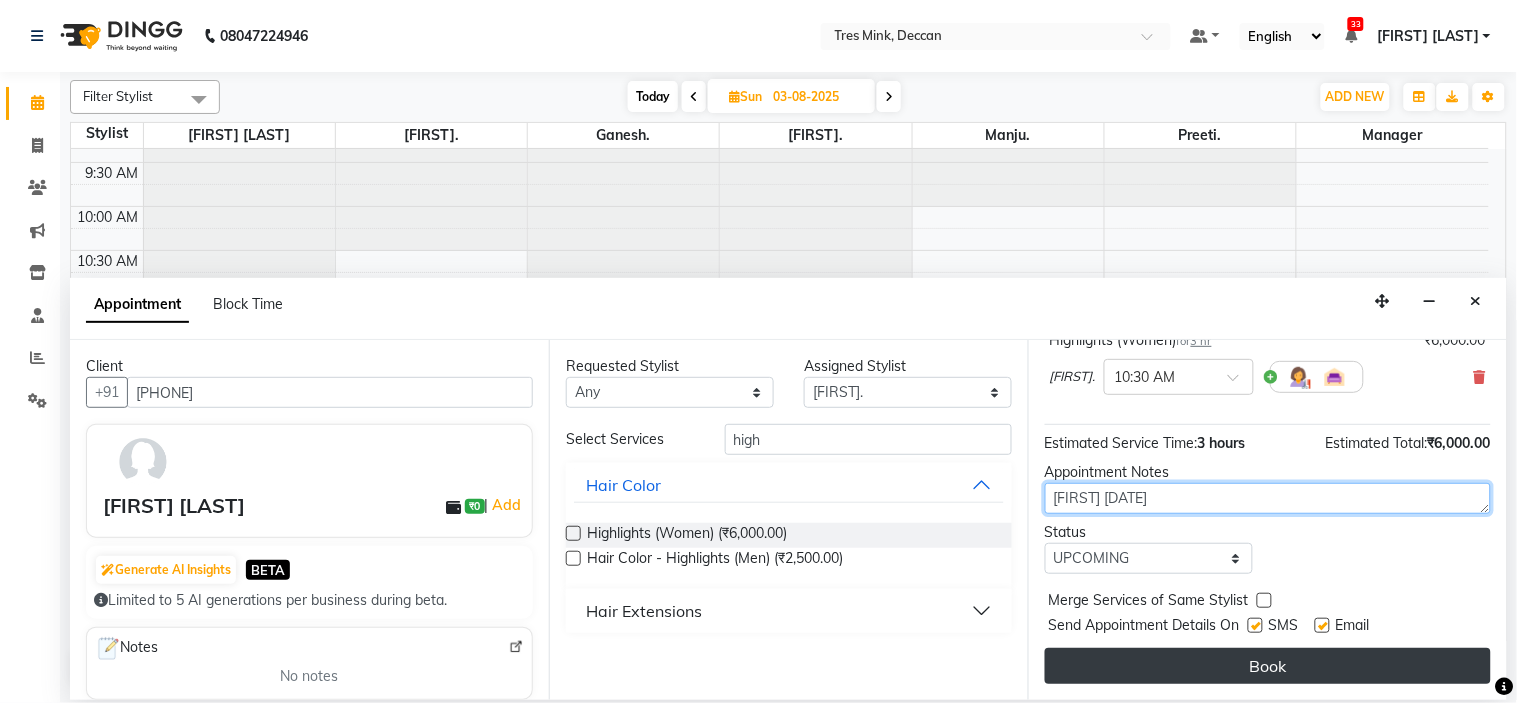type on "[FIRST] [DATE]" 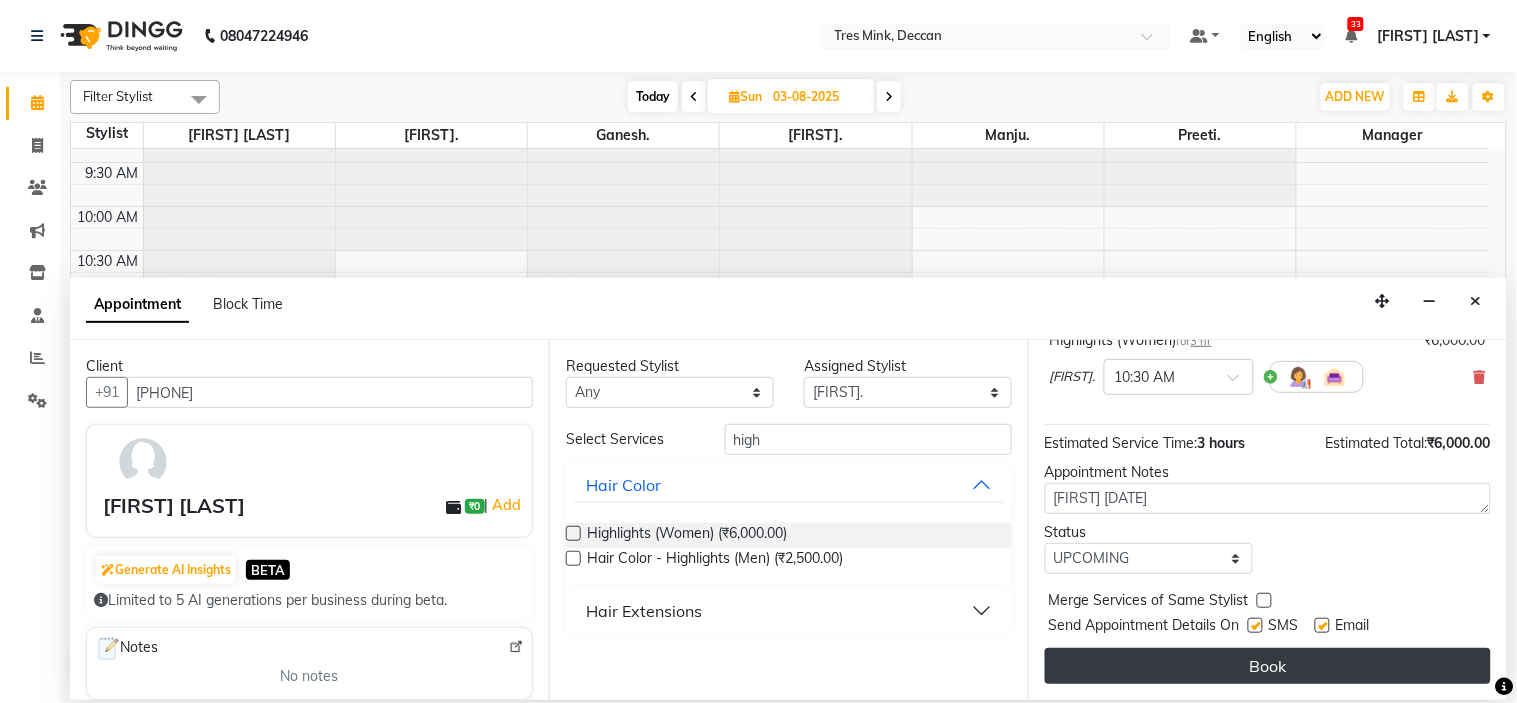 click on "Book" at bounding box center [1268, 666] 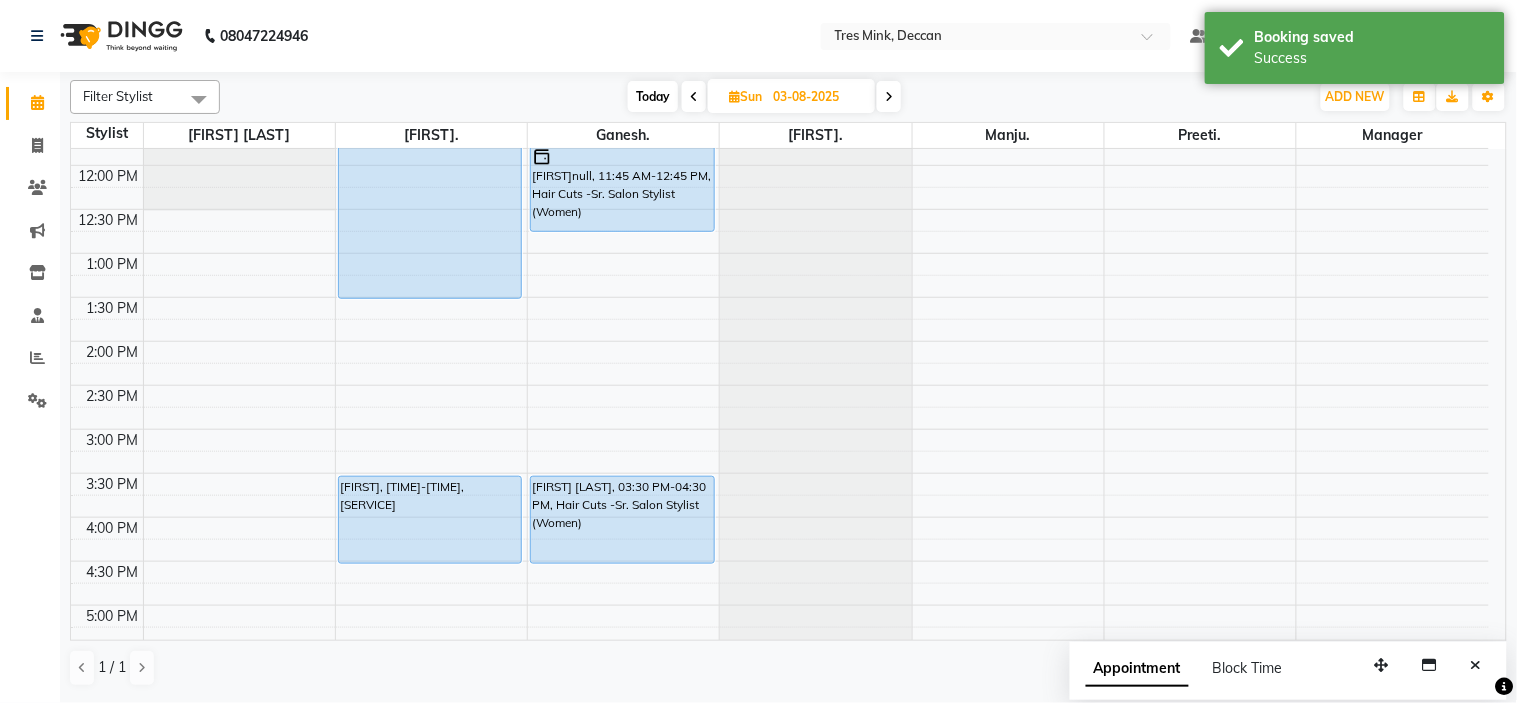 scroll, scrollTop: 336, scrollLeft: 0, axis: vertical 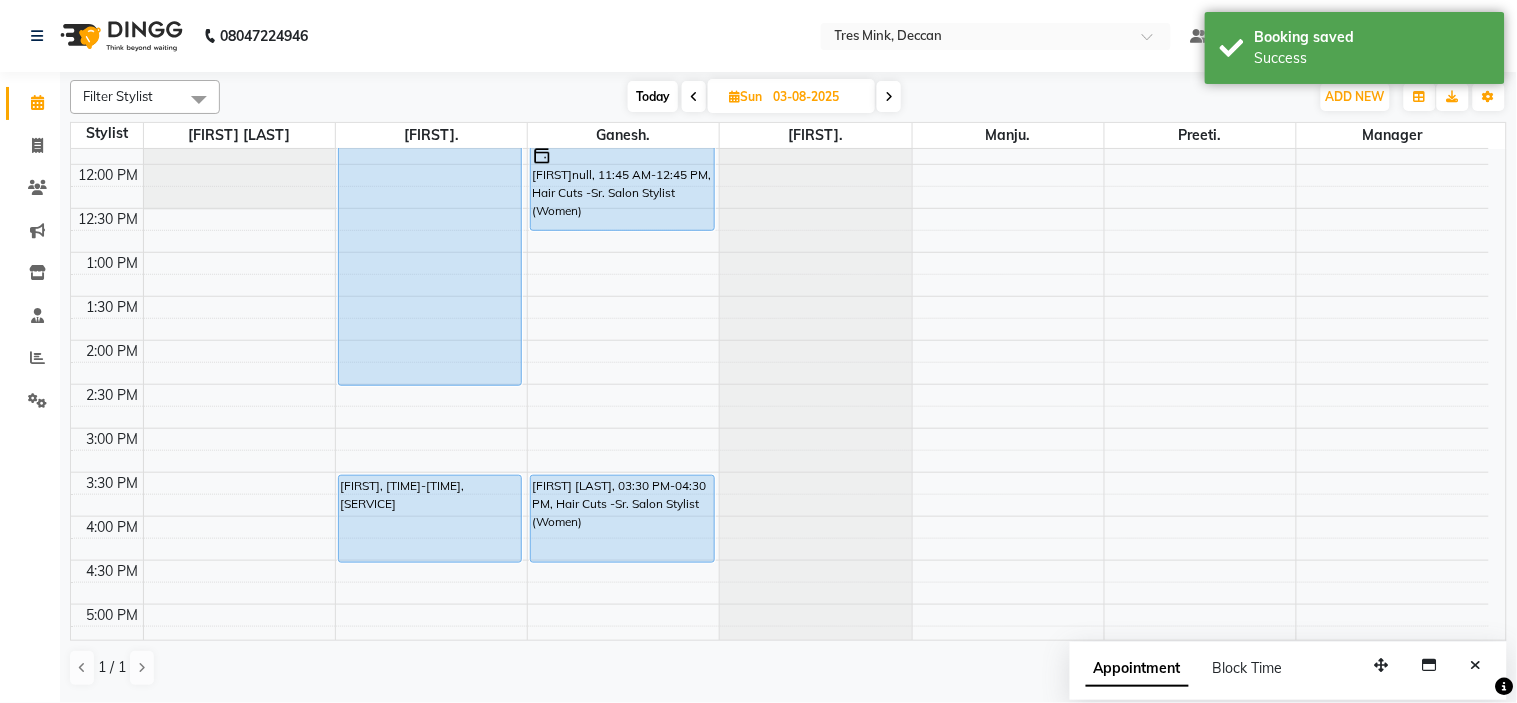 drag, startPoint x: 433, startPoint y: 296, endPoint x: 405, endPoint y: 370, distance: 79.12016 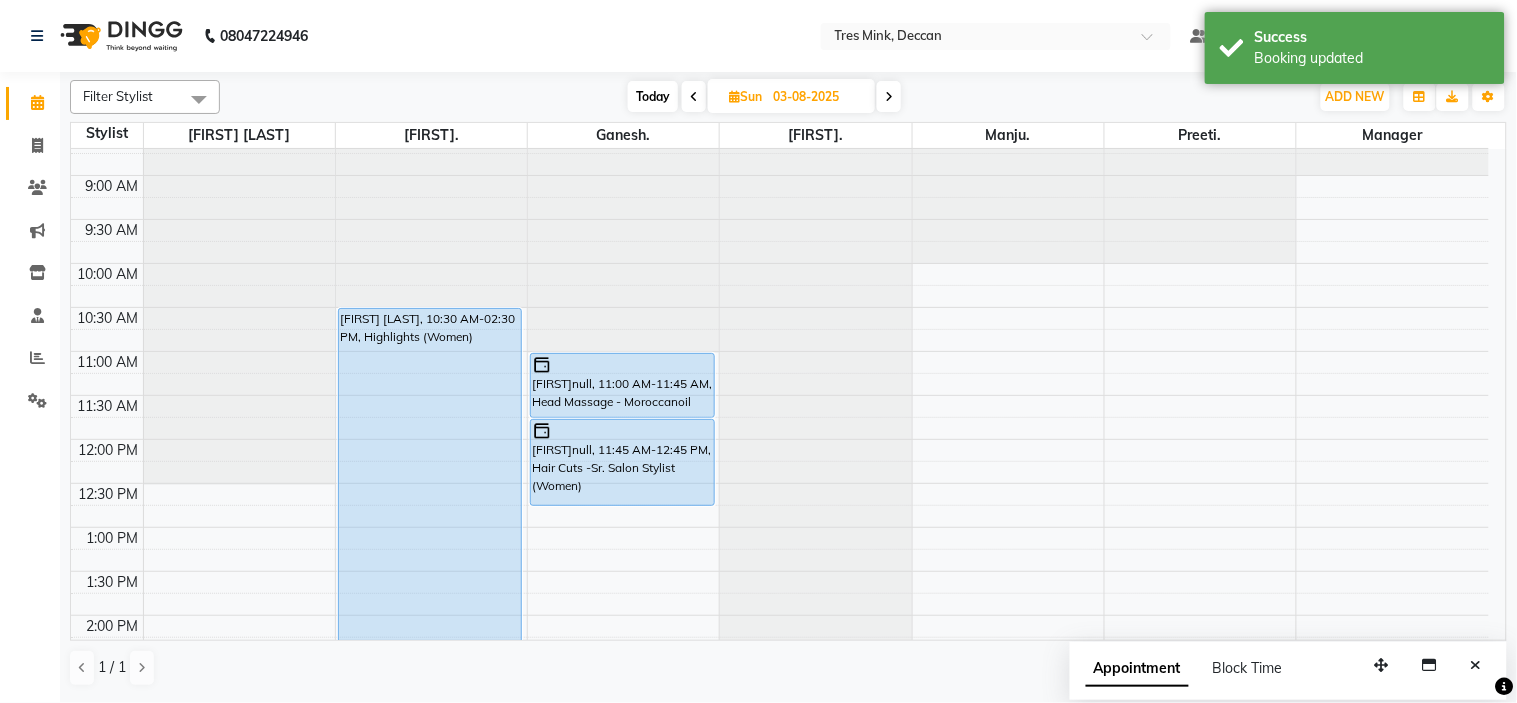 scroll, scrollTop: 60, scrollLeft: 0, axis: vertical 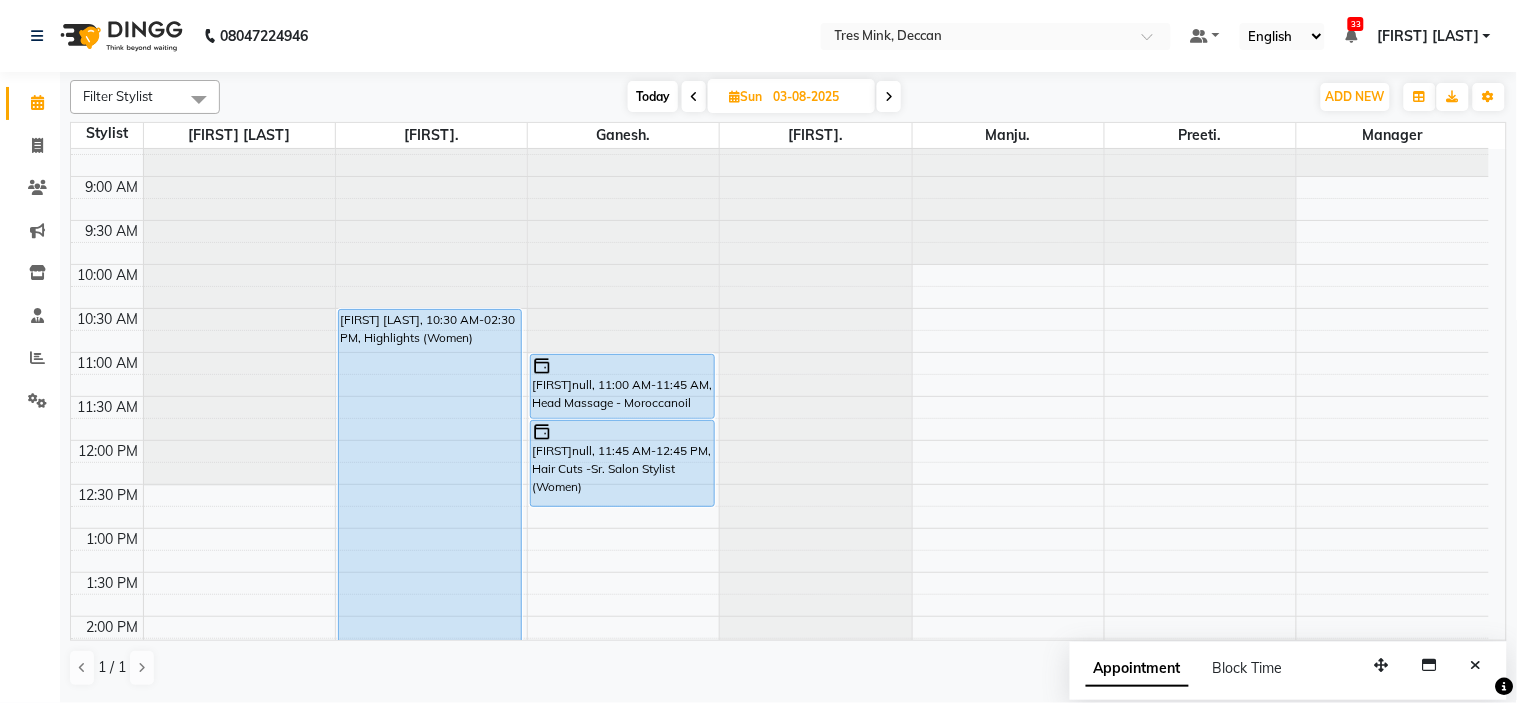 click on "Today" at bounding box center (653, 96) 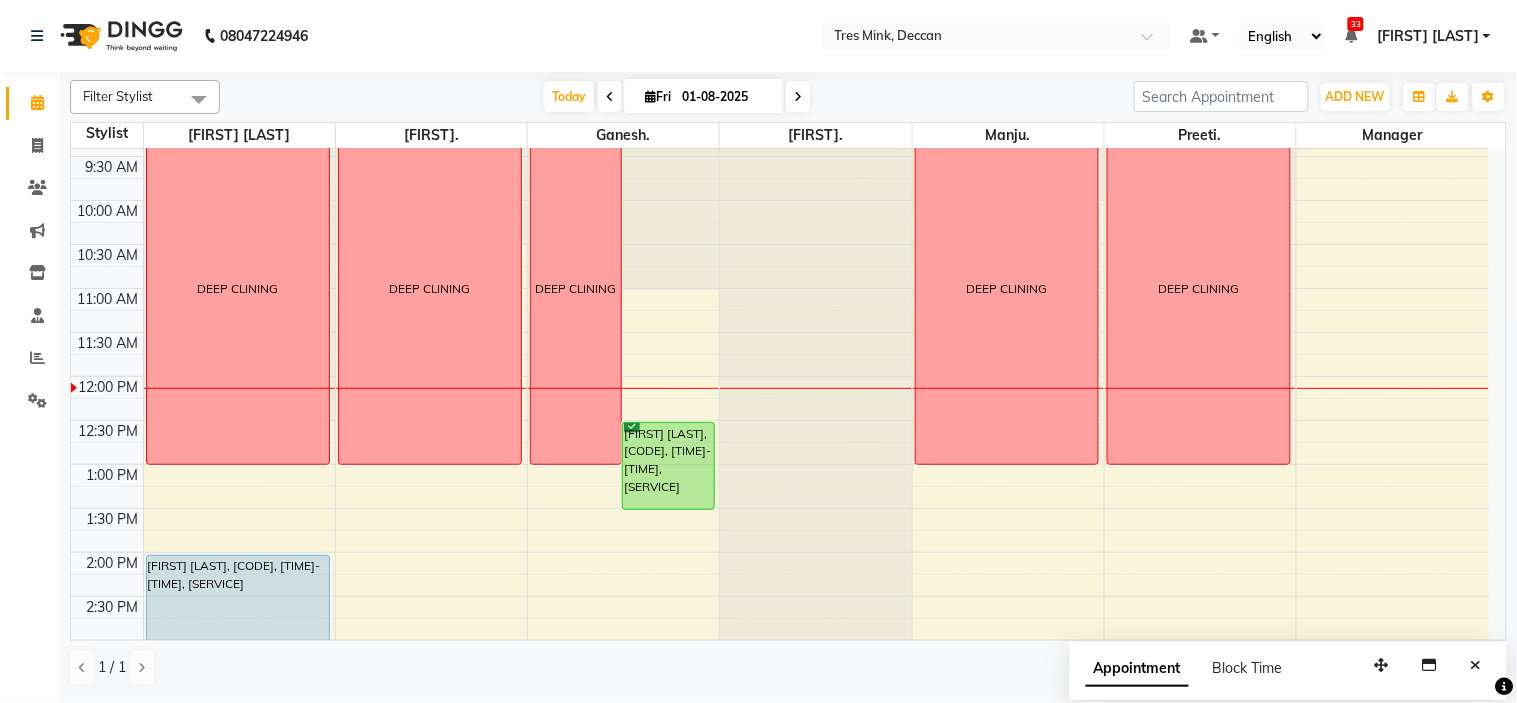 scroll, scrollTop: 122, scrollLeft: 0, axis: vertical 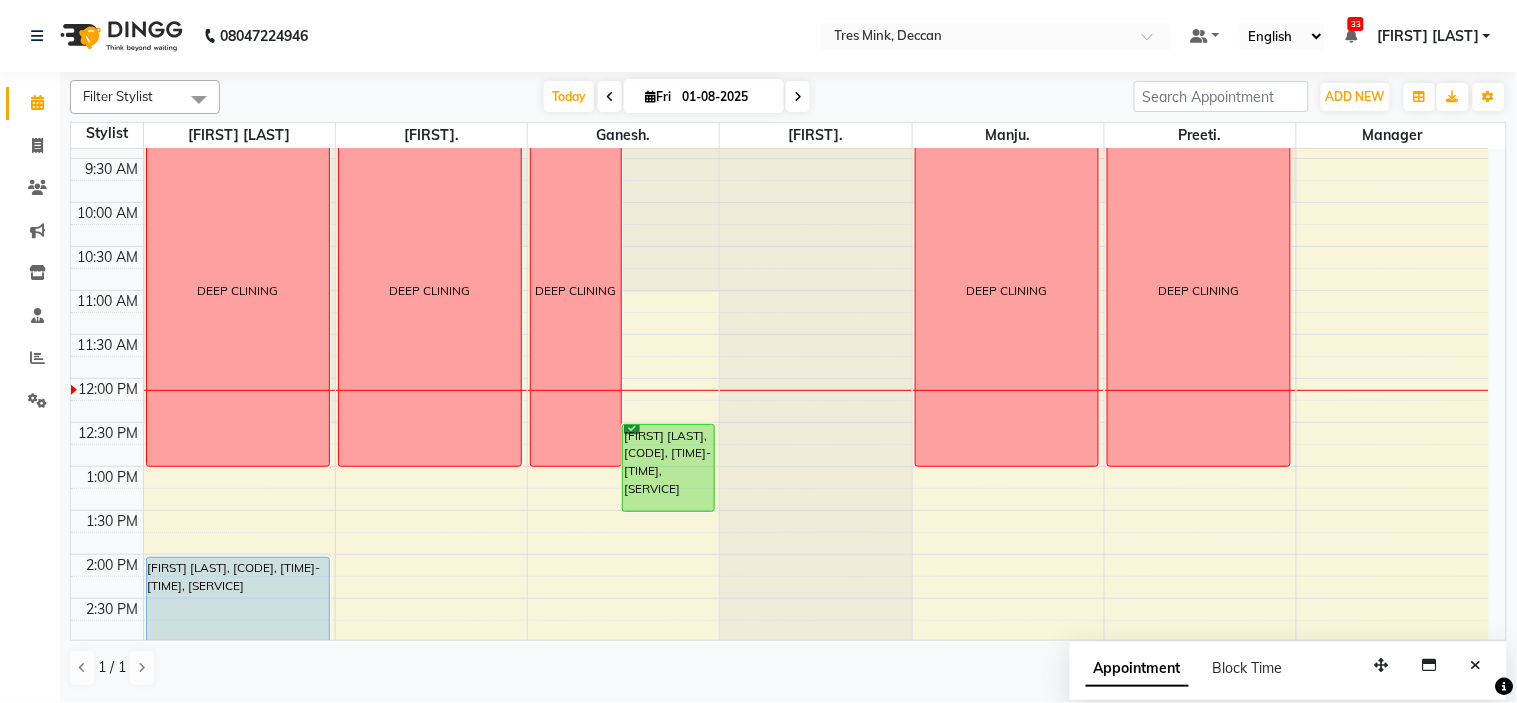 click on "01-08-2025" at bounding box center [726, 97] 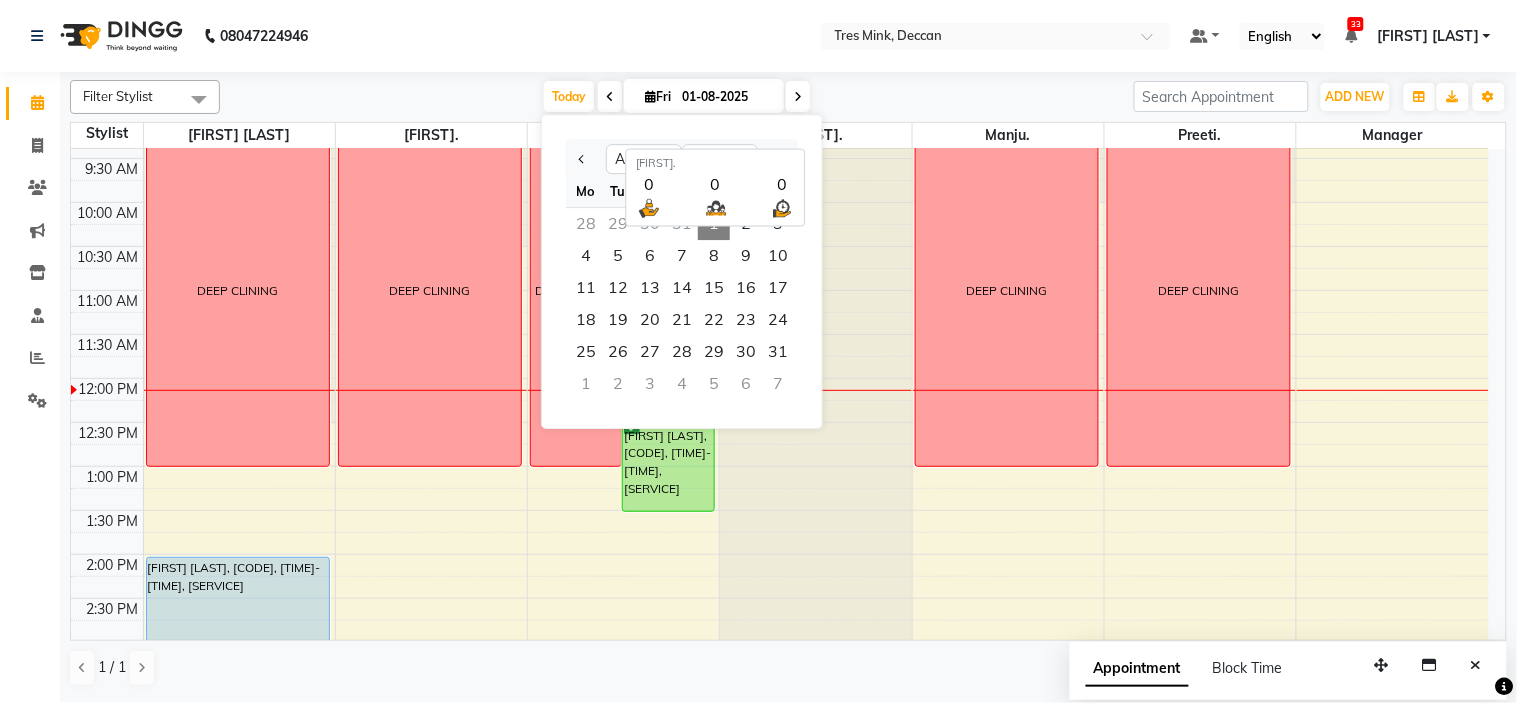 click on "[FIRST]." at bounding box center [815, 135] 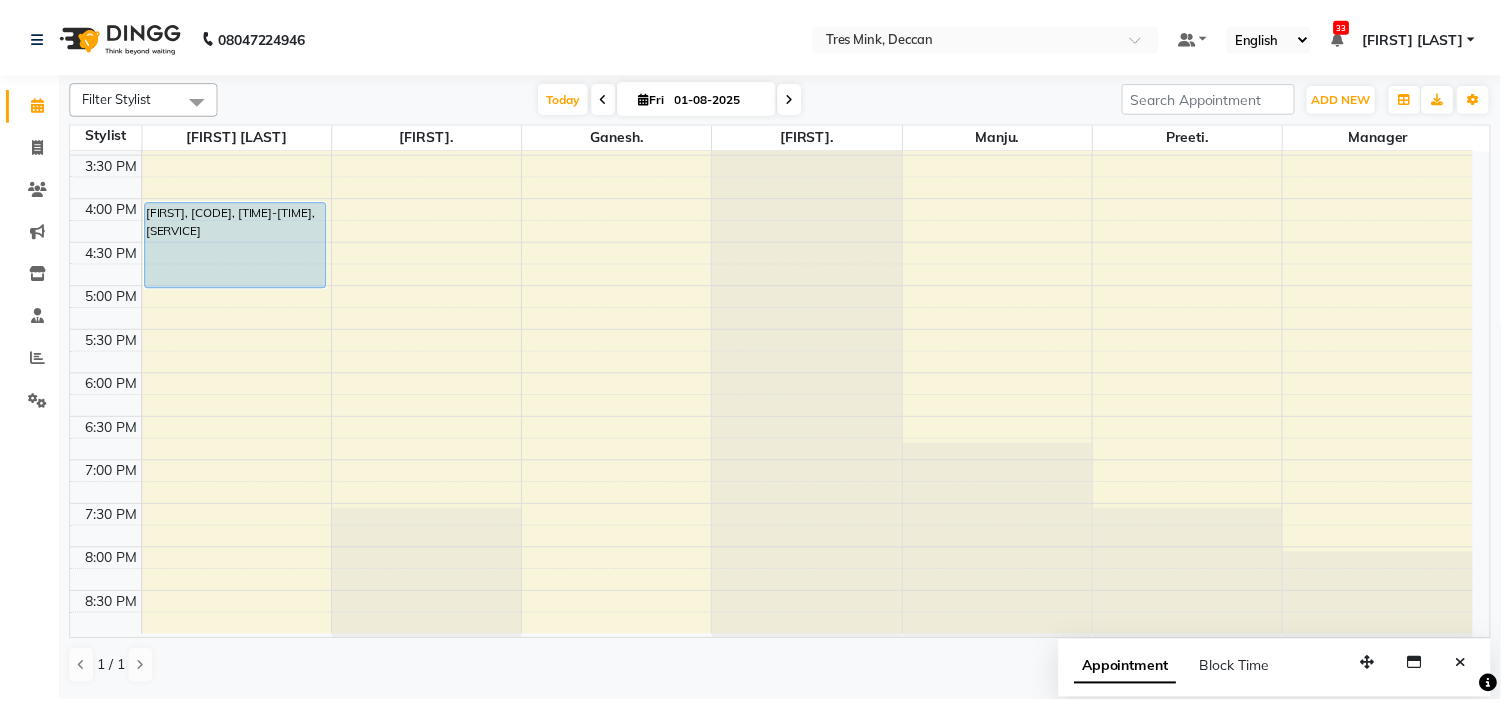 scroll, scrollTop: 111, scrollLeft: 0, axis: vertical 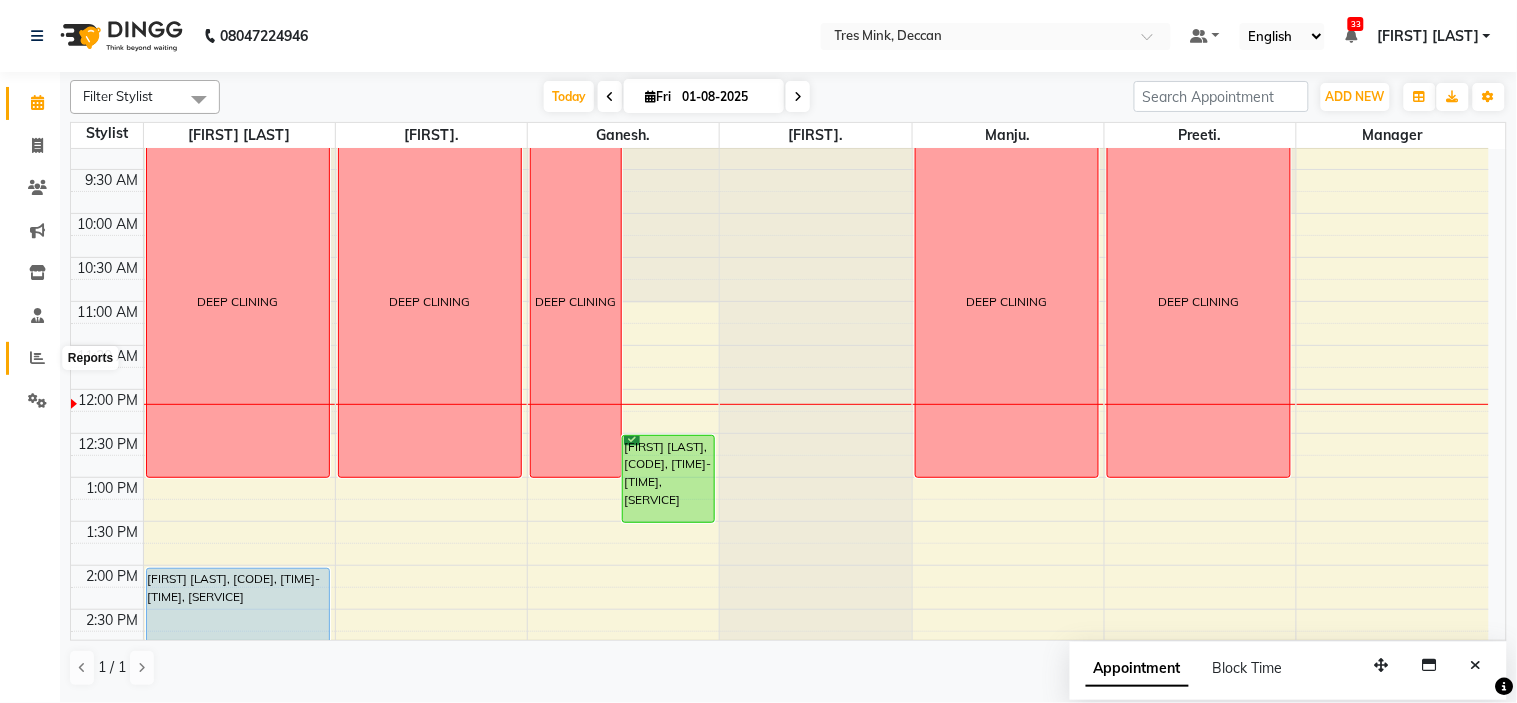 click 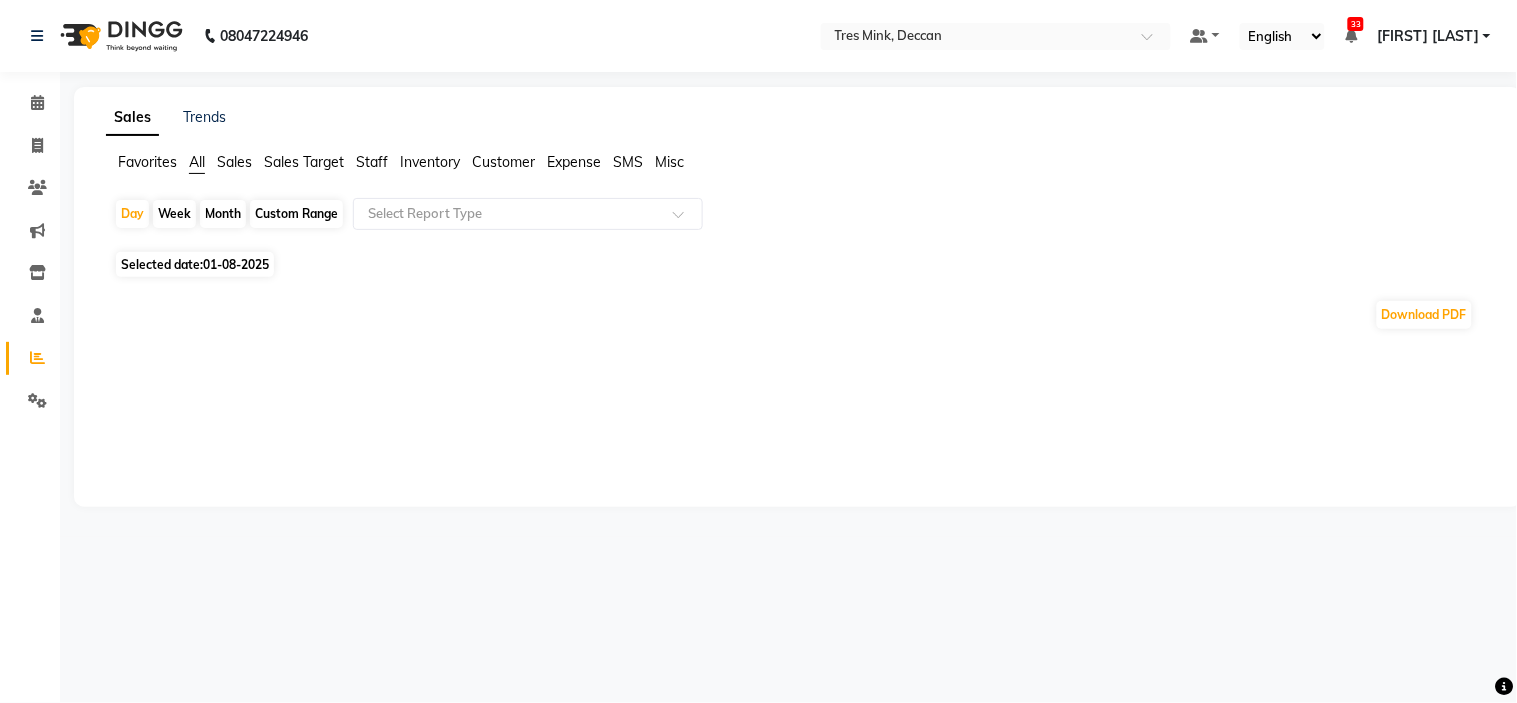 click on "Month" 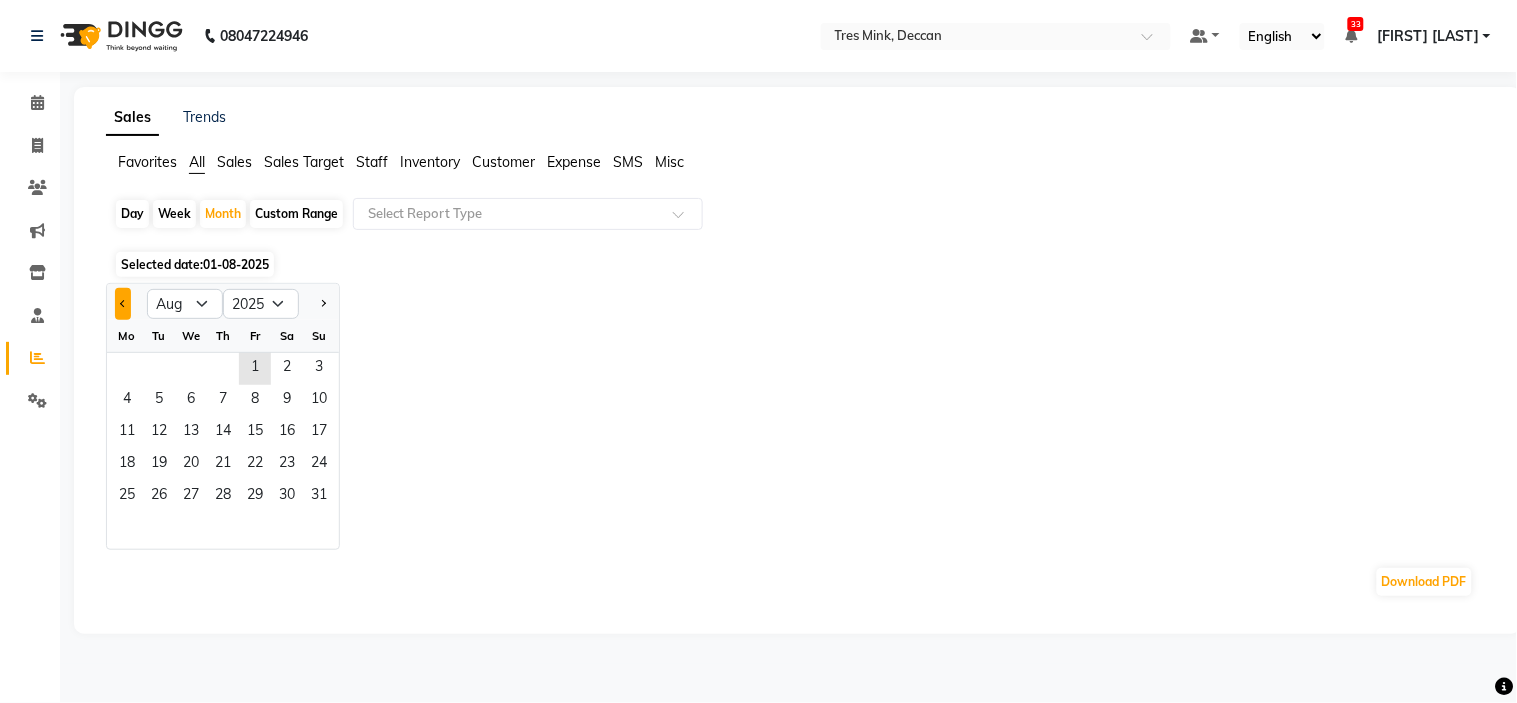 click 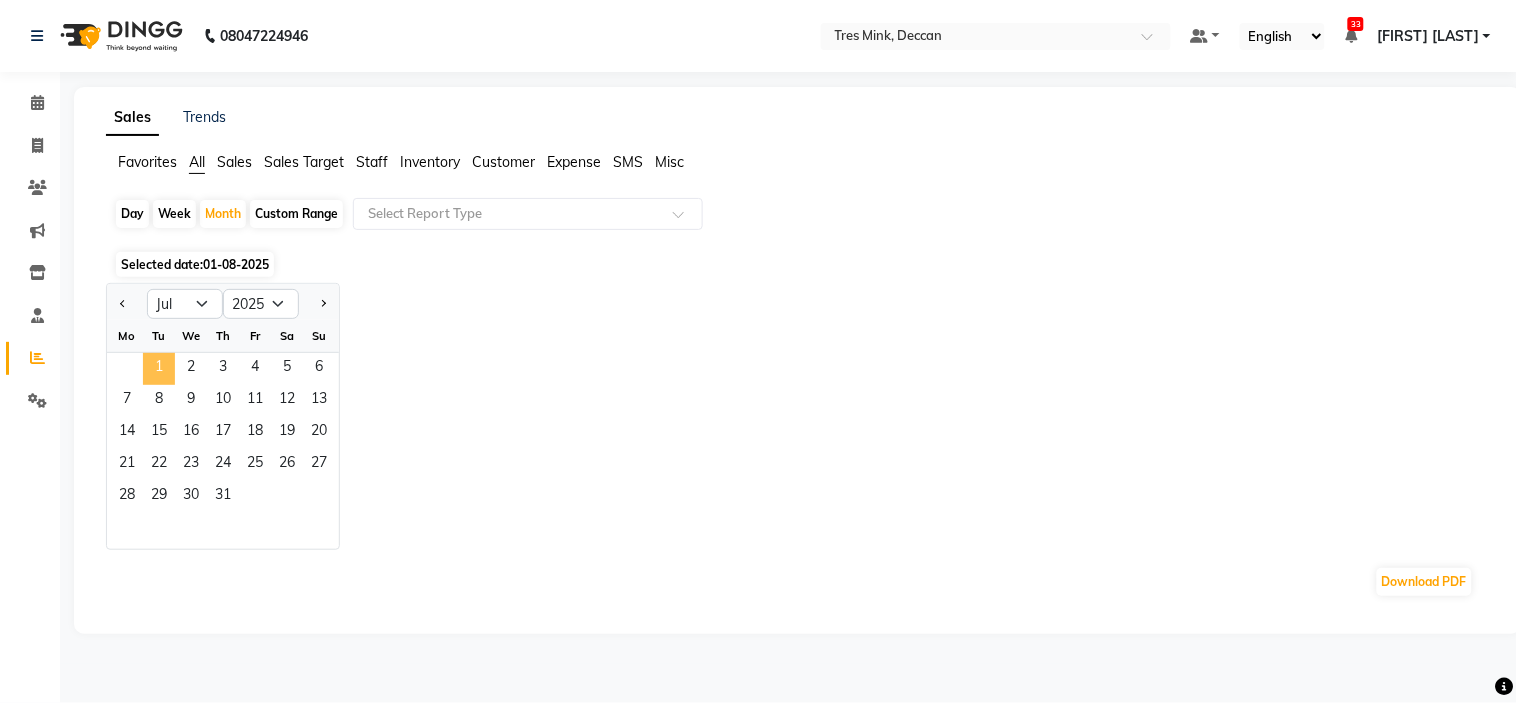 click on "1" 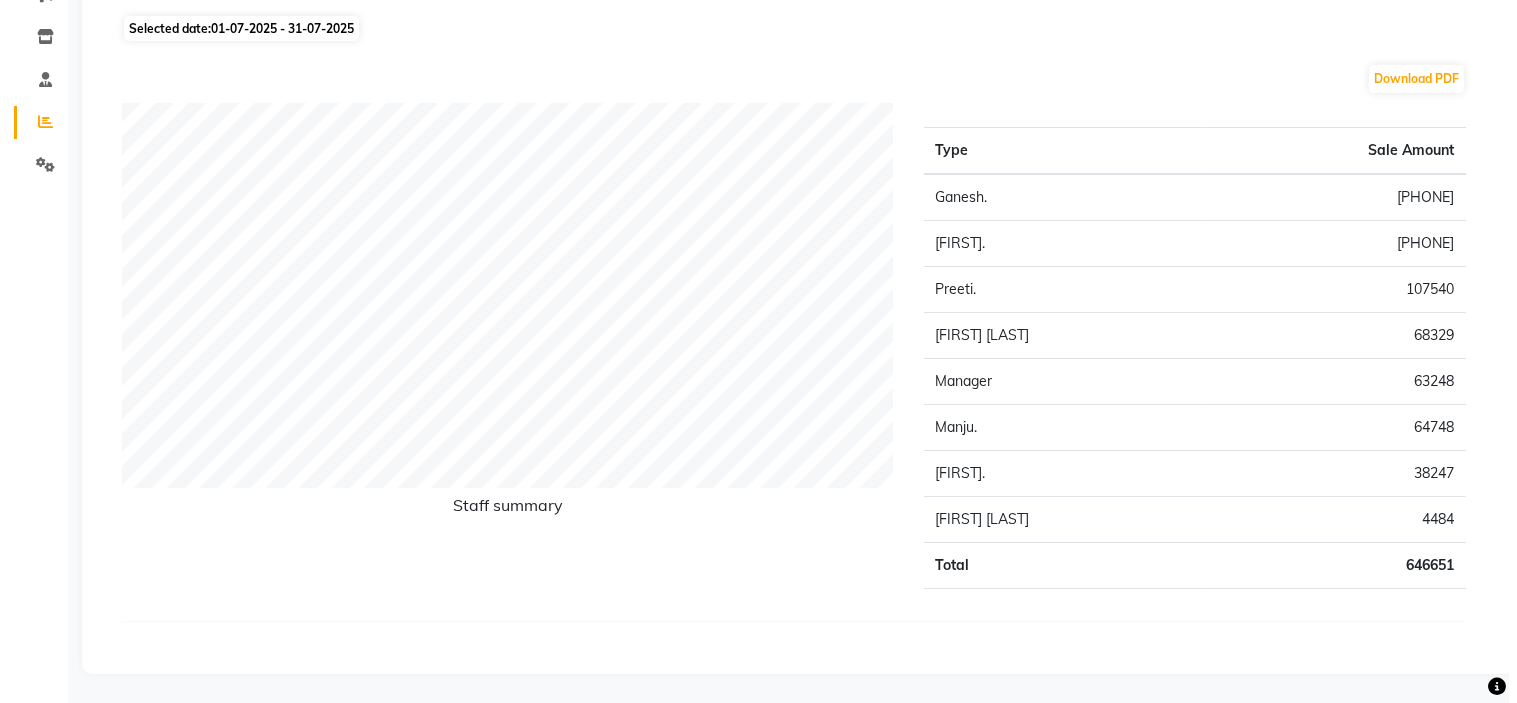 scroll, scrollTop: 0, scrollLeft: 0, axis: both 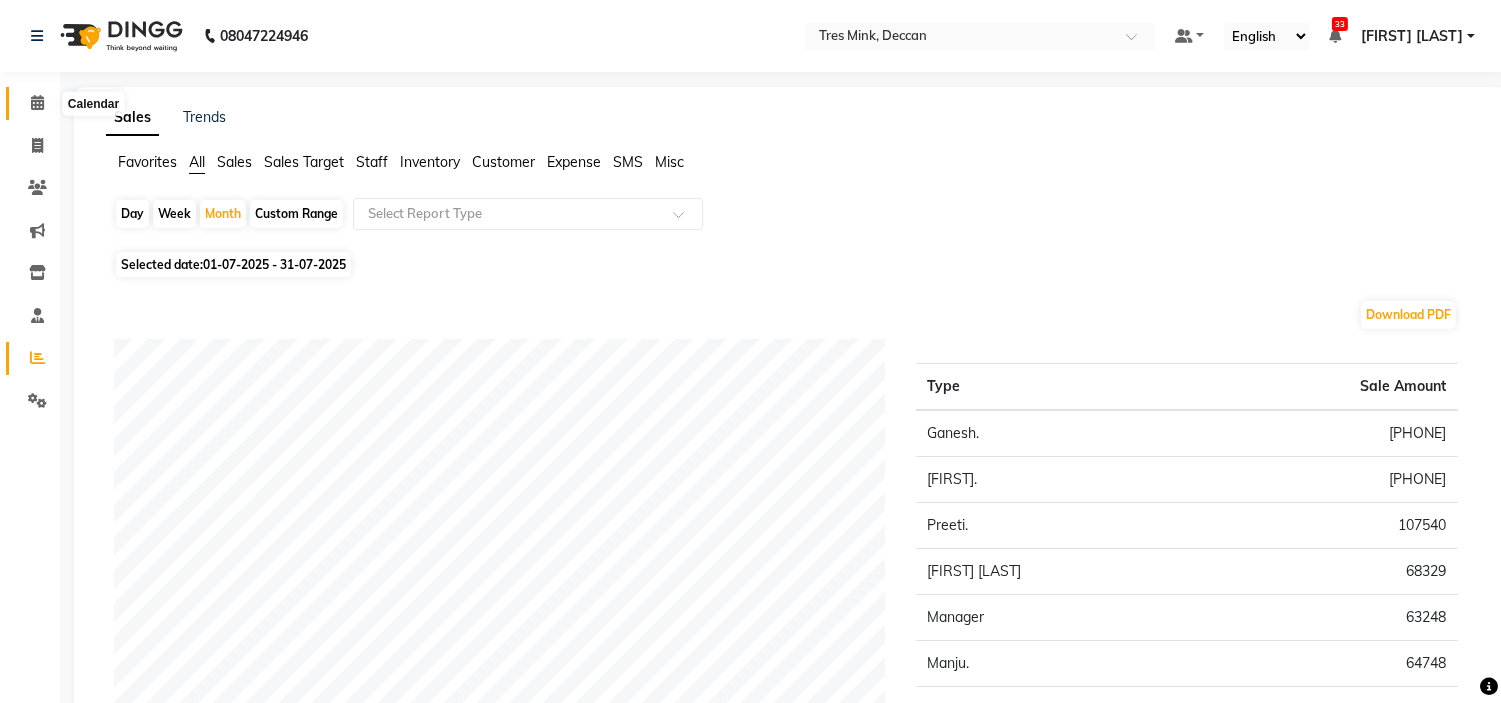click 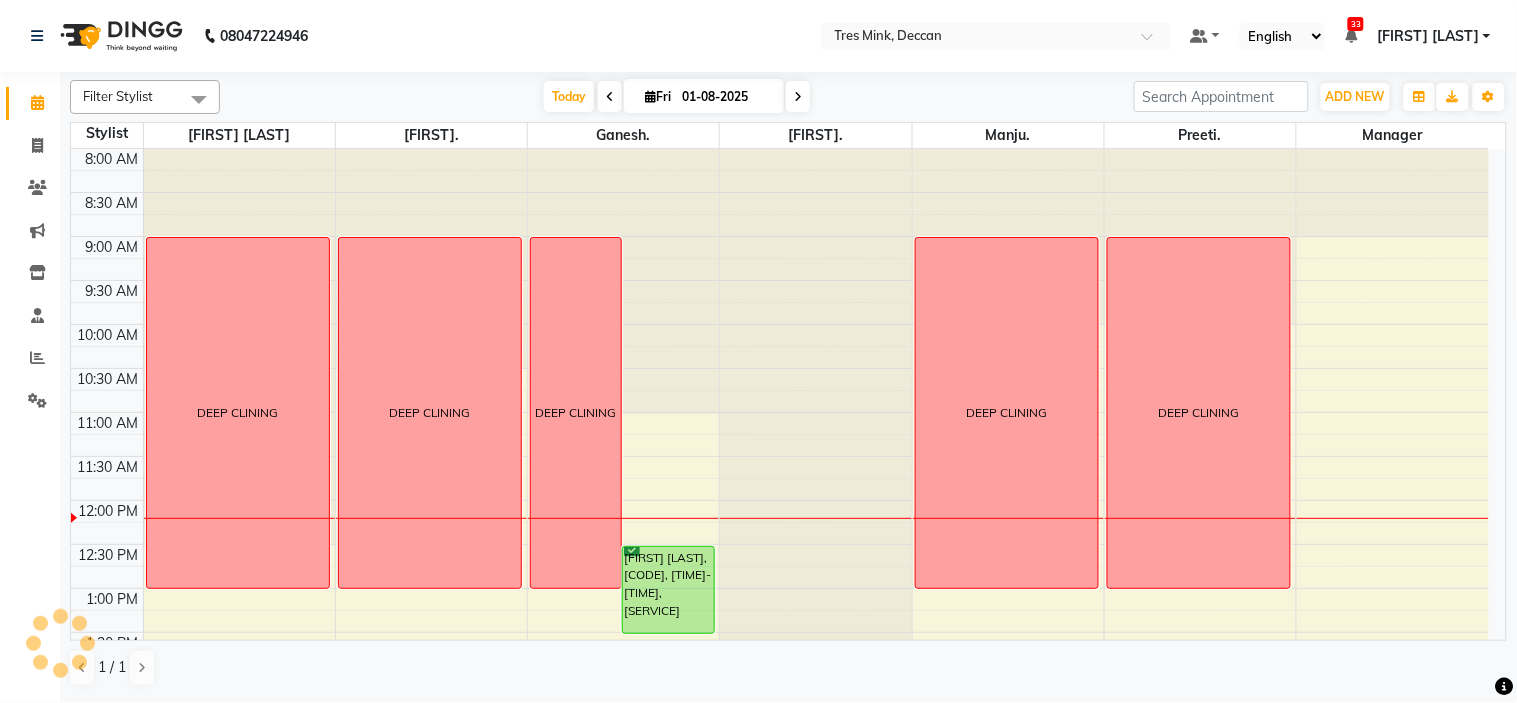 scroll, scrollTop: 355, scrollLeft: 0, axis: vertical 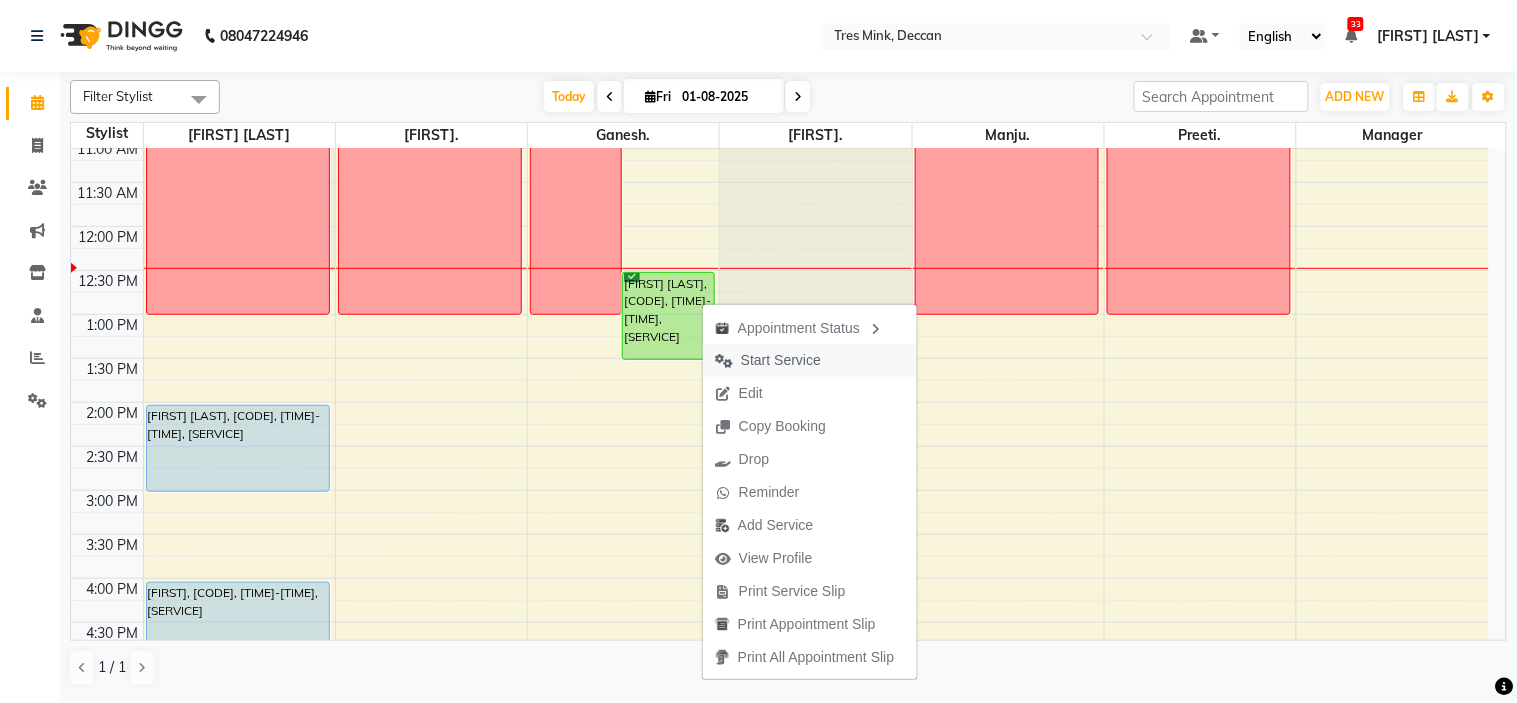 click on "Start Service" at bounding box center [781, 360] 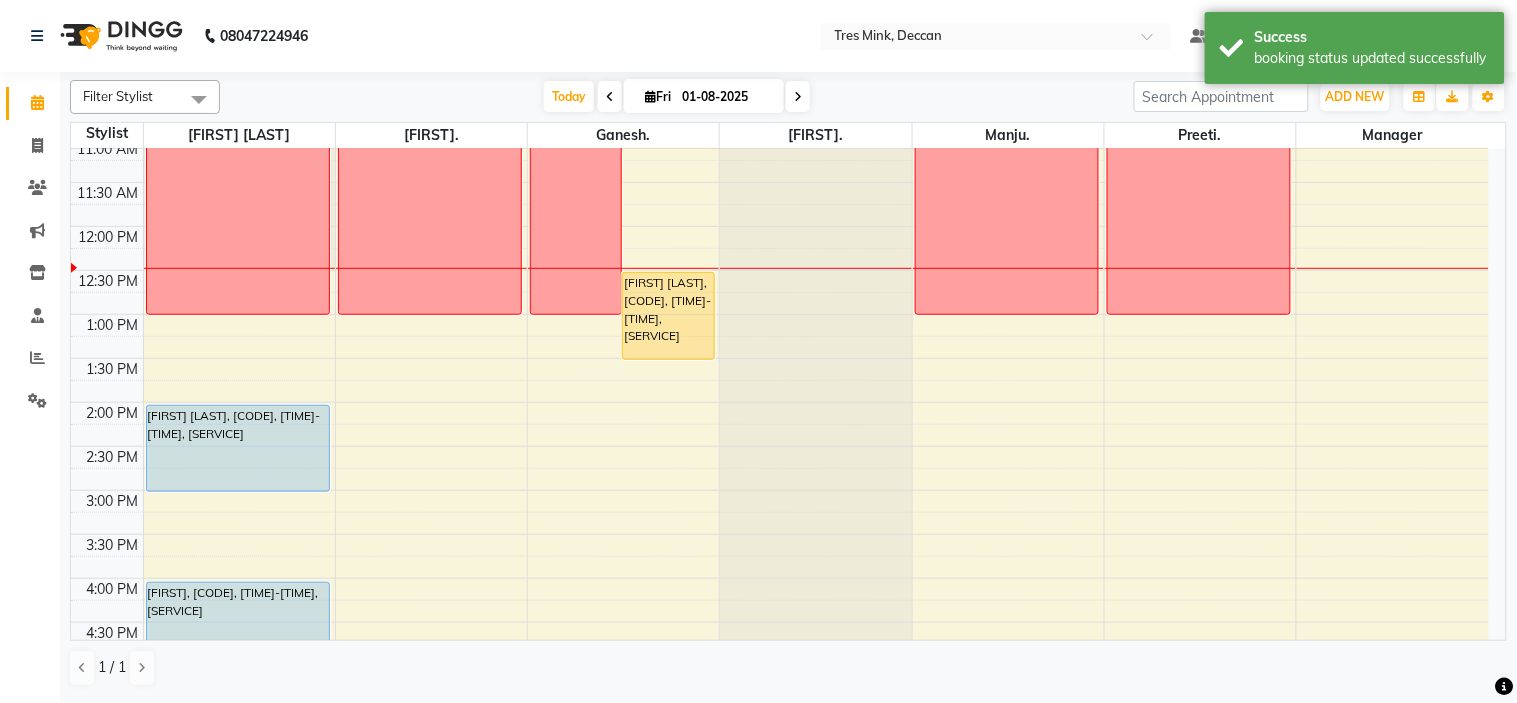 click on "Today  Fri 01-08-2025" at bounding box center (677, 97) 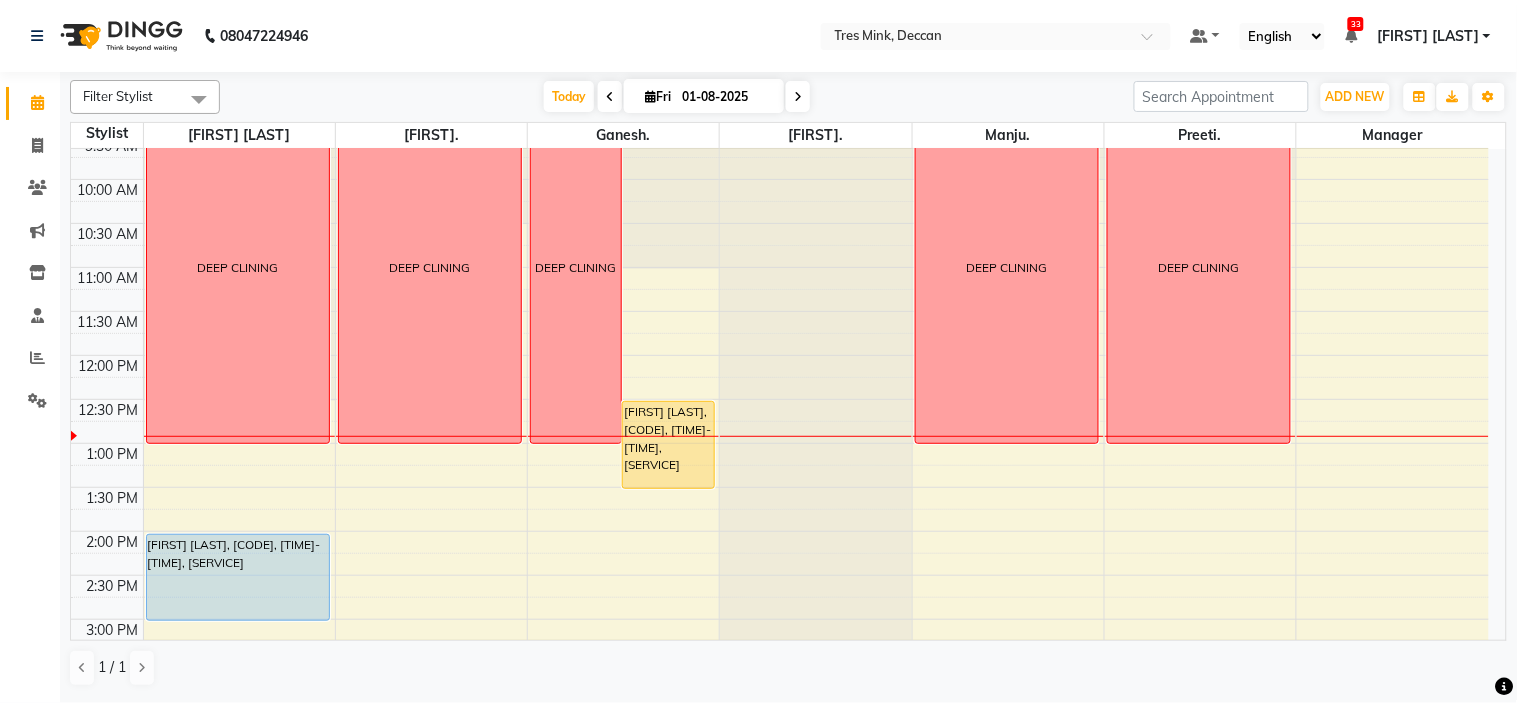 scroll, scrollTop: 144, scrollLeft: 0, axis: vertical 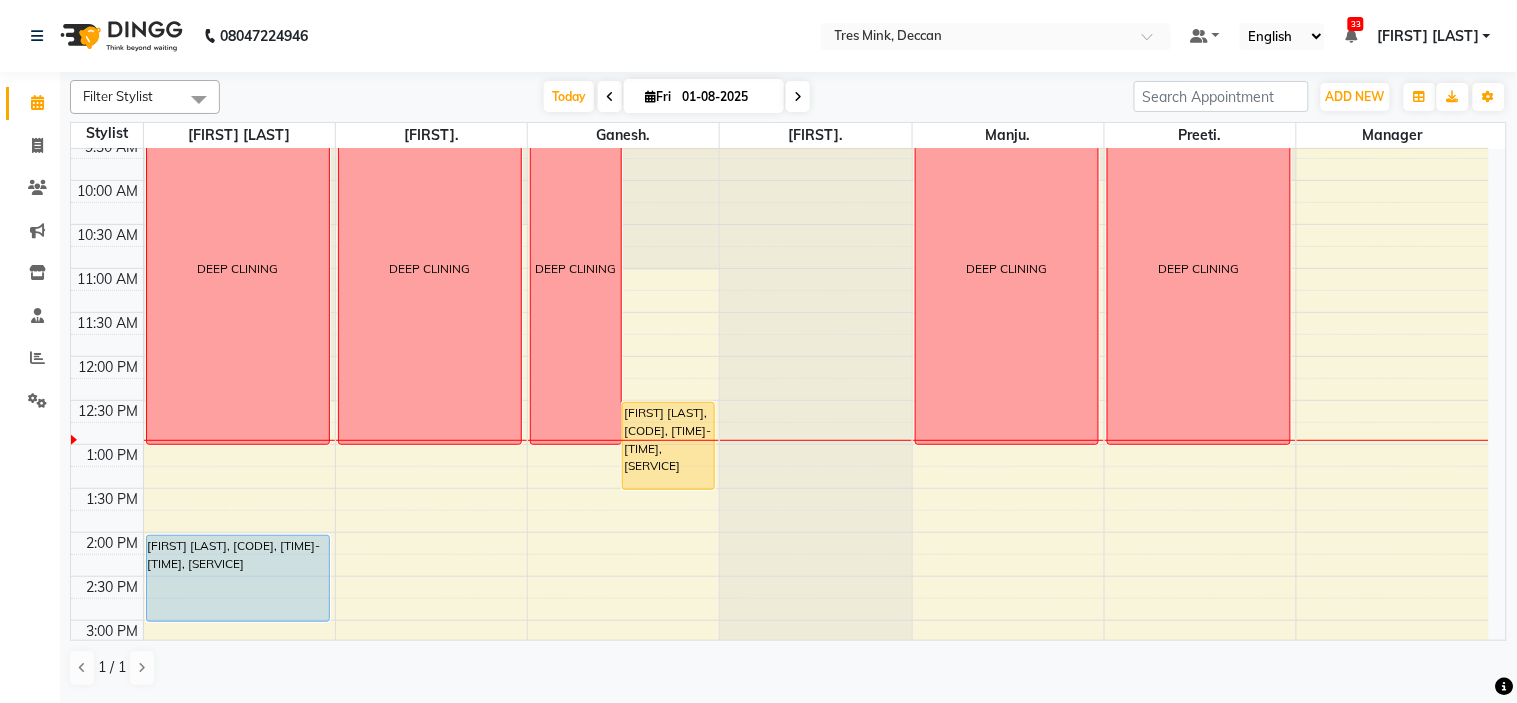 click on "Filter Stylist Select All [FIRST] [LAST] [FIRST]. [FIRST]. [FIRST]. [FIRST]. [FIRST]. Manager Today  Fri 01-08-2025 Toggle Dropdown Add Appointment Add Invoice Add Expense Add Attendance Add Client Add Transaction Toggle Dropdown Add Appointment Add Invoice Add Expense Add Attendance Add Client ADD NEW Toggle Dropdown Add Appointment Add Invoice Add Expense Add Attendance Add Client Add Transaction Filter Stylist Select All [FIRST] [LAST] [FIRST]. [FIRST]. [FIRST]. [FIRST]. [FIRST]. Manager Group By  Staff View   Room View  View as Vertical  Vertical - Week View  Horizontal  Horizontal - Week View  List  Toggle Dropdown Calendar Settings Manage Tags   Arrange Stylists   Reset Stylists  Full Screen  Show Available Stylist  Appointment Form Zoom 100% Staff/Room Display Count 7" at bounding box center [788, 97] 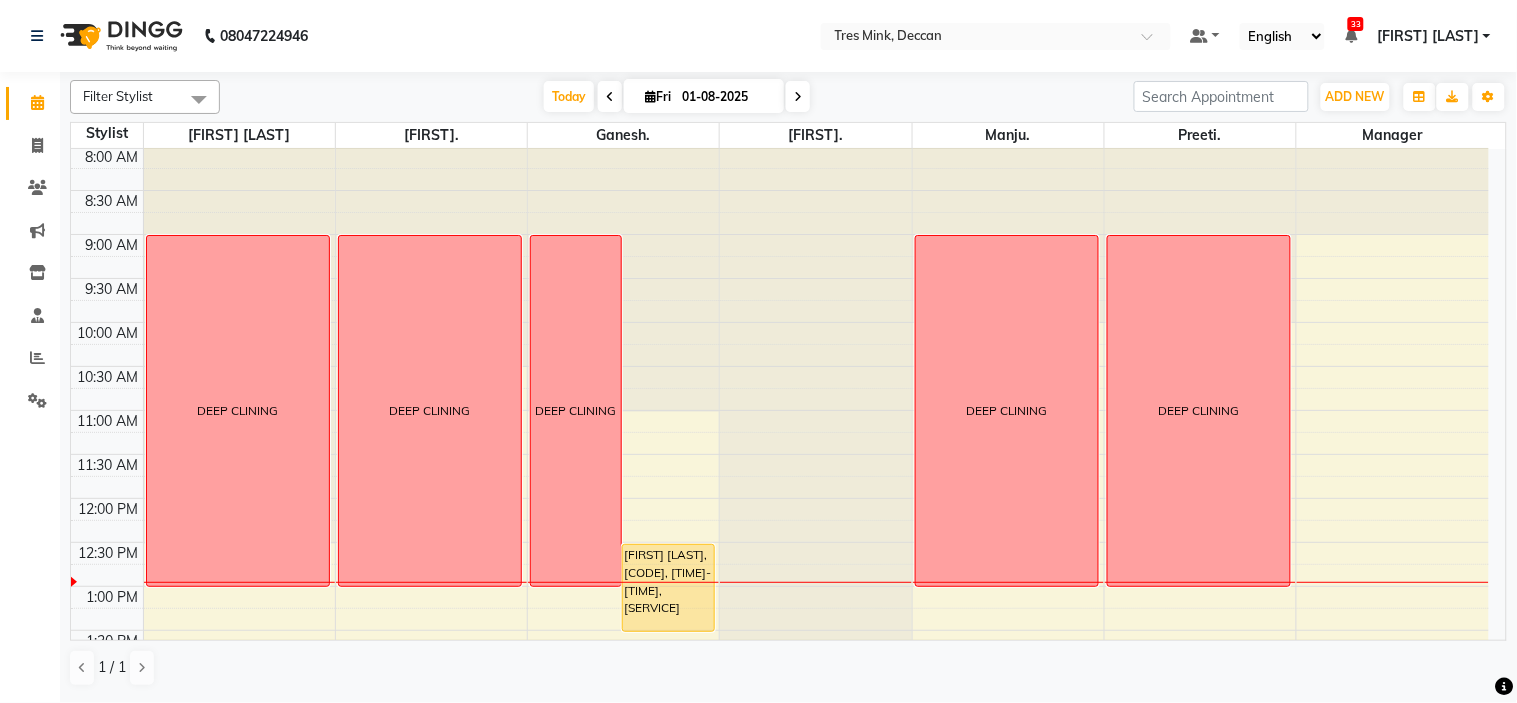 scroll, scrollTop: 0, scrollLeft: 0, axis: both 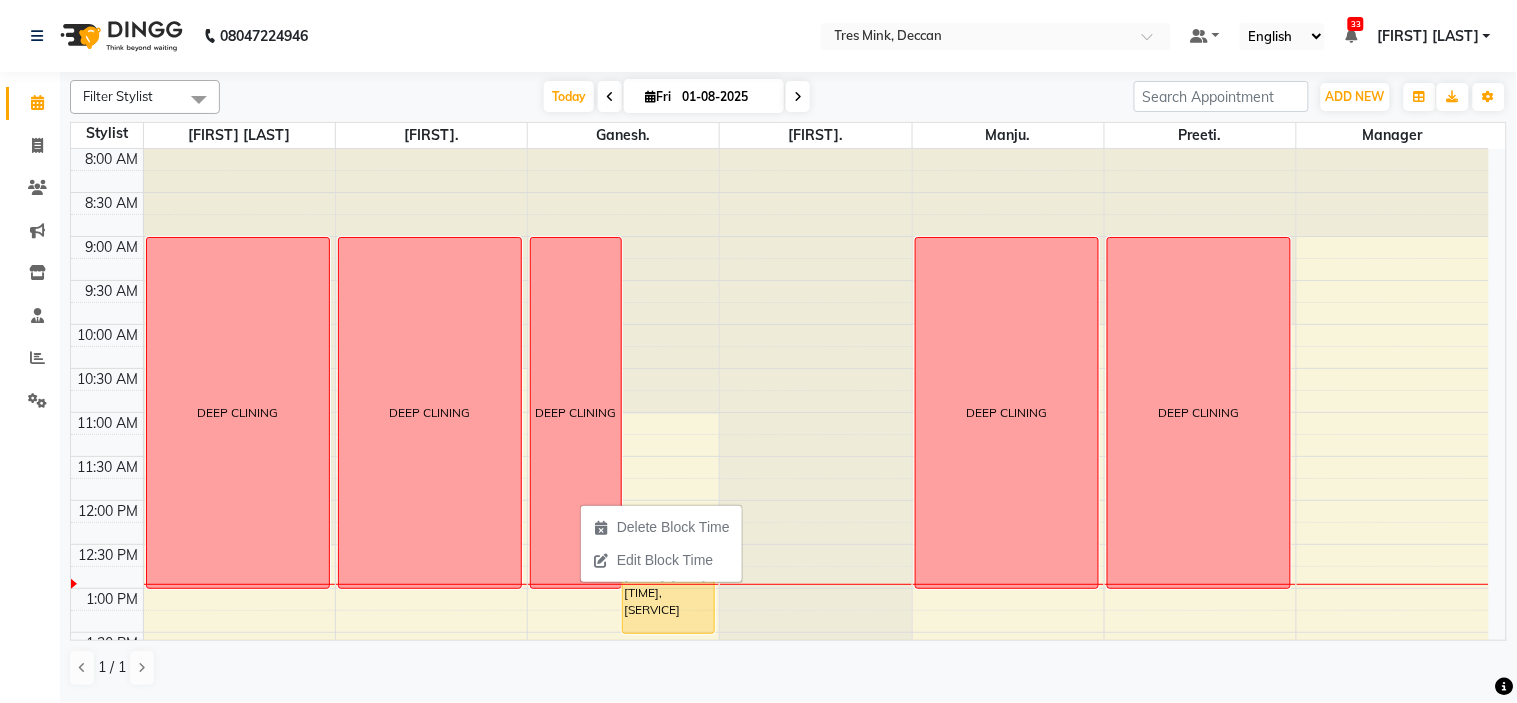 click on "Today  Fri 01-08-2025" at bounding box center [677, 97] 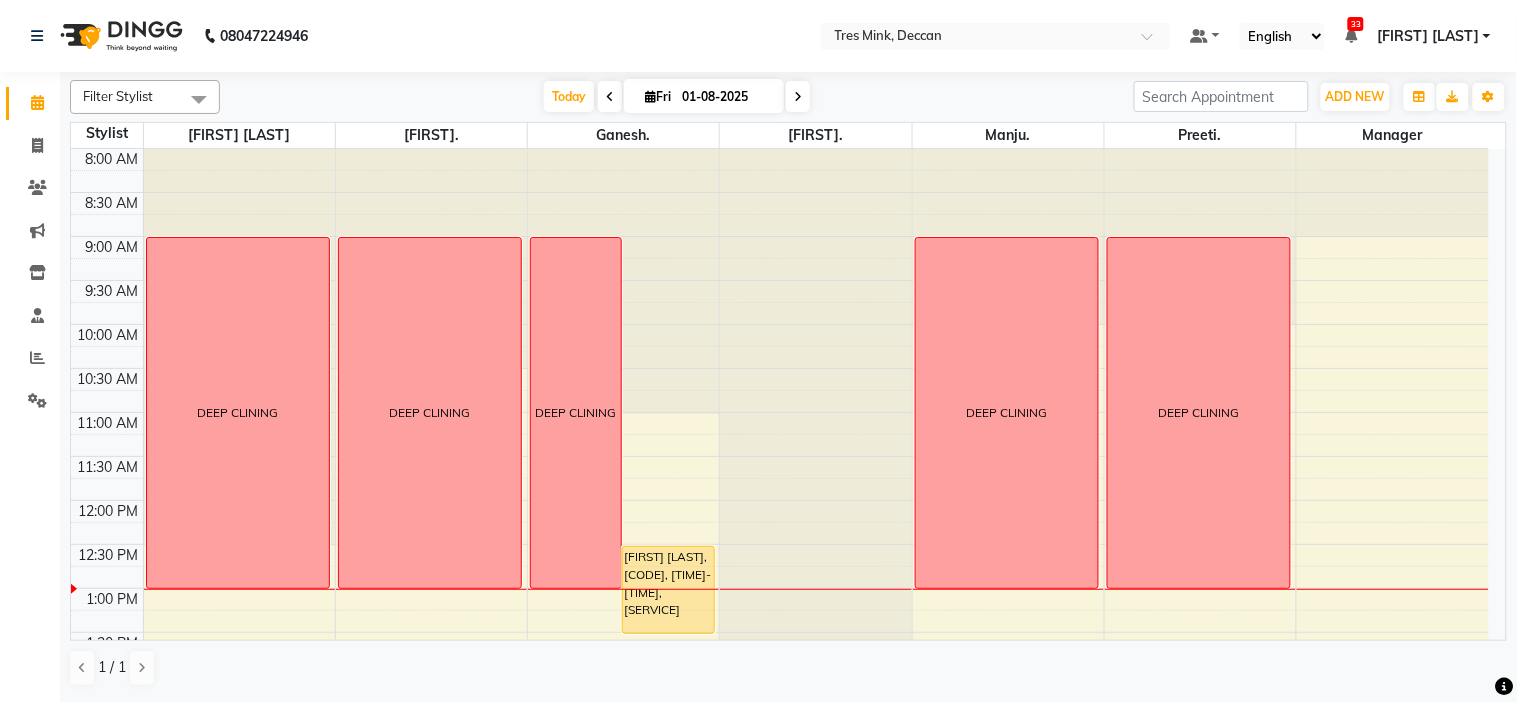 click on "Today  Fri 01-08-2025" at bounding box center [677, 97] 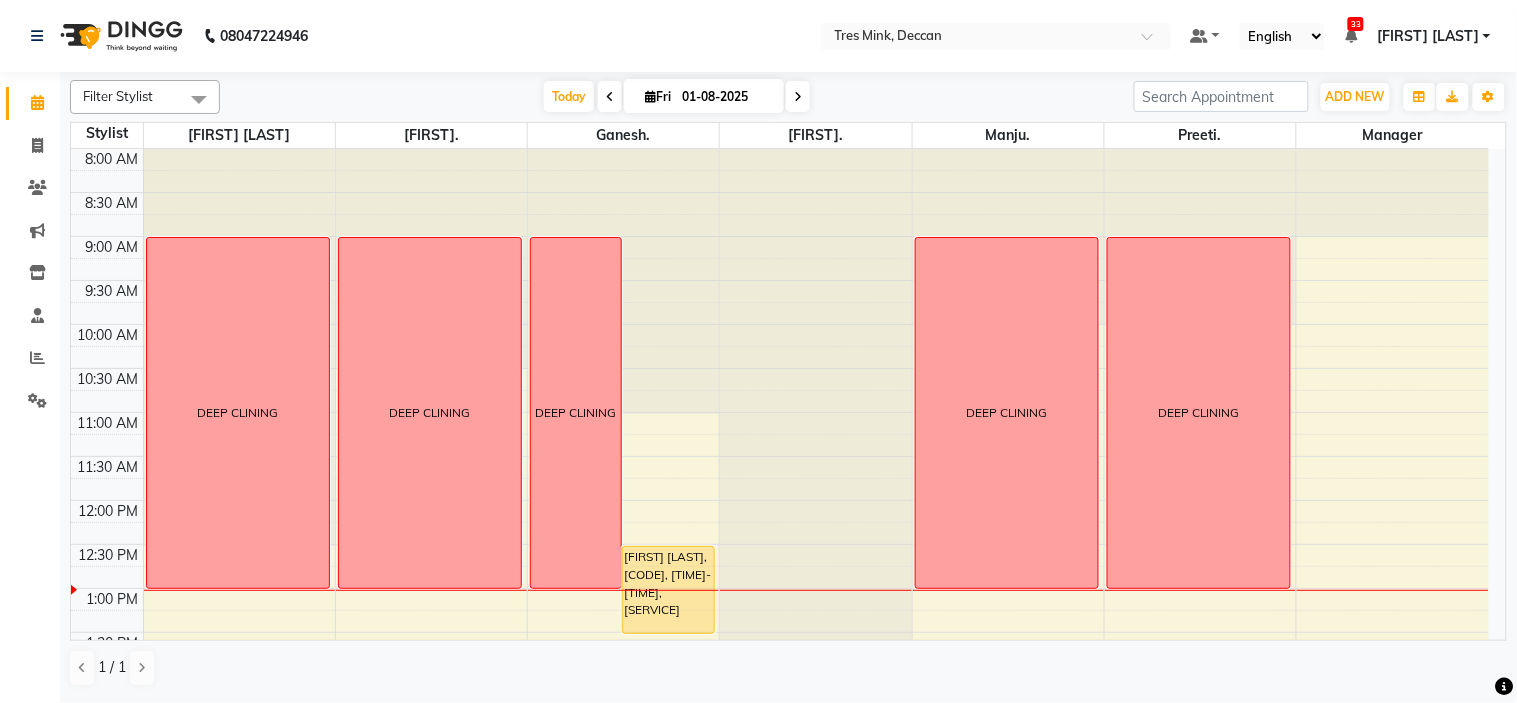 click on "Filter Stylist Select All [FIRST] [LAST] [FIRST]. [FIRST]. [FIRST]. [FIRST]. [FIRST]. Manager Today  Fri 01-08-2025 Toggle Dropdown Add Appointment Add Invoice Add Expense Add Attendance Add Client Add Transaction Toggle Dropdown Add Appointment Add Invoice Add Expense Add Attendance Add Client ADD NEW Toggle Dropdown Add Appointment Add Invoice Add Expense Add Attendance Add Client Add Transaction Filter Stylist Select All [FIRST] [LAST] [FIRST]. [FIRST]. [FIRST]. [FIRST]. [FIRST]. Manager Group By  Staff View   Room View  View as Vertical  Vertical - Week View  Horizontal  Horizontal - Week View  List  Toggle Dropdown Calendar Settings Manage Tags   Arrange Stylists   Reset Stylists  Full Screen  Show Available Stylist  Appointment Form Zoom 100% Staff/Room Display Count 7" at bounding box center [788, 97] 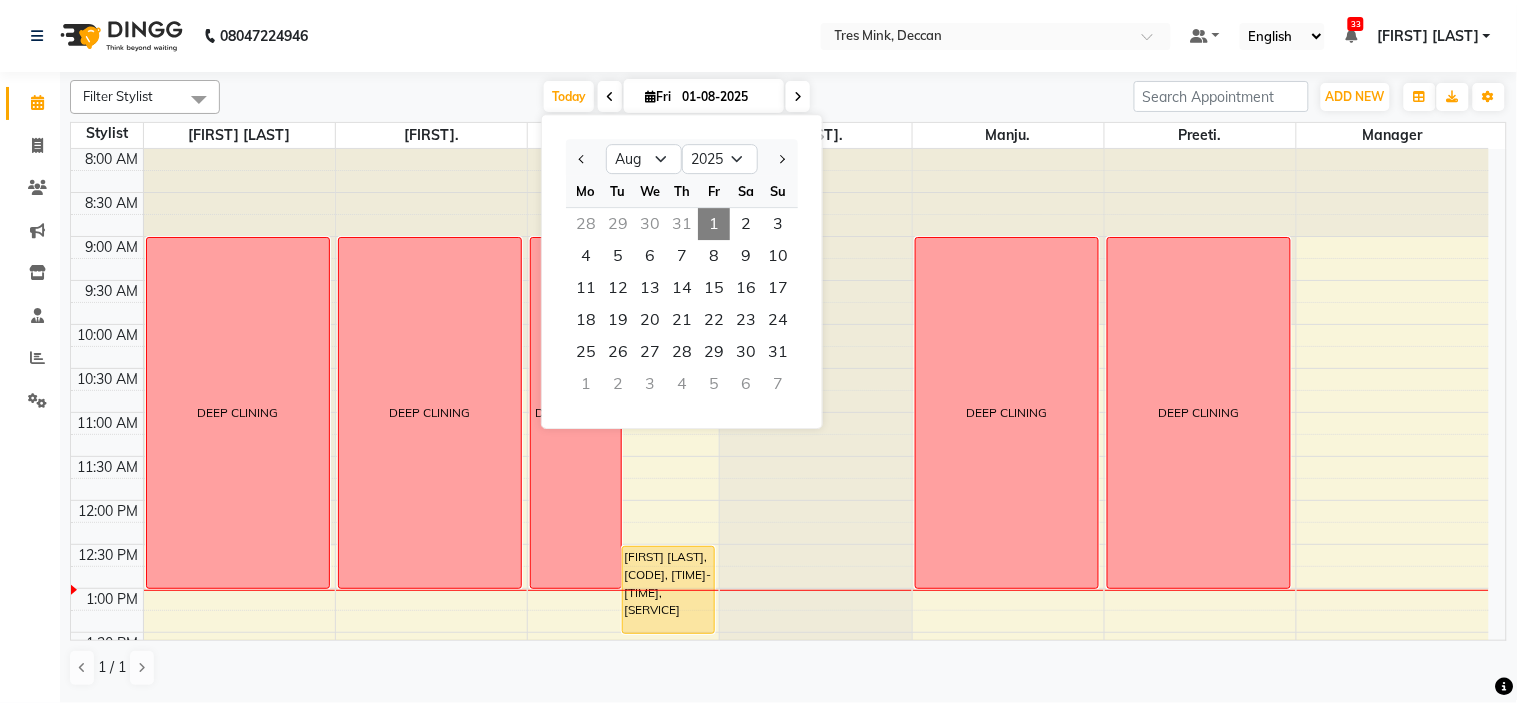 click on "Select Location × Tres Mink, Deccan Default Panel My Panel English Español العربية मराठी हिंदी ગુજરાતી தமிழ் 中文 33 Notifications nothing to show [FIRST] [LAST] Manage Profile Change Password Sign out Version:3.15.11" 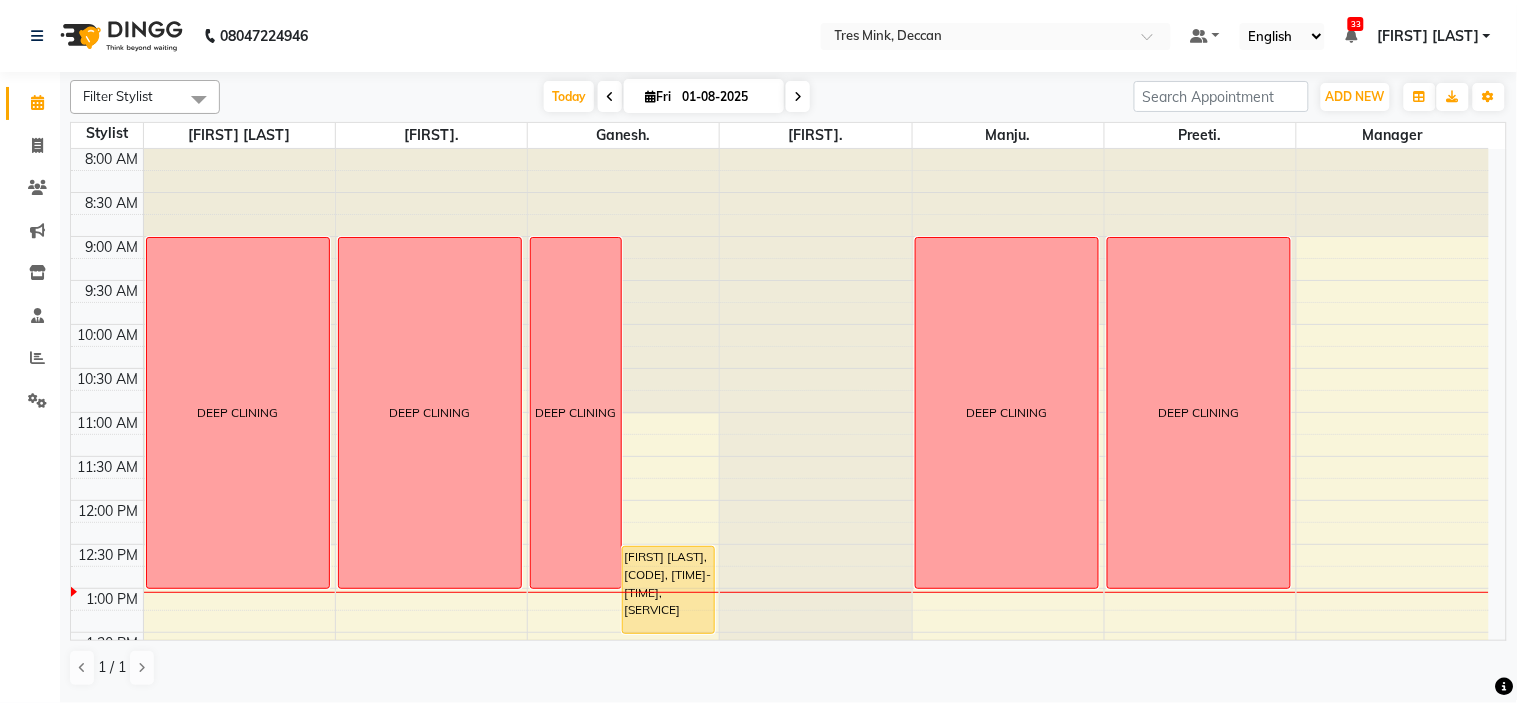click on "Select Location × Tres Mink, Deccan Default Panel My Panel English Español العربية मराठी हिंदी ગુજરાતી தமிழ் 中文 33 Notifications nothing to show [FIRST] [LAST] Manage Profile Change Password Sign out Version:3.15.11" 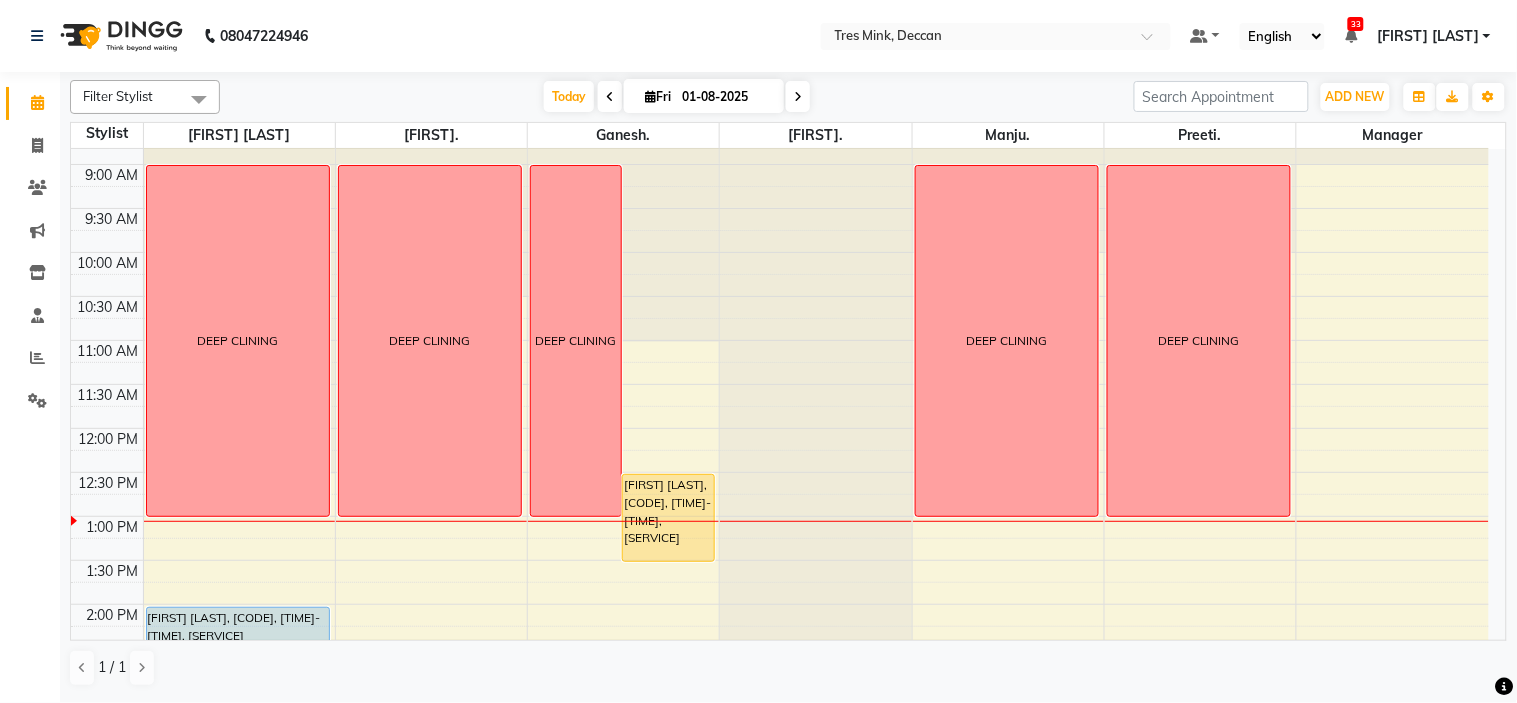 scroll, scrollTop: 111, scrollLeft: 0, axis: vertical 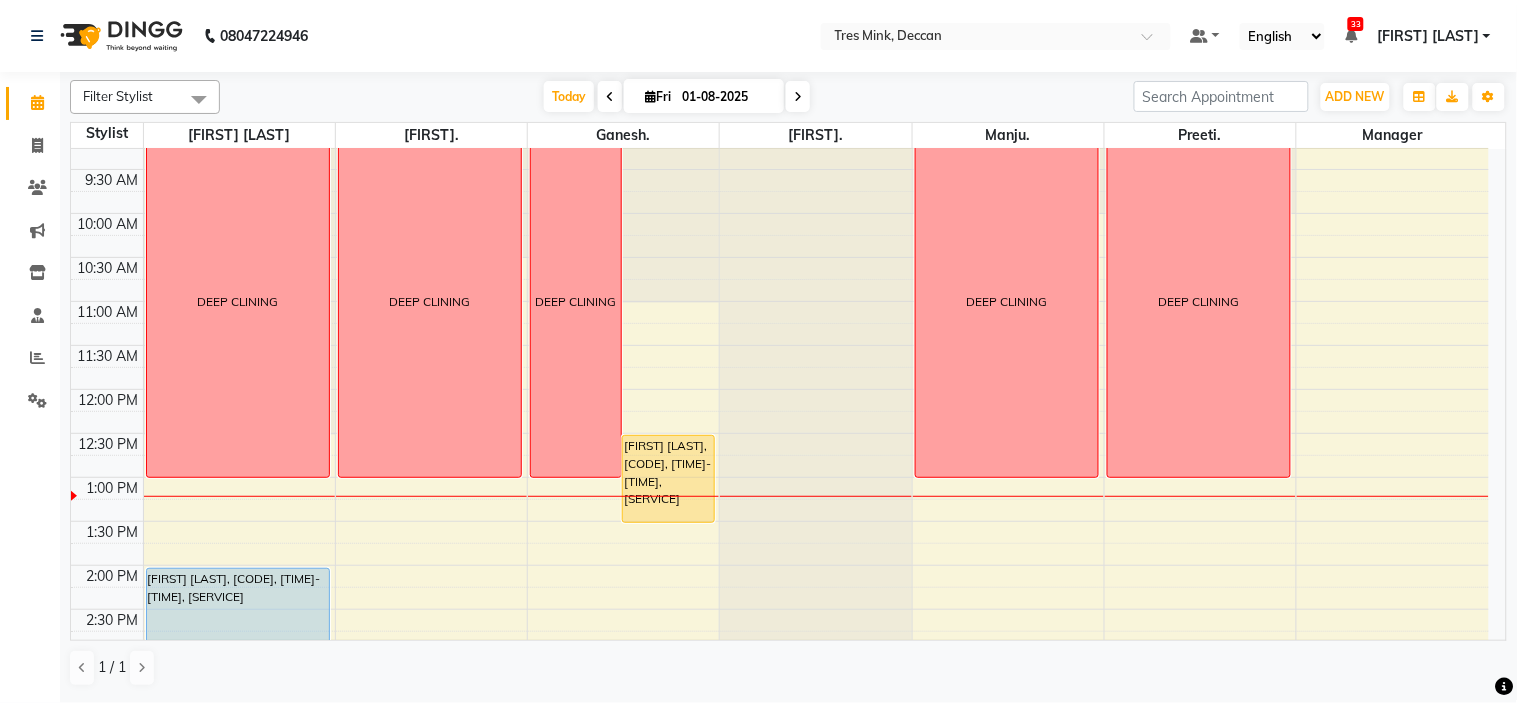 click on "Select Location × Tres Mink, Deccan Default Panel My Panel English Español العربية मराठी हिंदी ગુજરાતી தமிழ் 中文 33 Notifications nothing to show [FIRST] [LAST] Manage Profile Change Password Sign out Version:3.15.11" 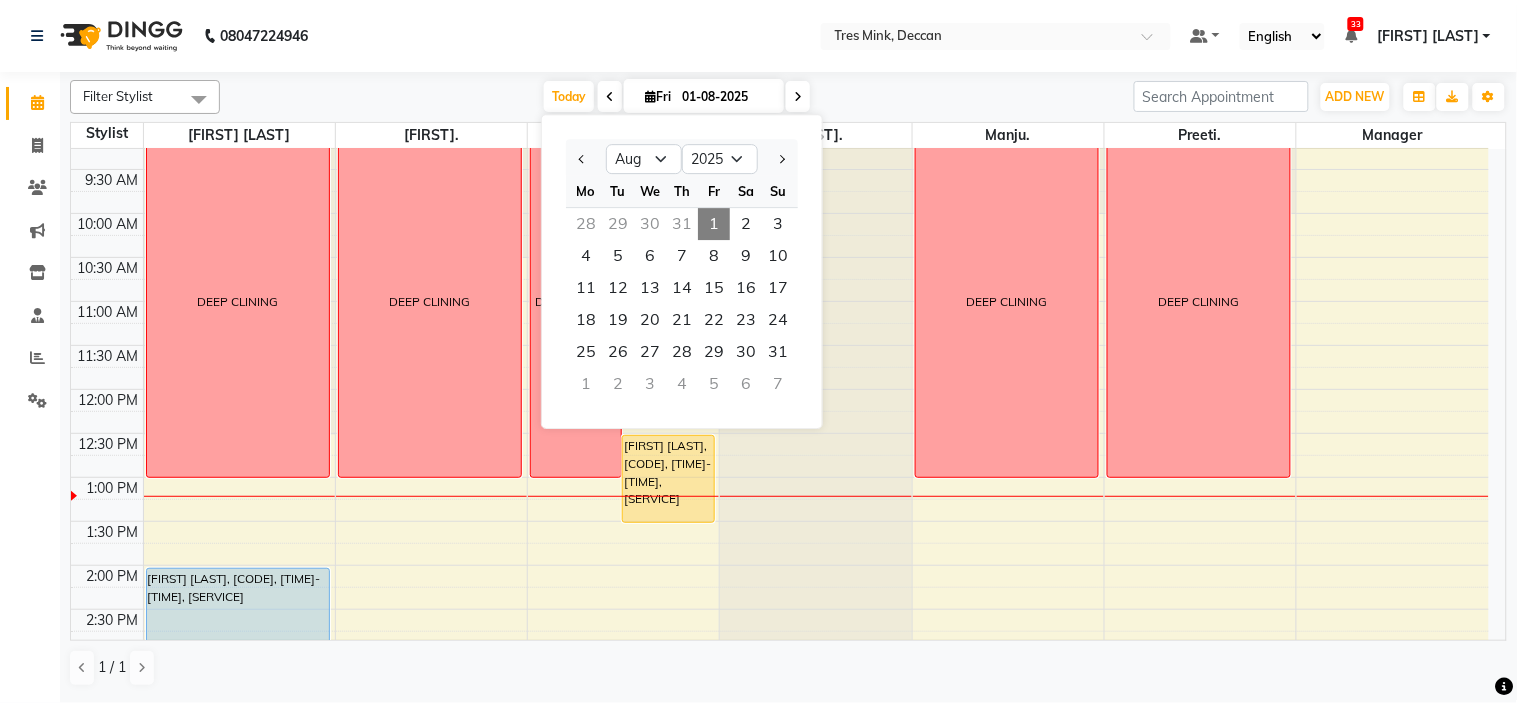 click on "Today  Fri 01-08-2025 Jan Feb Mar Apr May Jun Jul Aug Sep Oct Nov Dec 2015 2016 2017 2018 2019 2020 2021 2022 2023 2024 2025 2026 2027 2028 2029 2030 2031 2032 2033 2034 2035 Mo Tu We Th Fr Sa Su  28   29   30   31   1   2   3   4   5   6   7   8   9   10   11   12   13   14   15   16   17   18   19   20   21   22   23   24   25   26   27   28   29   30   31   1   2   3   4   5   6   7" at bounding box center [677, 97] 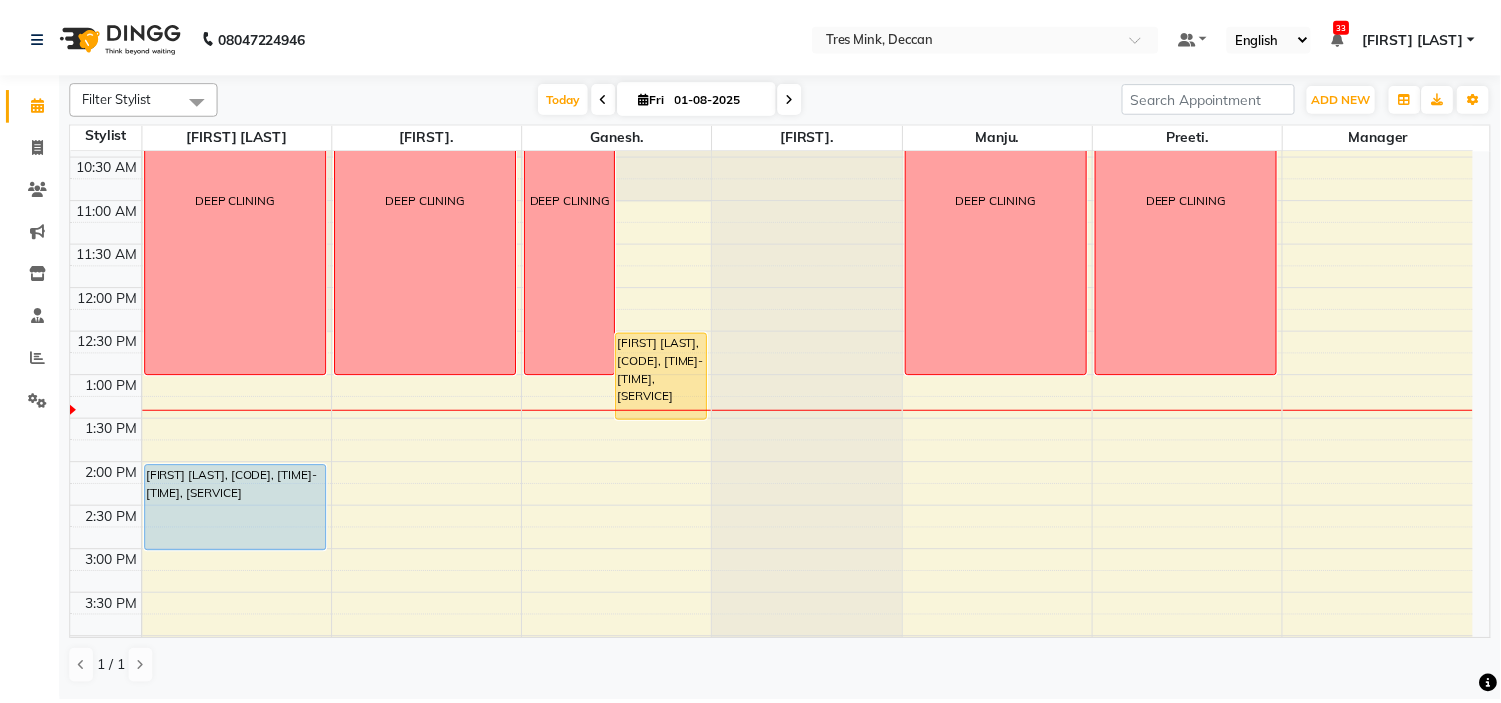 scroll, scrollTop: 222, scrollLeft: 0, axis: vertical 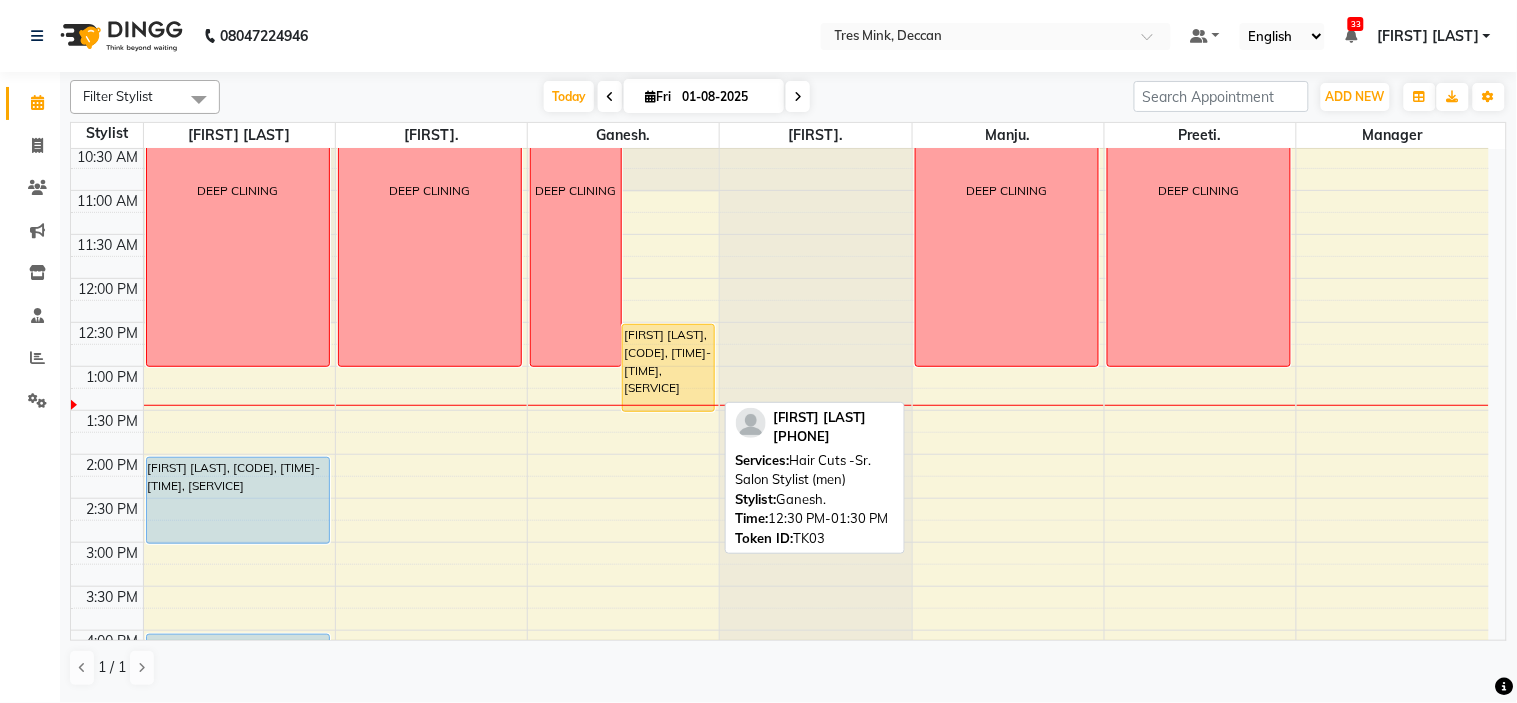 click on "[FIRST] [LAST], [CODE], [TIME]-[TIME], [SERVICE]" at bounding box center [668, 368] 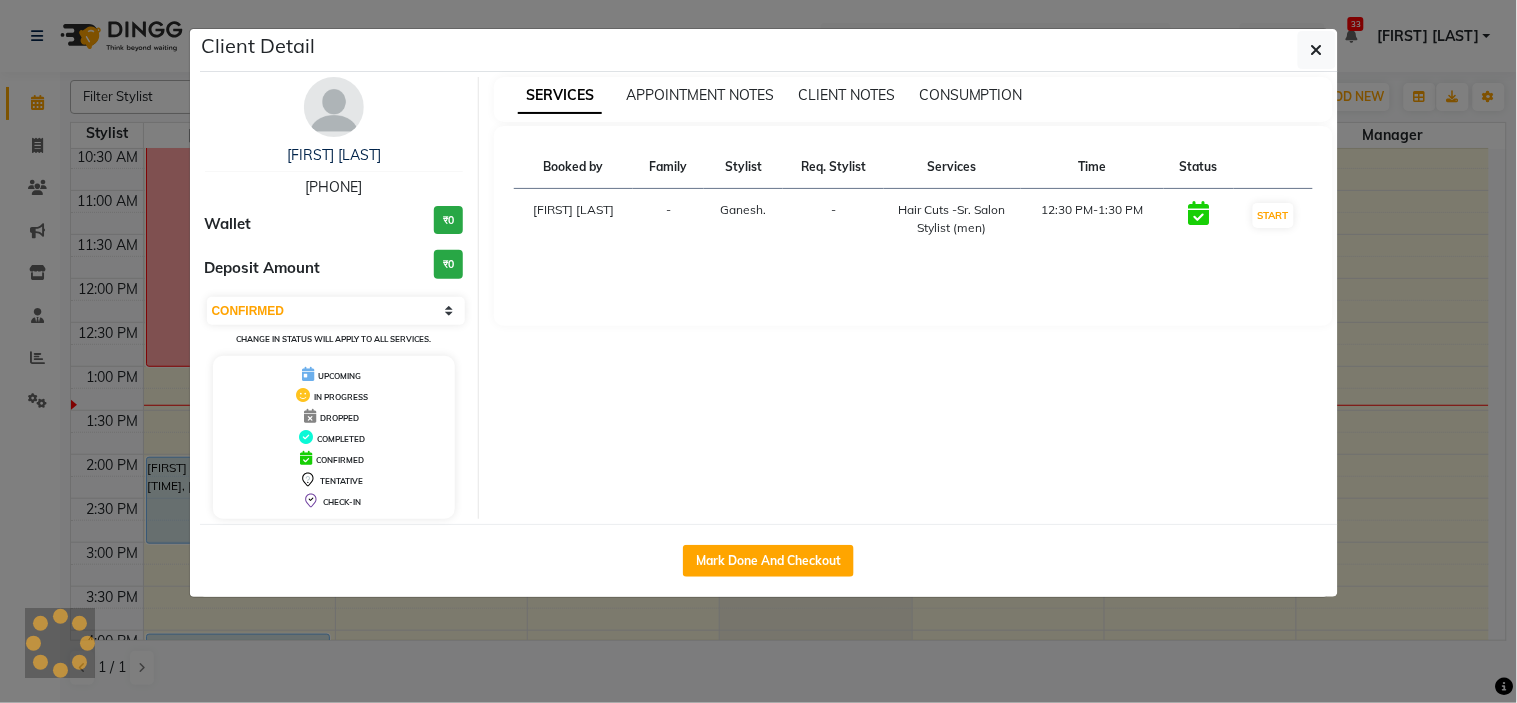 select on "1" 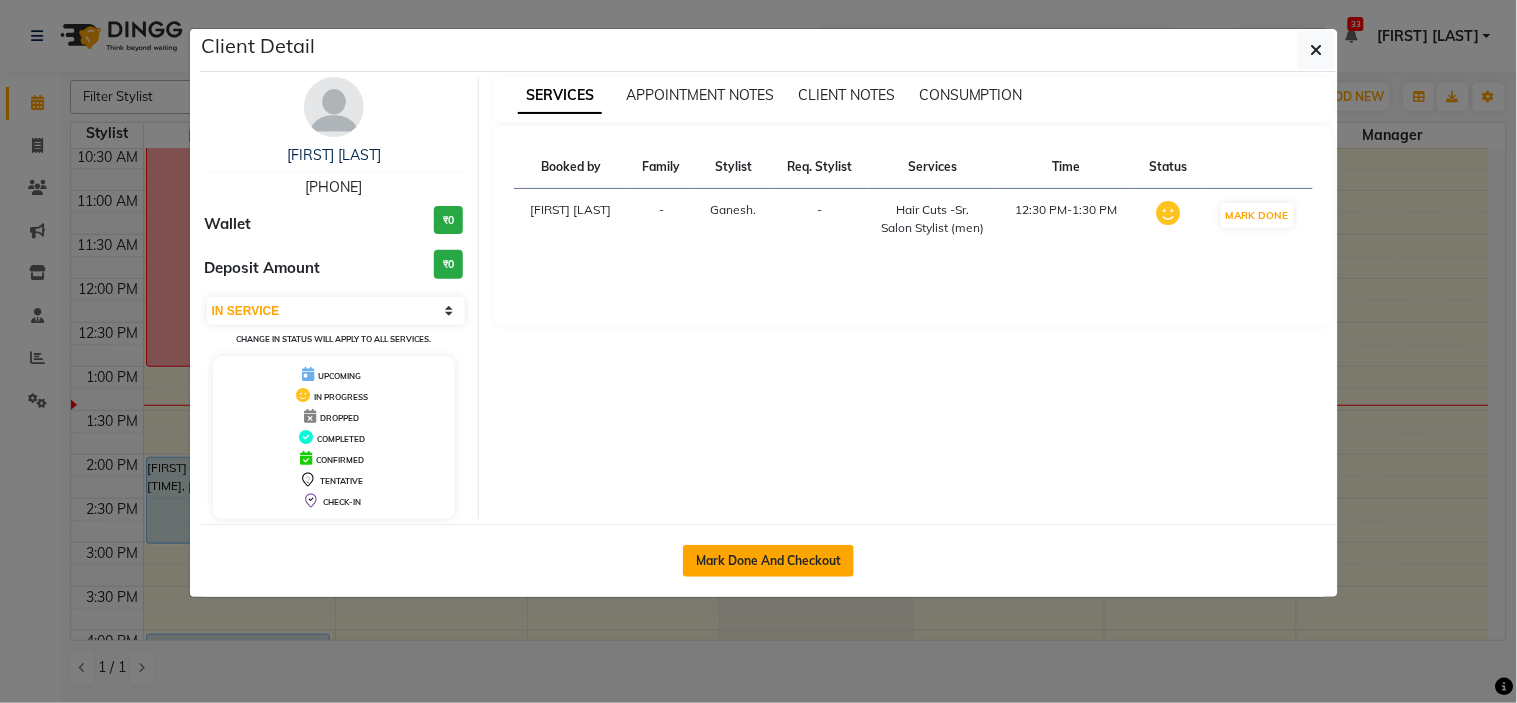 click on "Mark Done And Checkout" 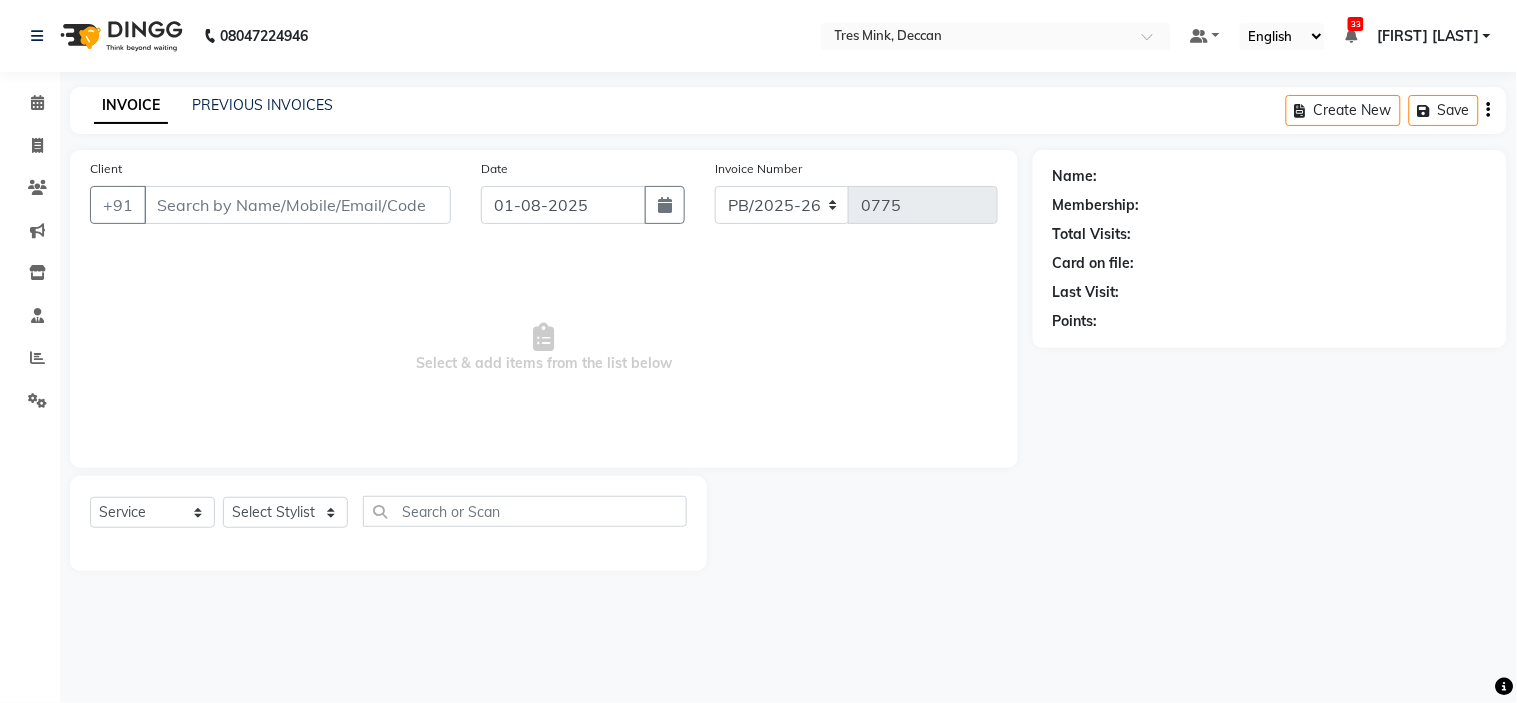 select on "3" 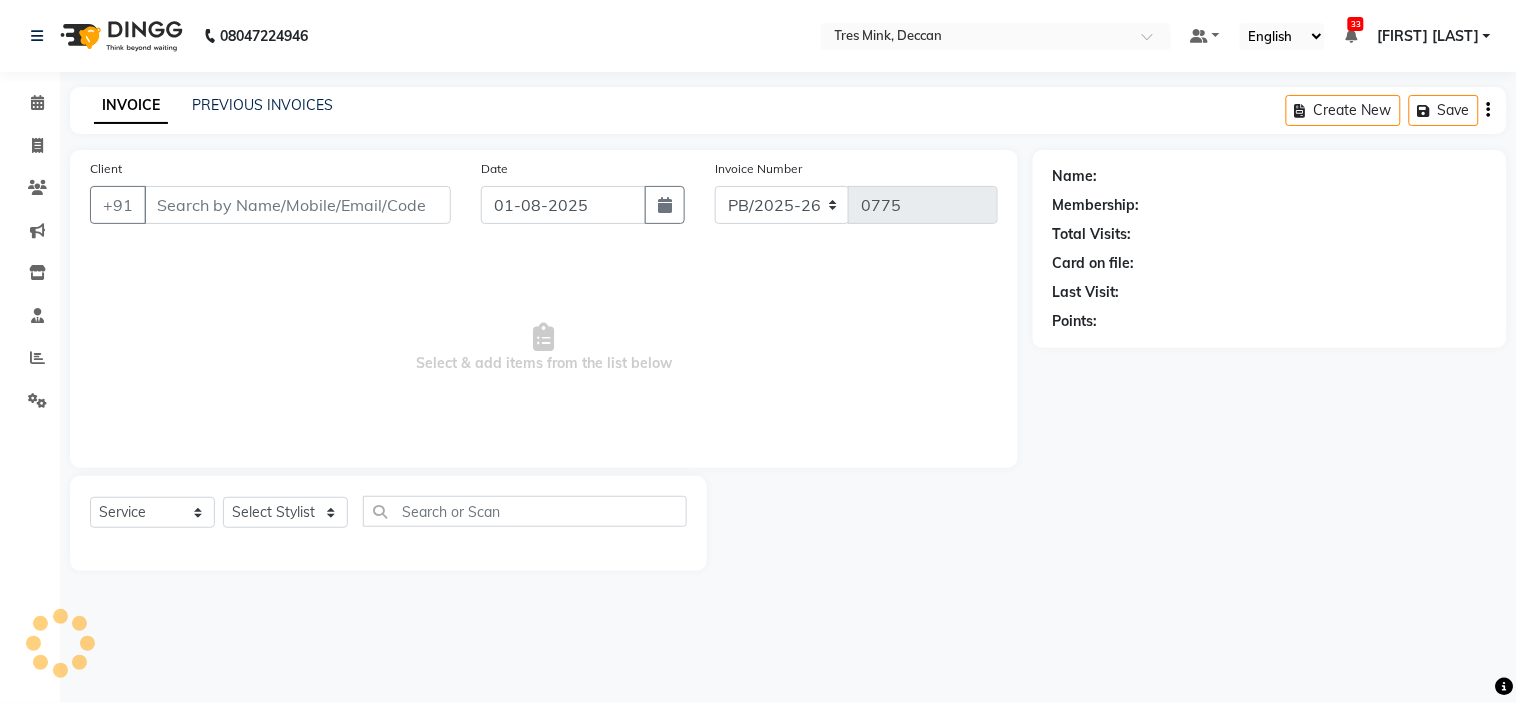 type on "[PHONE]" 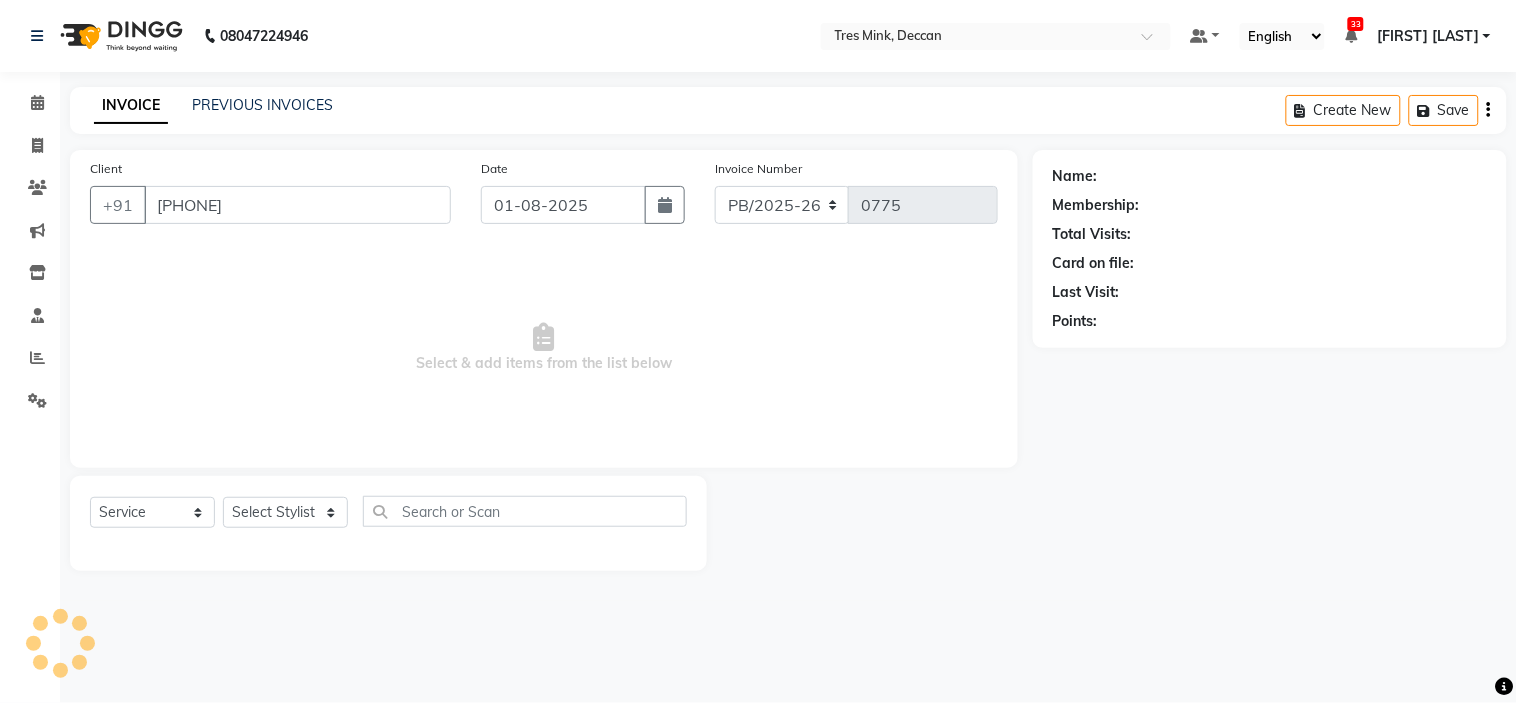 select on "59501" 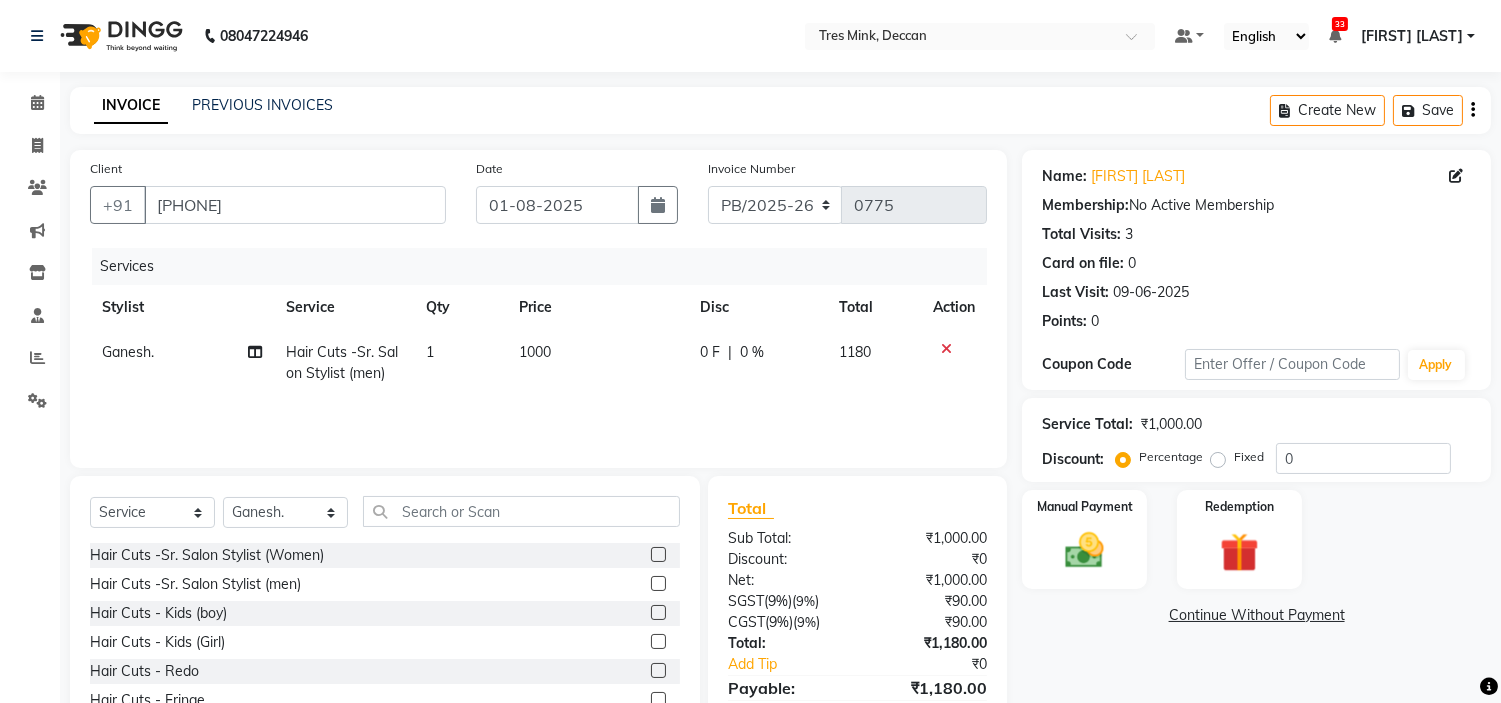 scroll, scrollTop: 97, scrollLeft: 0, axis: vertical 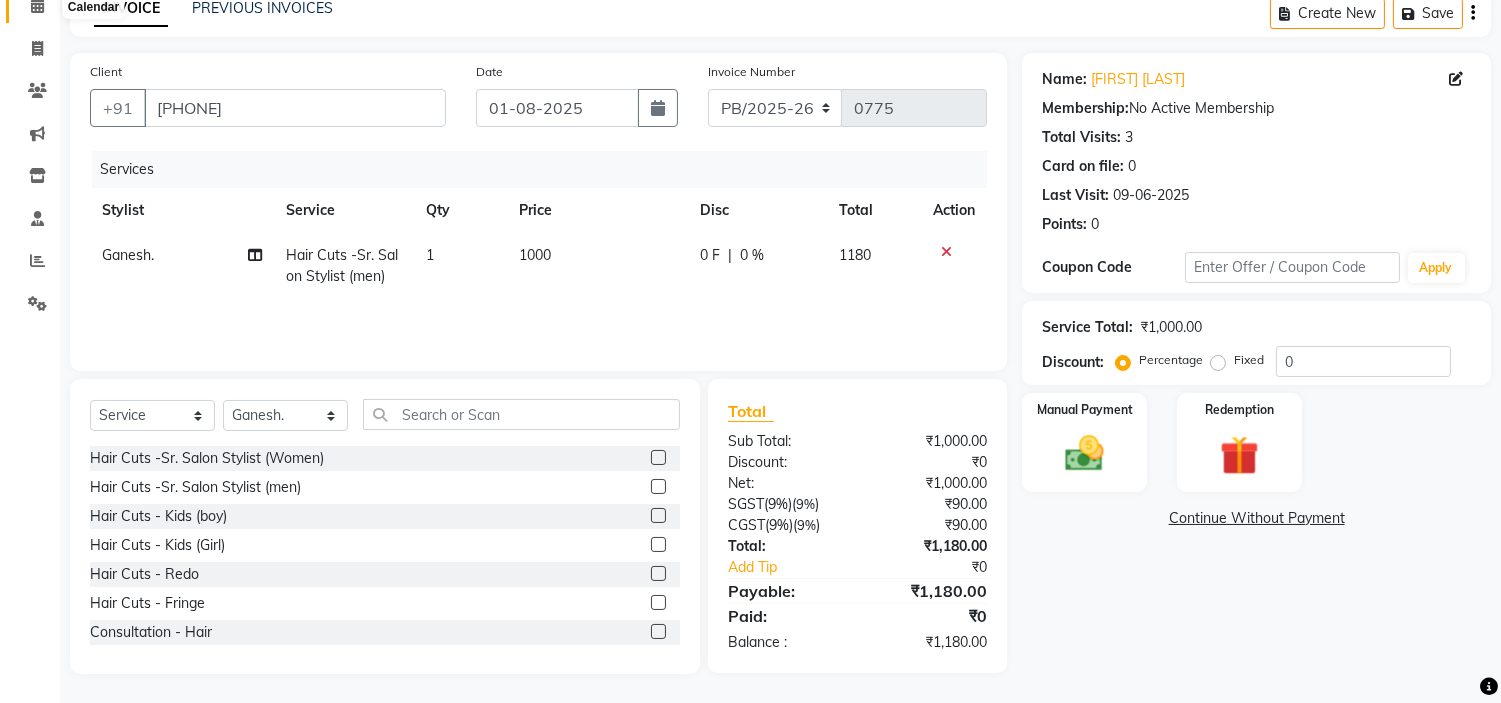 click 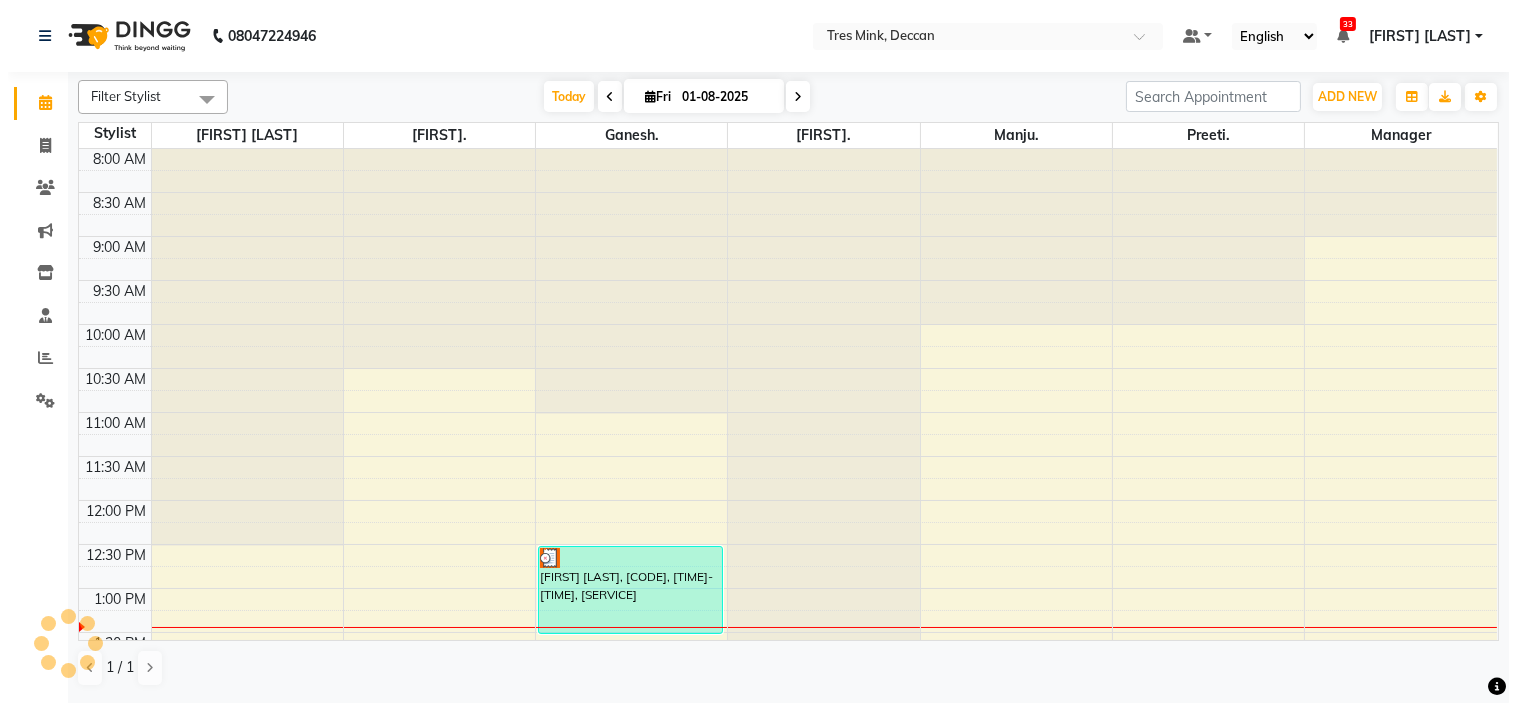scroll, scrollTop: 0, scrollLeft: 0, axis: both 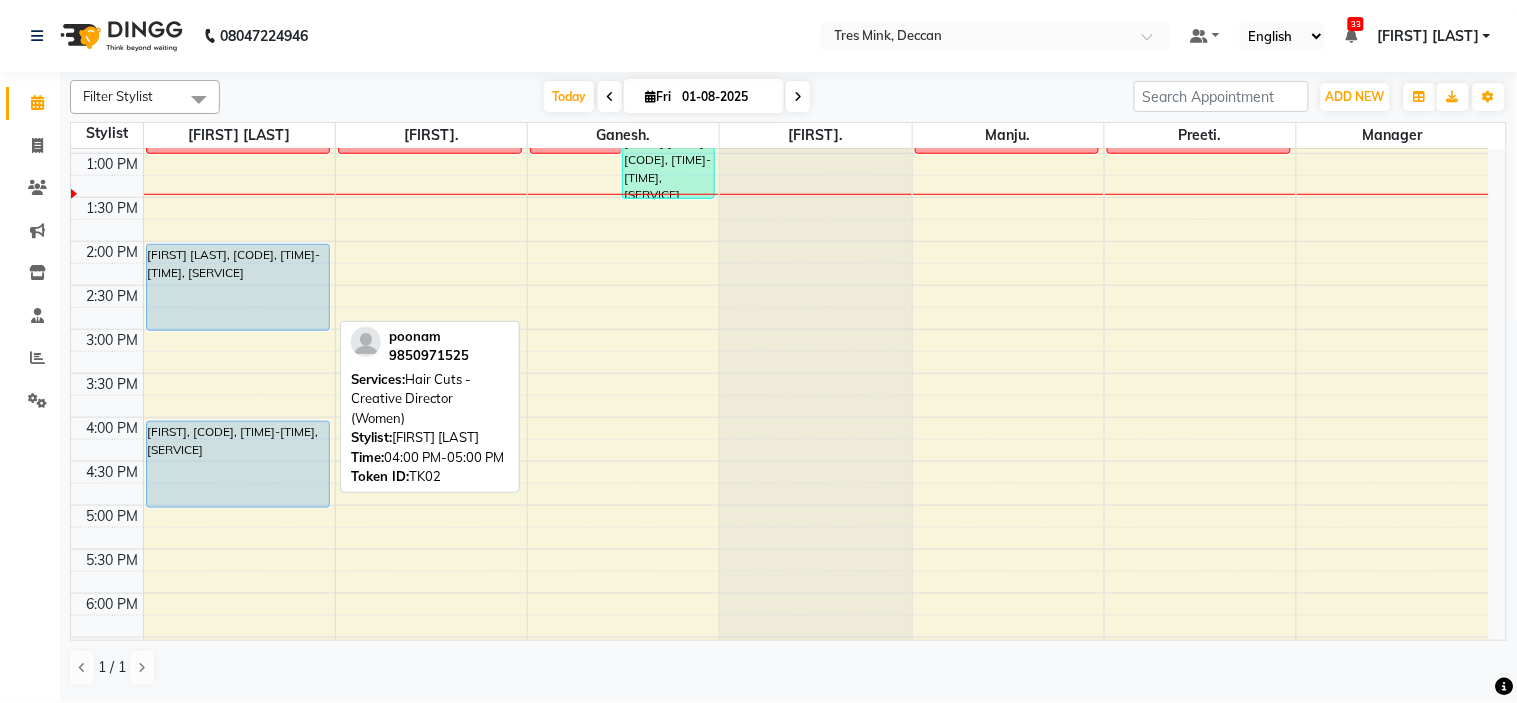 click on "[FIRST], [CODE], [TIME]-[TIME], [SERVICE]" at bounding box center [238, 464] 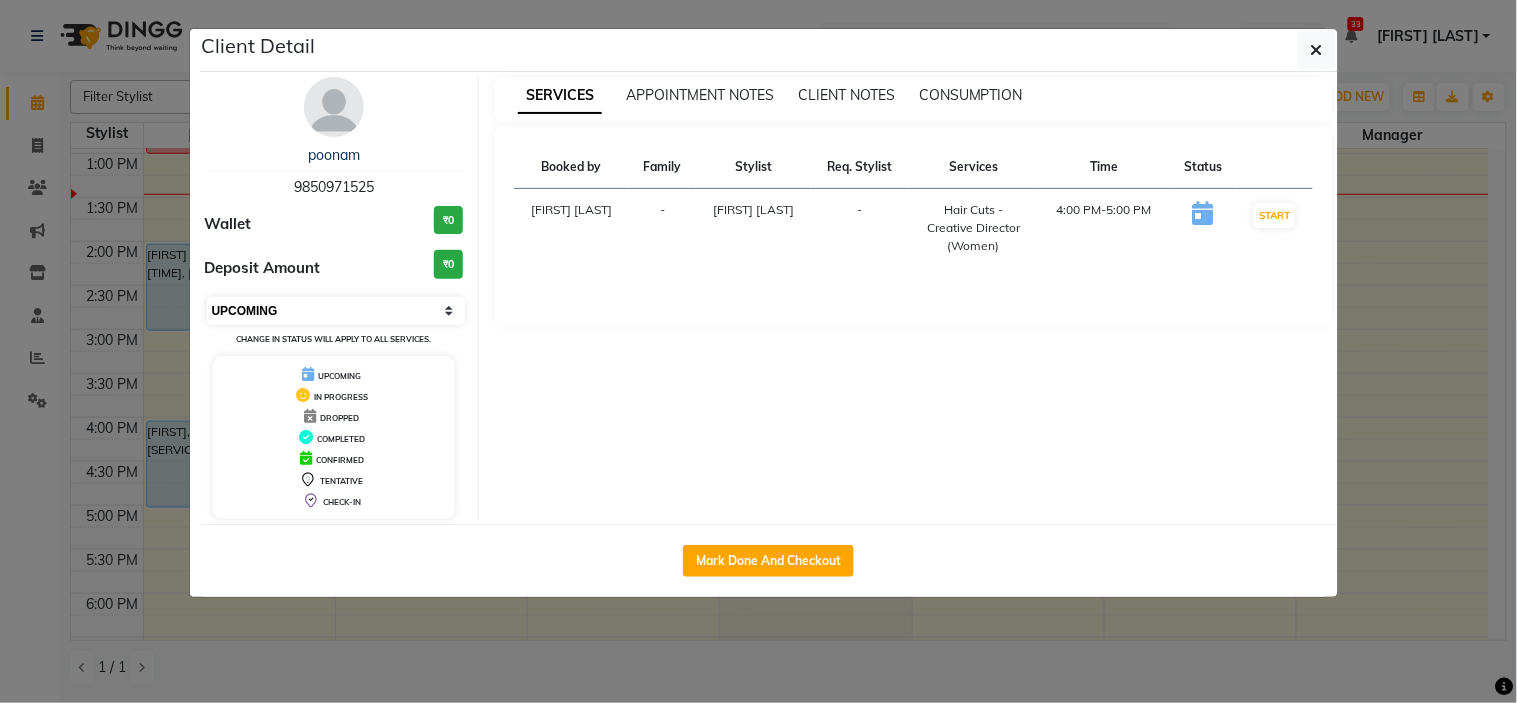 click on "Select IN SERVICE CONFIRMED TENTATIVE CHECK IN MARK DONE DROPPED UPCOMING" at bounding box center [336, 311] 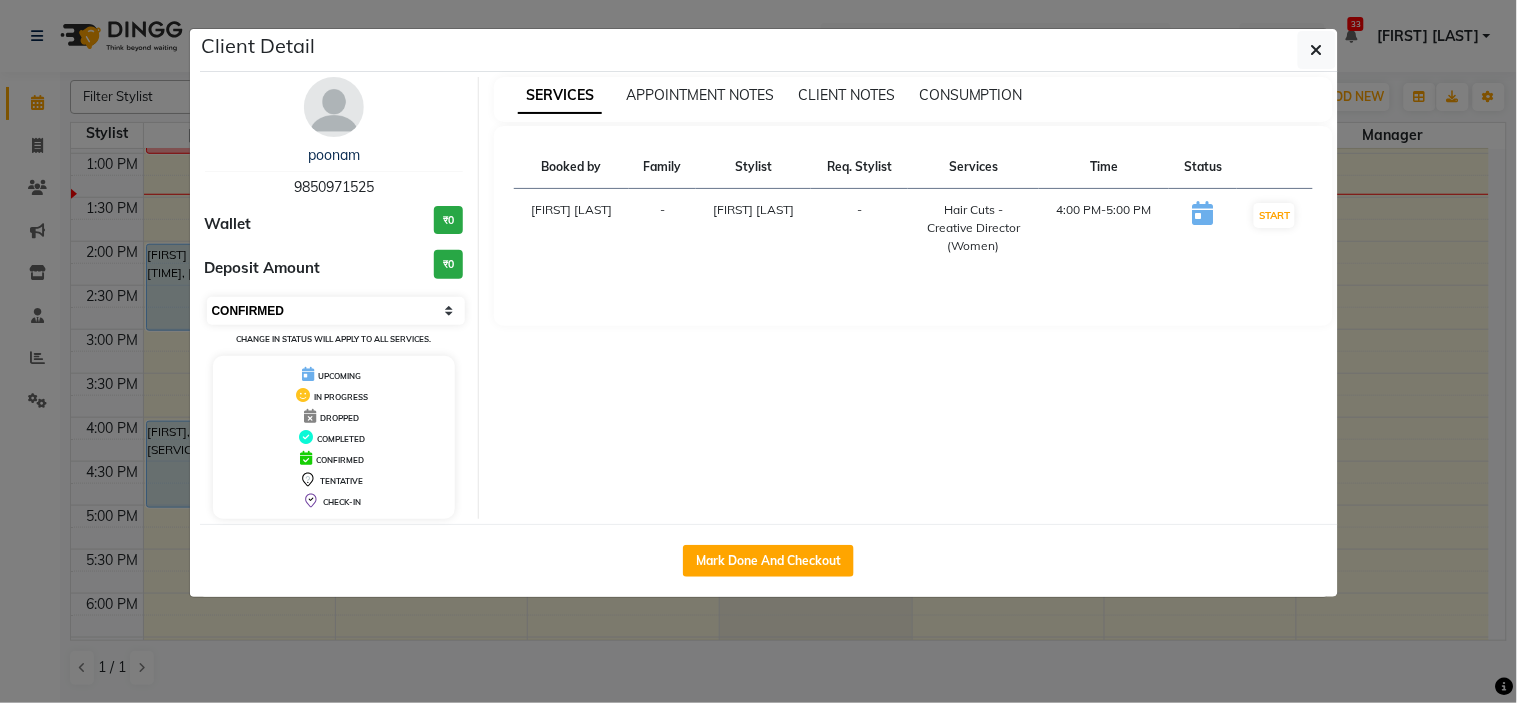 click on "Select IN SERVICE CONFIRMED TENTATIVE CHECK IN MARK DONE DROPPED UPCOMING" at bounding box center [336, 311] 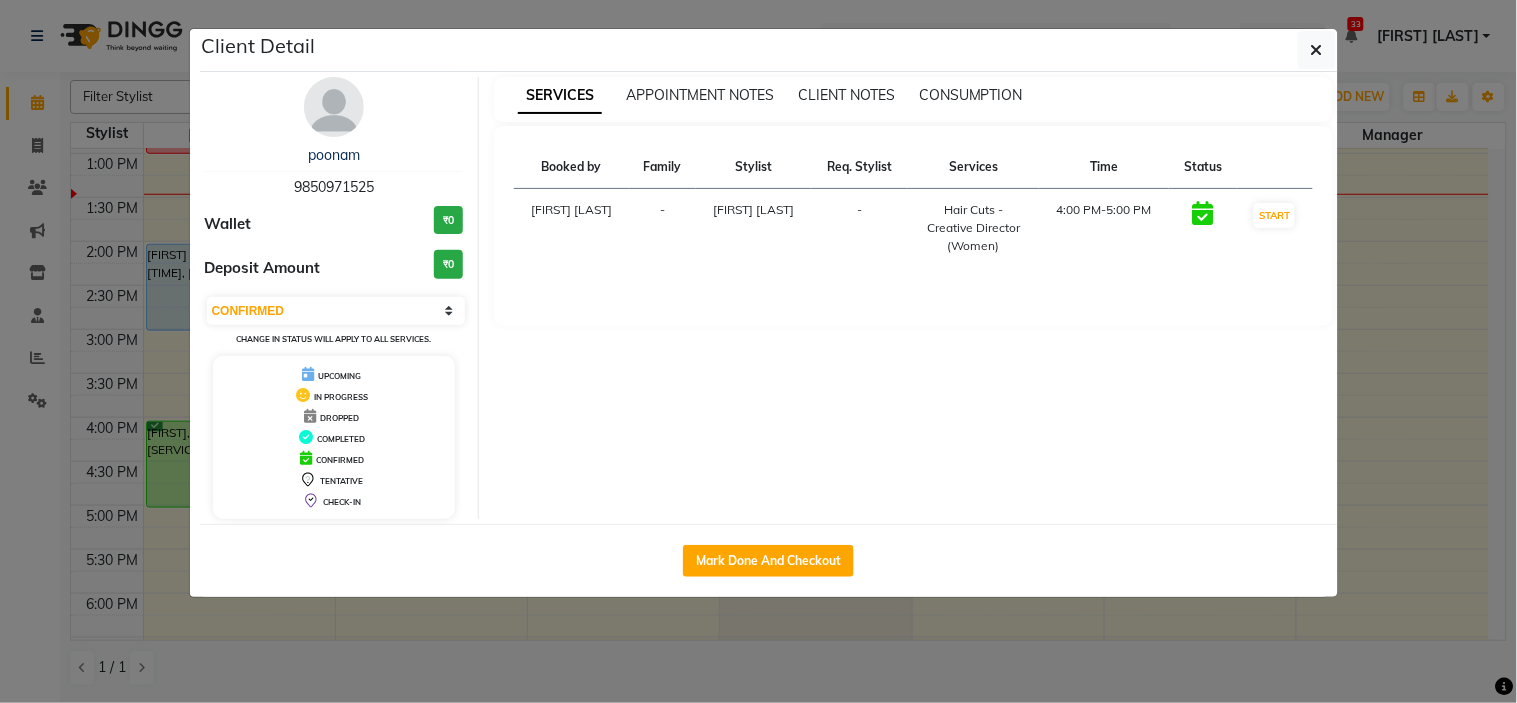 click on "Client Detail  [FIRST]    [PHONE] Wallet ₹0 Deposit Amount  ₹0  Select IN SERVICE CONFIRMED TENTATIVE CHECK IN MARK DONE DROPPED UPCOMING Change in status will apply to all services. UPCOMING IN PROGRESS DROPPED COMPLETED CONFIRMED TENTATIVE CHECK-IN SERVICES APPOINTMENT NOTES CLIENT NOTES CONSUMPTION Booked by Family Stylist Req. Stylist Services Time Status  [FIRST] [LAST]  - [FIRST] [LAST] -  Hair Cuts - Creative Director (Women)   4:00 PM-5:00 PM   START   Mark Done And Checkout" 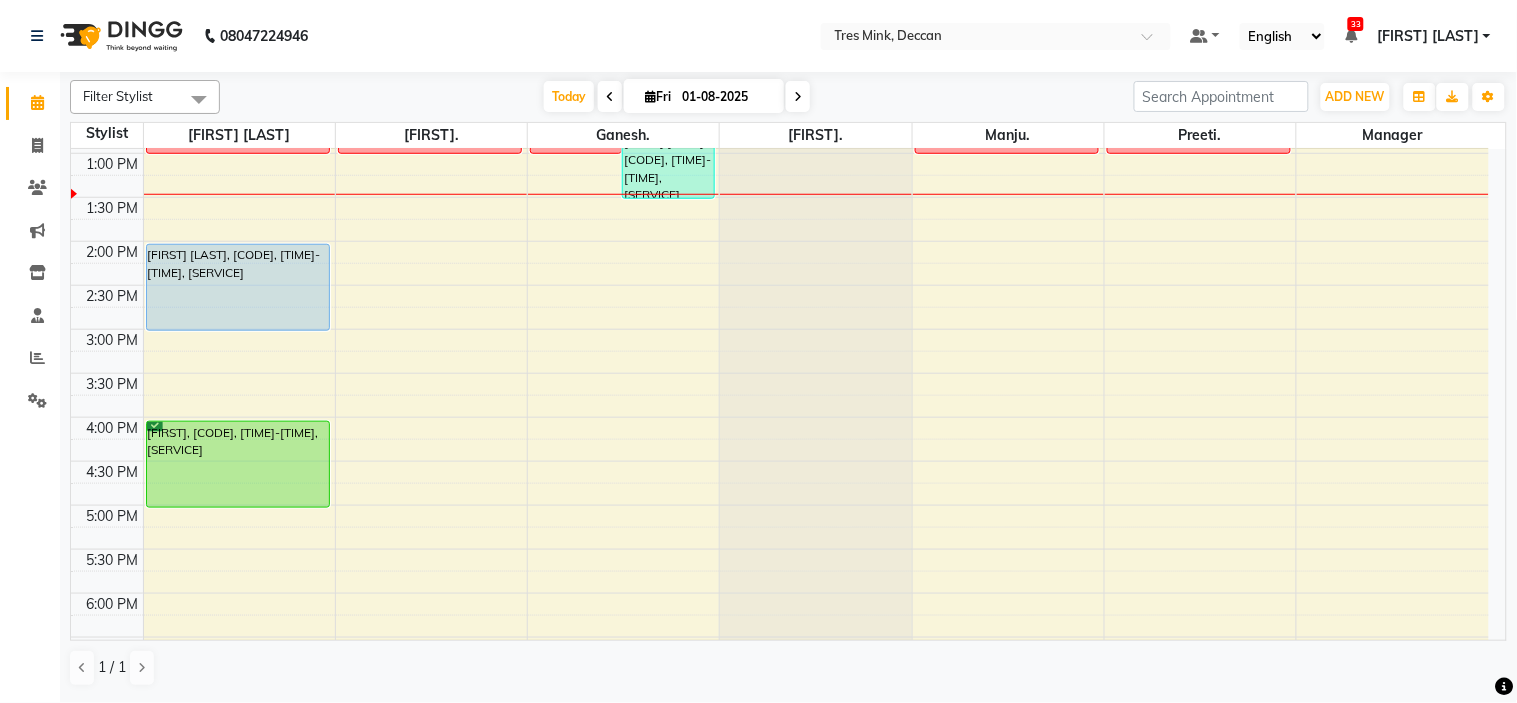 scroll, scrollTop: 546, scrollLeft: 0, axis: vertical 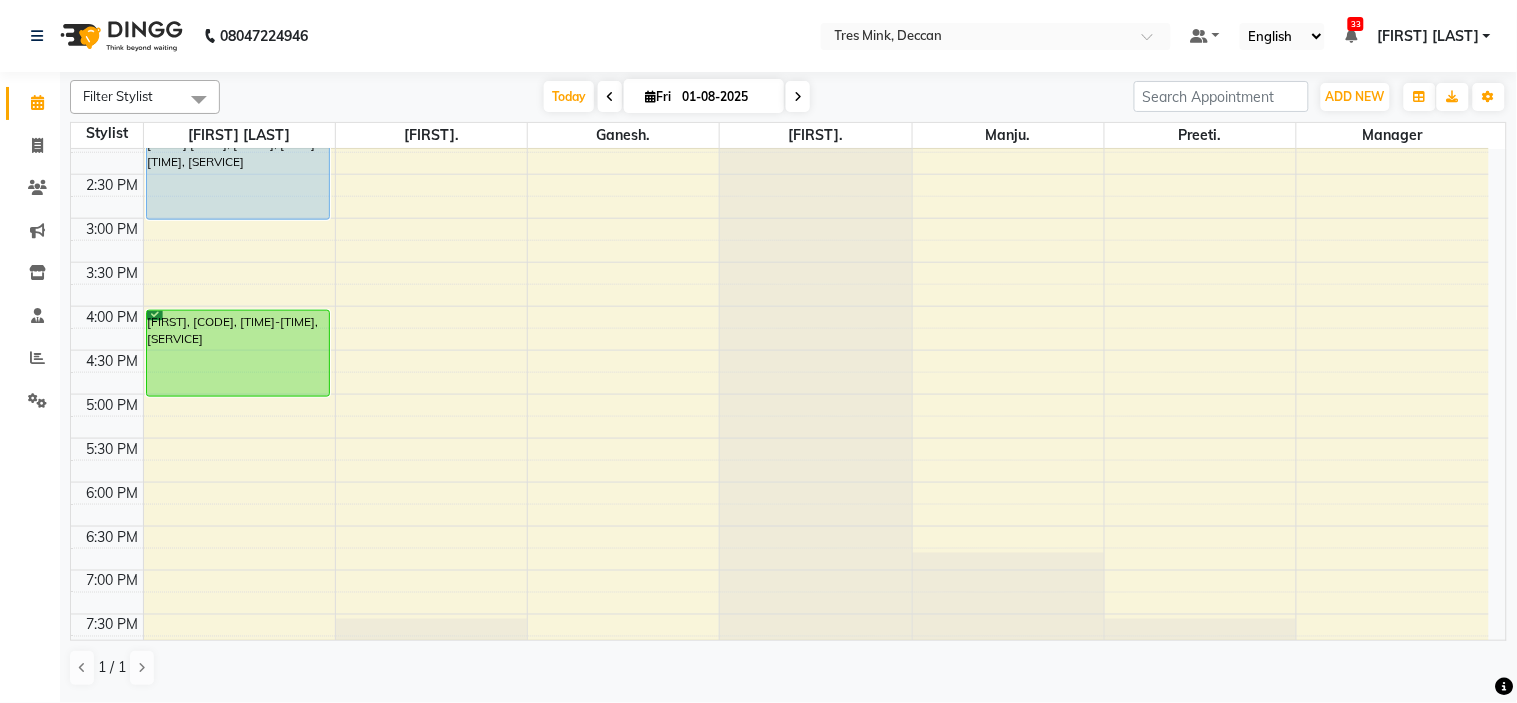 click on "8:00 AM 8:30 AM 9:00 AM 9:30 AM 10:00 AM 10:30 AM 11:00 AM 11:30 AM 12:00 PM 12:30 PM 1:00 PM 1:30 PM 2:00 PM 2:30 PM 3:00 PM 3:30 PM 4:00 PM 4:30 PM 5:00 PM 5:30 PM 6:00 PM 6:30 PM 7:00 PM 7:30 PM 8:00 PM 8:30 PM  DEEP CLINING     [FIRST] [LAST], TK01, 02:00 PM-03:00 PM, Hair Cuts - Creative Director (Women)     [FIRST], TK02, 04:00 PM-05:00 PM, Hair Cuts - Creative Director (Women)  DEEP CLINING   DEEP CLINING      [FIRST] [LAST], TK03, 12:30 PM-01:30 PM, Hair Cuts -Sr. Salon Stylist (men)  DEEP CLINING   DEEP CLINING" at bounding box center [780, 174] 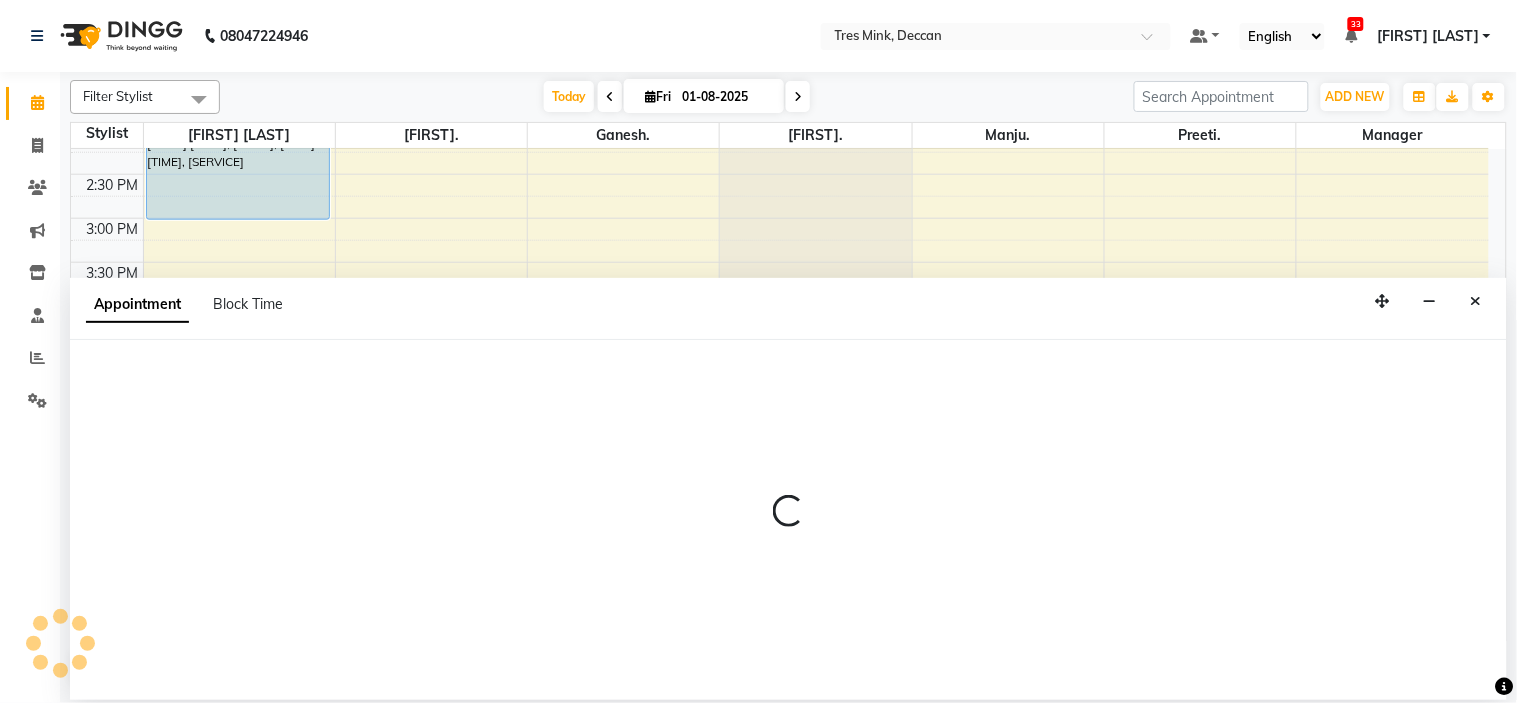 select on "59499" 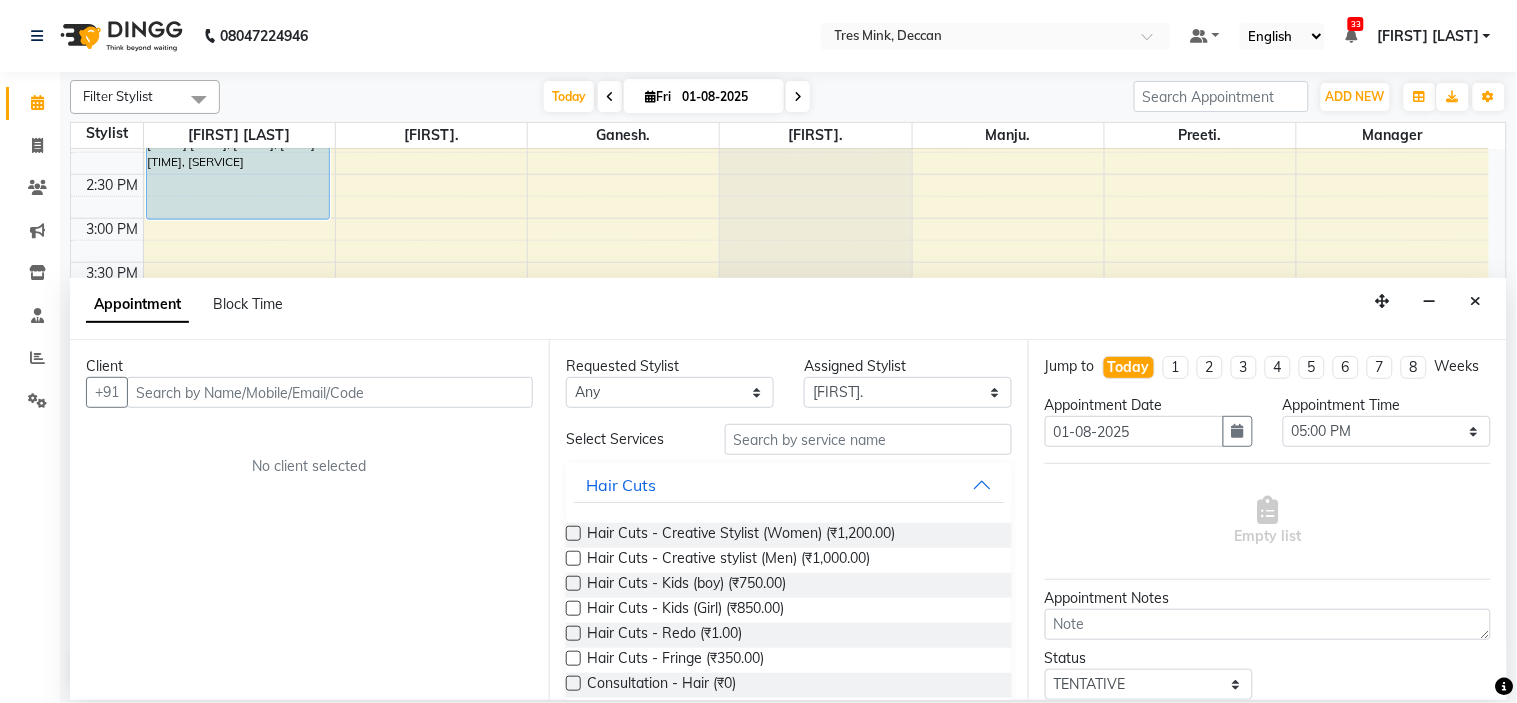 click at bounding box center (330, 392) 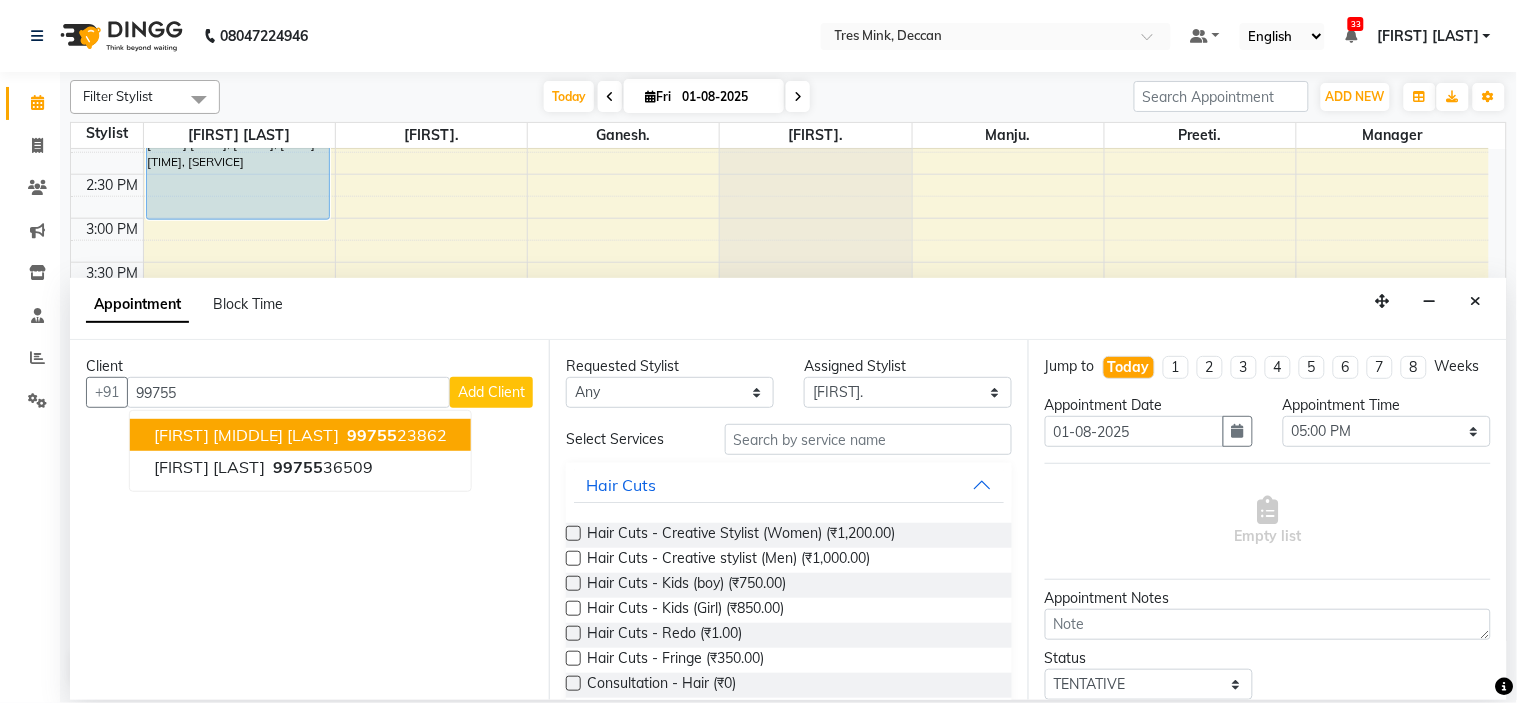 click on "99755" at bounding box center [372, 435] 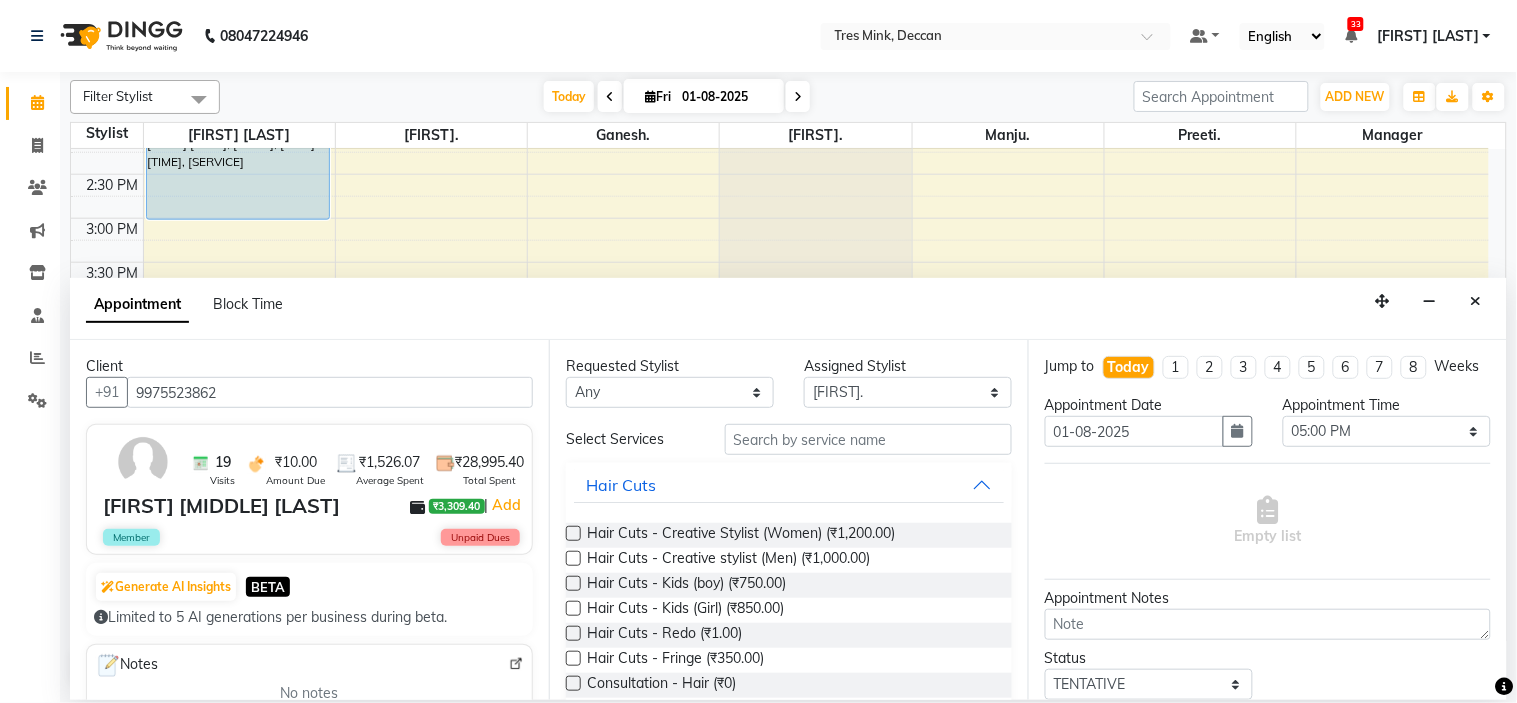 type on "9975523862" 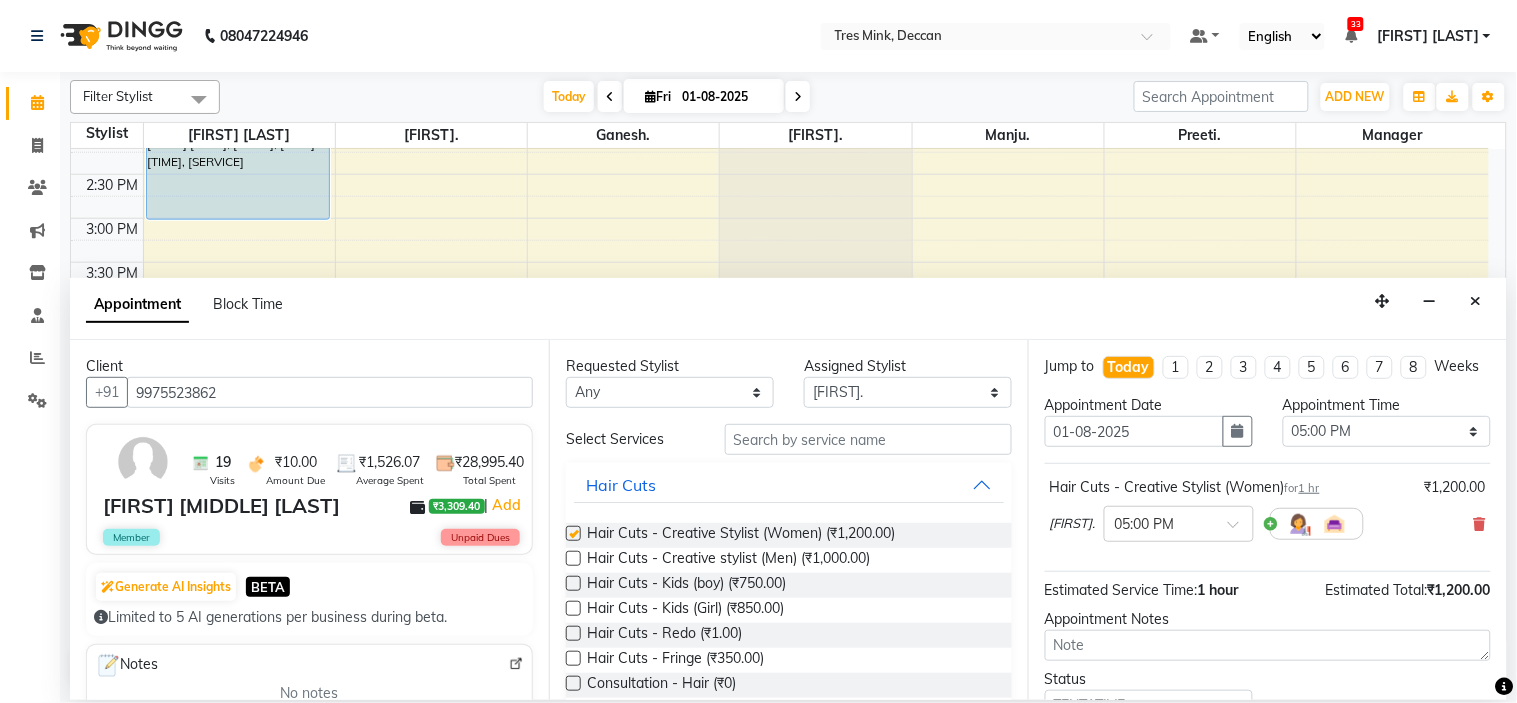 checkbox on "false" 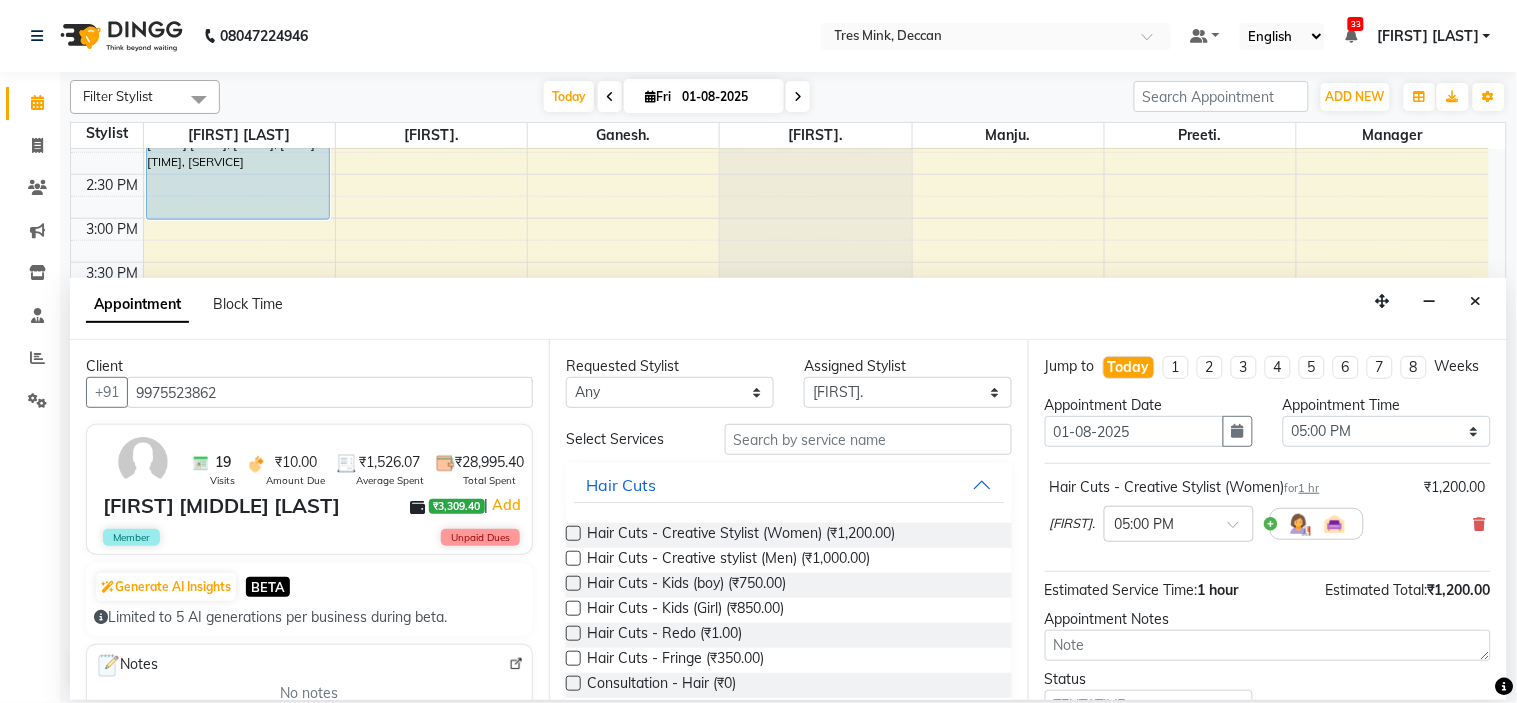 scroll, scrollTop: 111, scrollLeft: 0, axis: vertical 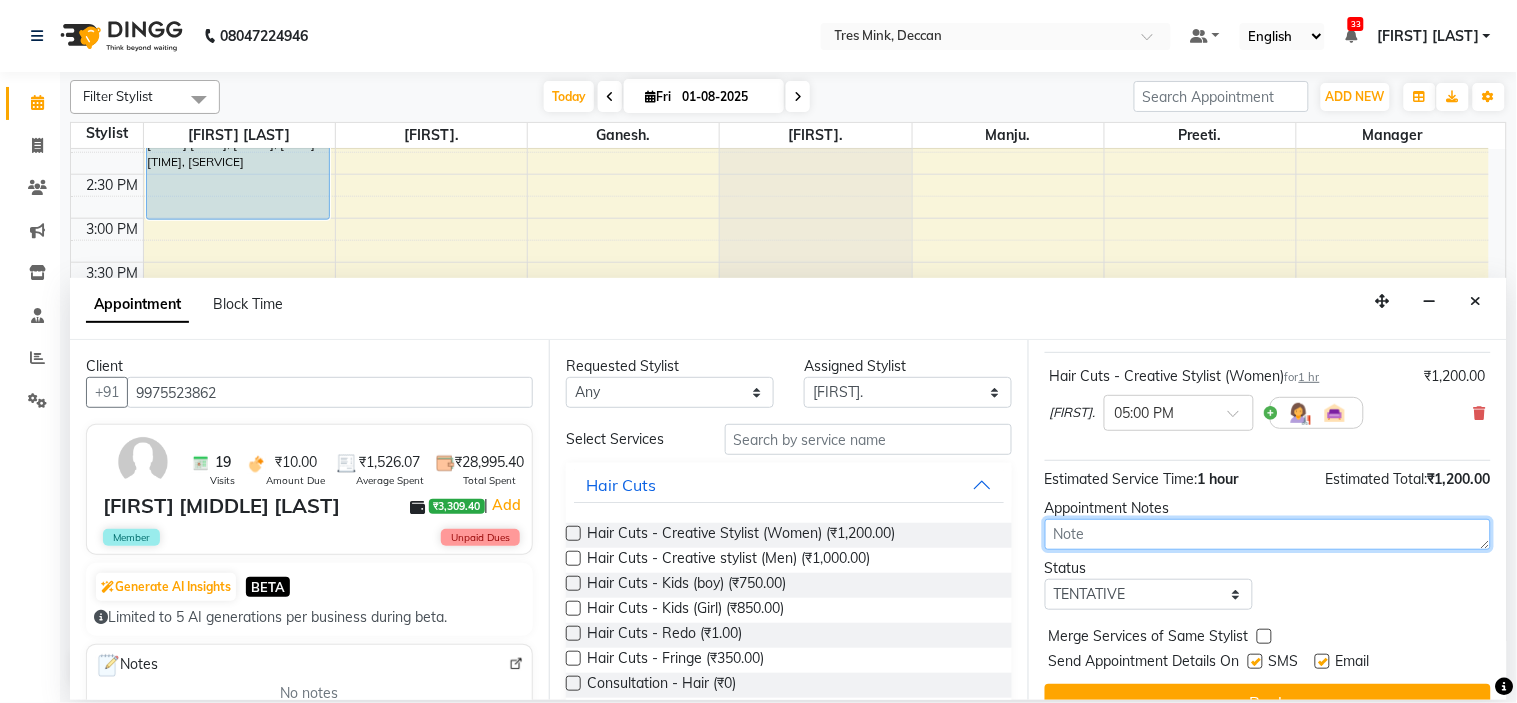 click at bounding box center (1268, 534) 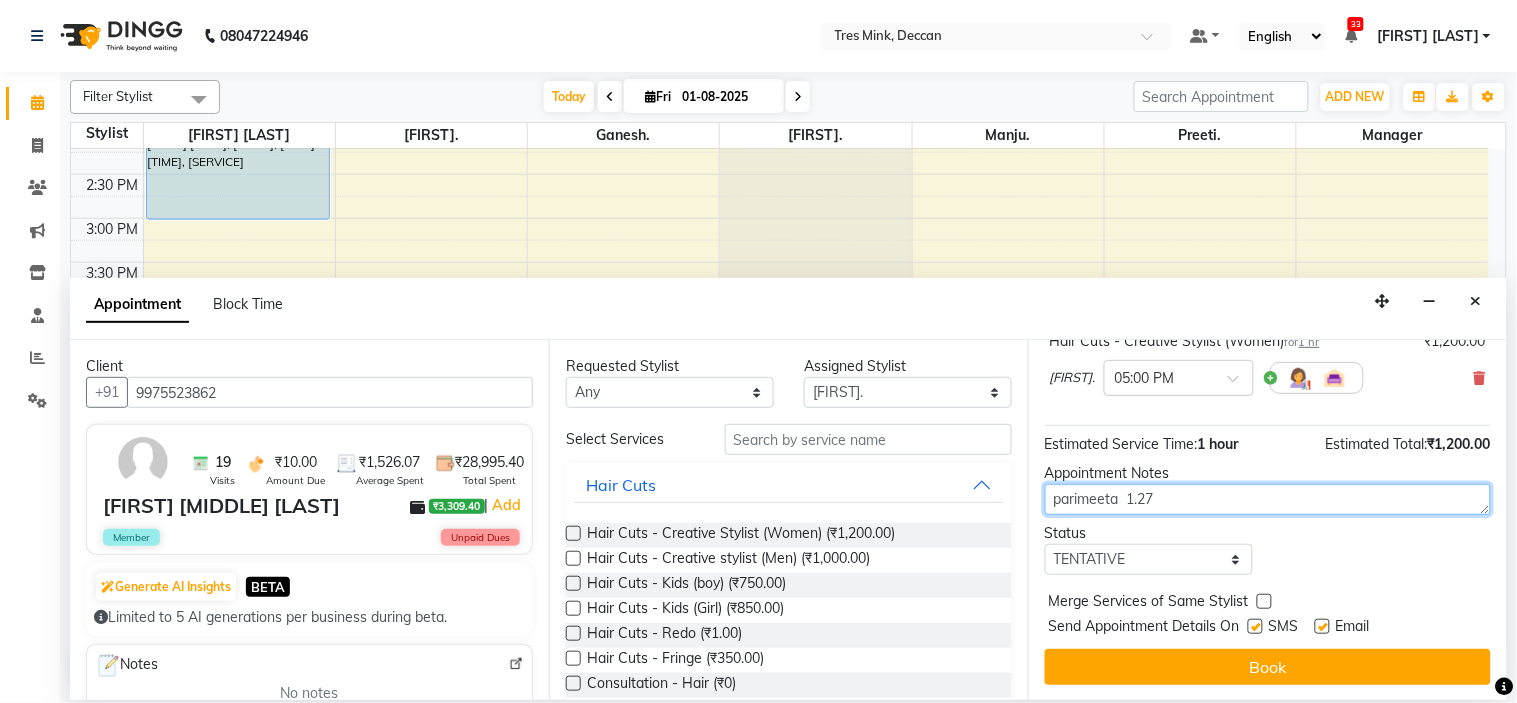 scroll, scrollTop: 166, scrollLeft: 0, axis: vertical 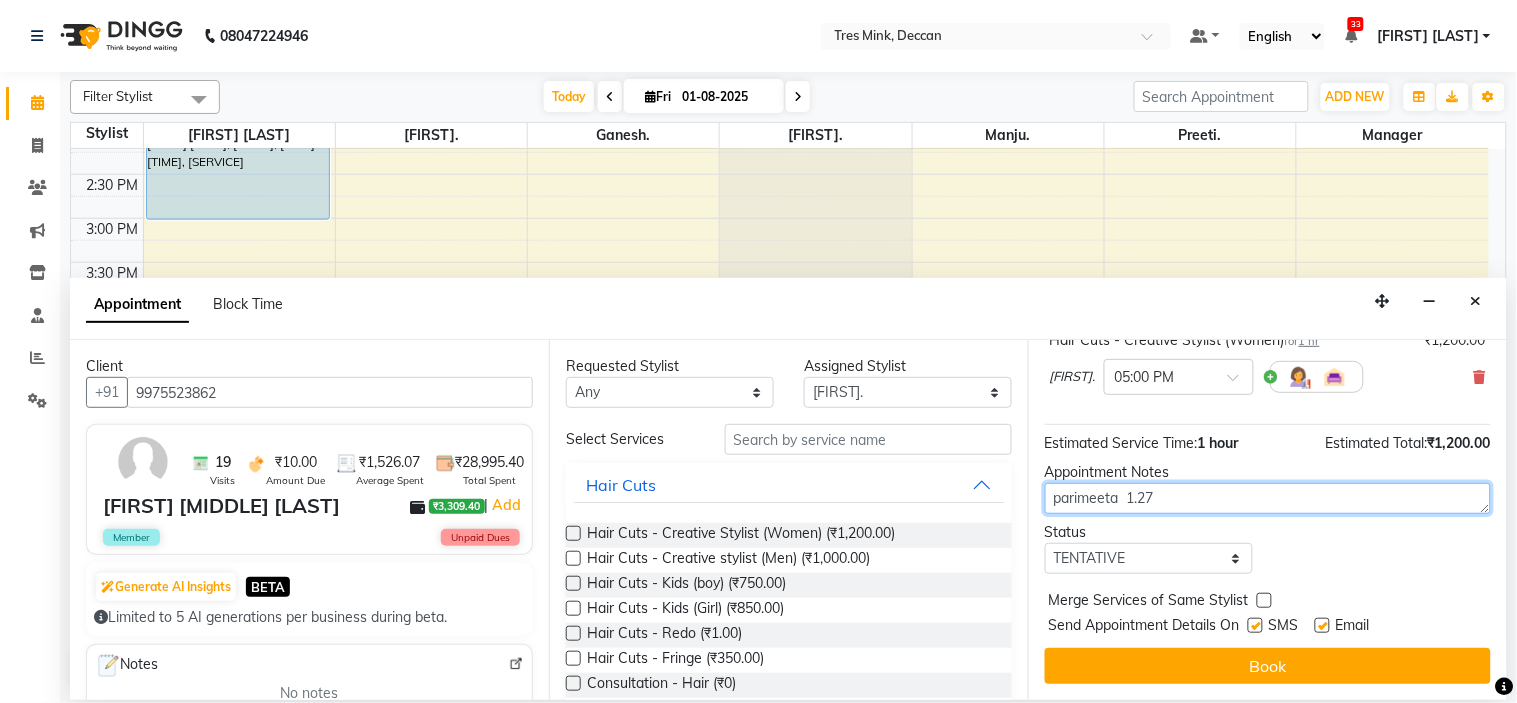 type on "parimeeta  1.27" 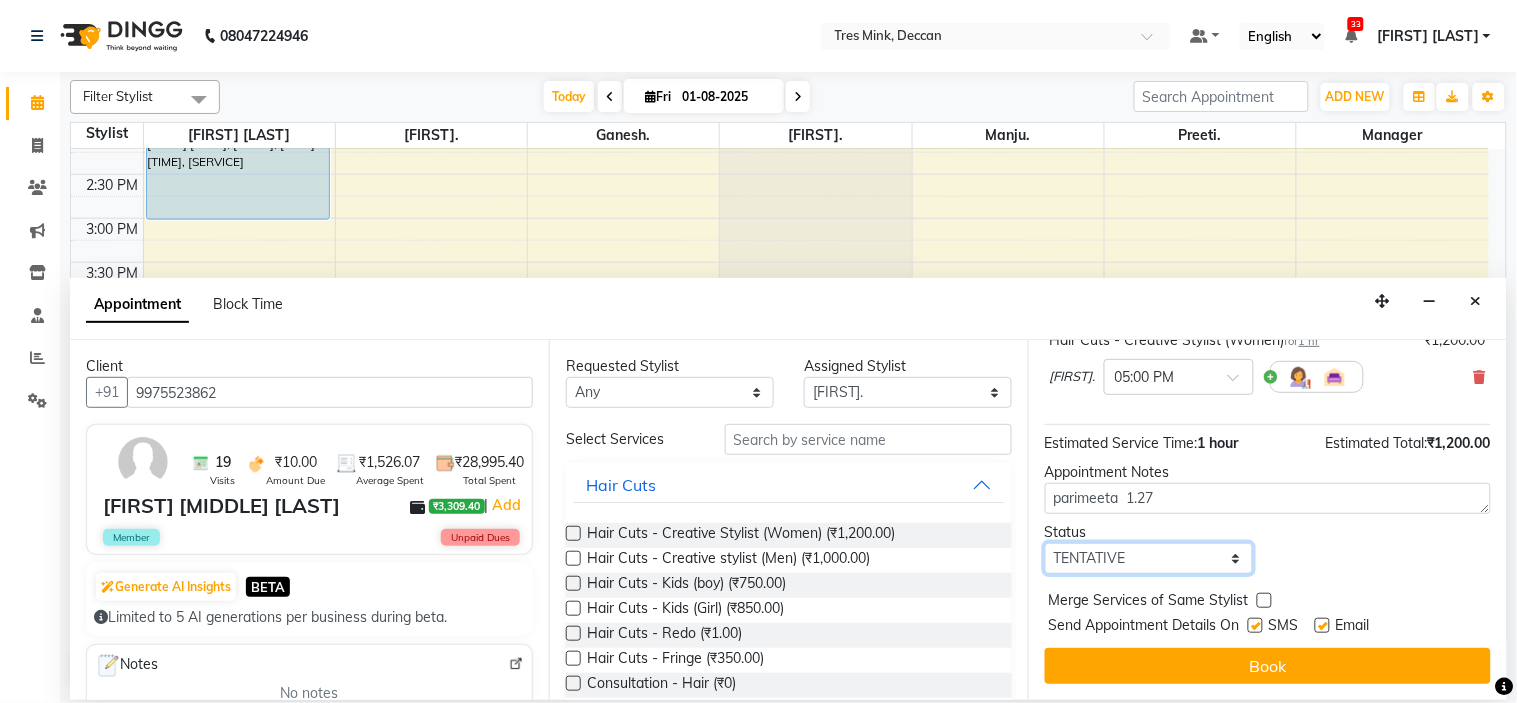 click on "Select TENTATIVE CONFIRM CHECK-IN UPCOMING" at bounding box center [1149, 558] 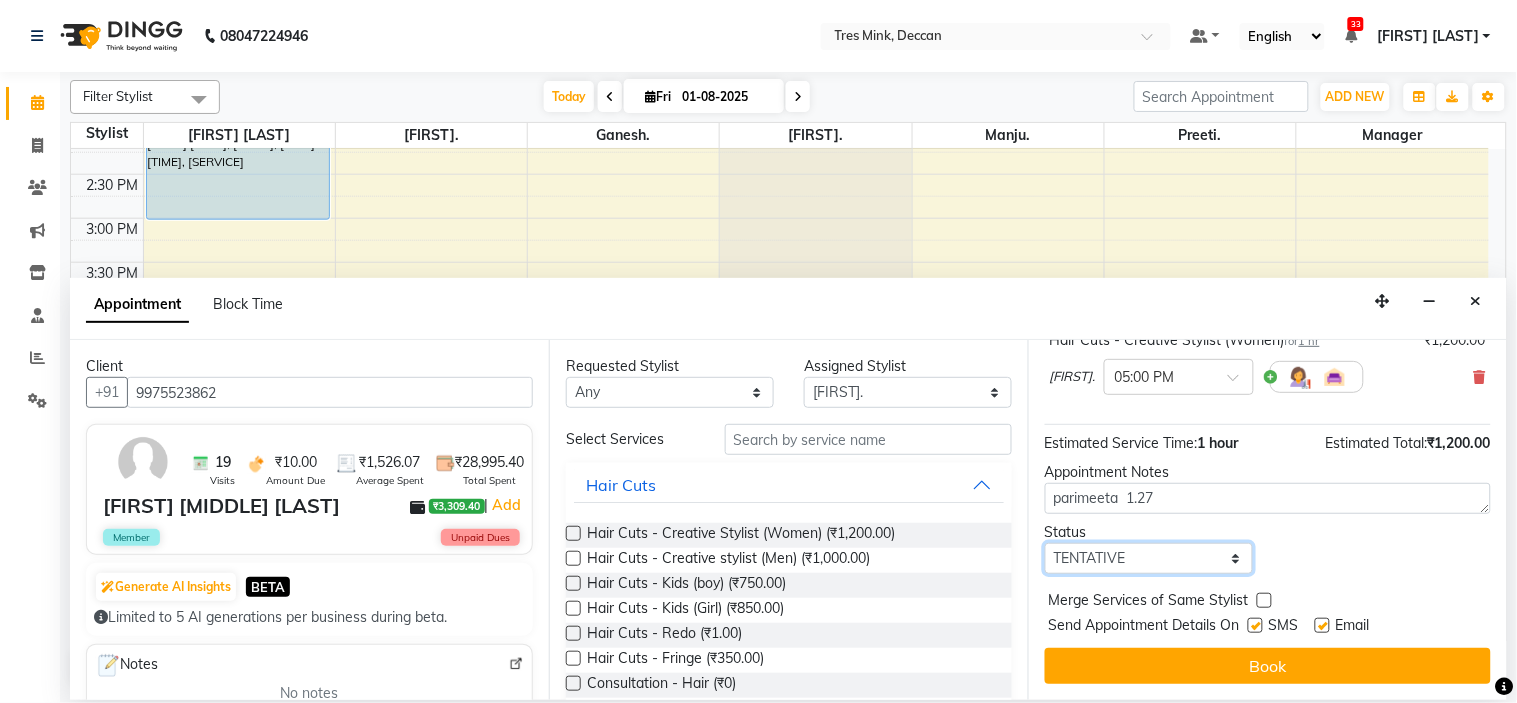 select on "confirm booking" 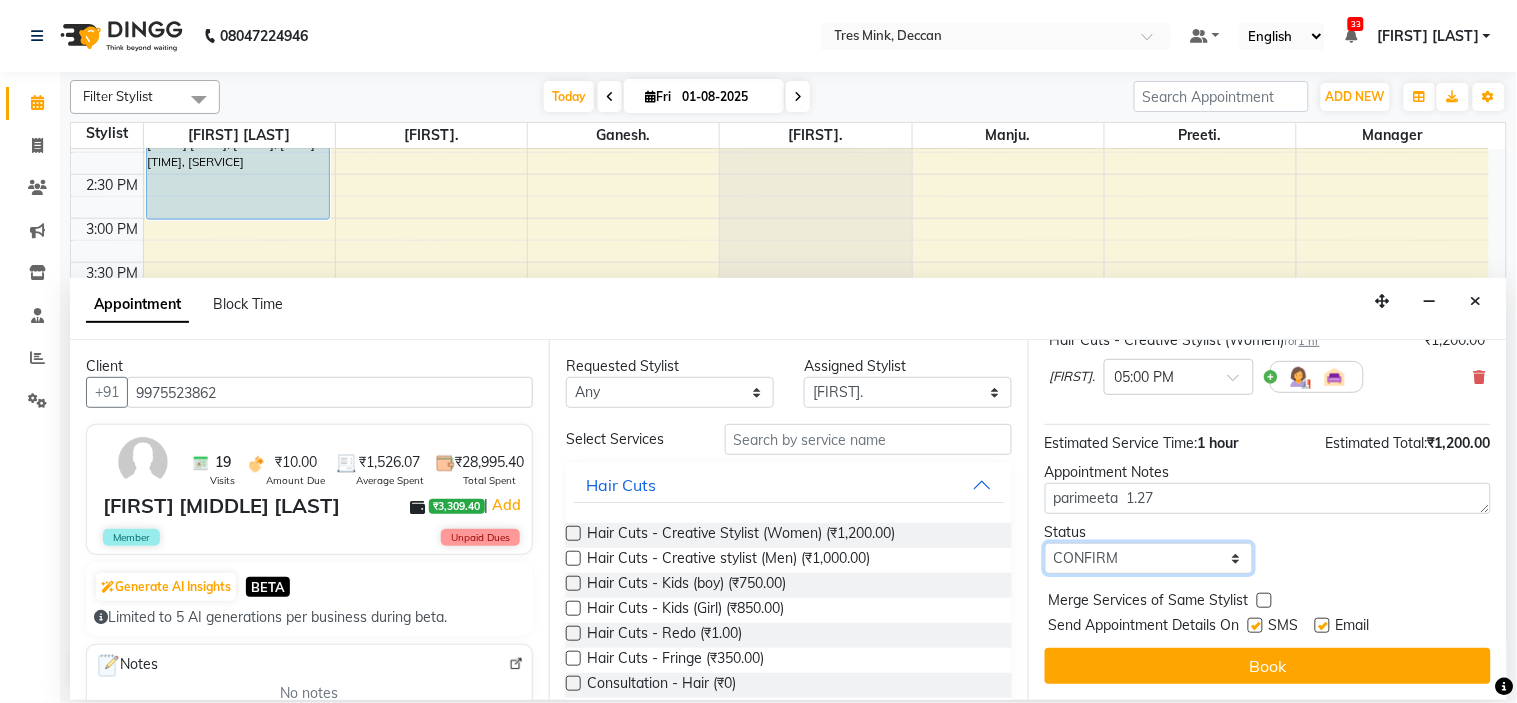 click on "Select TENTATIVE CONFIRM CHECK-IN UPCOMING" at bounding box center [1149, 558] 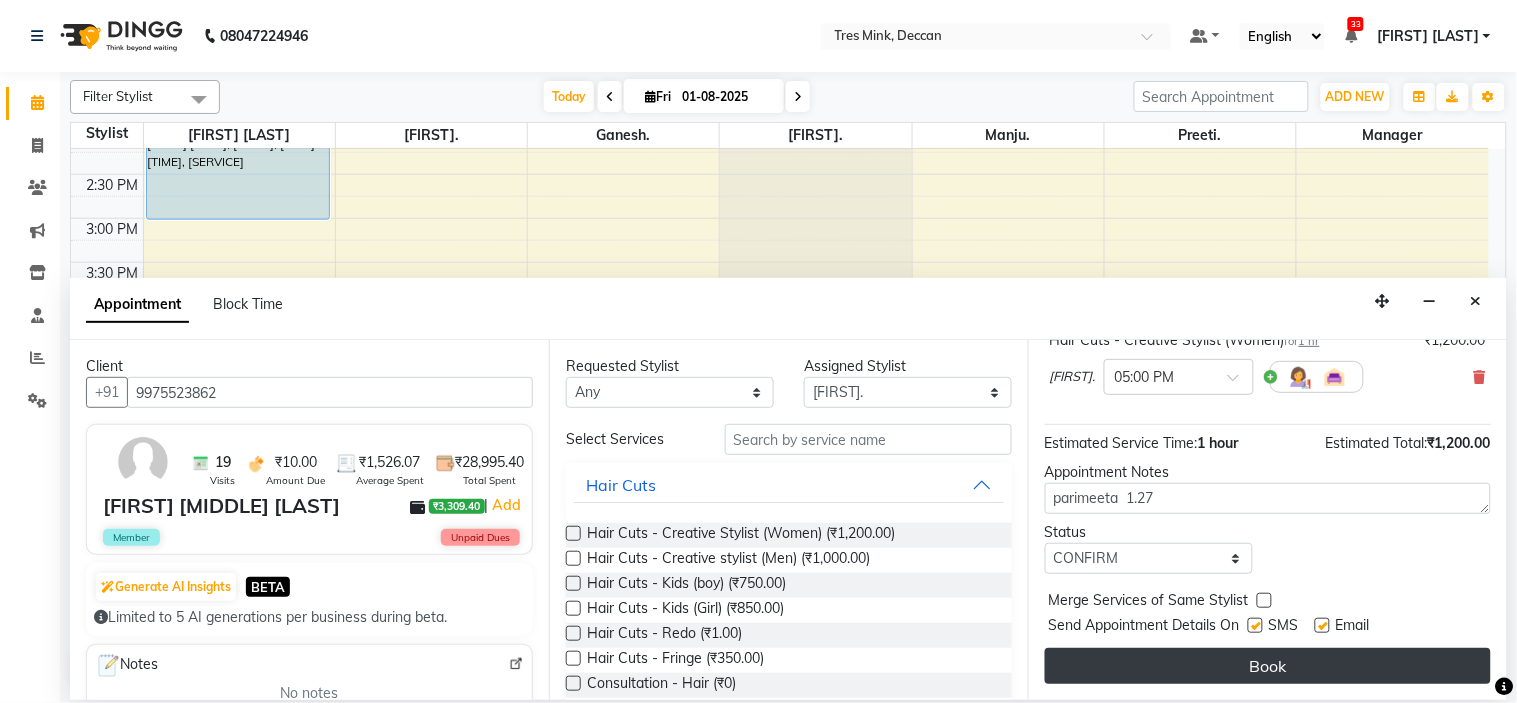 click on "Book" at bounding box center [1268, 666] 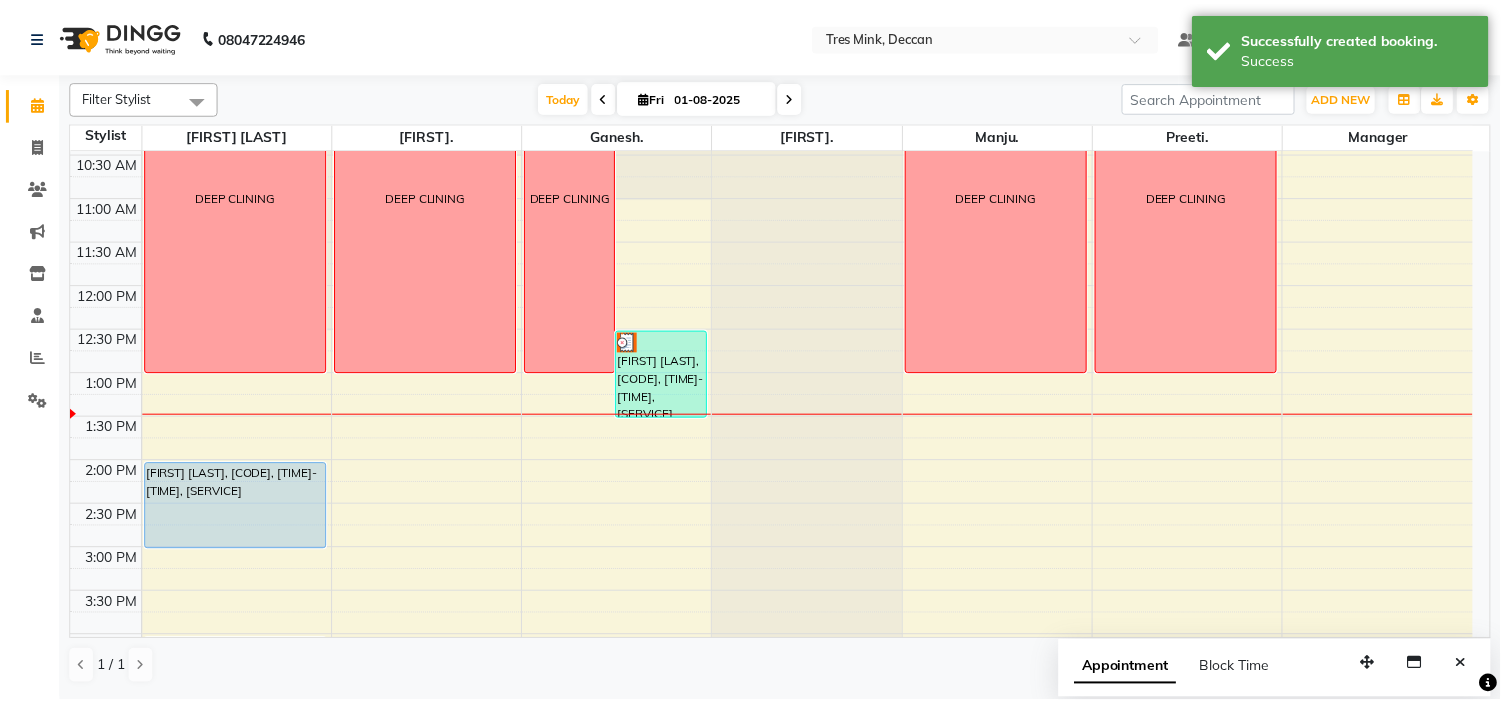 scroll, scrollTop: 102, scrollLeft: 0, axis: vertical 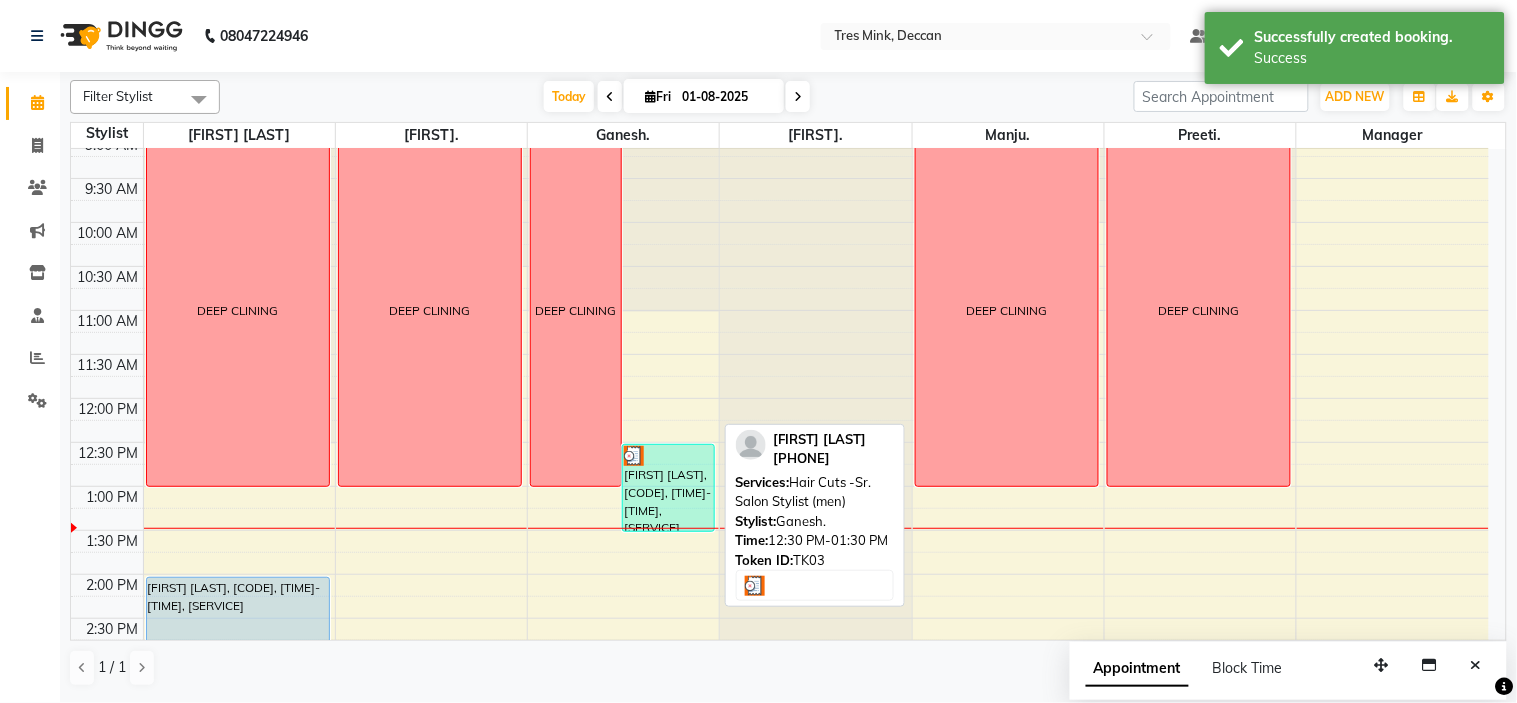 click on "[FIRST] [LAST], [CODE], [TIME]-[TIME], [SERVICE]" at bounding box center [668, 488] 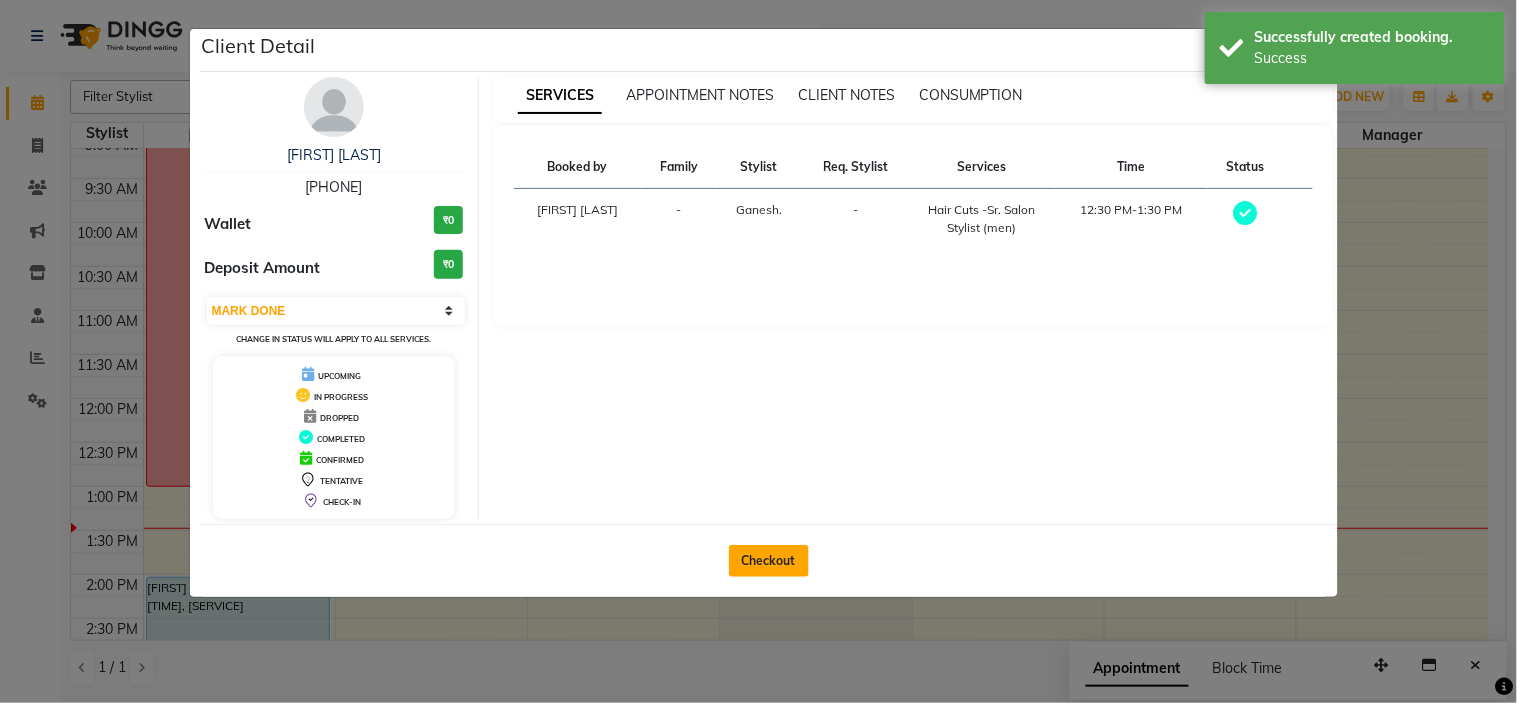 click on "Checkout" 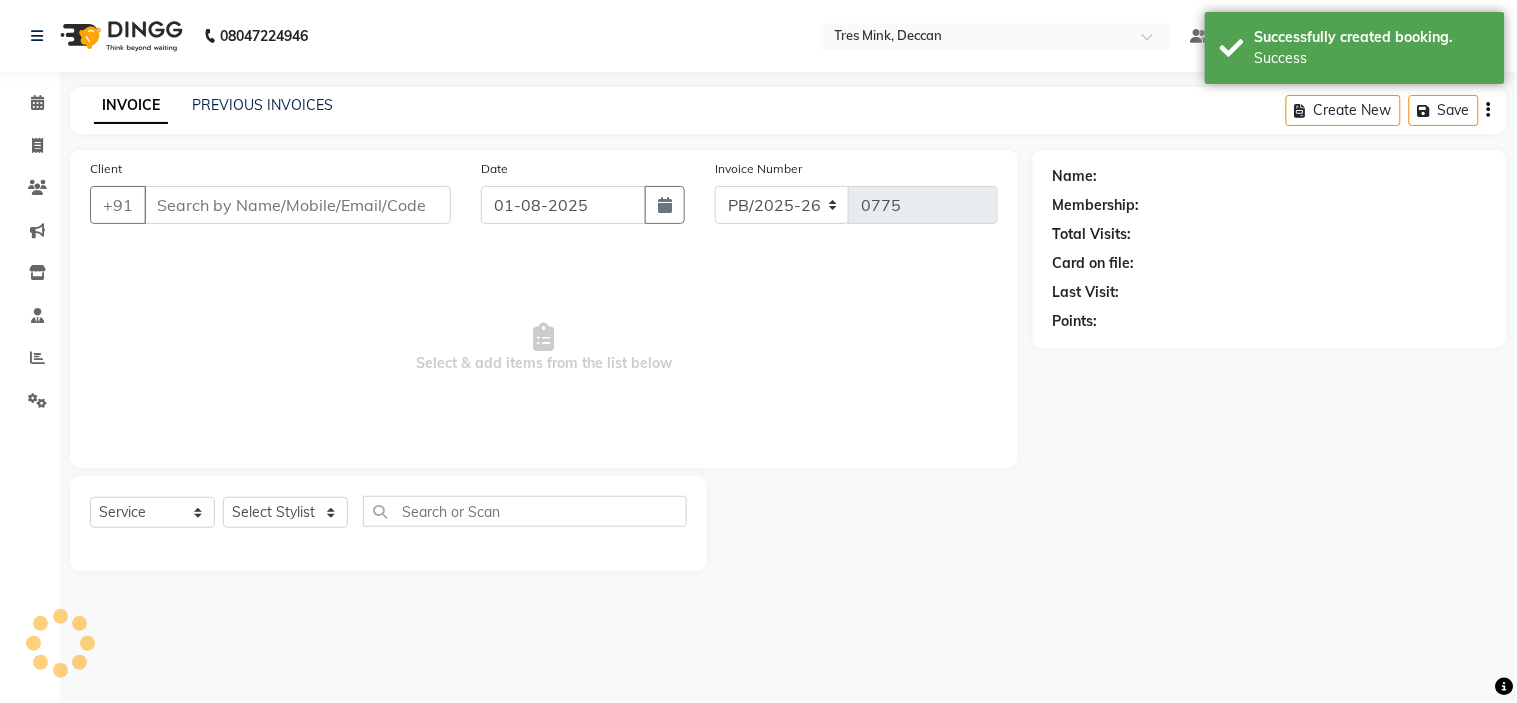 type on "[PHONE]" 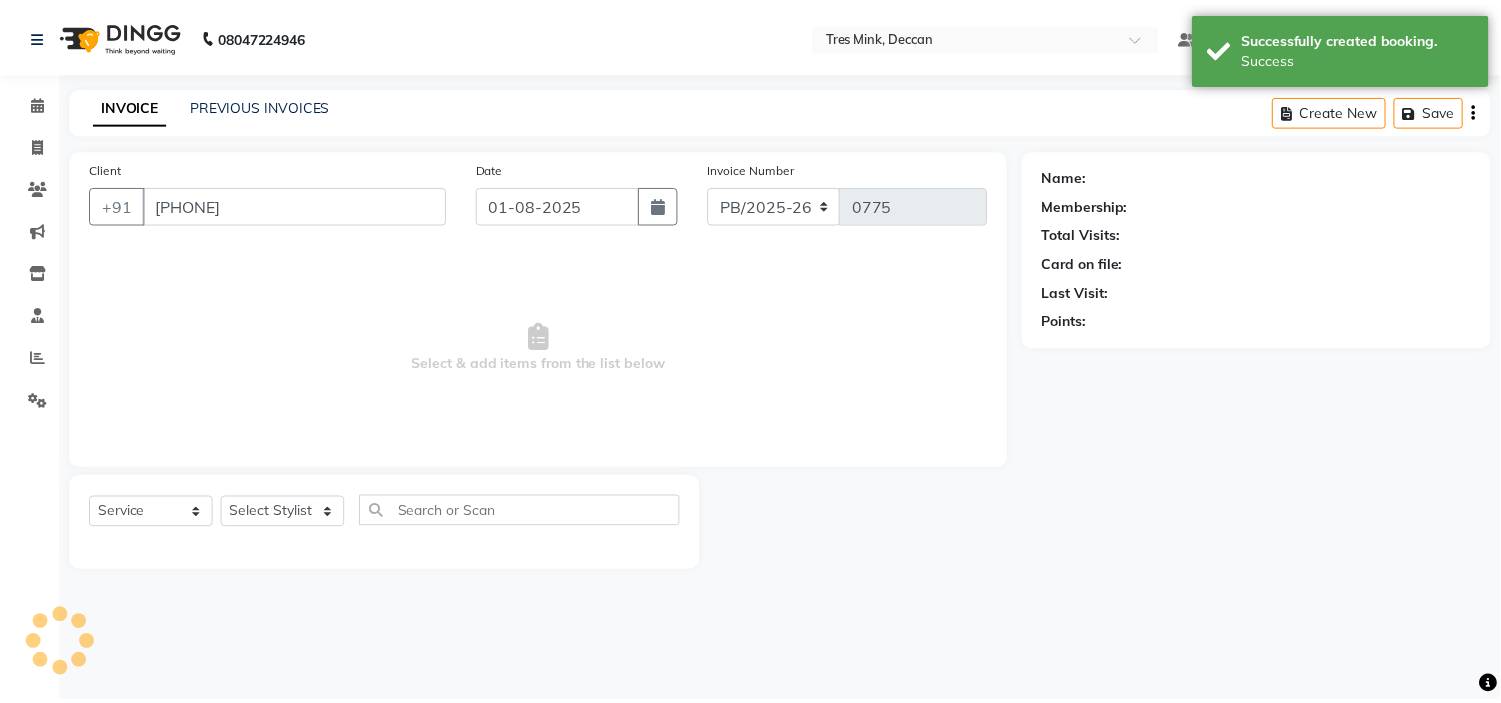 select on "59501" 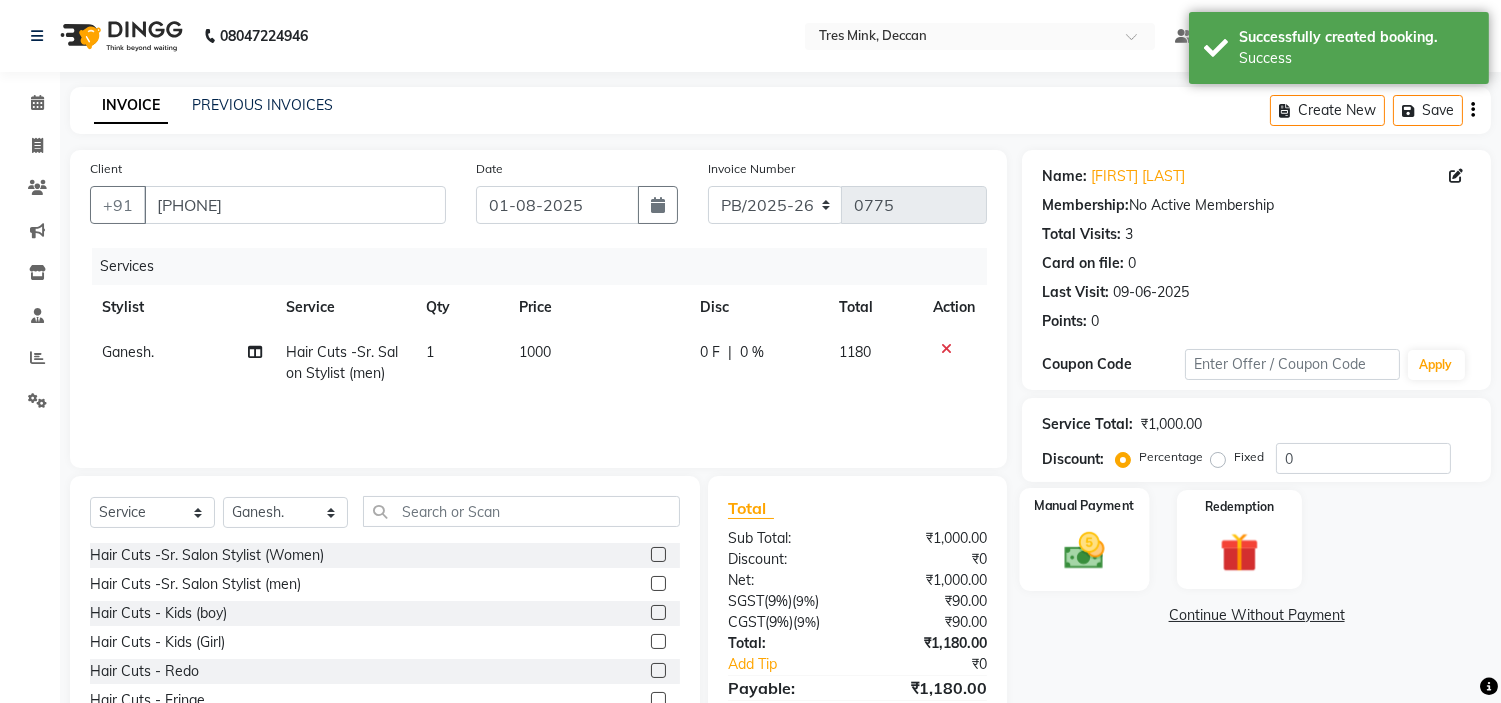 click 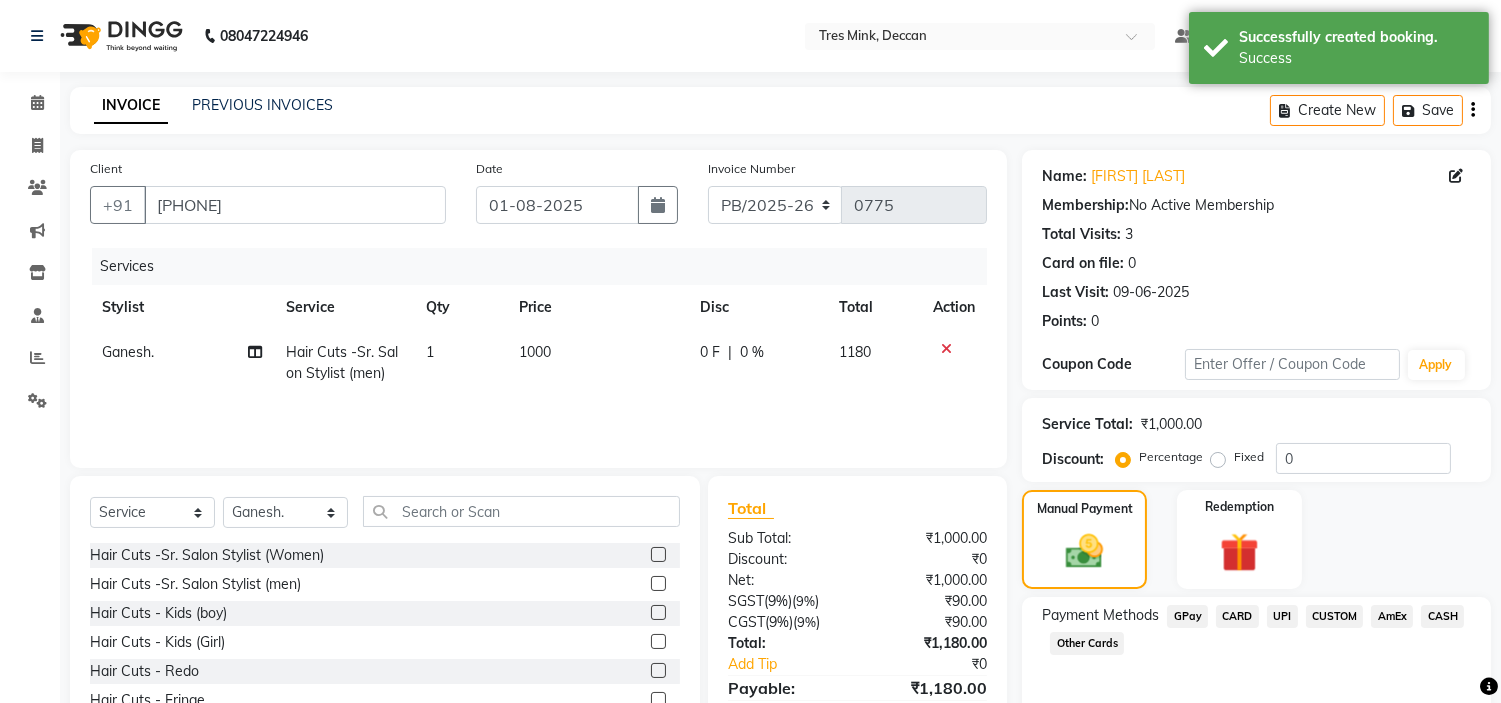 scroll, scrollTop: 97, scrollLeft: 0, axis: vertical 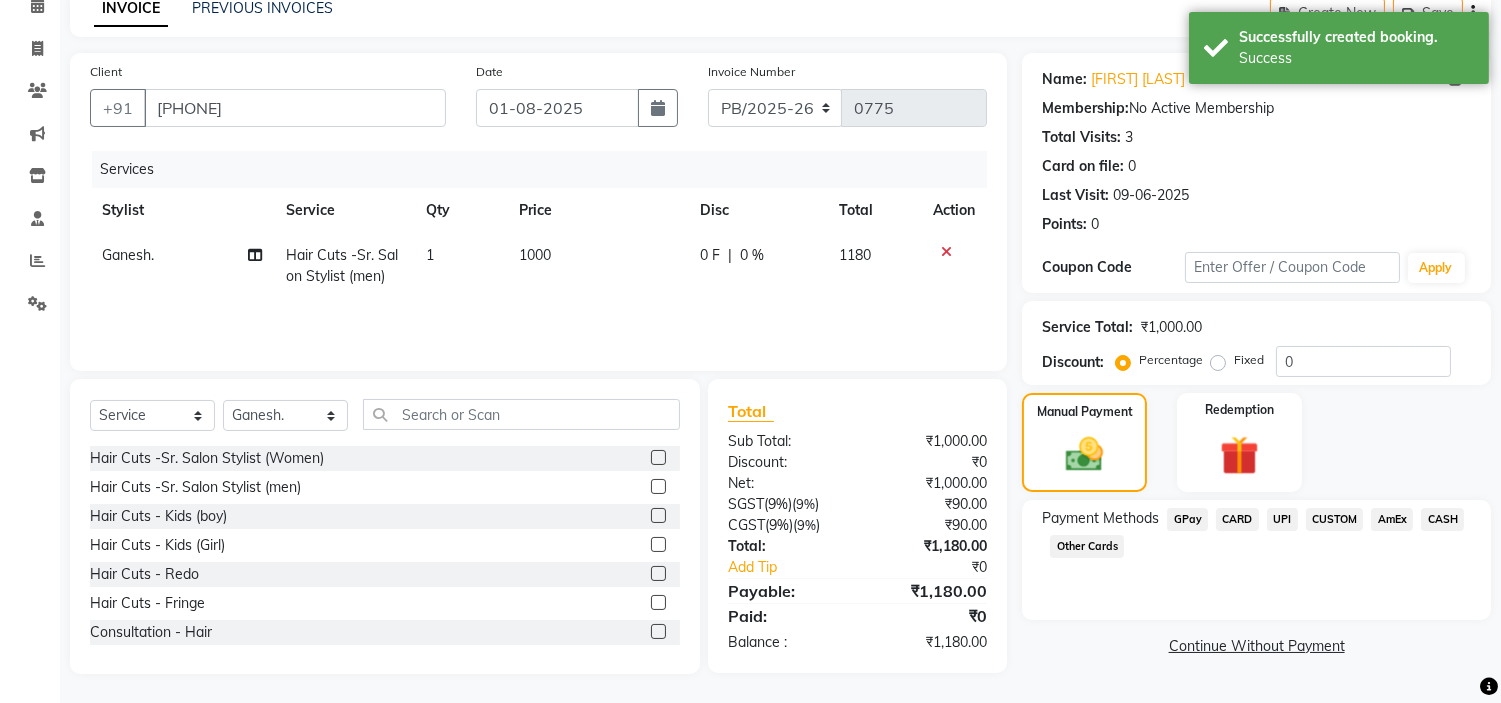 click on "CARD" 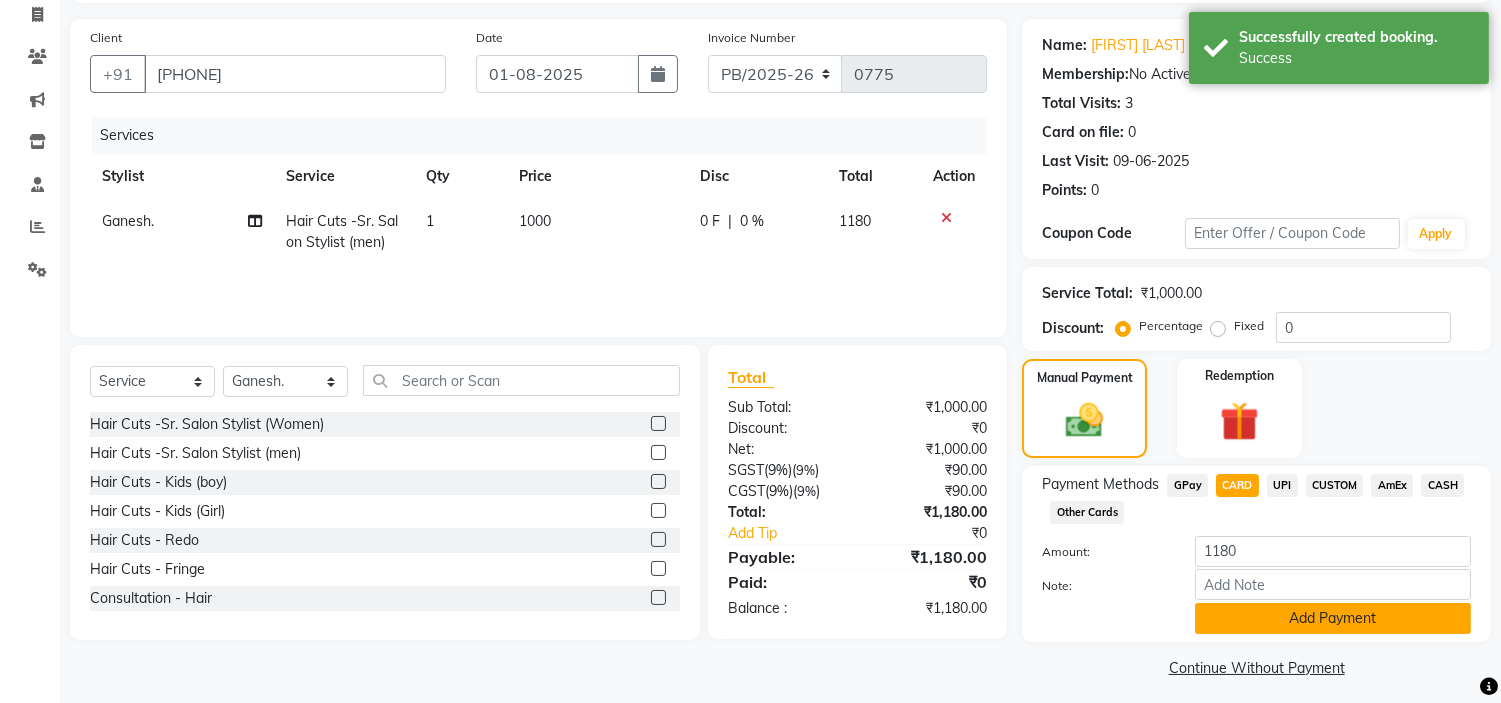 scroll, scrollTop: 141, scrollLeft: 0, axis: vertical 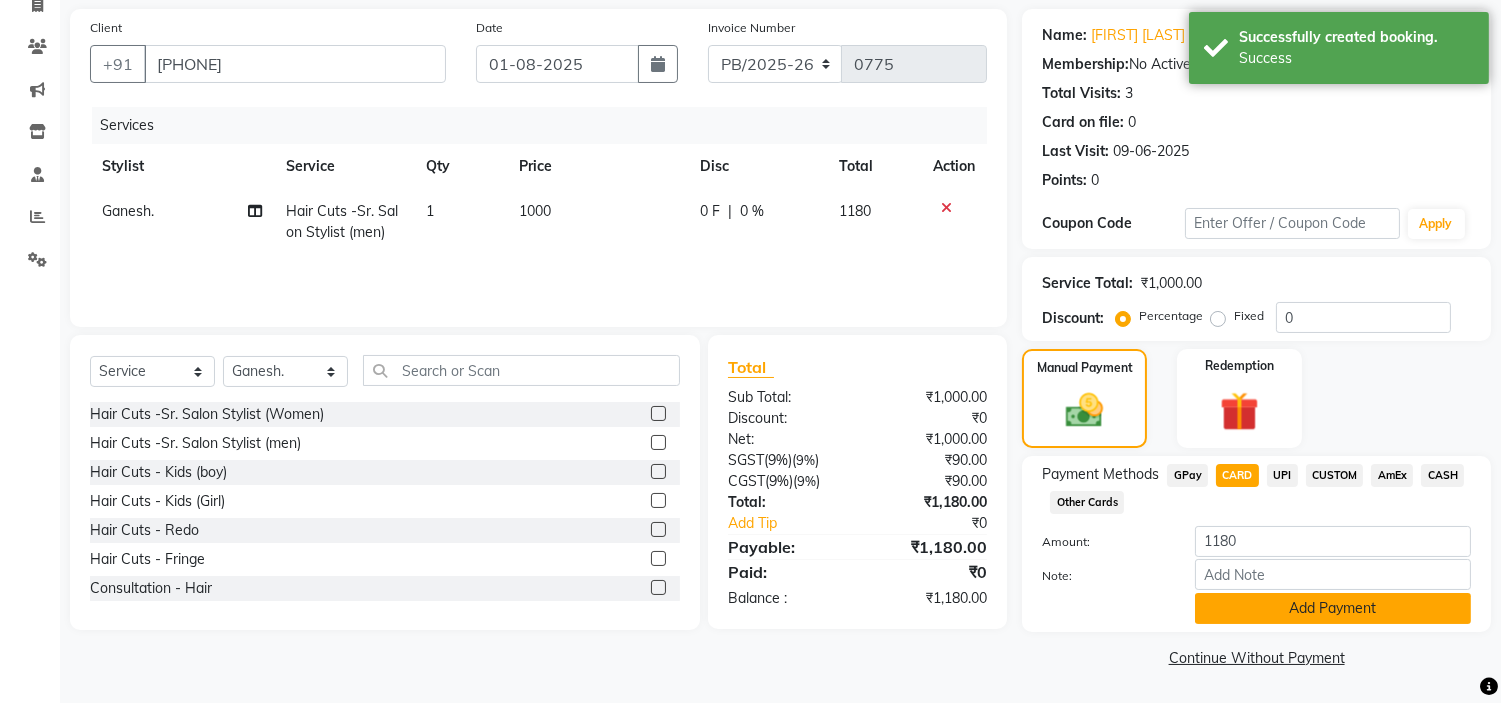 click on "Add Payment" 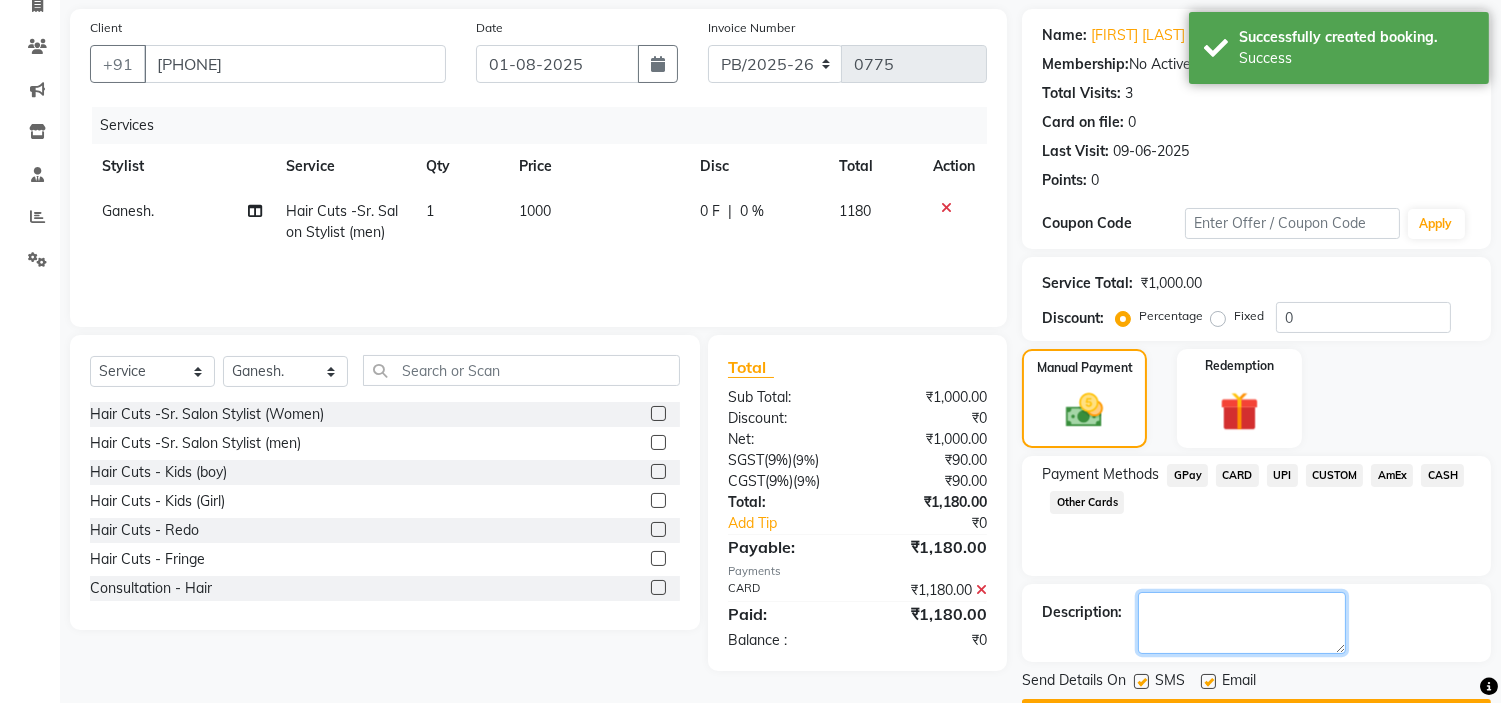click 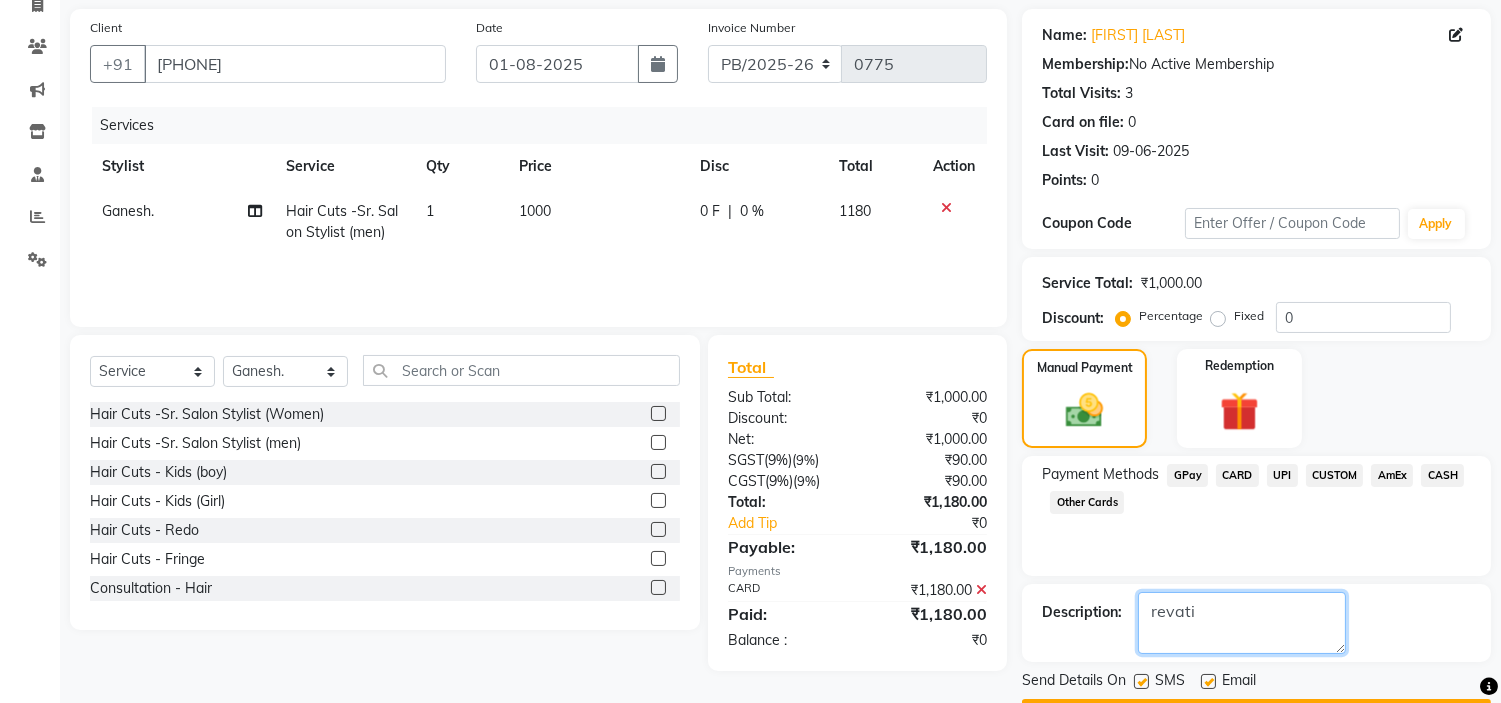 type on "revati" 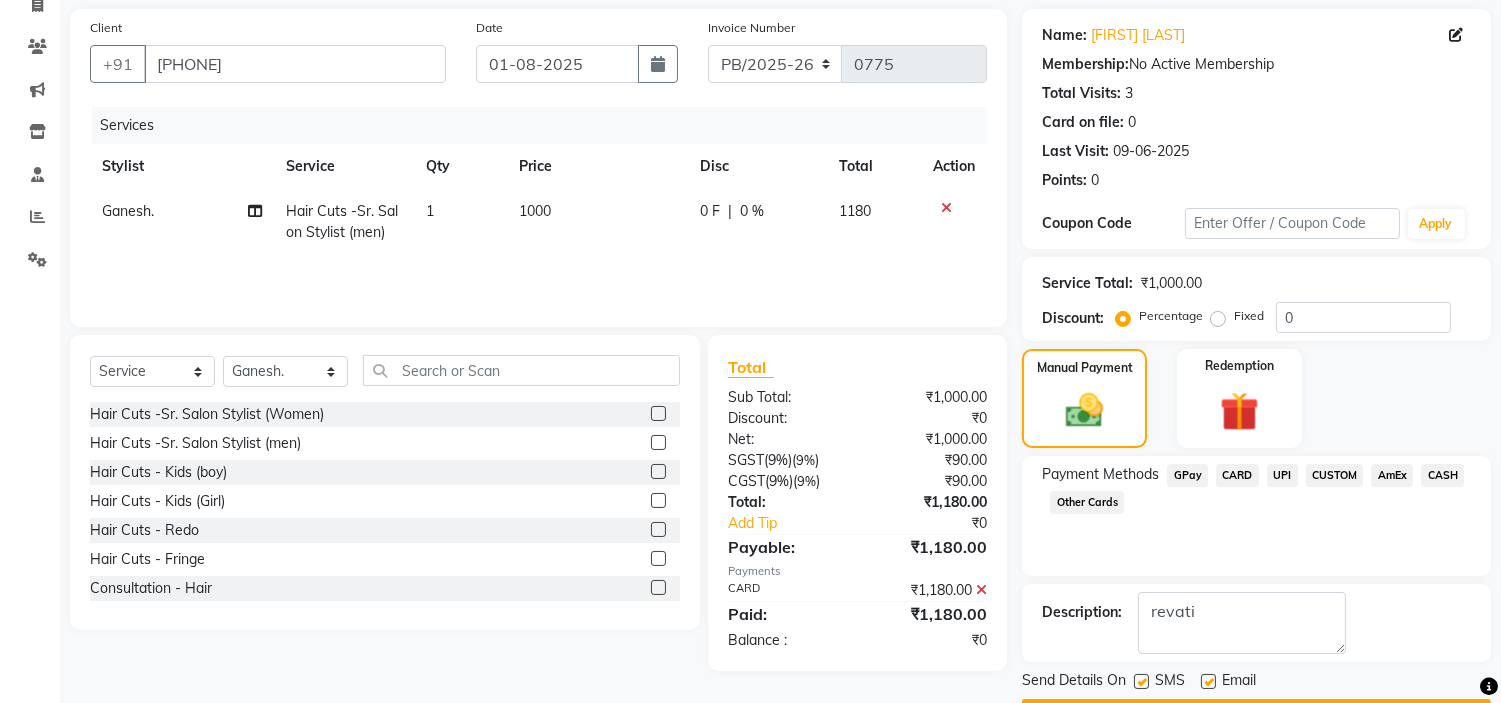 click on "Payment Methods  GPay   CARD   UPI   CUSTOM   AmEx   CASH   Other Cards" 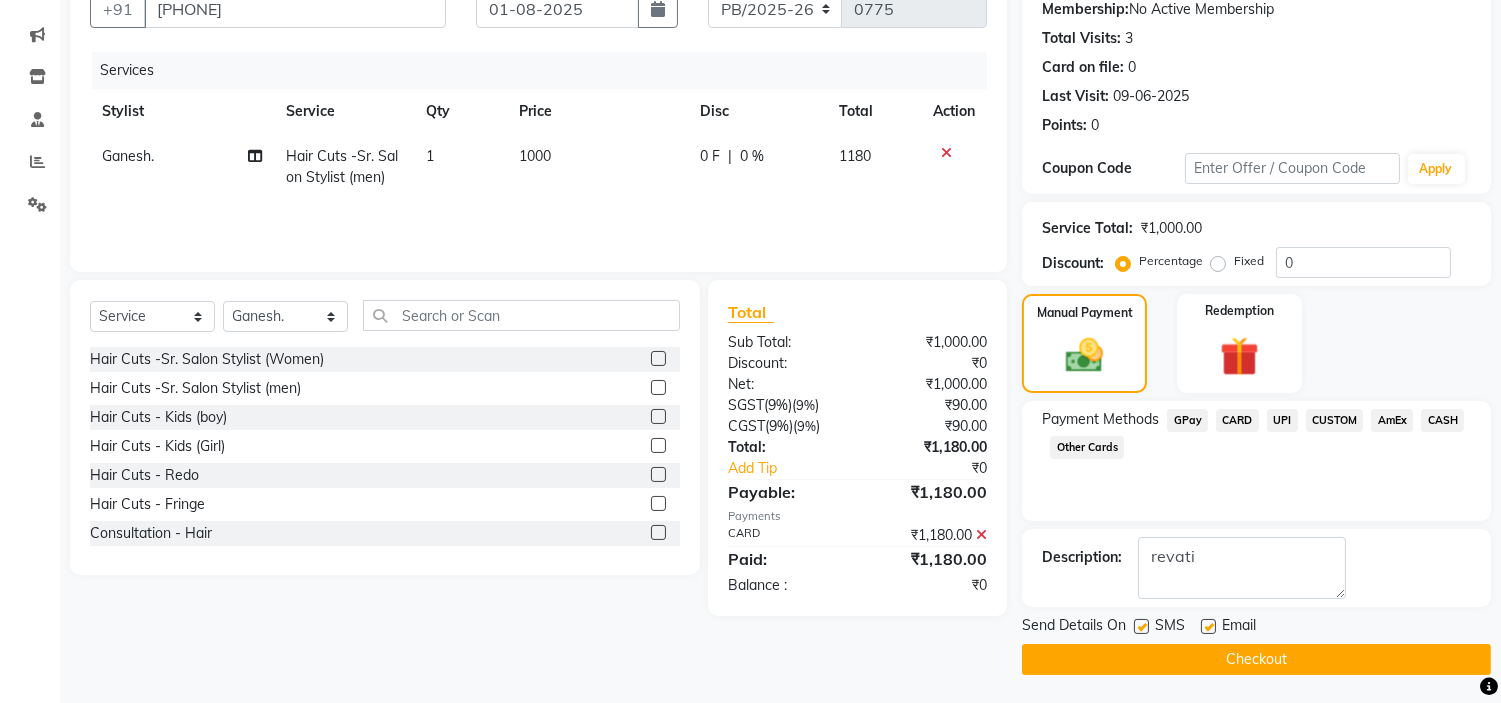 click on "Checkout" 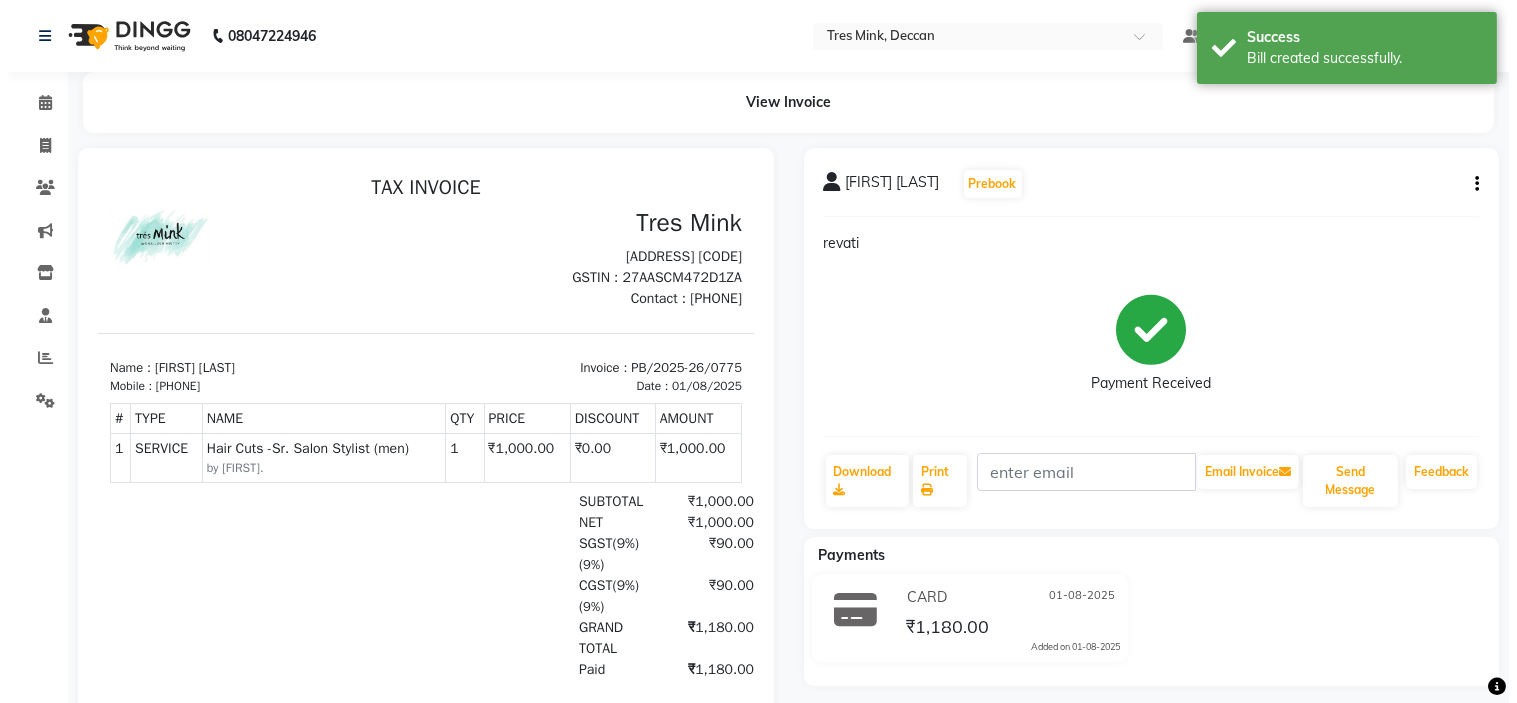 scroll, scrollTop: 0, scrollLeft: 0, axis: both 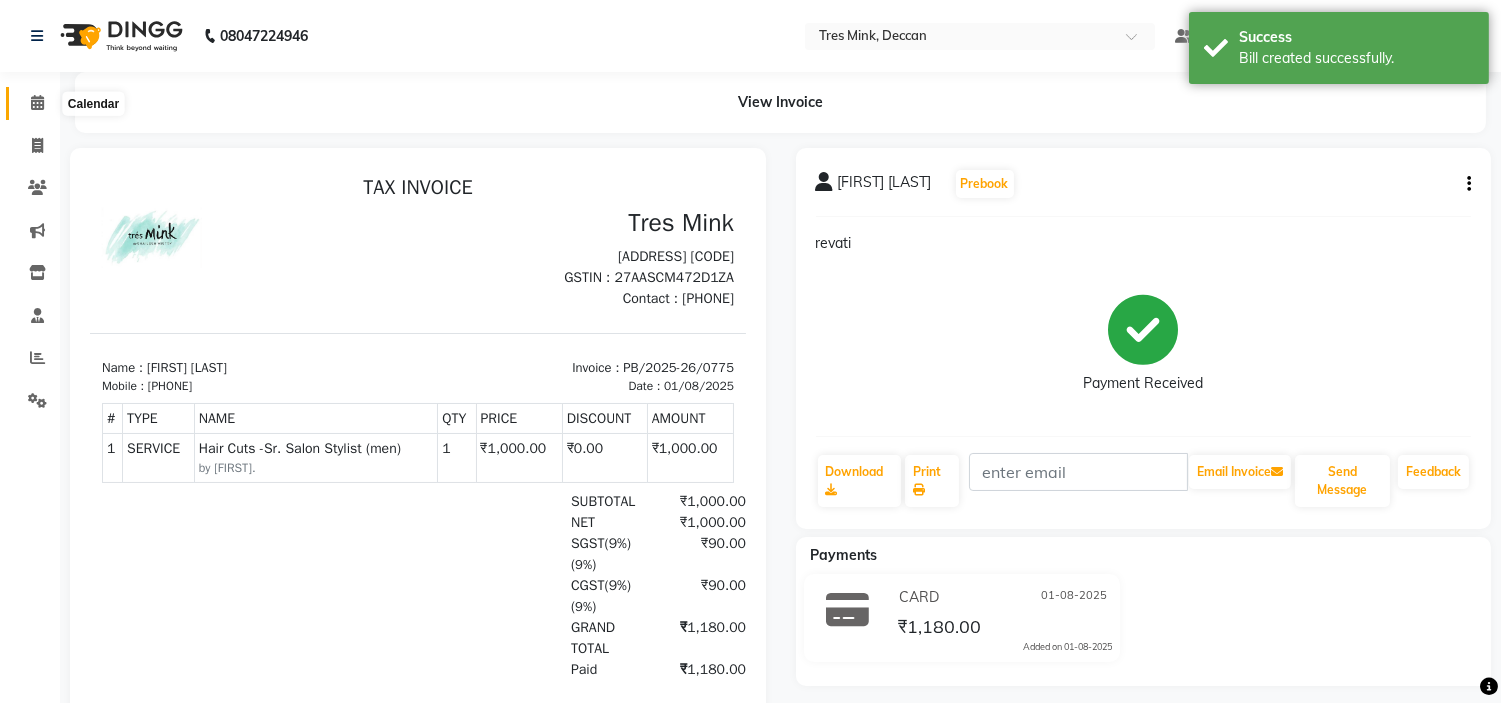 click 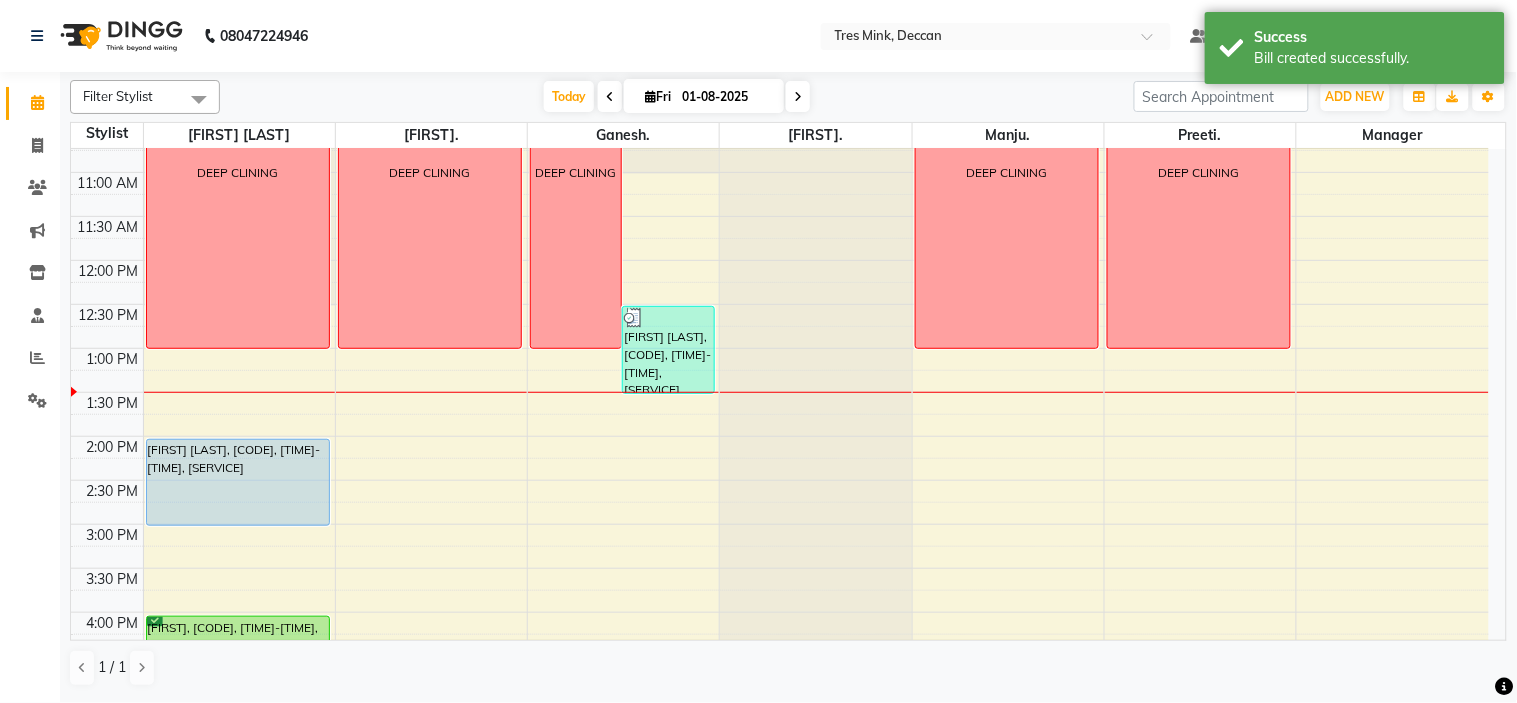 scroll, scrollTop: 222, scrollLeft: 0, axis: vertical 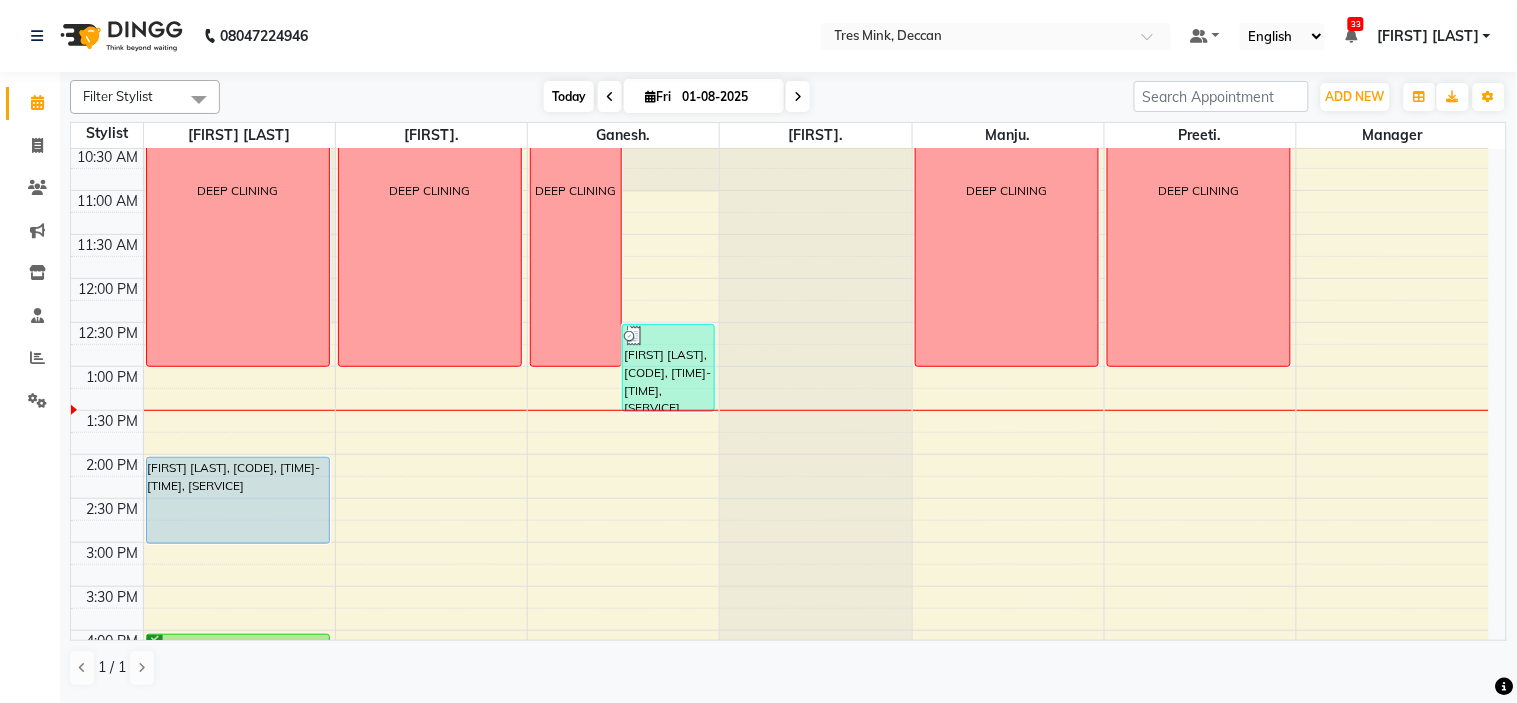click on "Today" at bounding box center [569, 96] 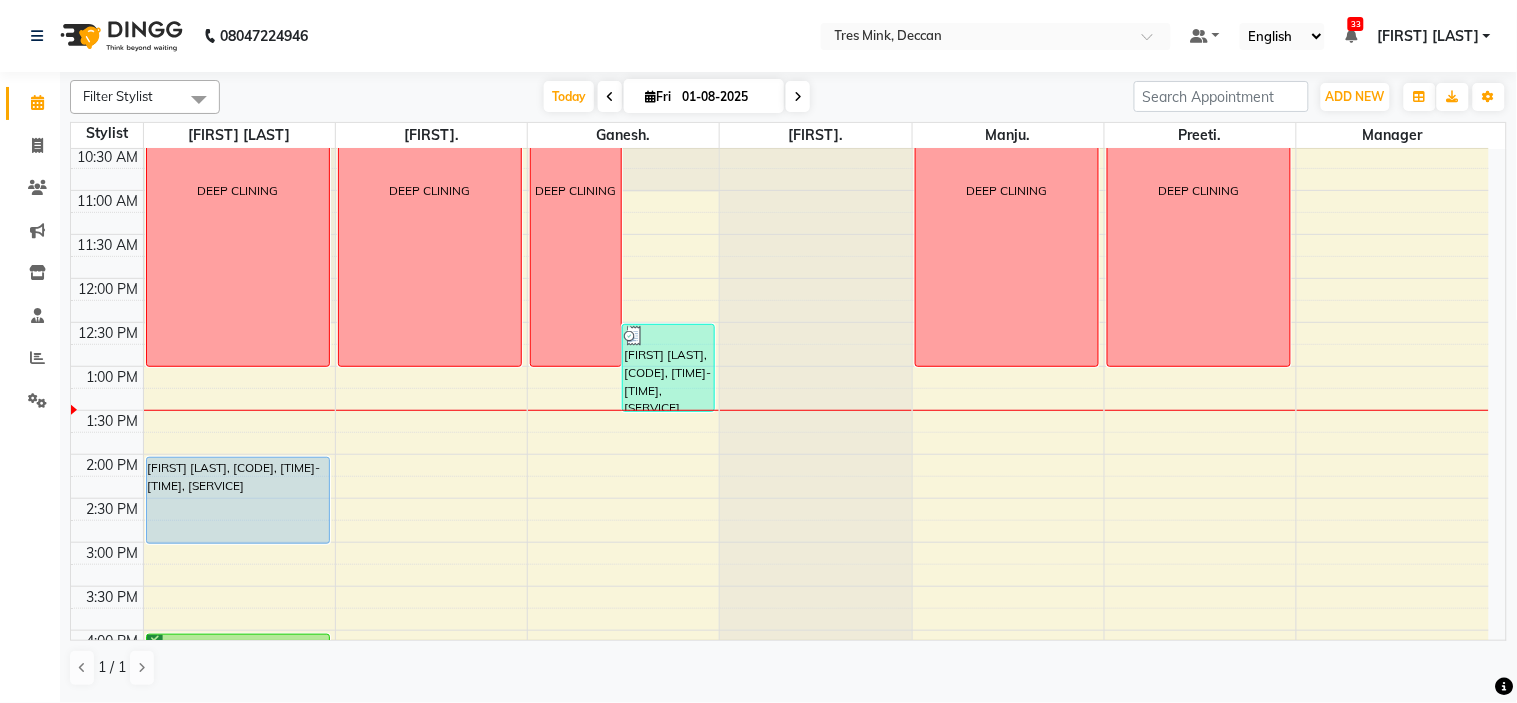 scroll, scrollTop: 443, scrollLeft: 0, axis: vertical 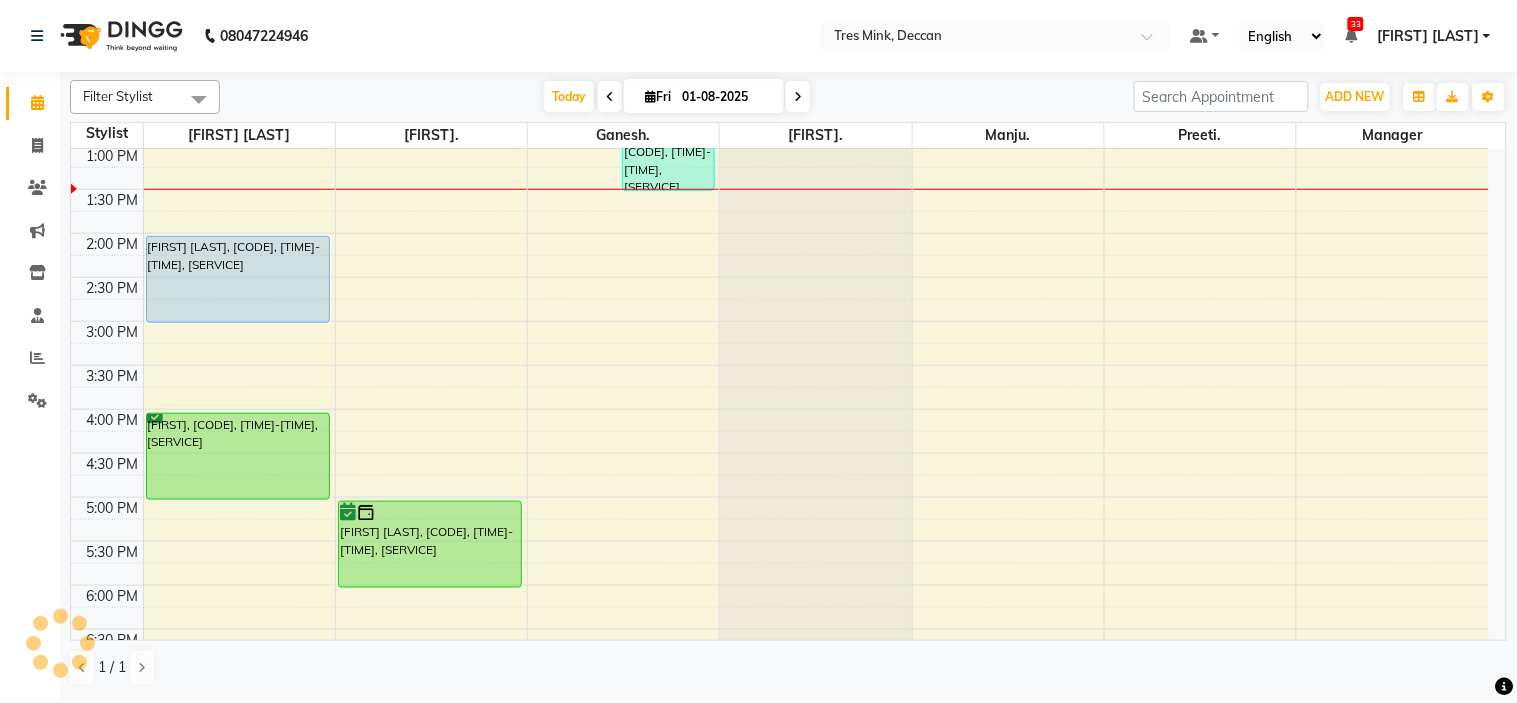 click on "Today  Fri 01-08-2025" at bounding box center (677, 97) 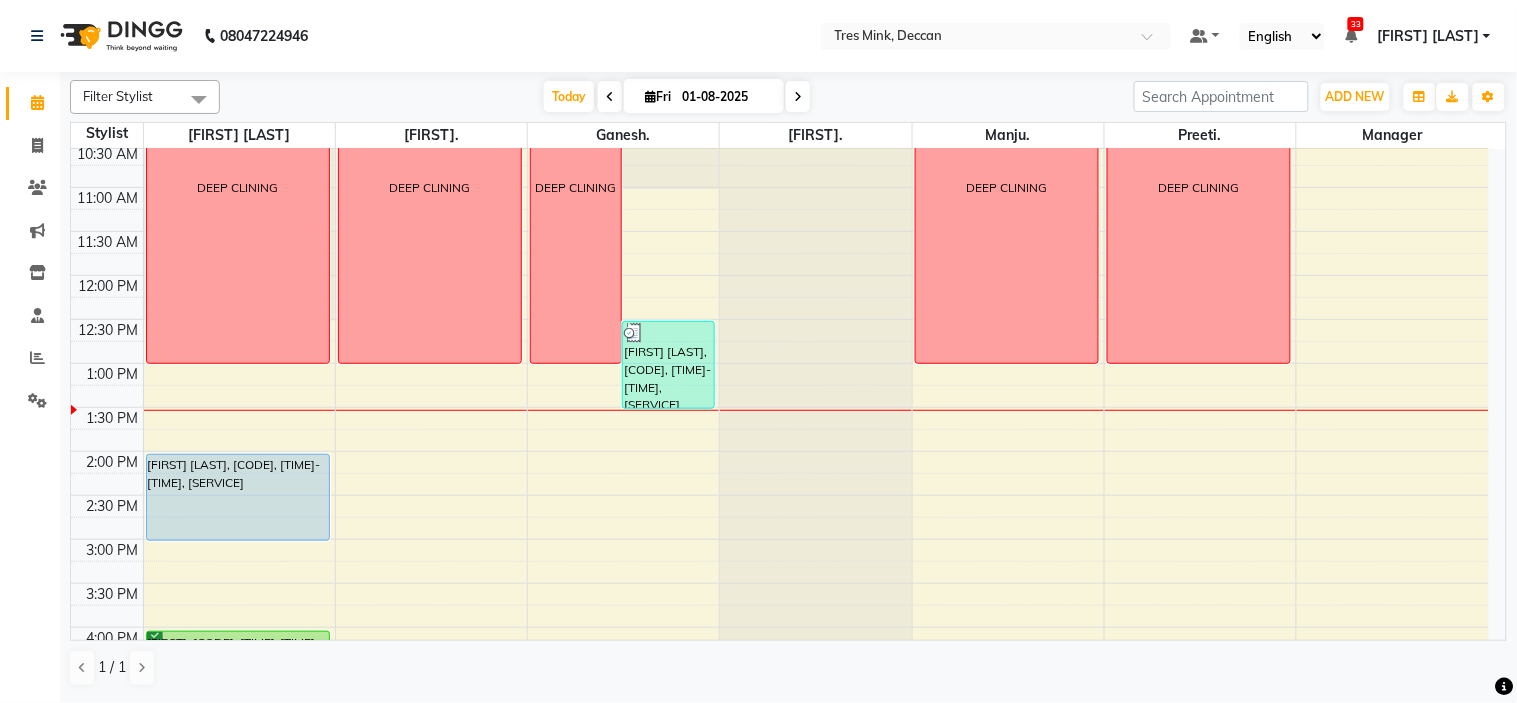 scroll, scrollTop: 110, scrollLeft: 0, axis: vertical 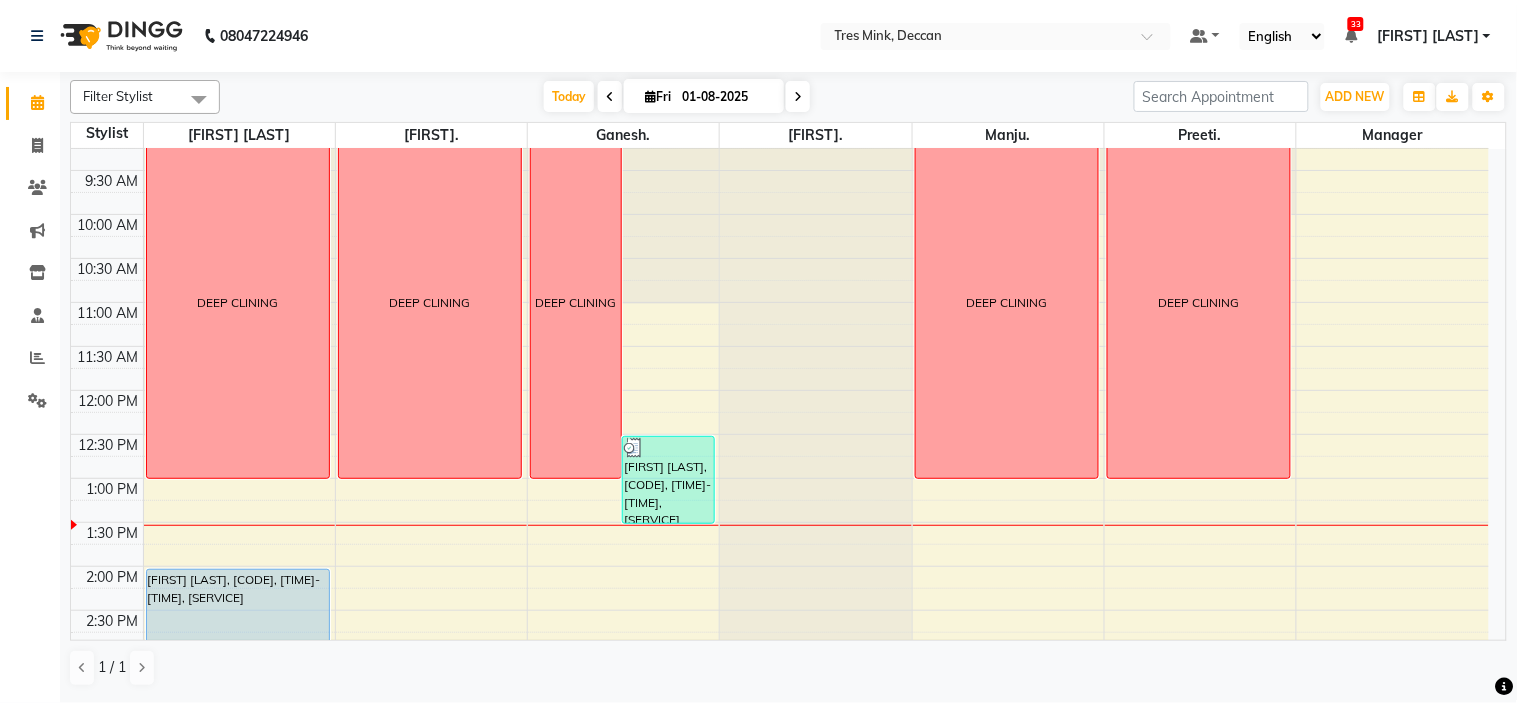 drag, startPoint x: 674, startPoint y: 468, endPoint x: 644, endPoint y: 578, distance: 114.01754 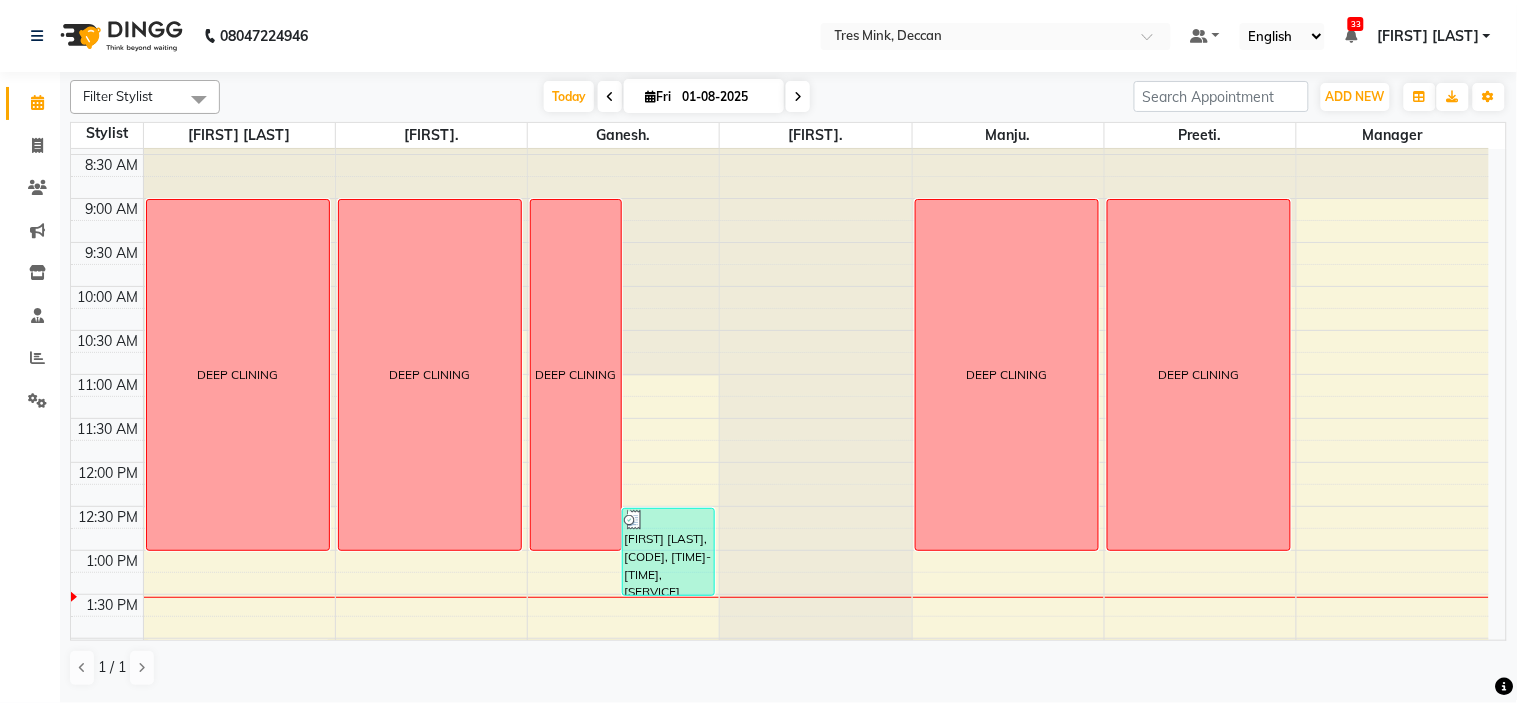 scroll, scrollTop: 0, scrollLeft: 0, axis: both 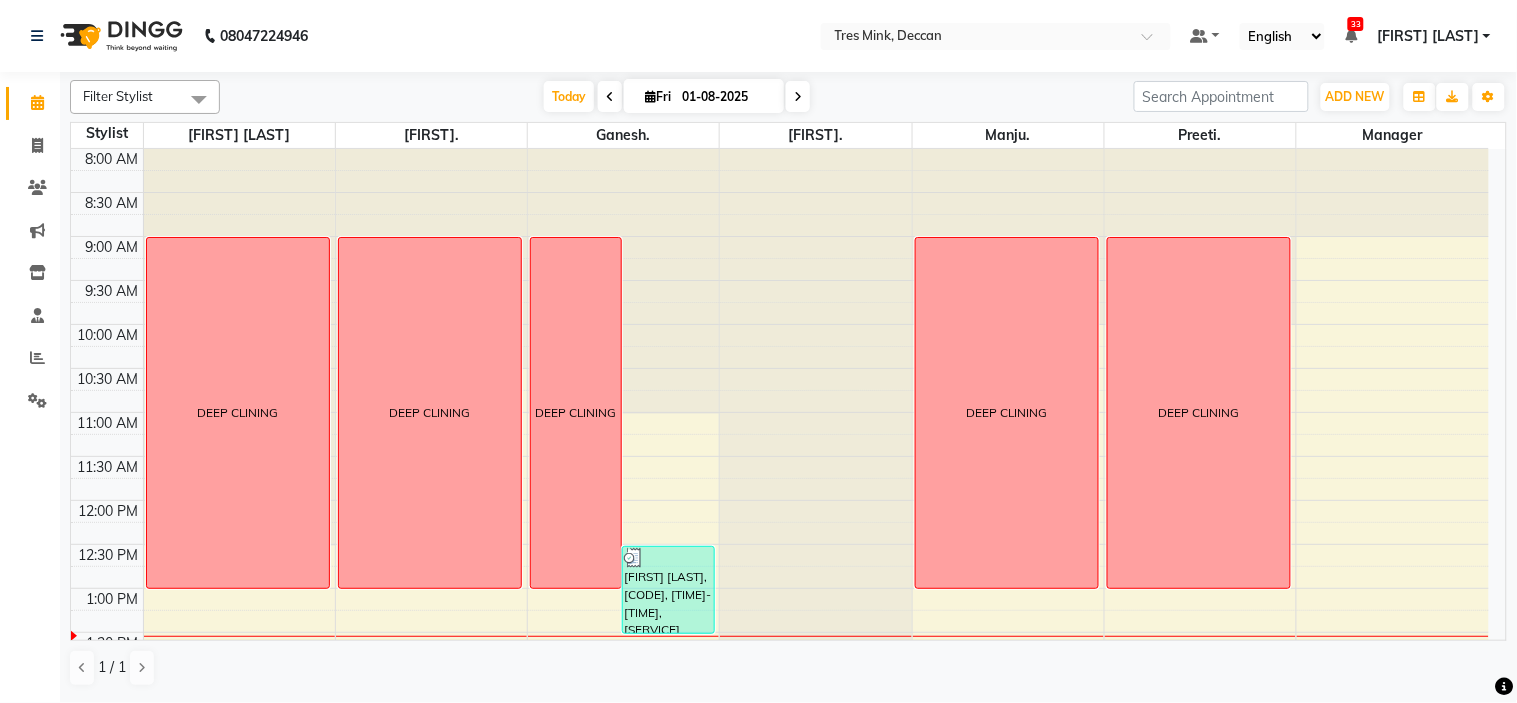 click on "Today  Fri 01-08-2025" at bounding box center (677, 97) 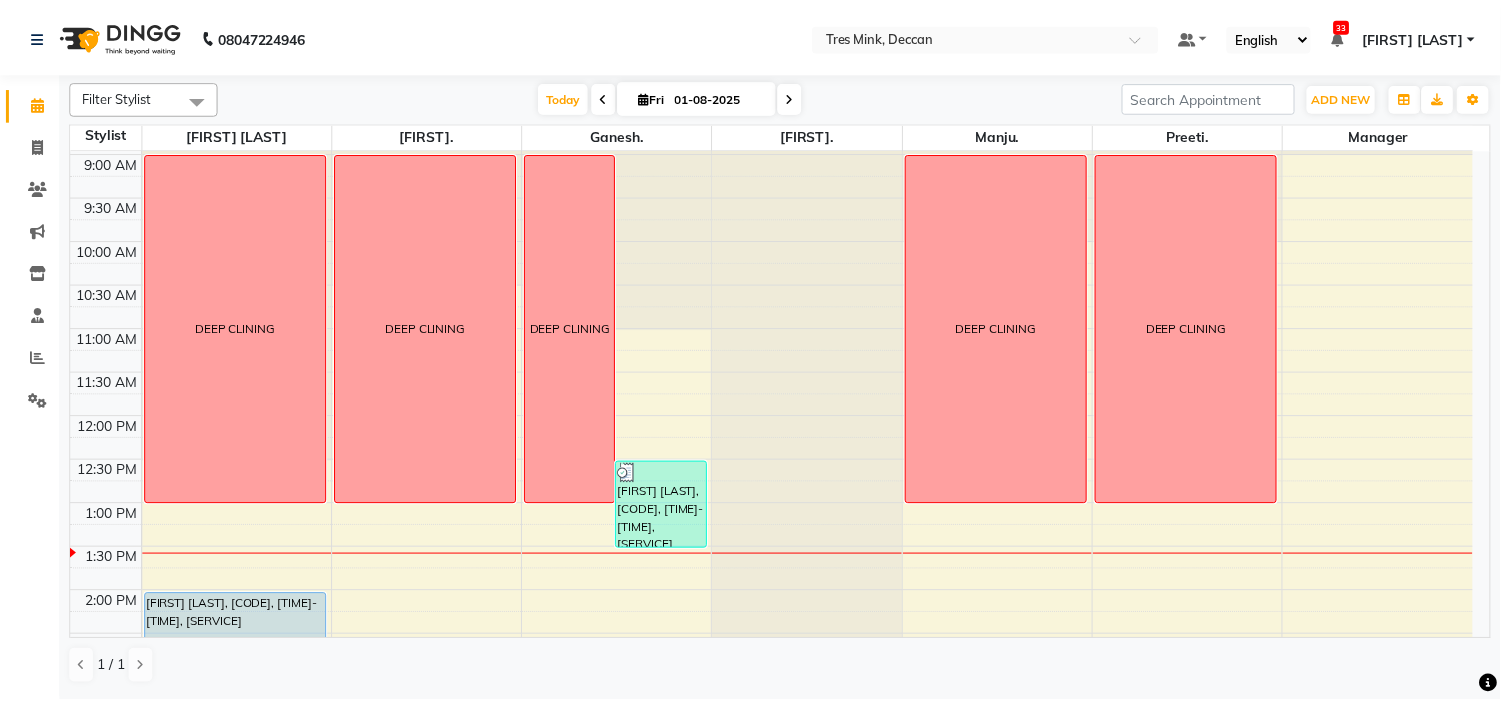 scroll, scrollTop: 0, scrollLeft: 0, axis: both 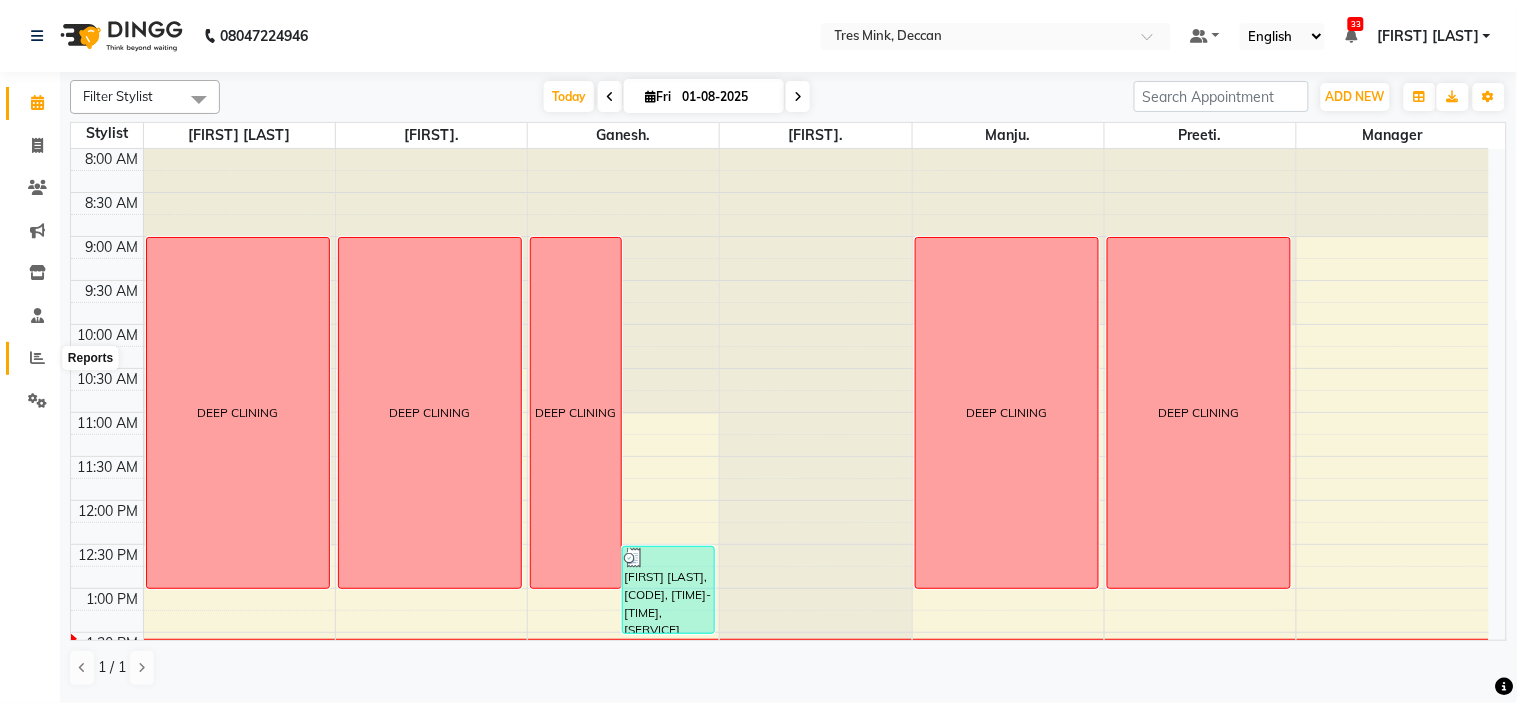 click 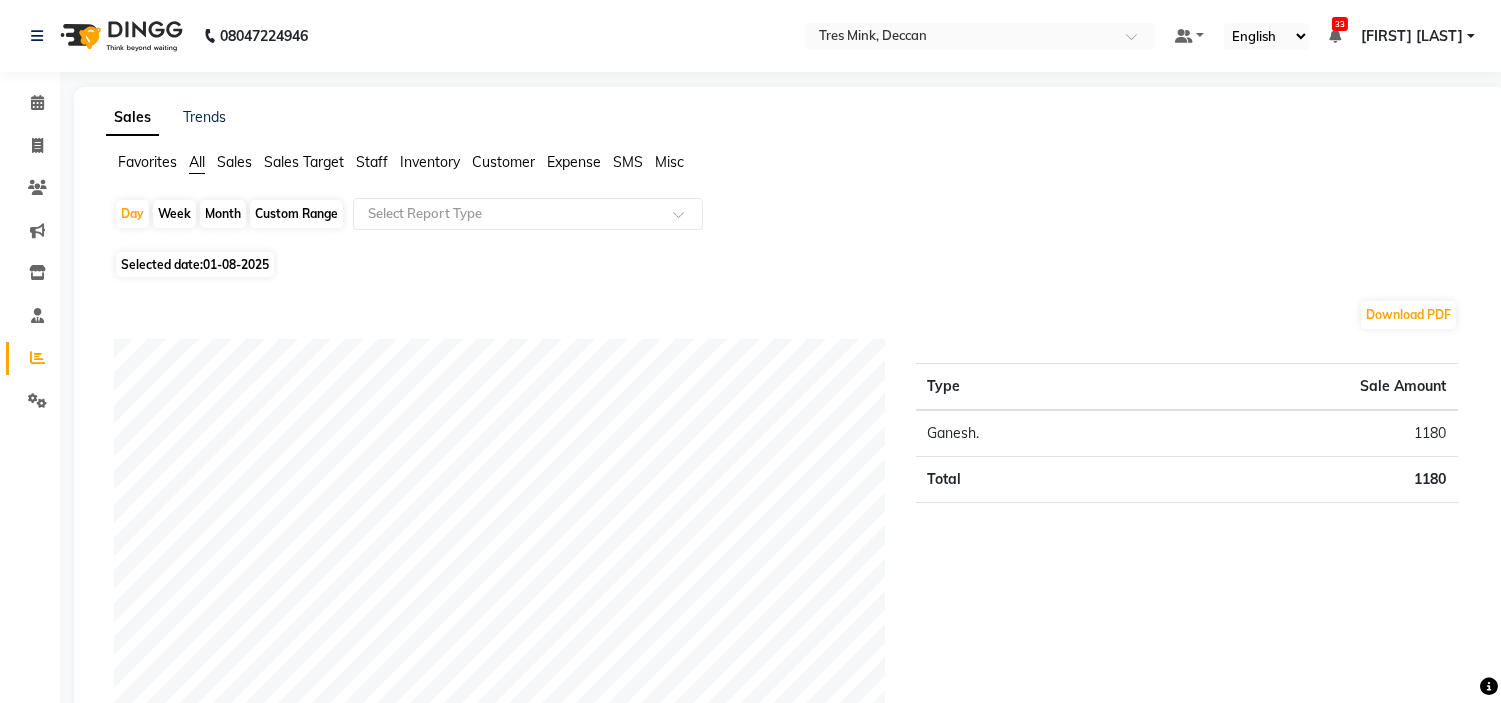 click on "Month" 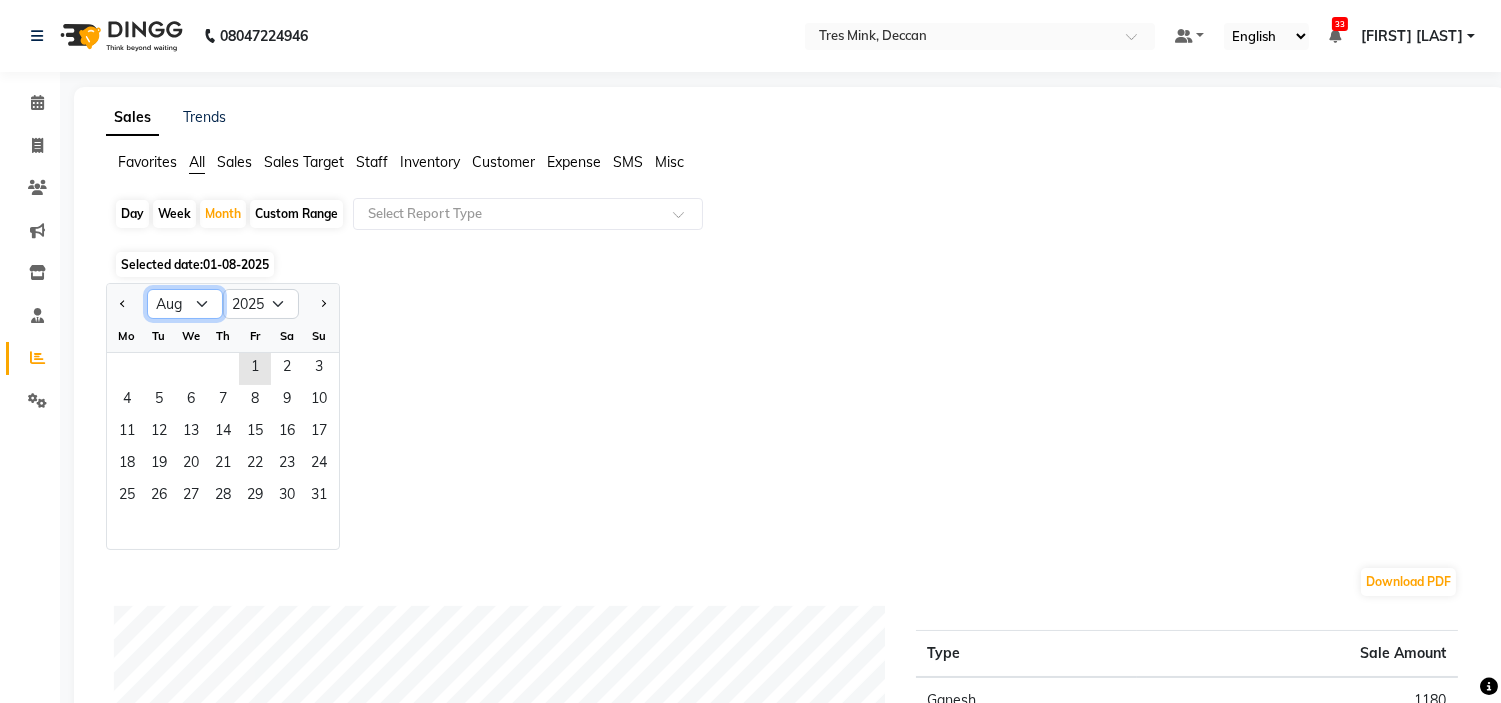 click on "Jan Feb Mar Apr May Jun Jul Aug Sep Oct Nov Dec" 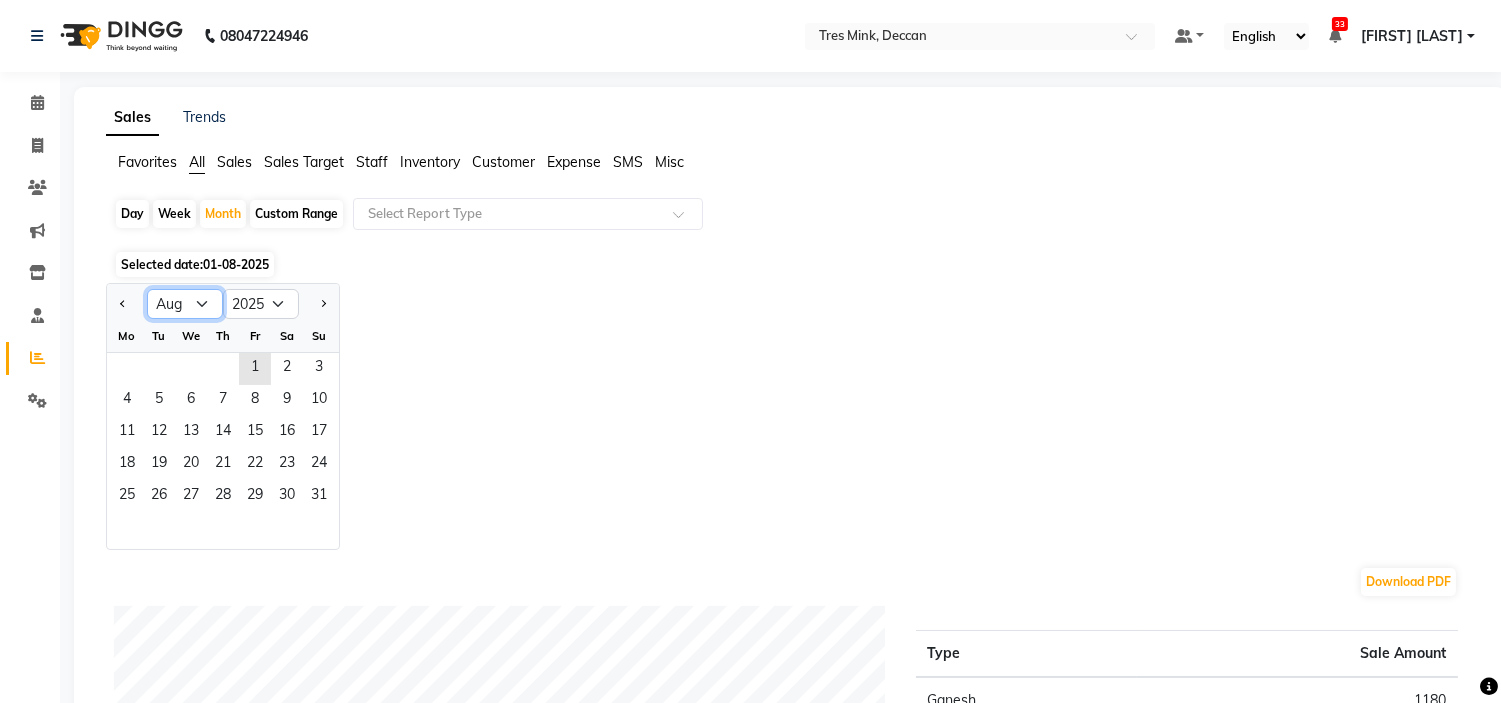 select on "7" 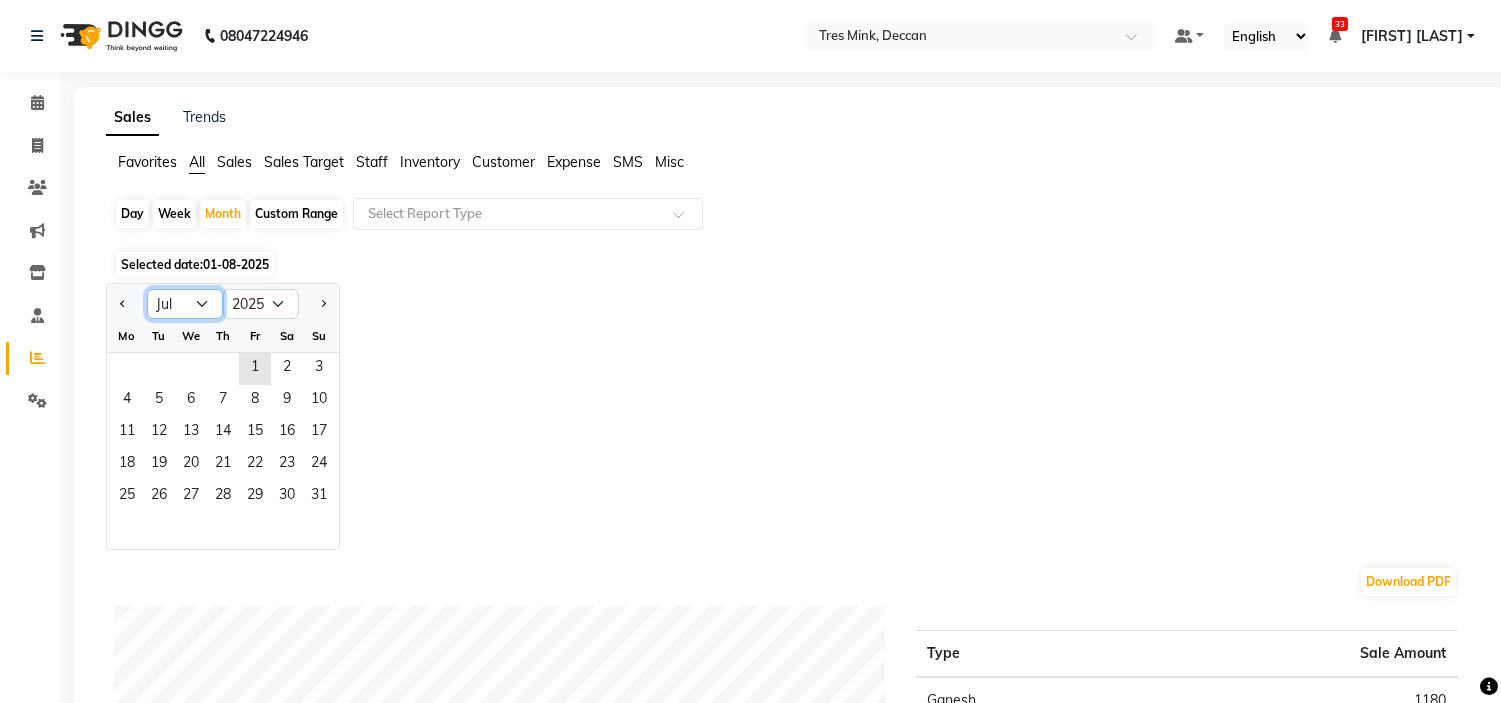 click on "Jan Feb Mar Apr May Jun Jul Aug Sep Oct Nov Dec" 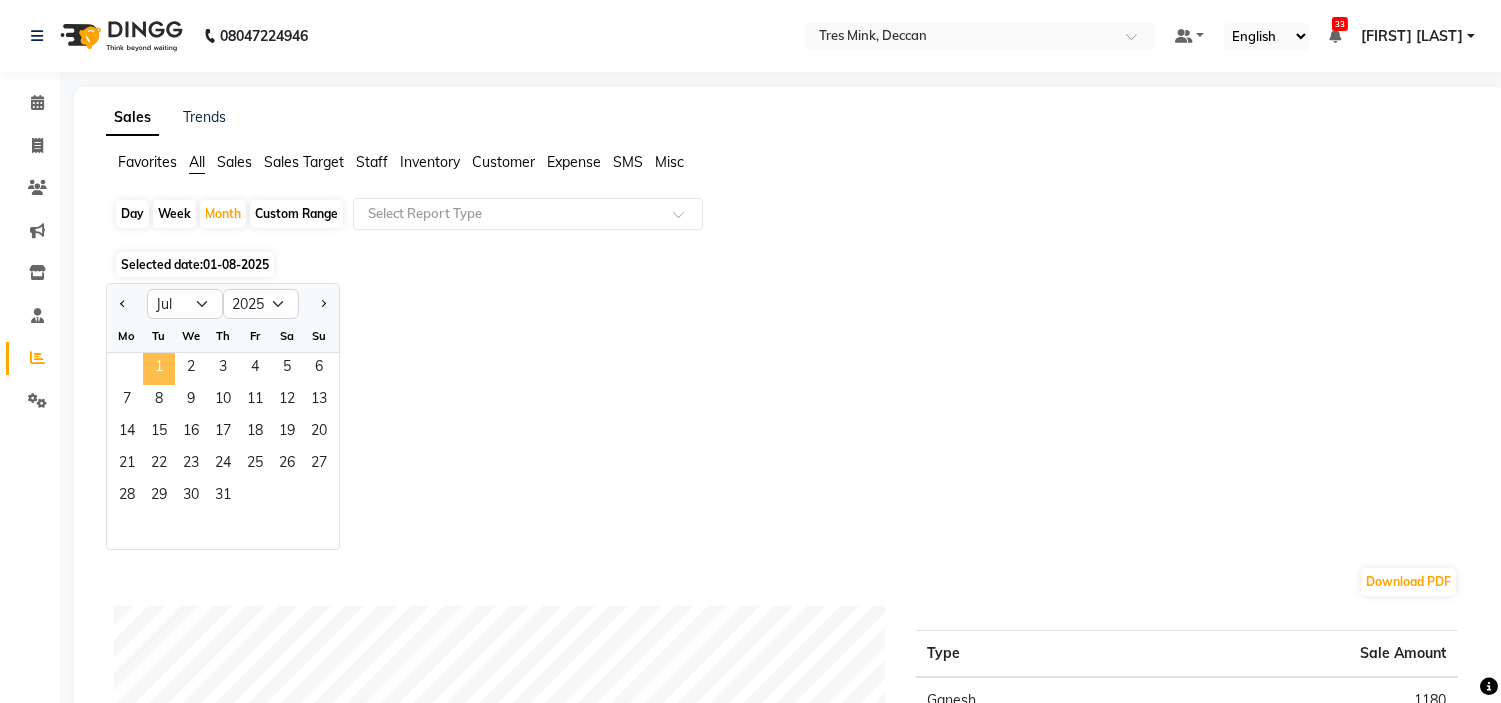 click on "1" 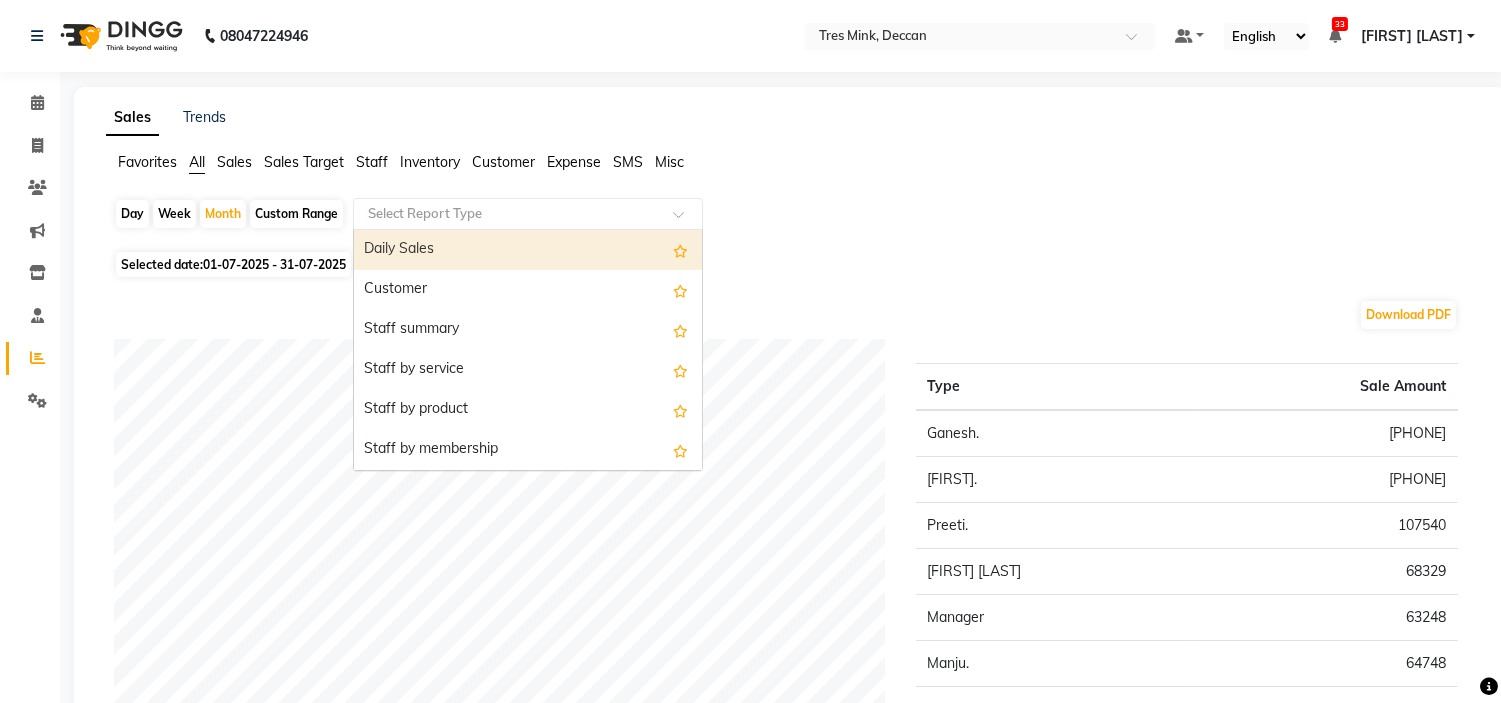 click 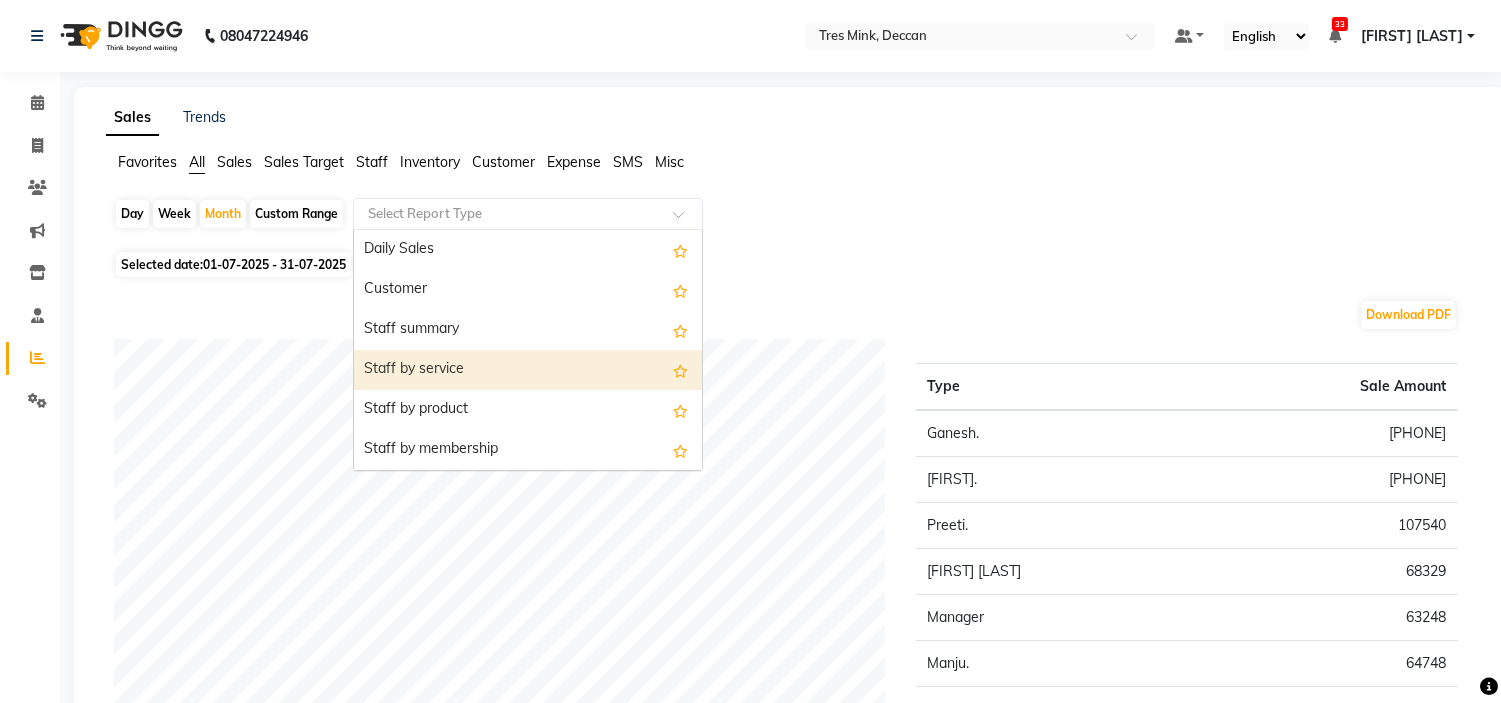 click on "Staff by service" at bounding box center (528, 370) 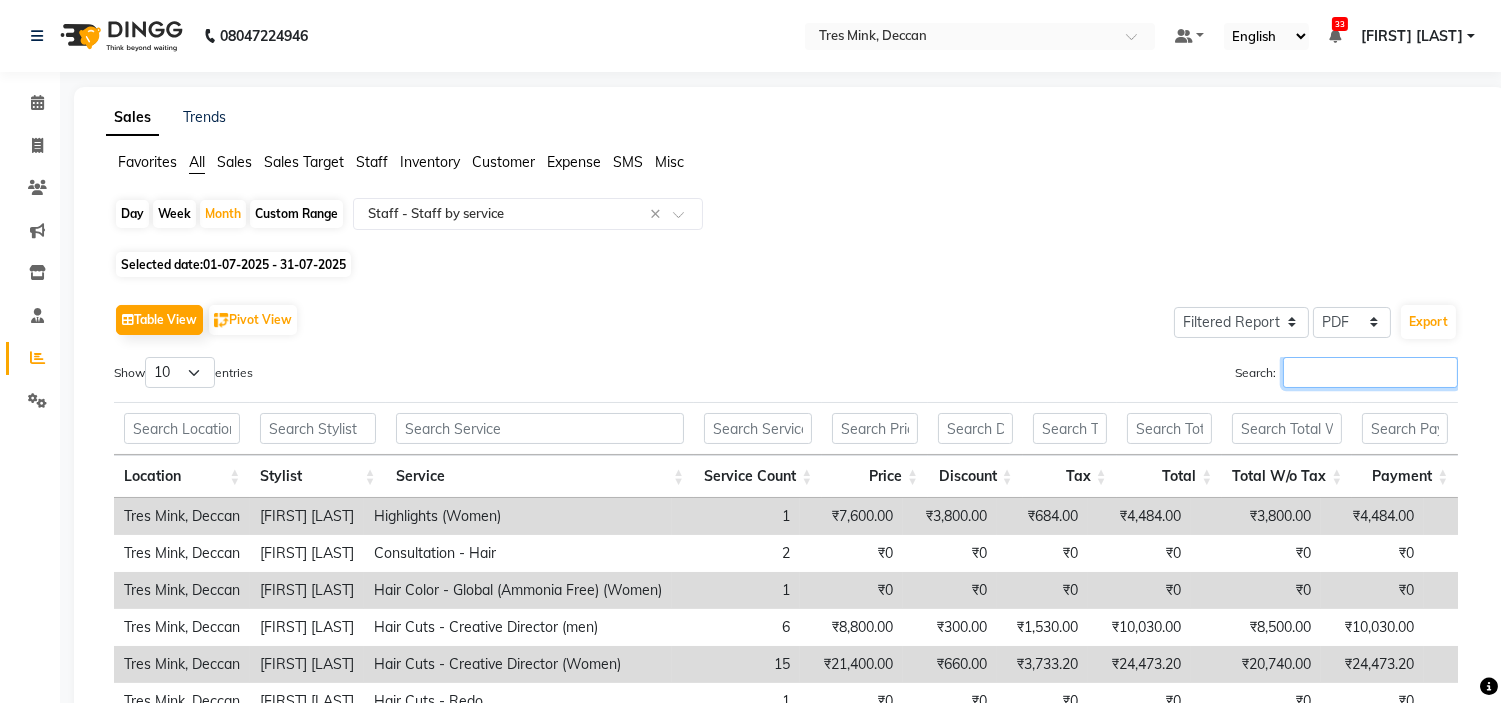 click on "Search:" at bounding box center (1370, 372) 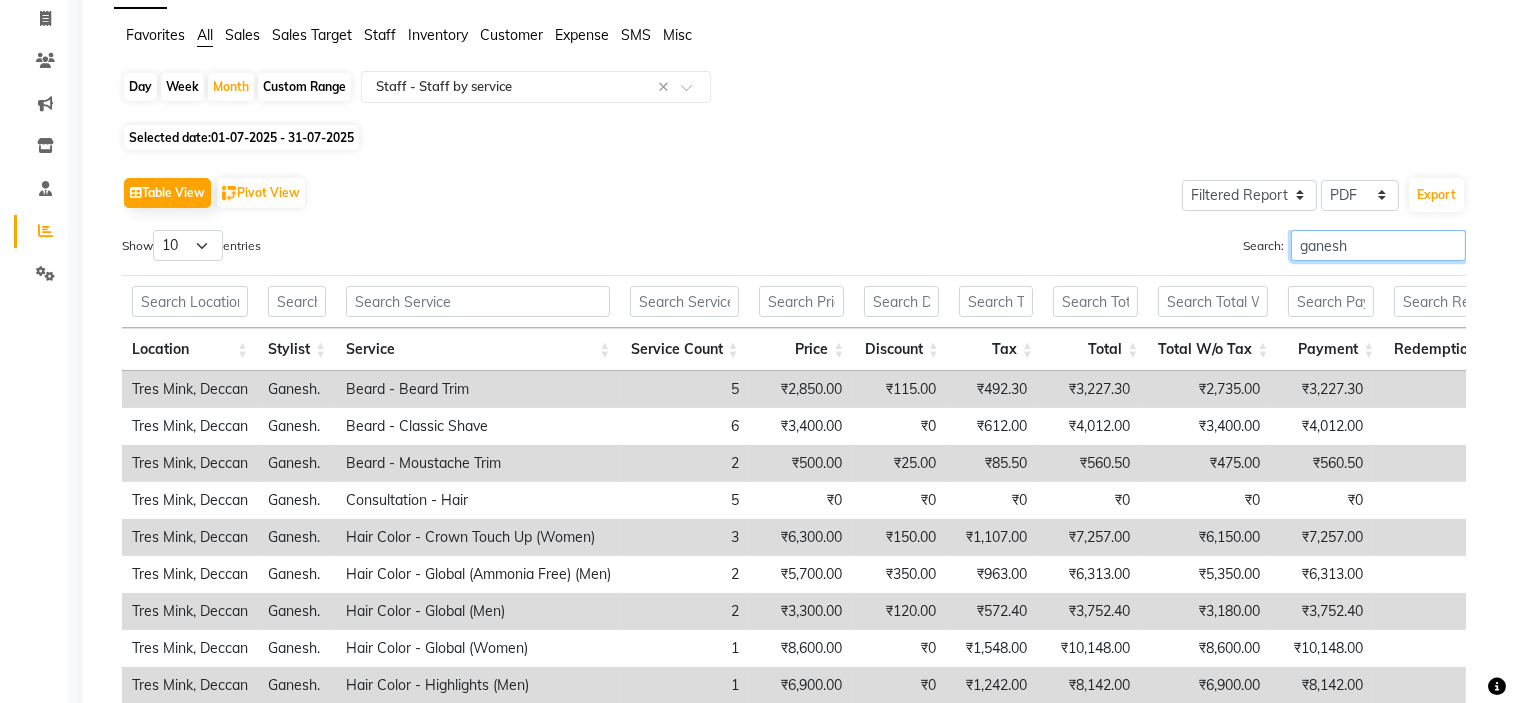 scroll, scrollTop: 0, scrollLeft: 0, axis: both 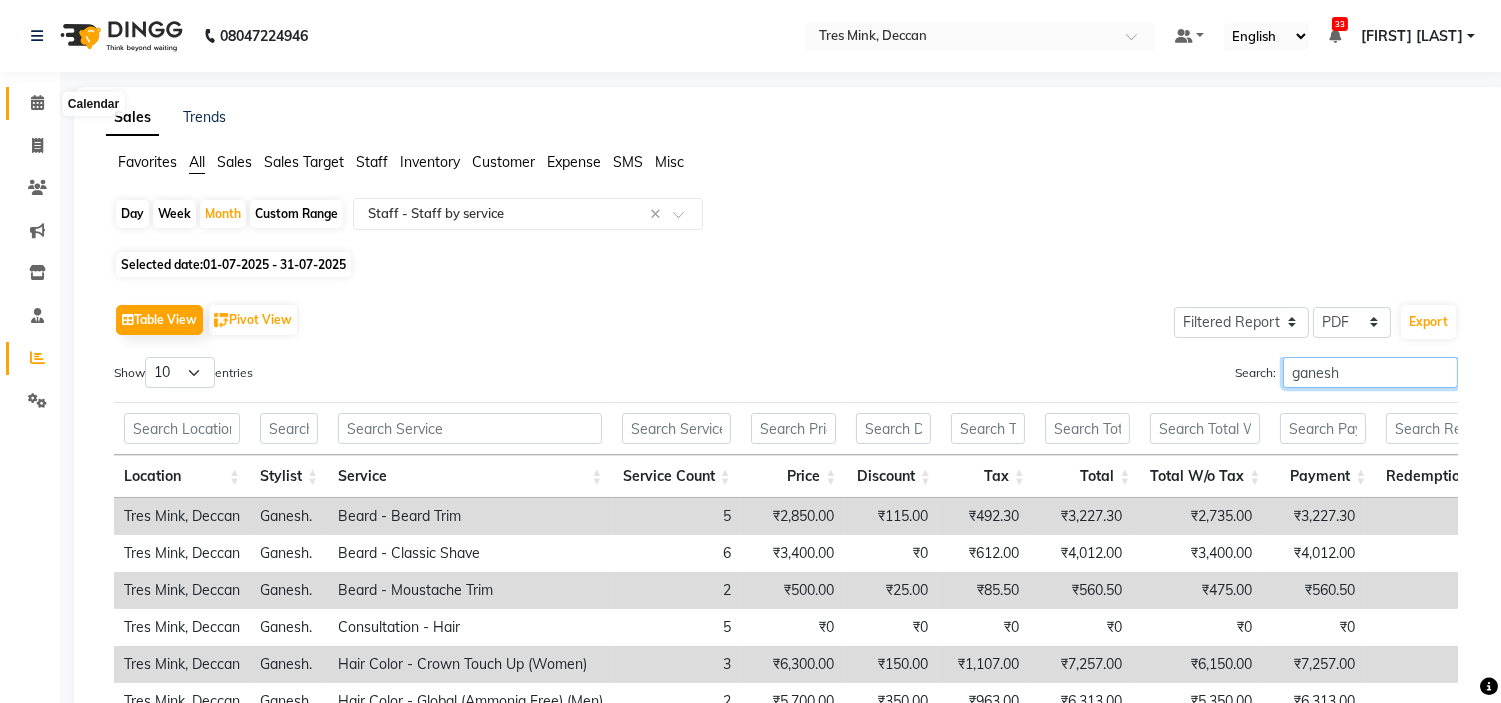 type on "ganesh" 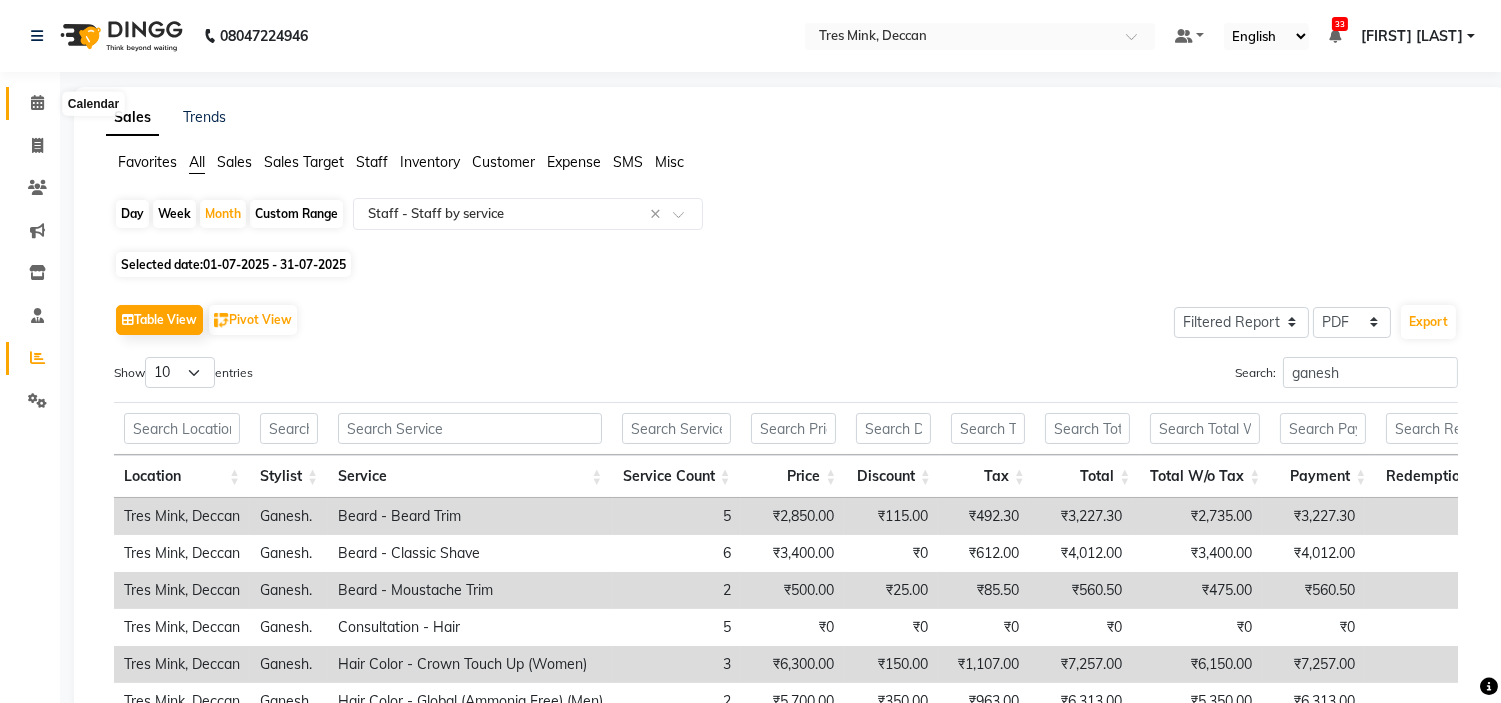 click 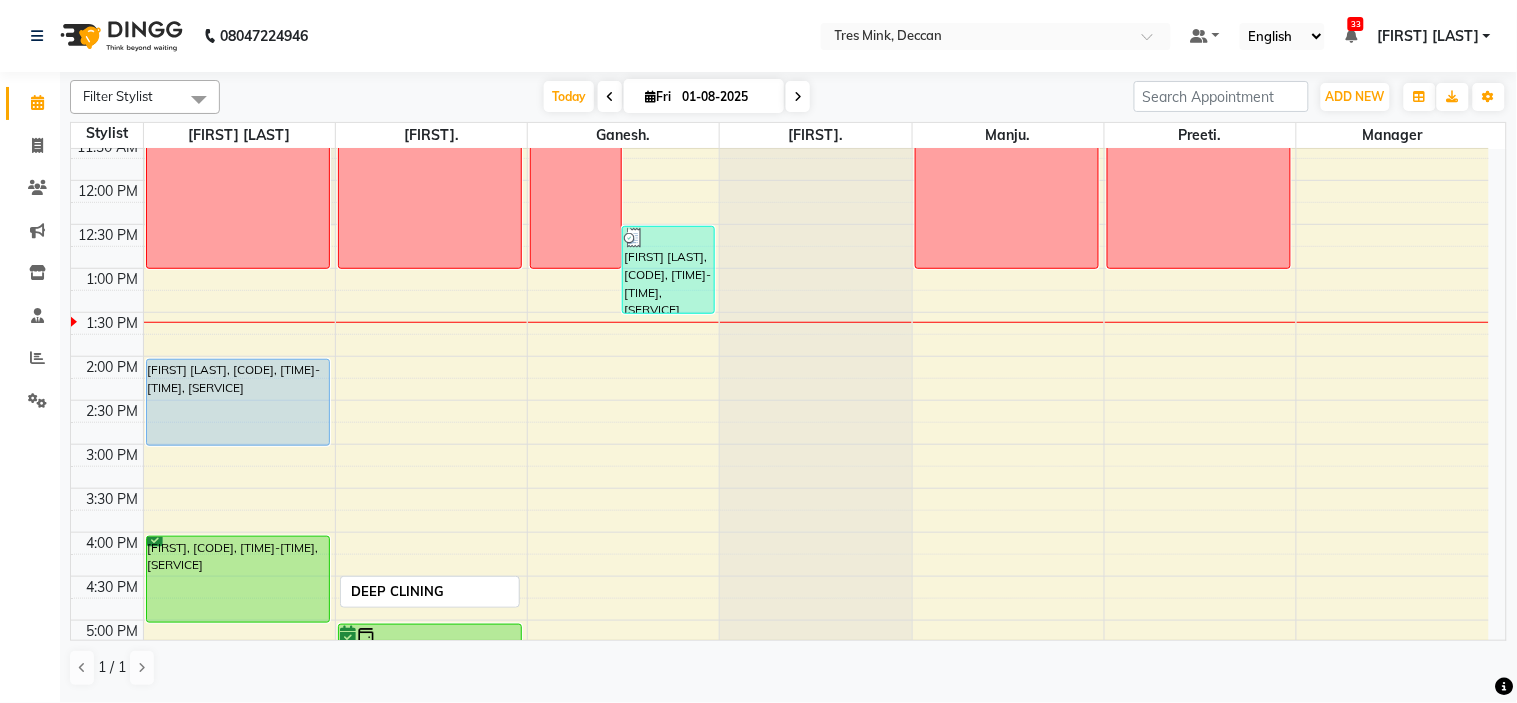 scroll, scrollTop: 444, scrollLeft: 0, axis: vertical 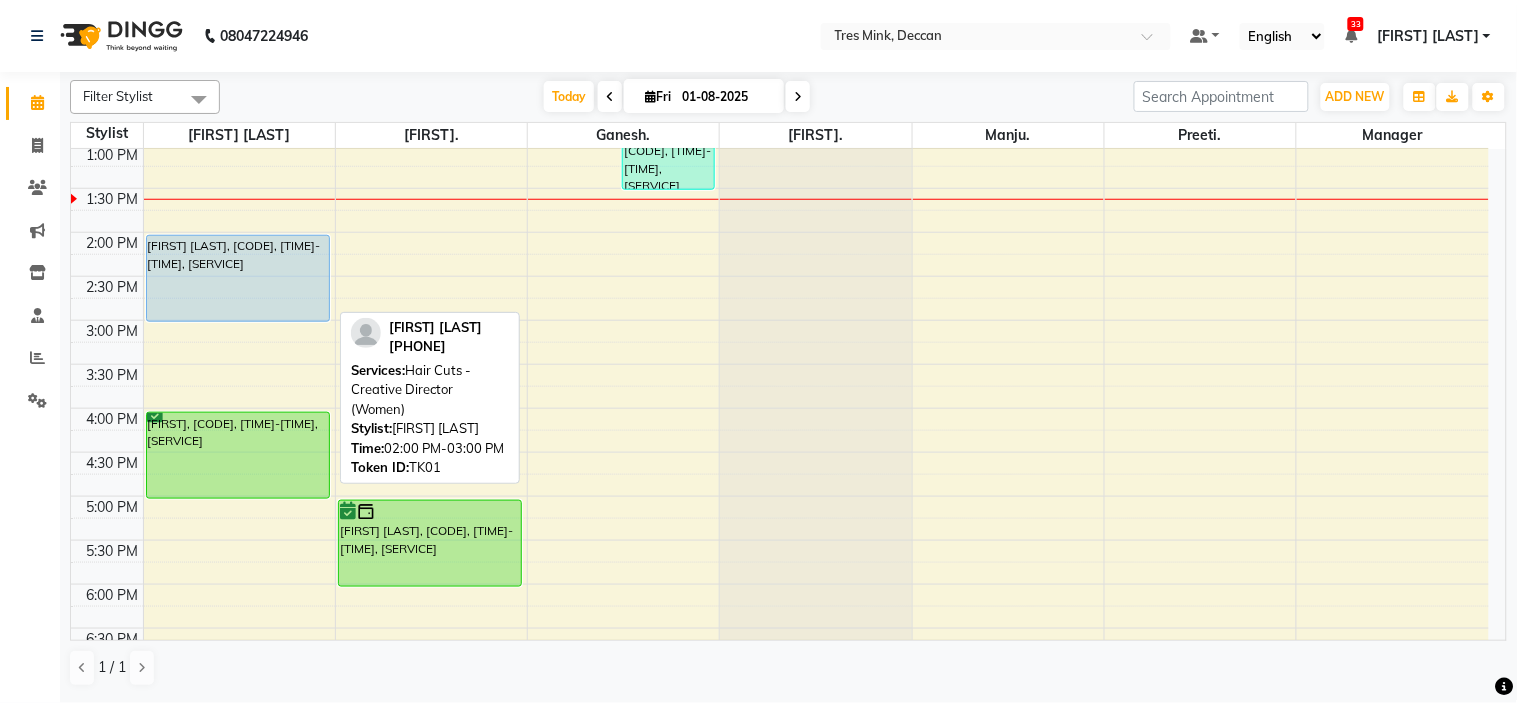 click on "[FIRST] [LAST], [CODE], [TIME]-[TIME], [SERVICE]" at bounding box center (238, 278) 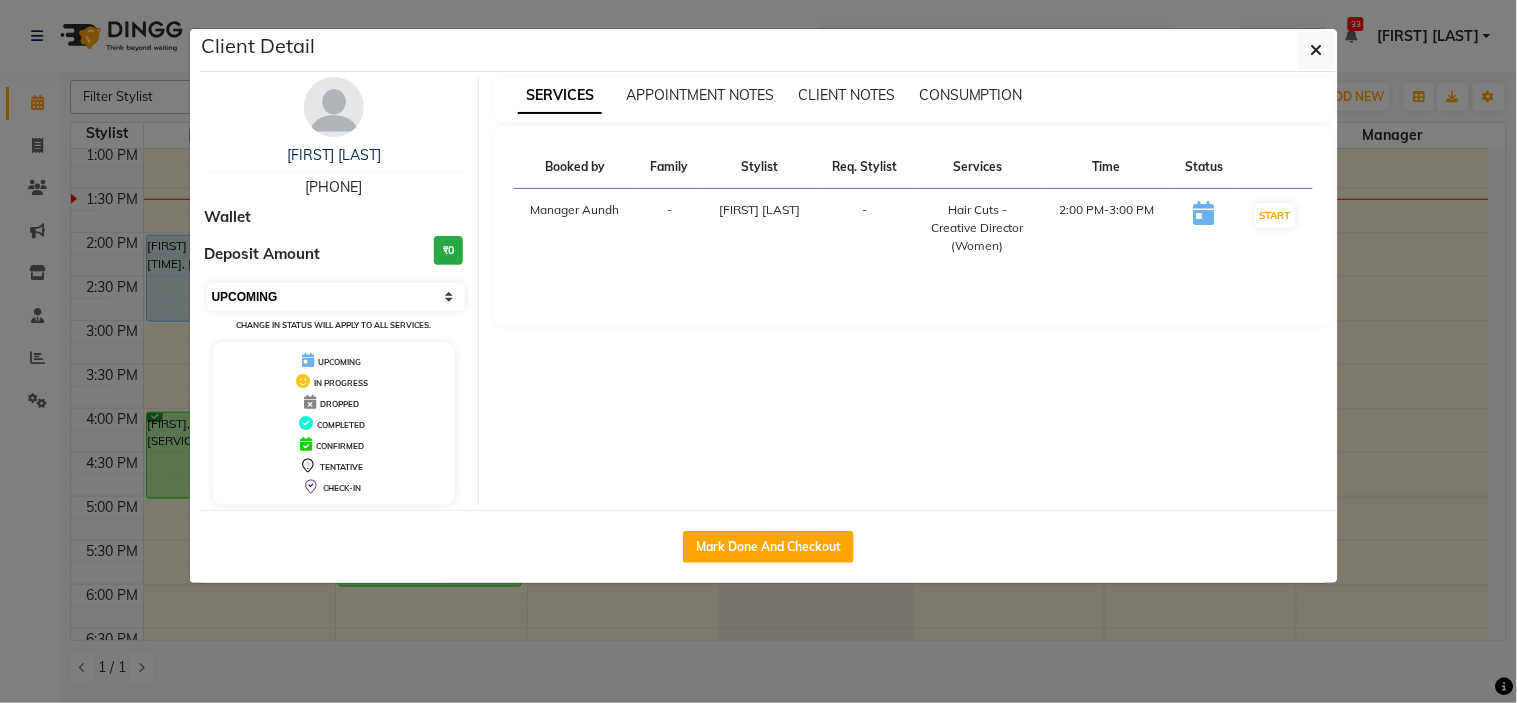 click on "Select IN SERVICE CONFIRMED TENTATIVE CHECK IN MARK DONE DROPPED UPCOMING" at bounding box center [336, 297] 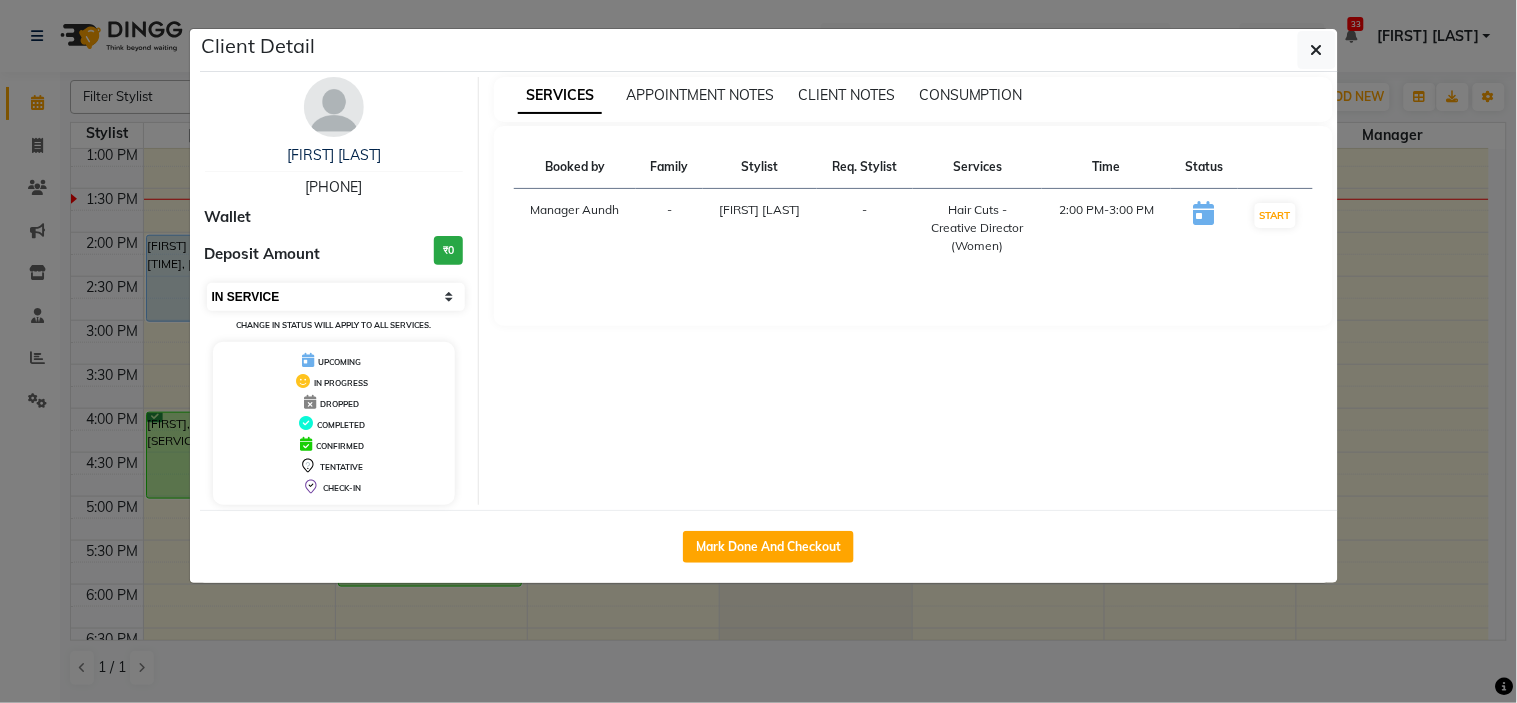 click on "Select IN SERVICE CONFIRMED TENTATIVE CHECK IN MARK DONE DROPPED UPCOMING" at bounding box center [336, 297] 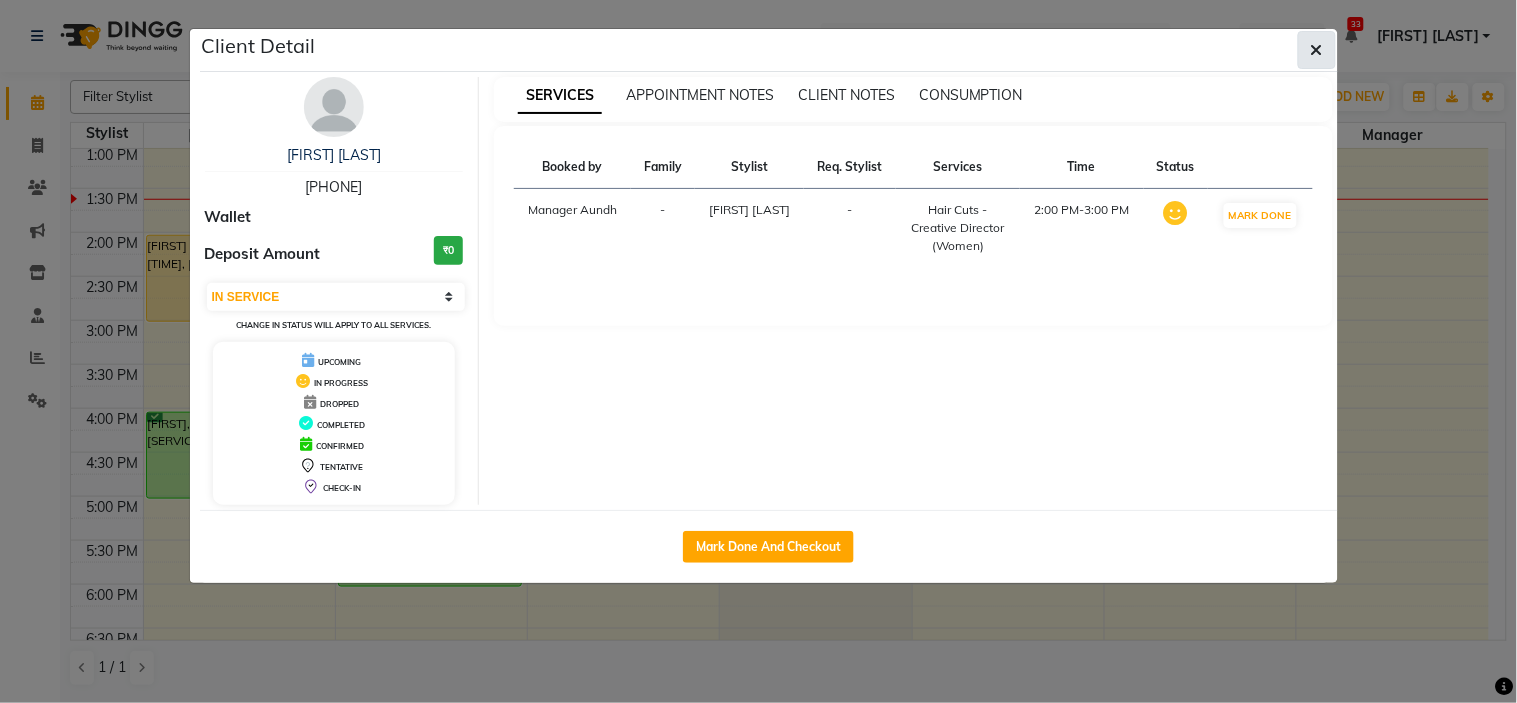 click 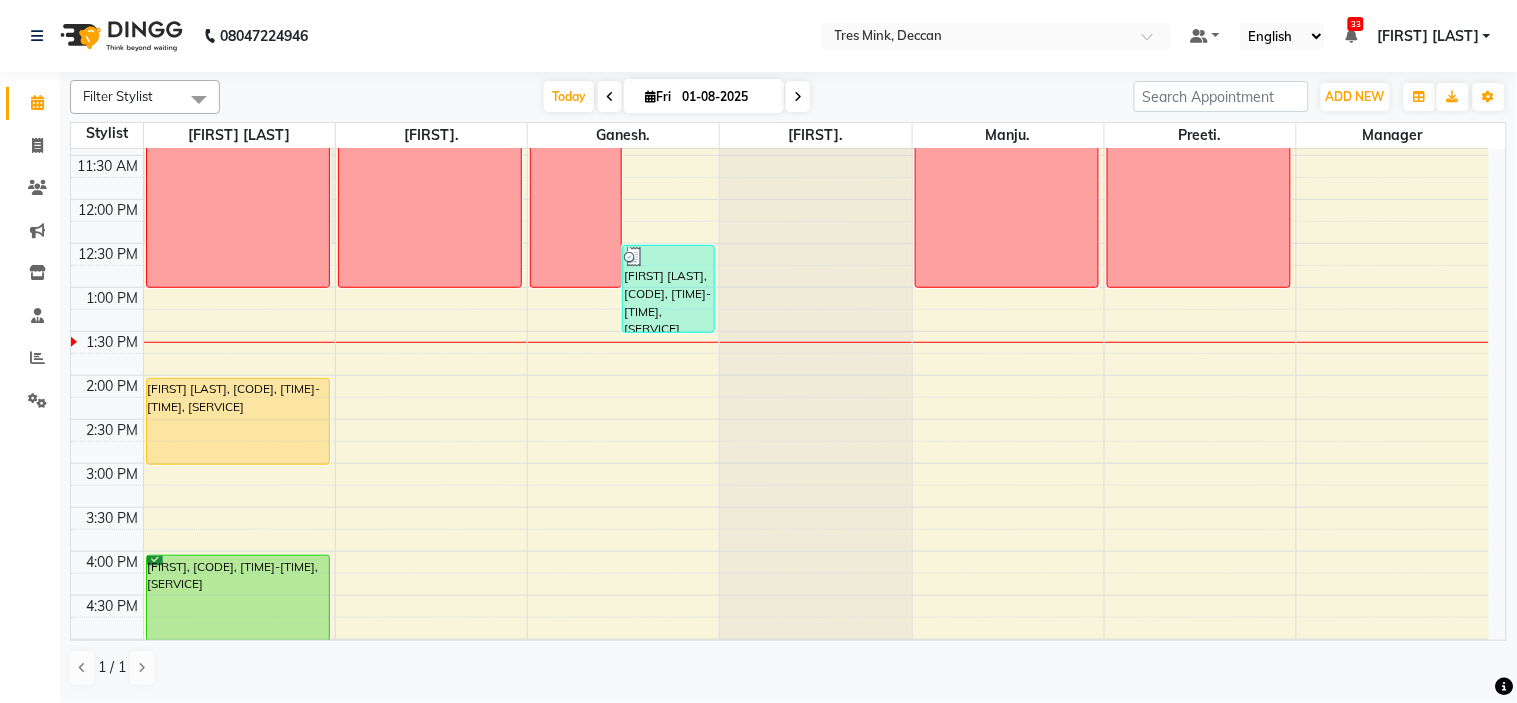 scroll, scrollTop: 301, scrollLeft: 0, axis: vertical 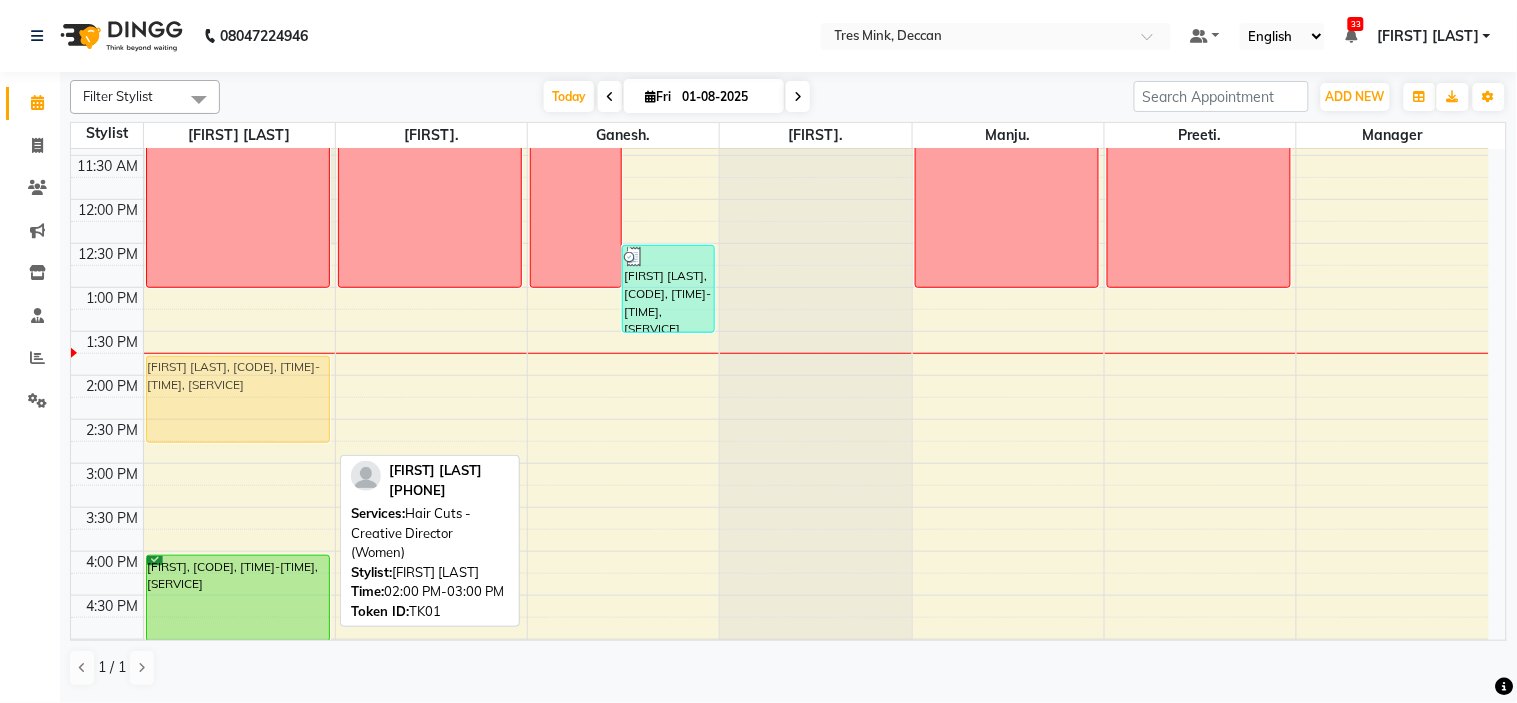 drag, startPoint x: 218, startPoint y: 428, endPoint x: 230, endPoint y: 410, distance: 21.633308 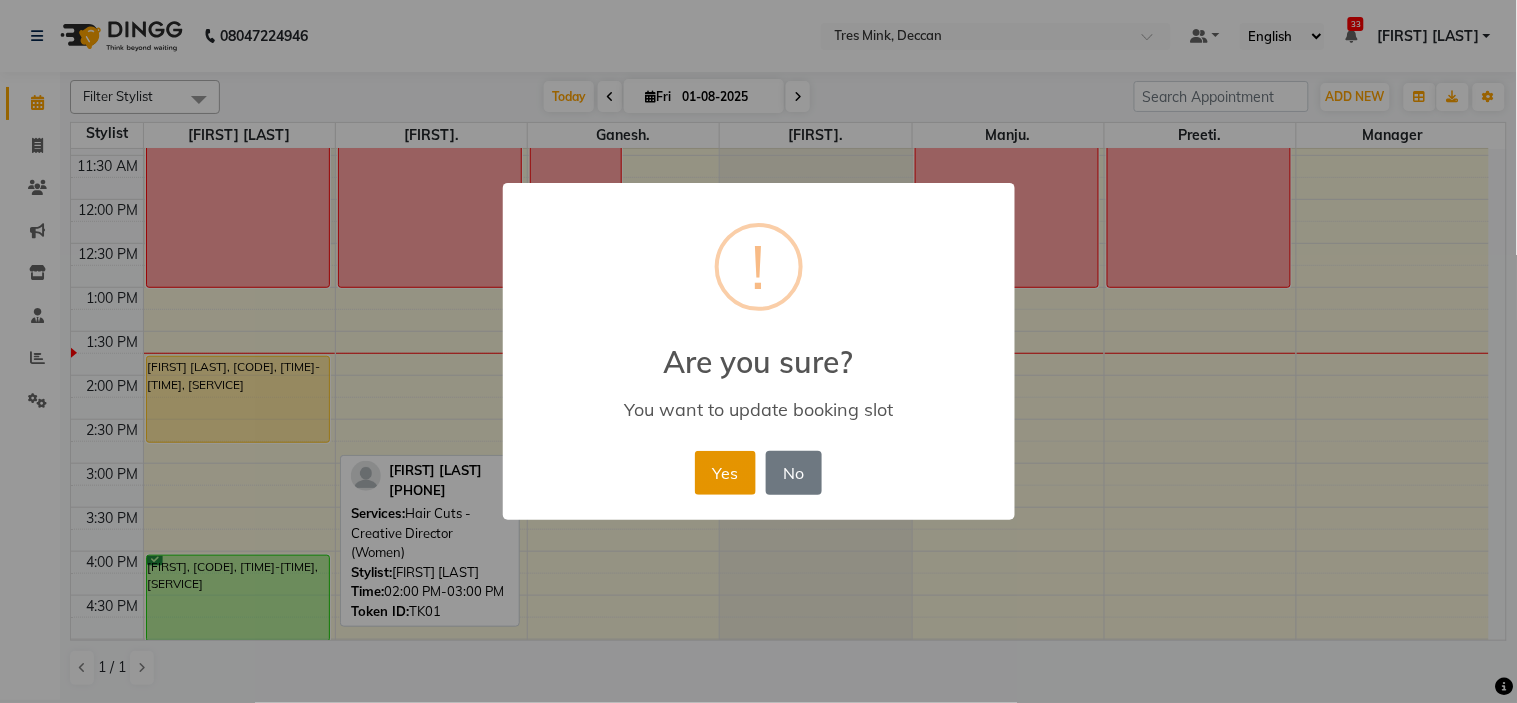 click on "Yes" at bounding box center [725, 473] 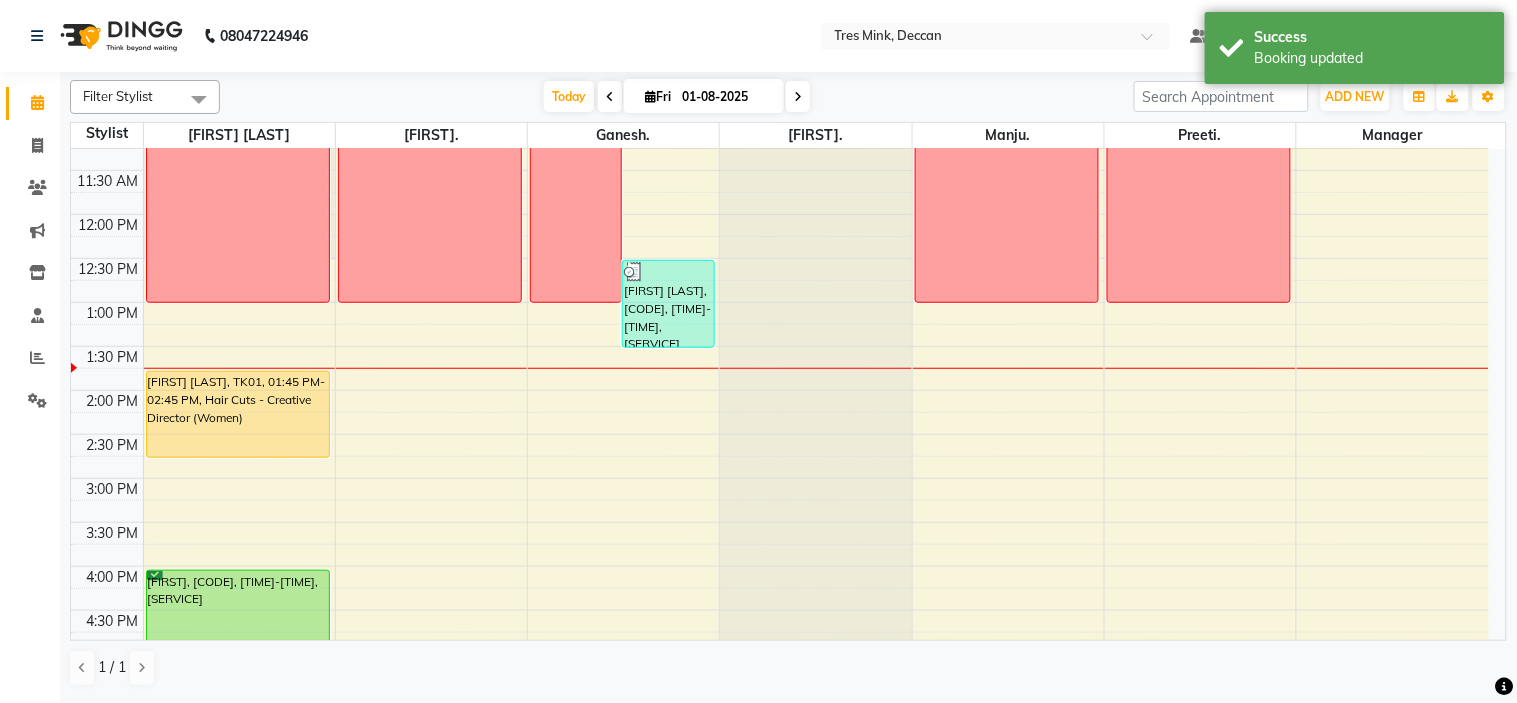 scroll, scrollTop: 412, scrollLeft: 0, axis: vertical 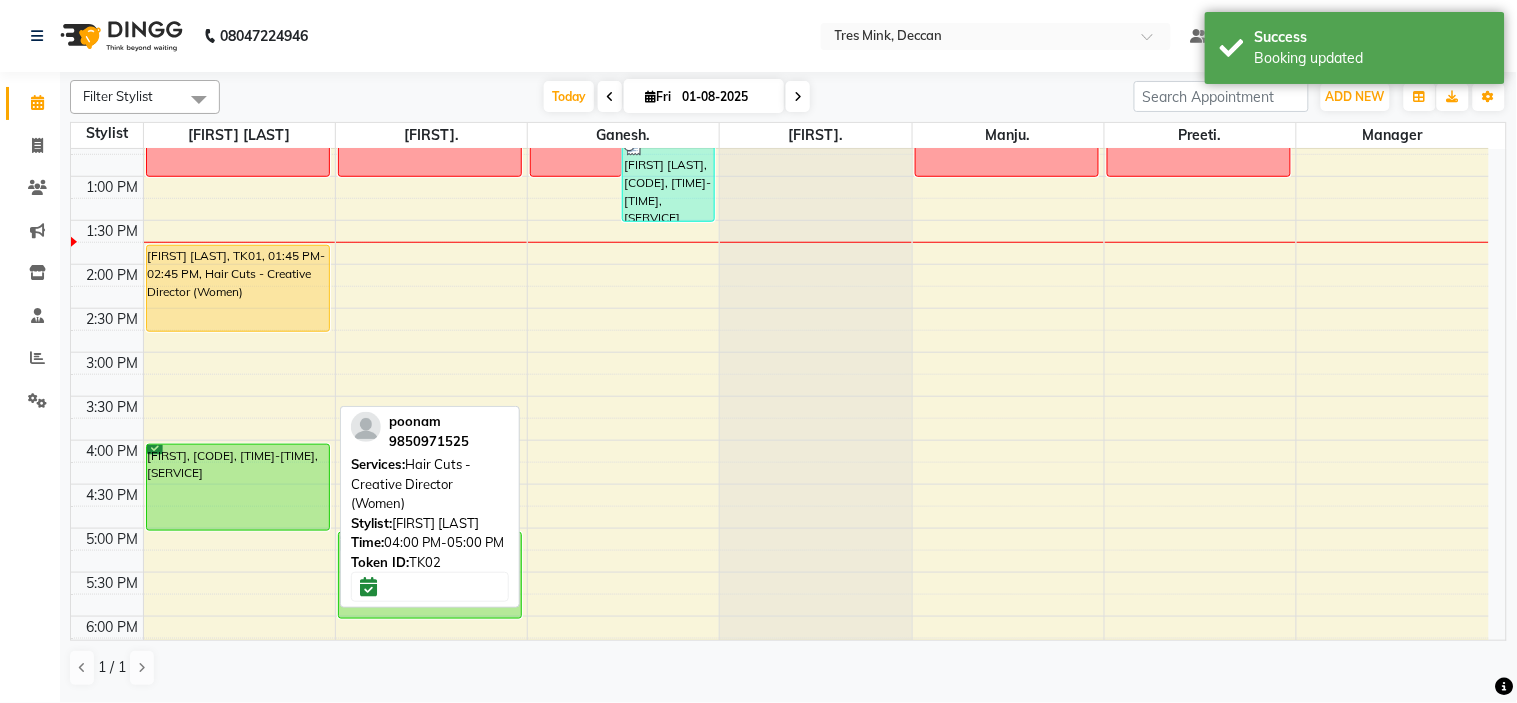 click on "[FIRST], [CODE], [TIME]-[TIME], [SERVICE]" at bounding box center [238, 487] 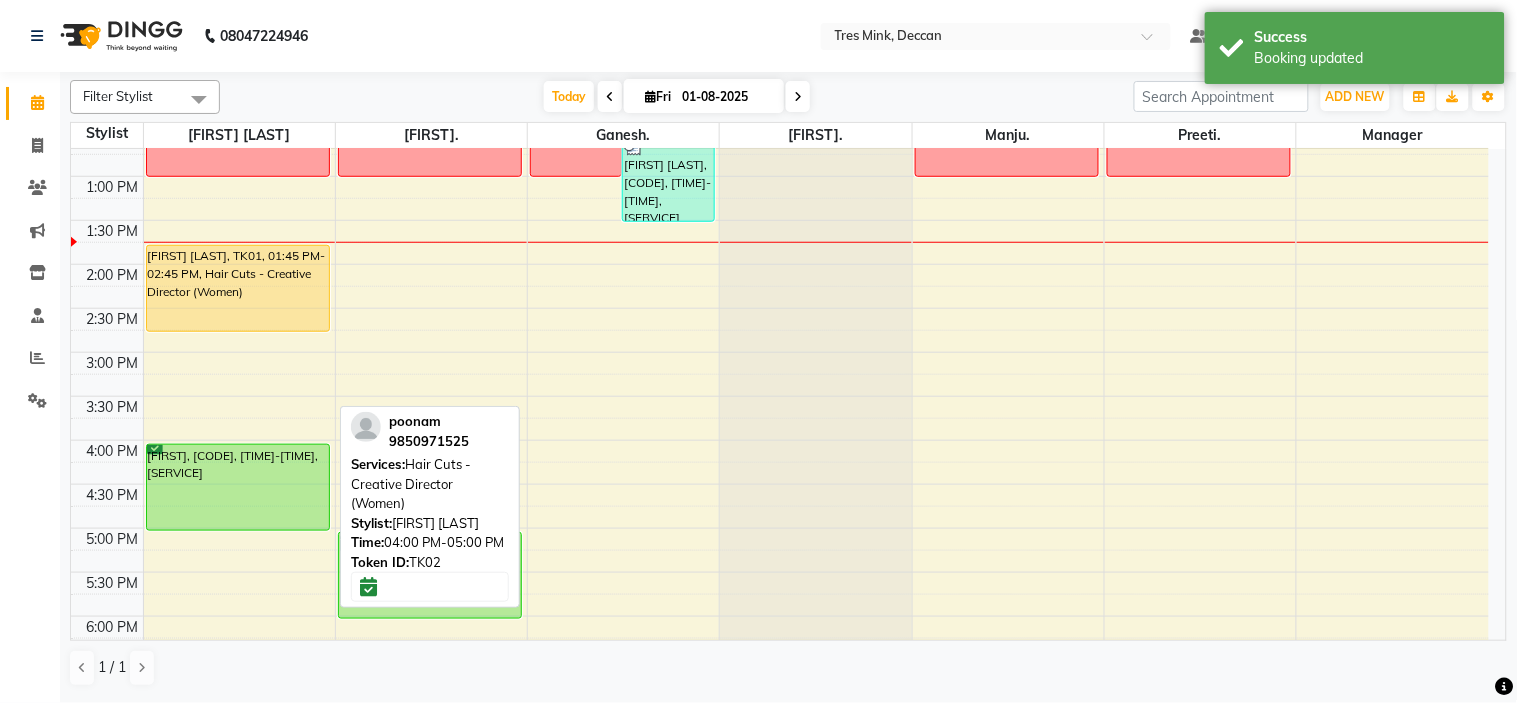 click on "[FIRST], [CODE], [TIME]-[TIME], [SERVICE]" at bounding box center [238, 487] 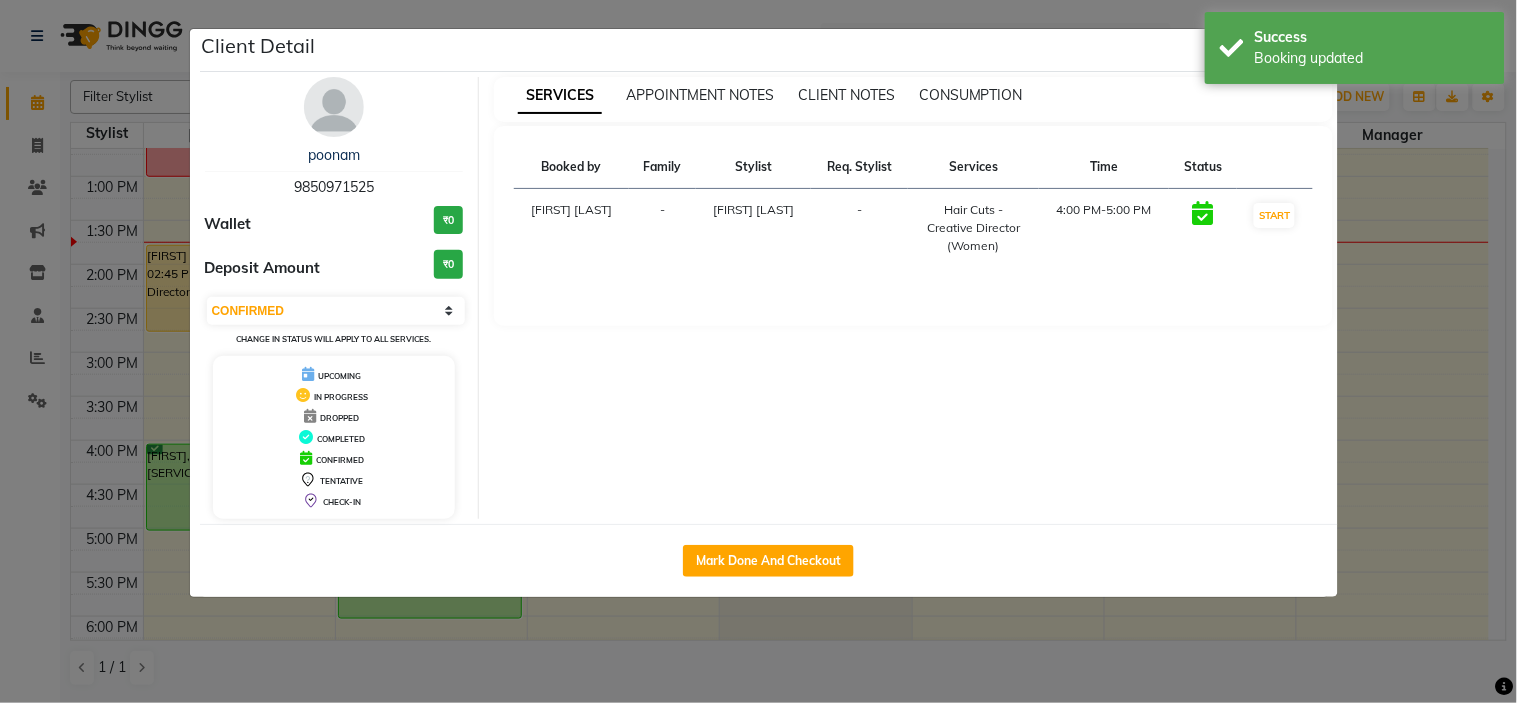 click on "poonam" at bounding box center [334, 155] 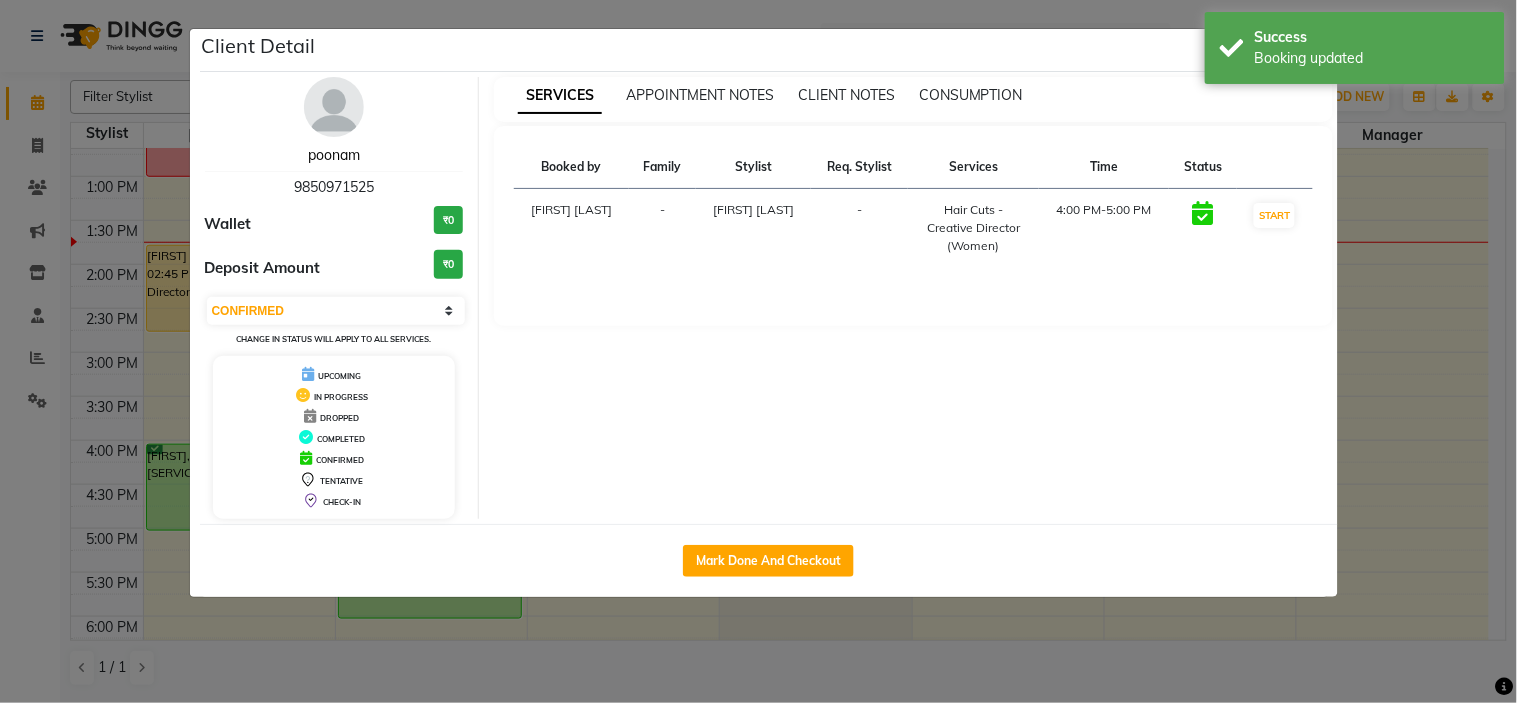 click on "poonam" at bounding box center (334, 155) 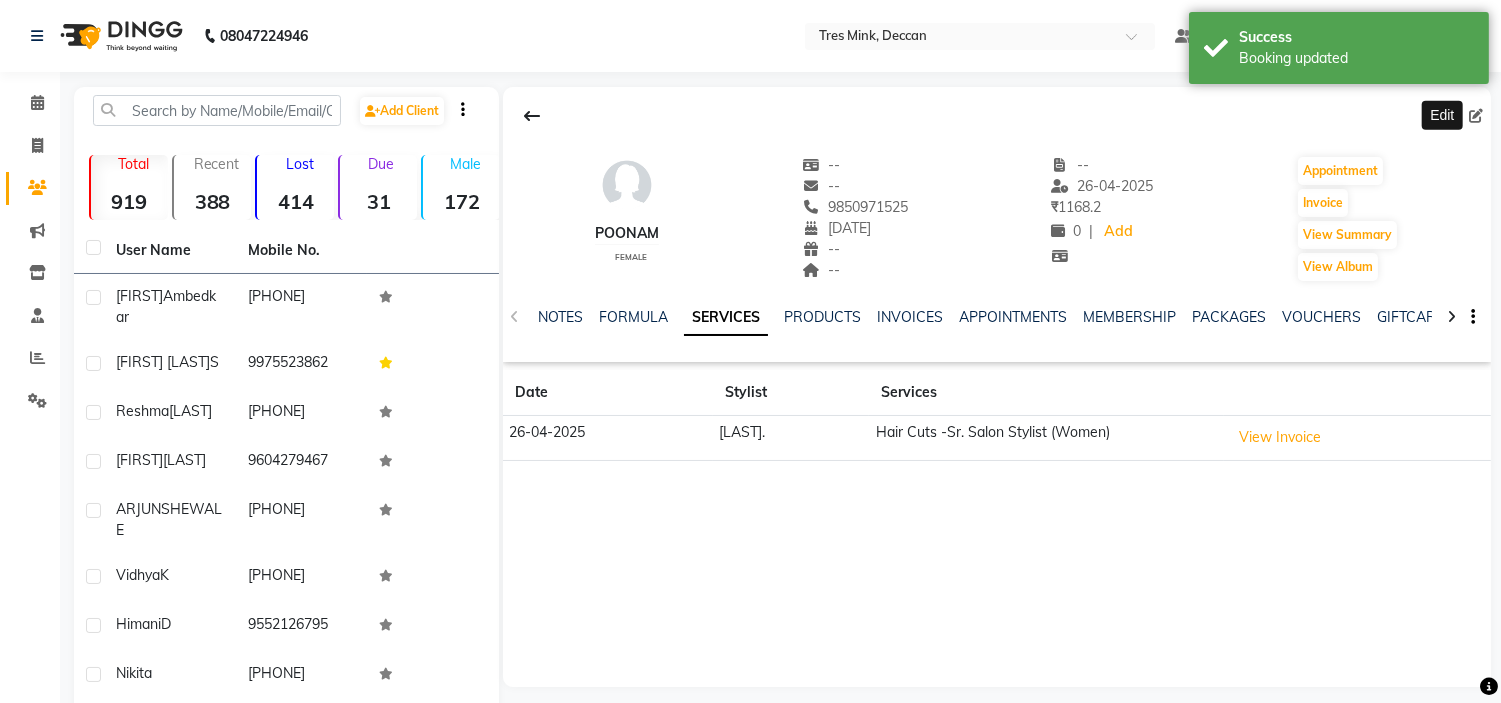 click 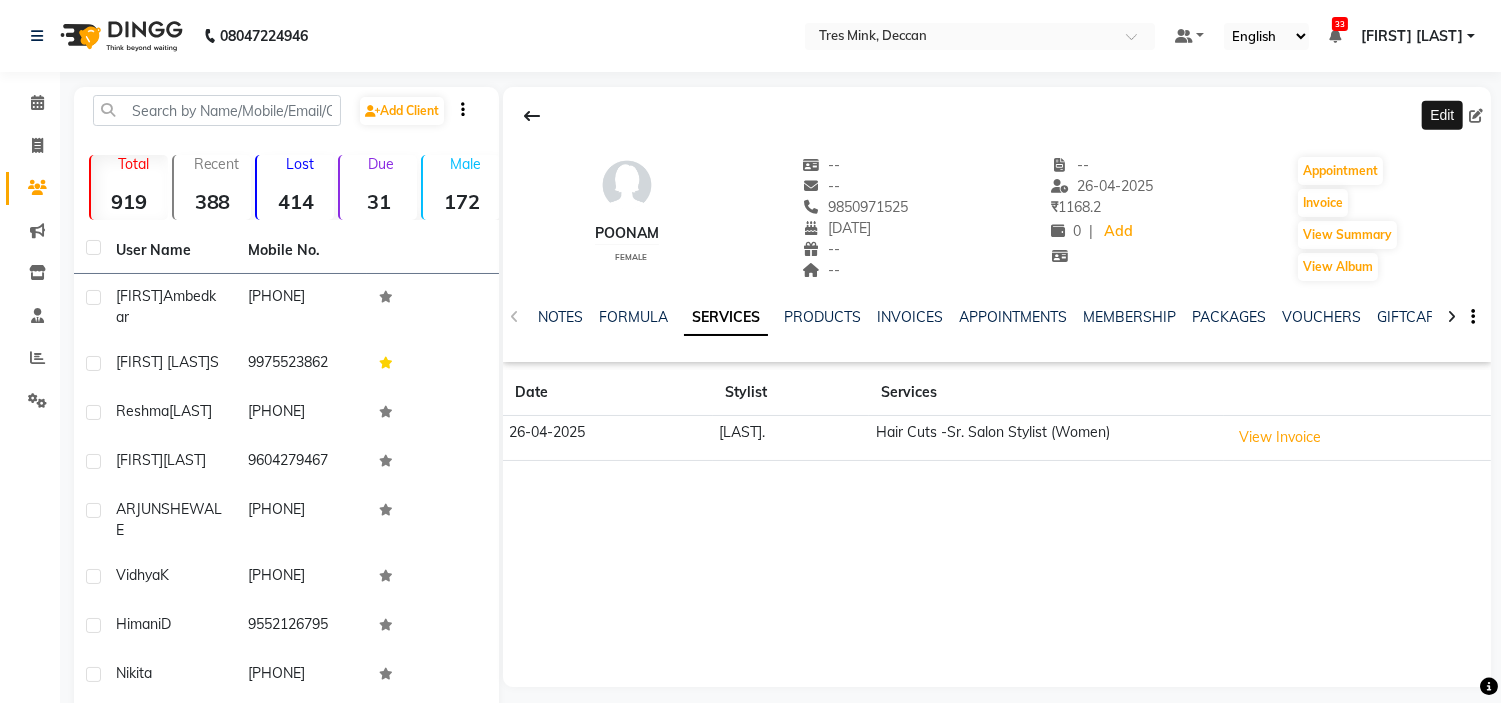 click 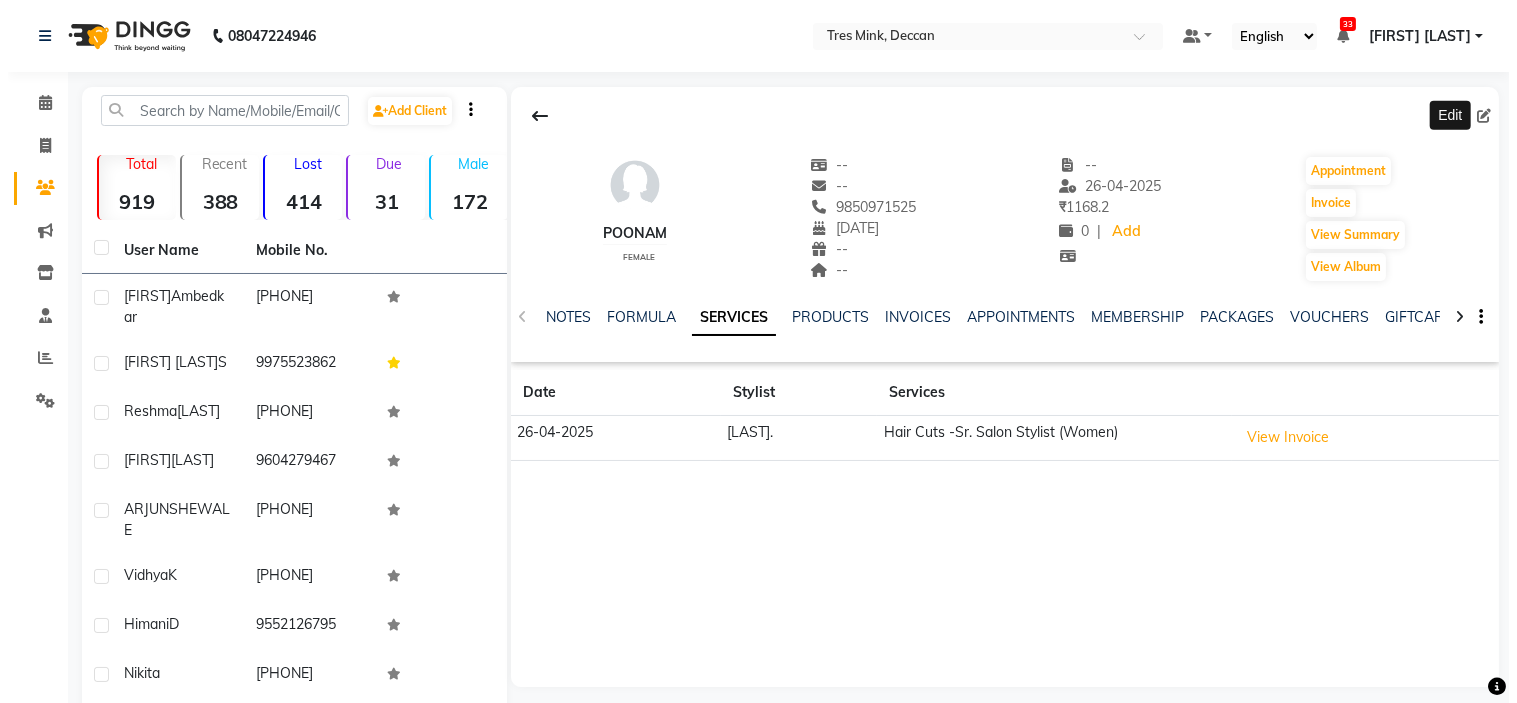 select on "22" 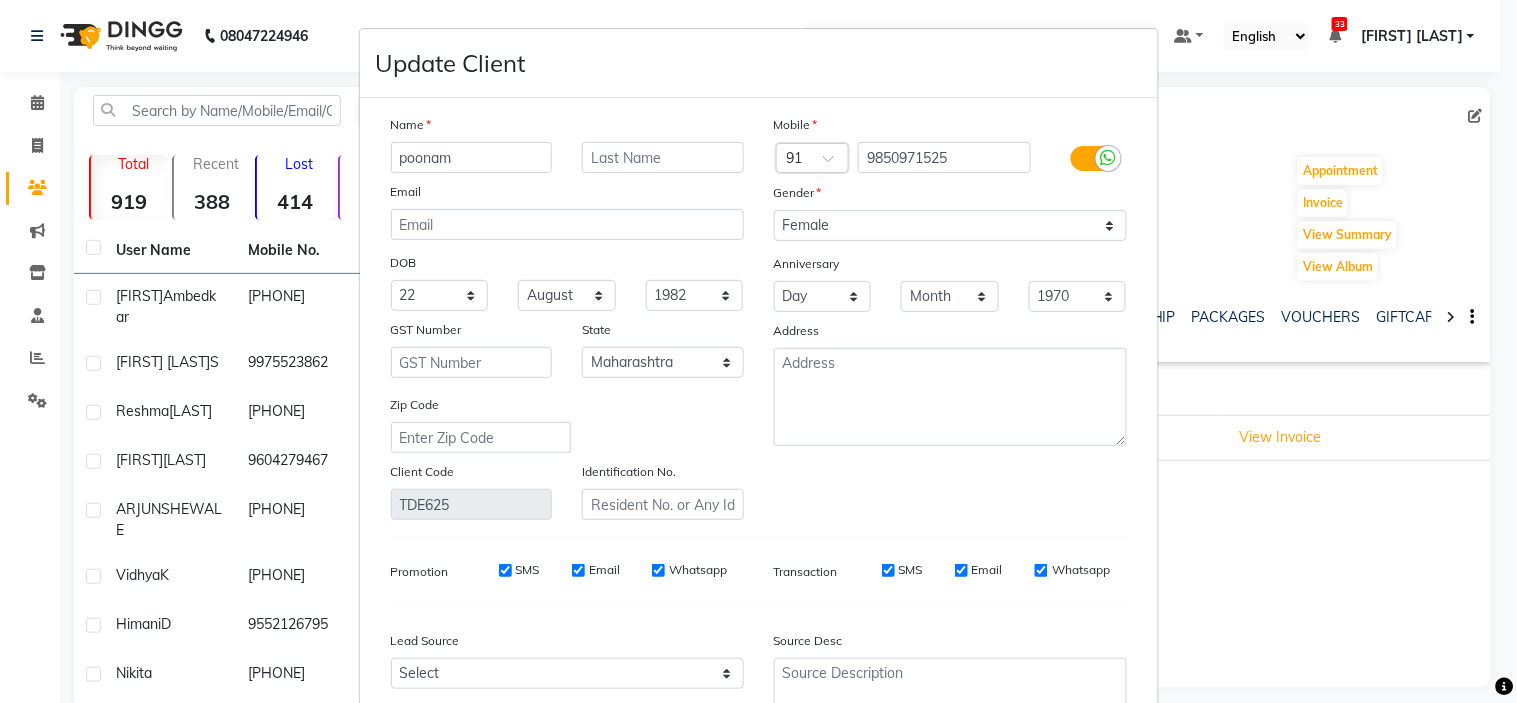 click on "poonam" at bounding box center [472, 157] 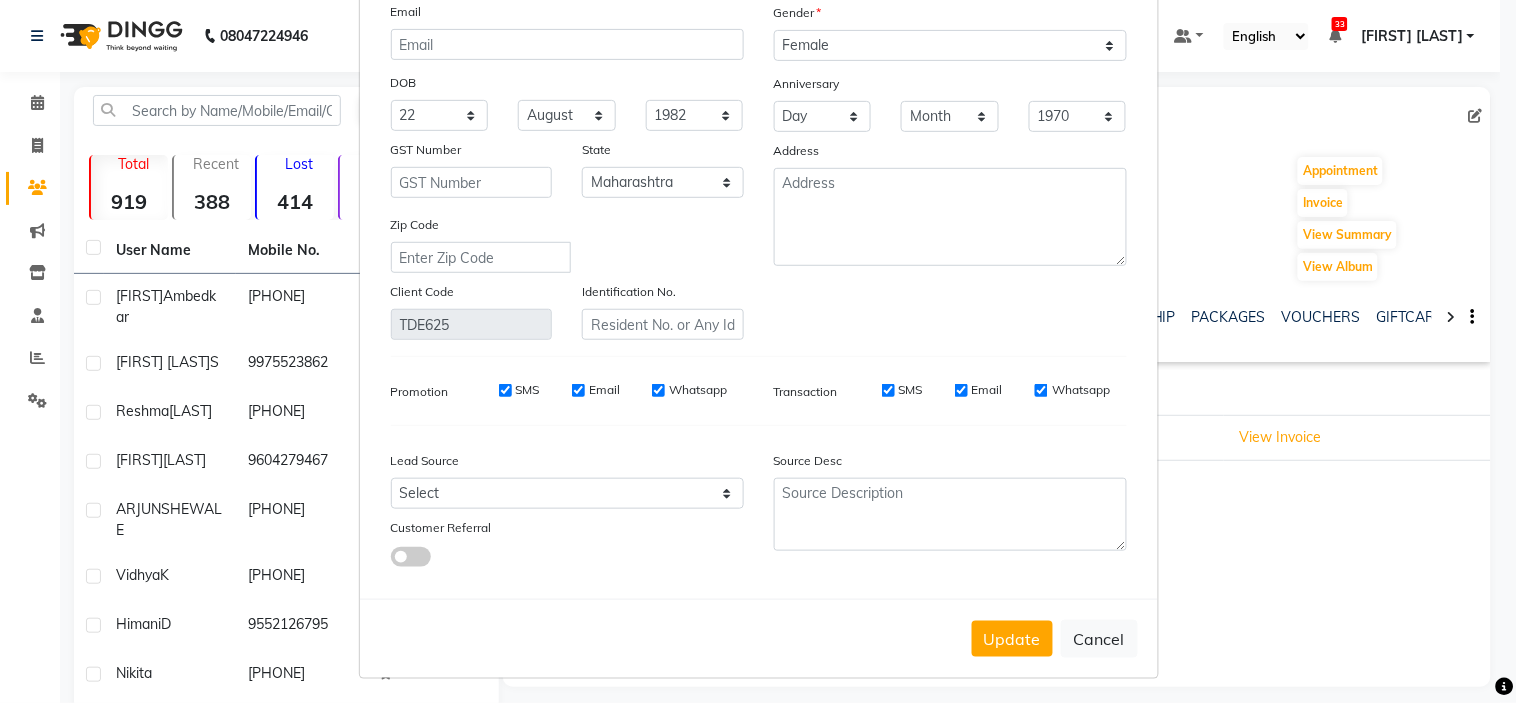 scroll, scrollTop: 186, scrollLeft: 0, axis: vertical 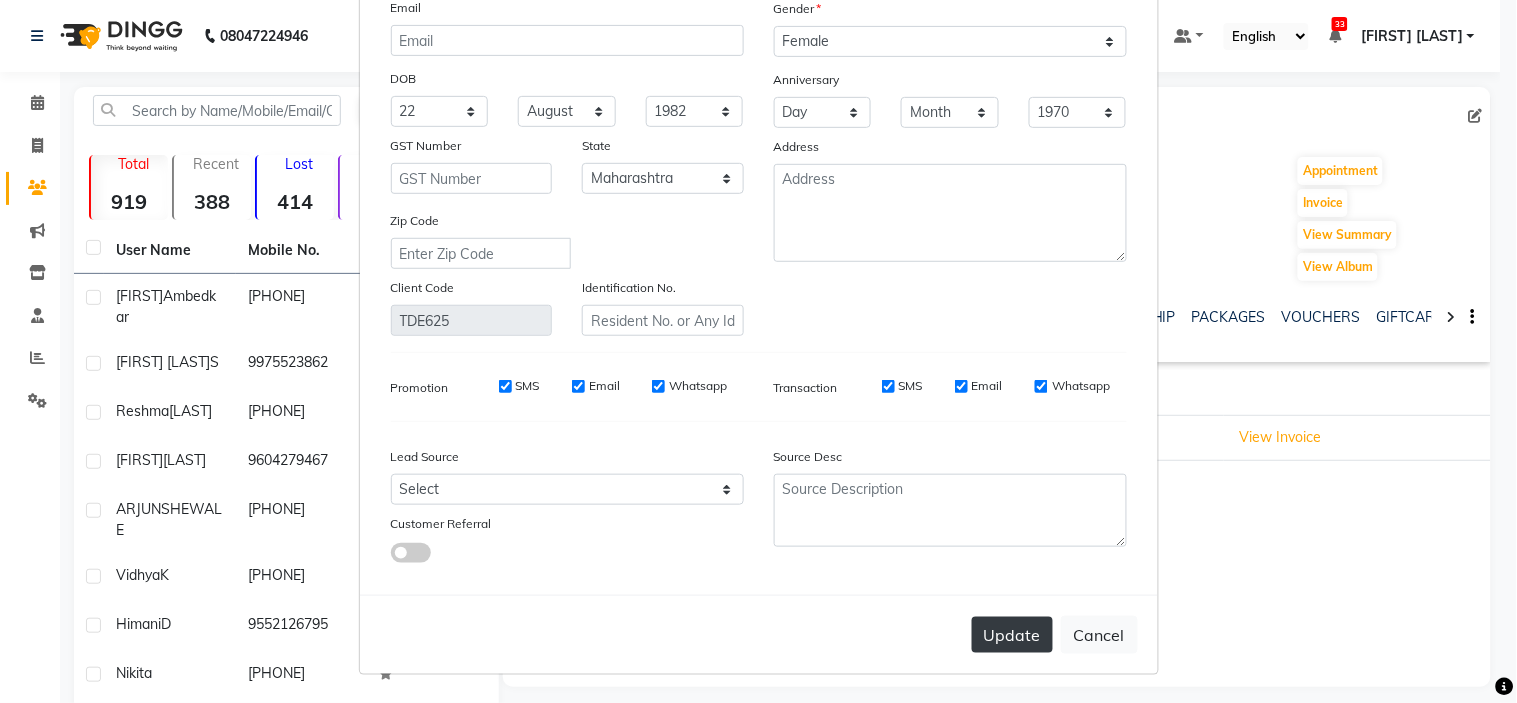 type on "Poonam" 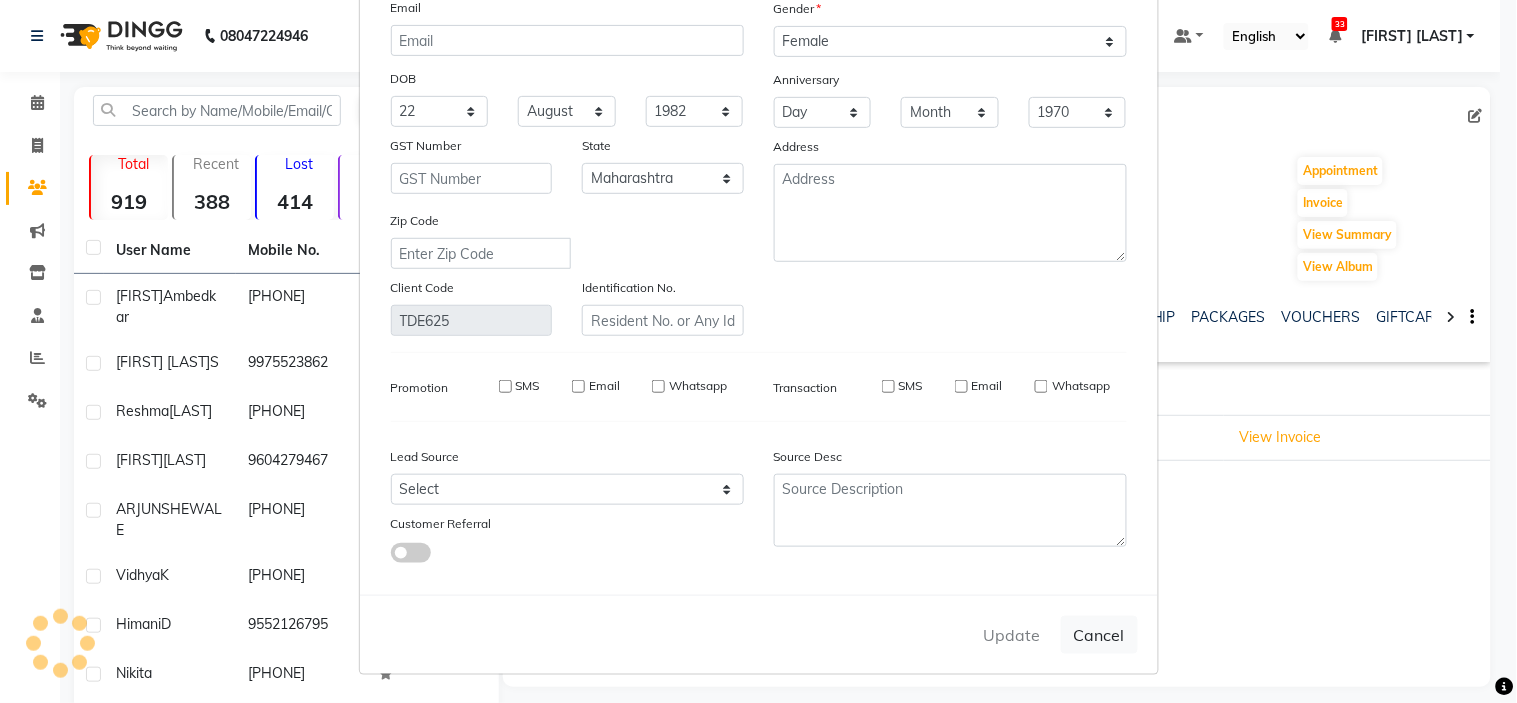 type 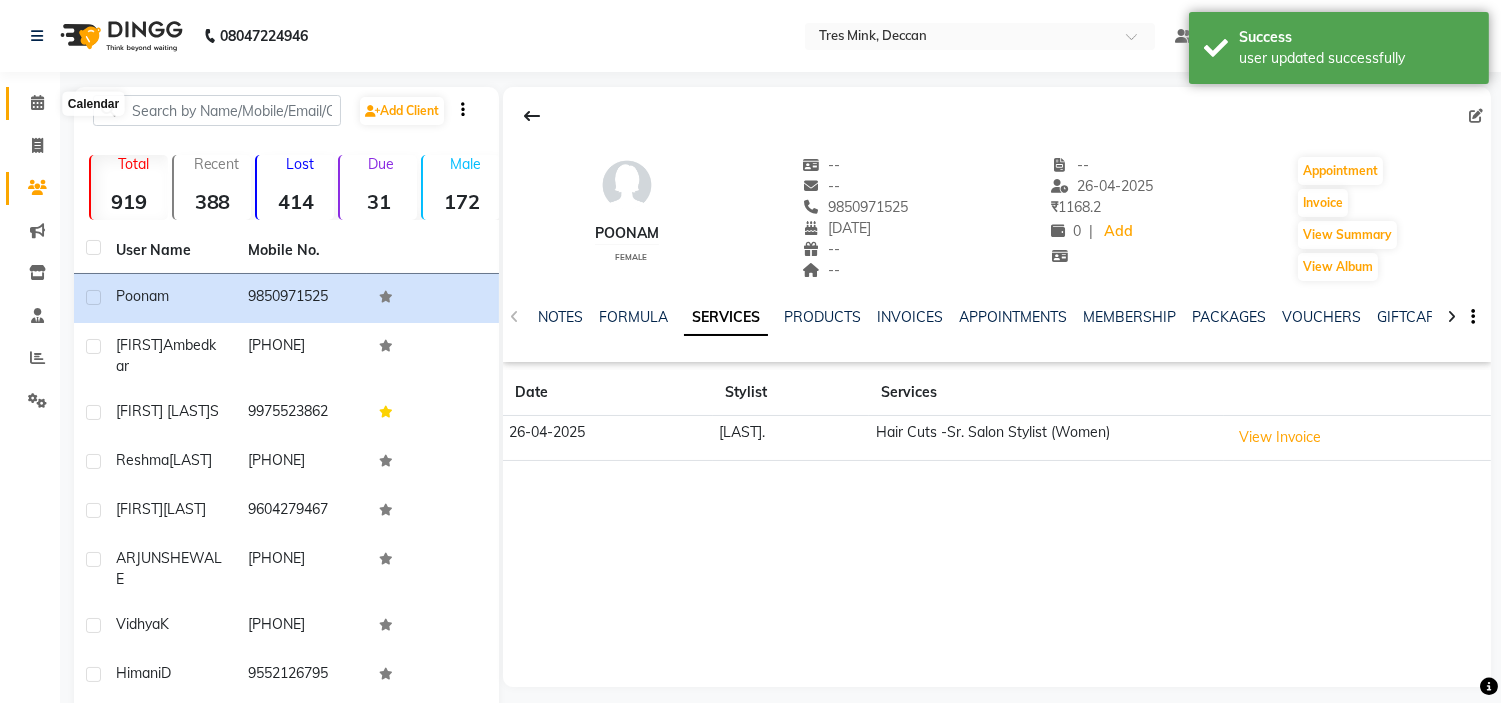 click 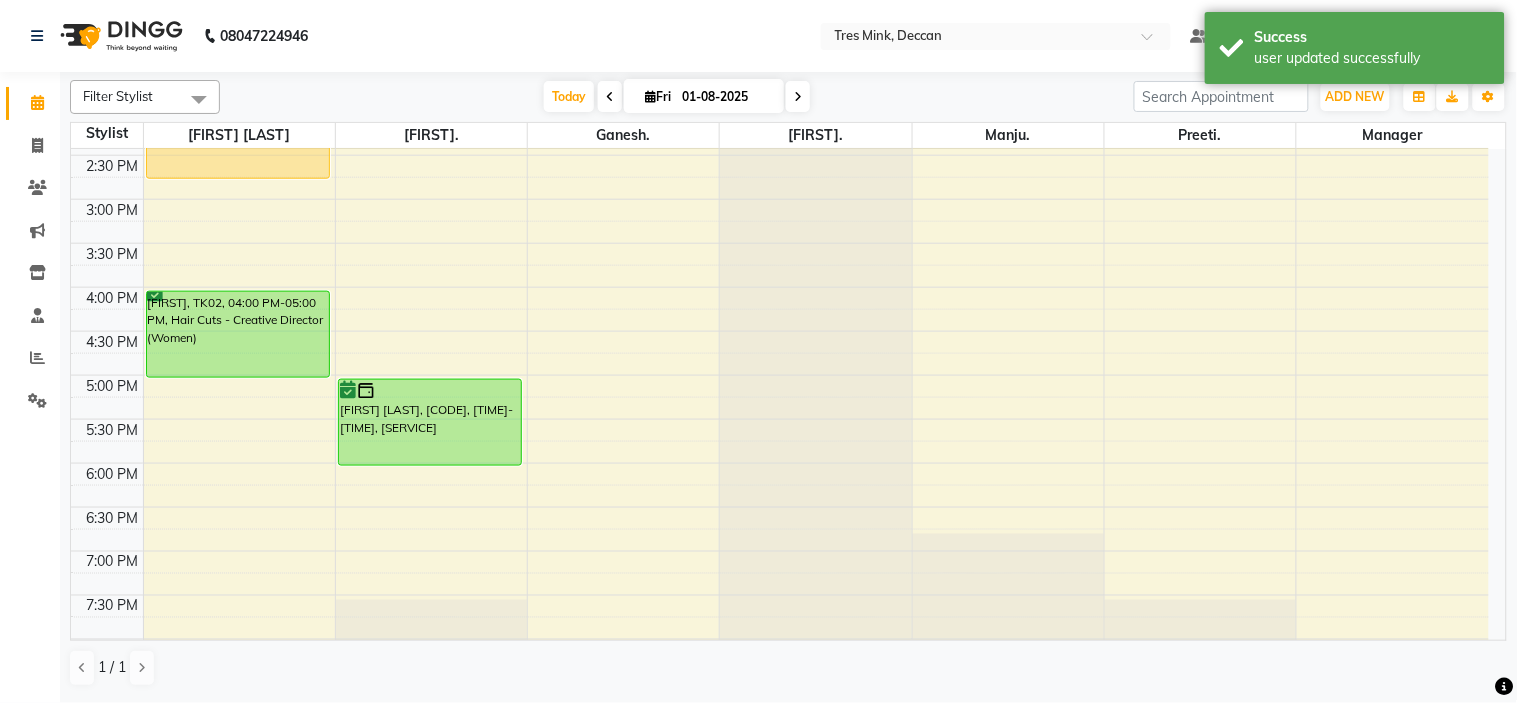 scroll, scrollTop: 434, scrollLeft: 0, axis: vertical 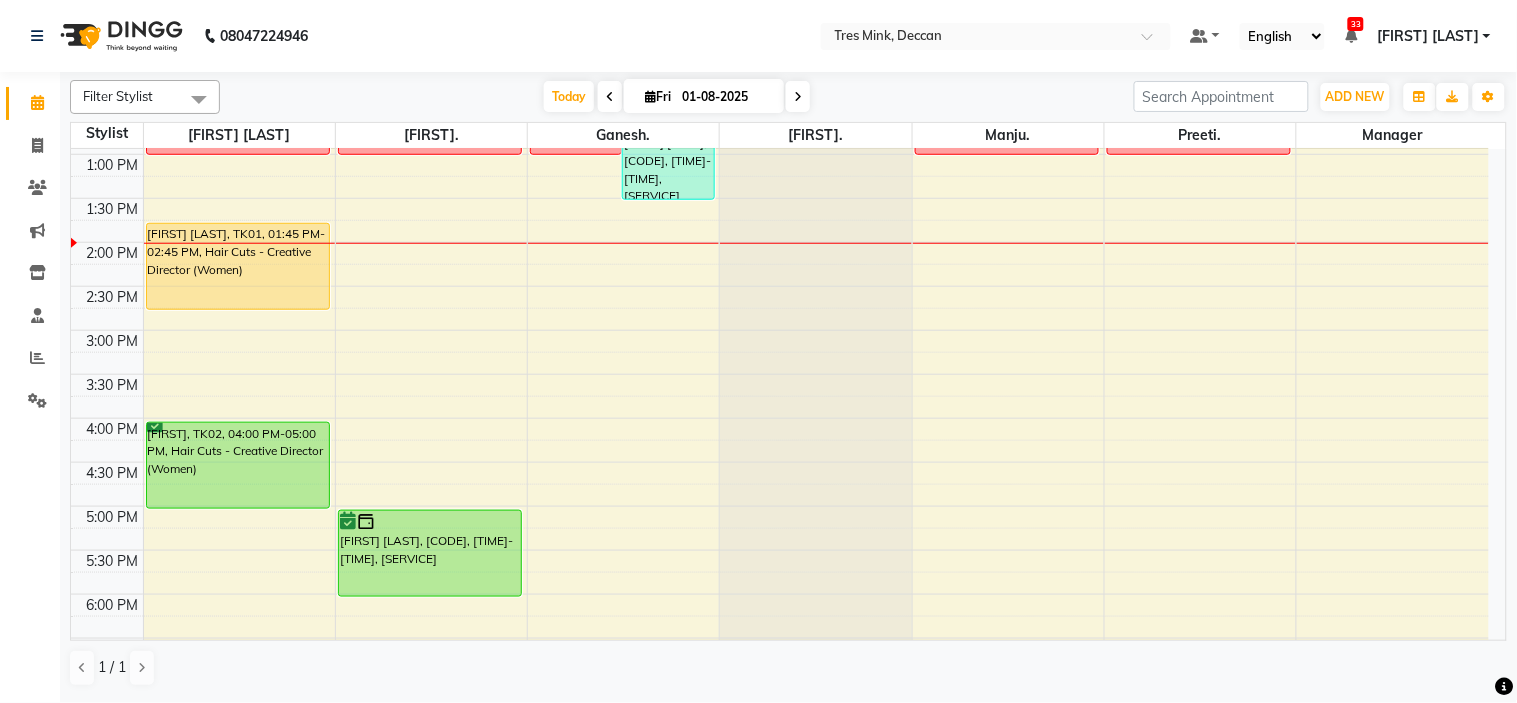 click on "8:00 AM 8:30 AM 9:00 AM 9:30 AM 10:00 AM 10:30 AM 11:00 AM 11:30 AM 12:00 PM 12:30 PM 1:00 PM 1:30 PM 2:00 PM 2:30 PM 3:00 PM 3:30 PM 4:00 PM 4:30 PM 5:00 PM 5:30 PM 6:00 PM 6:30 PM 7:00 PM 7:30 PM 8:00 PM 8:30 PM  DEEP CLINING     [FIRST] [LAST], TK01, 01:45 PM-02:45 PM, Hair Cuts - Creative Director (Women)     [FIRST], TK02, 04:00 PM-05:00 PM, Hair Cuts - Creative Director (Women)  DEEP CLINING      [FIRST] [LAST], TK04, 05:00 PM-06:00 PM, Hair Cuts - Creative Stylist (Women)  DEEP CLINING      [FIRST] [LAST], TK03, 12:30 PM-01:30 PM, Hair Cuts -Sr. Salon Stylist (men)  DEEP CLINING   DEEP CLINING" at bounding box center [780, 286] 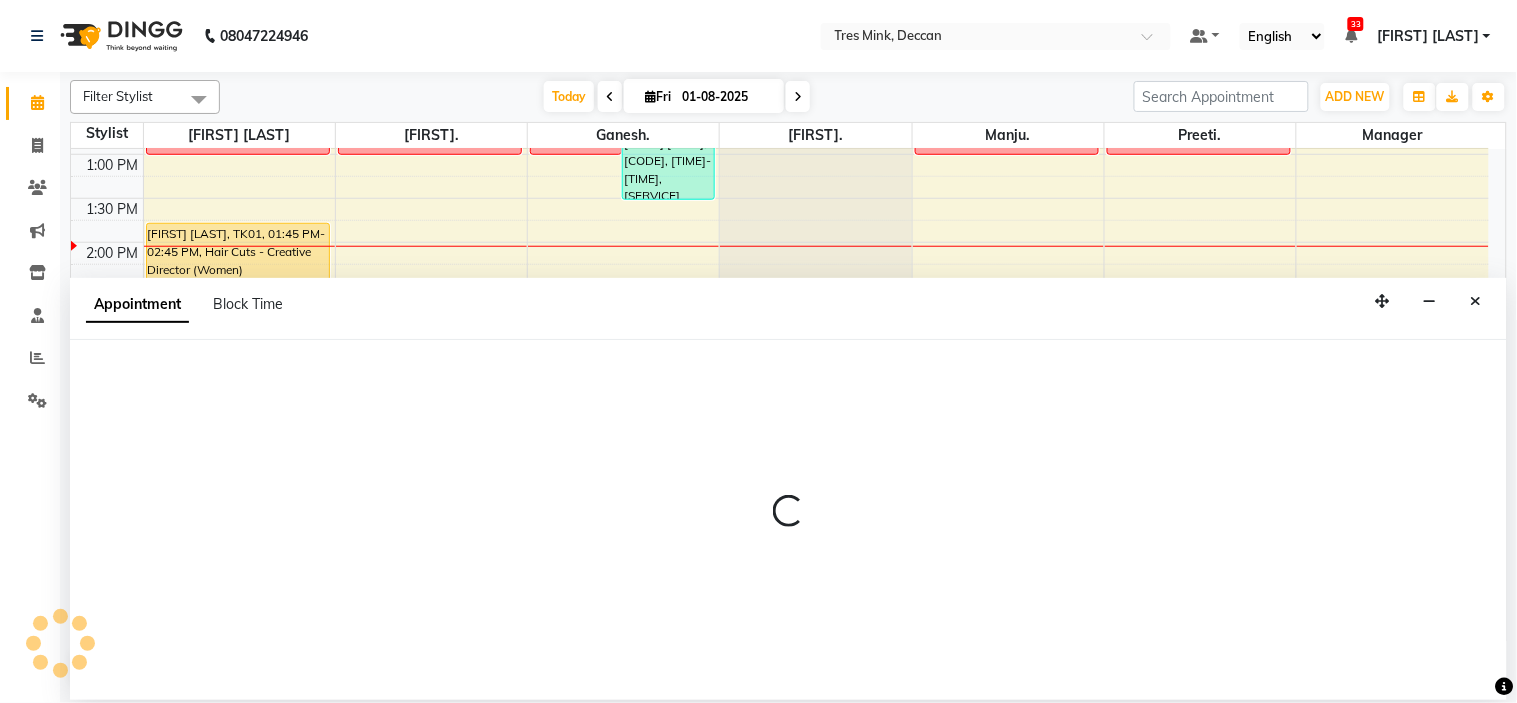 select on "61556" 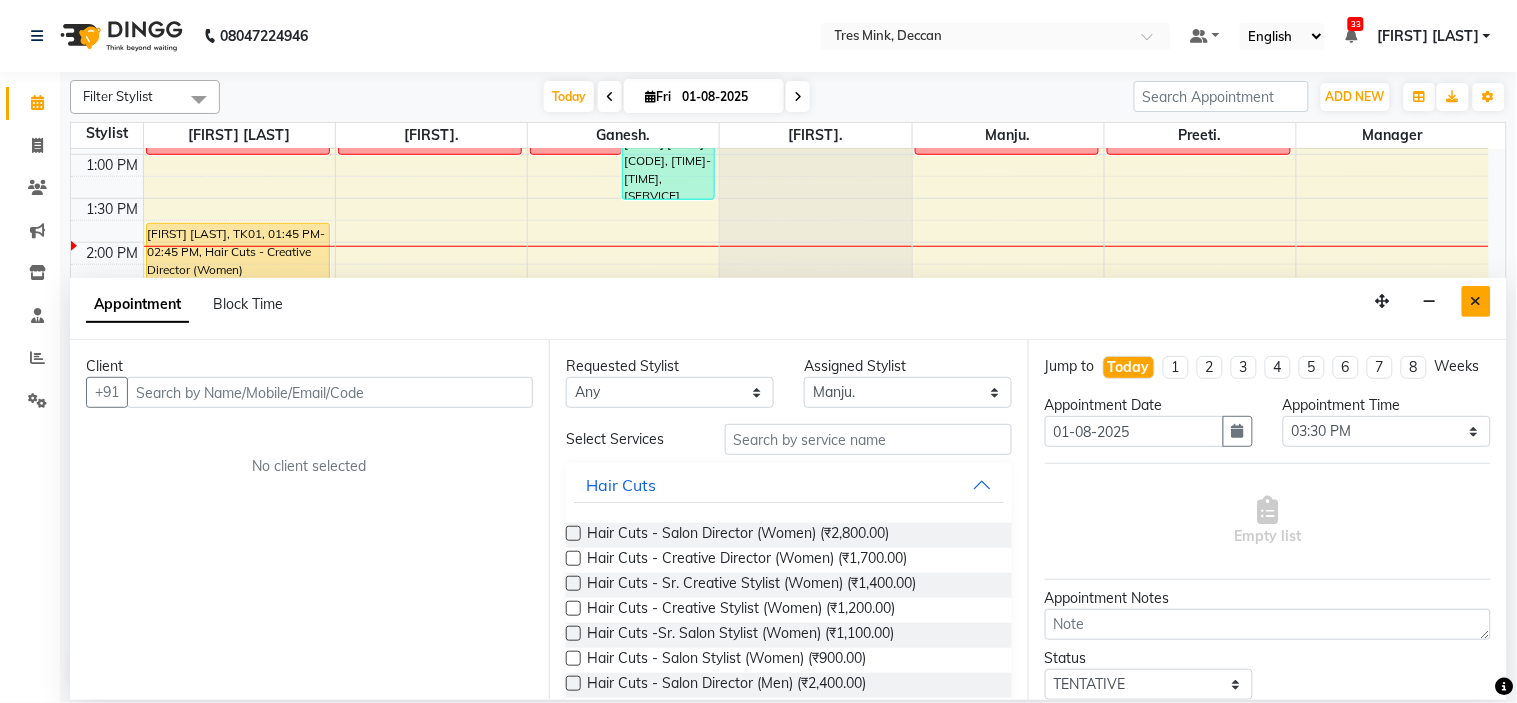 click at bounding box center [1476, 301] 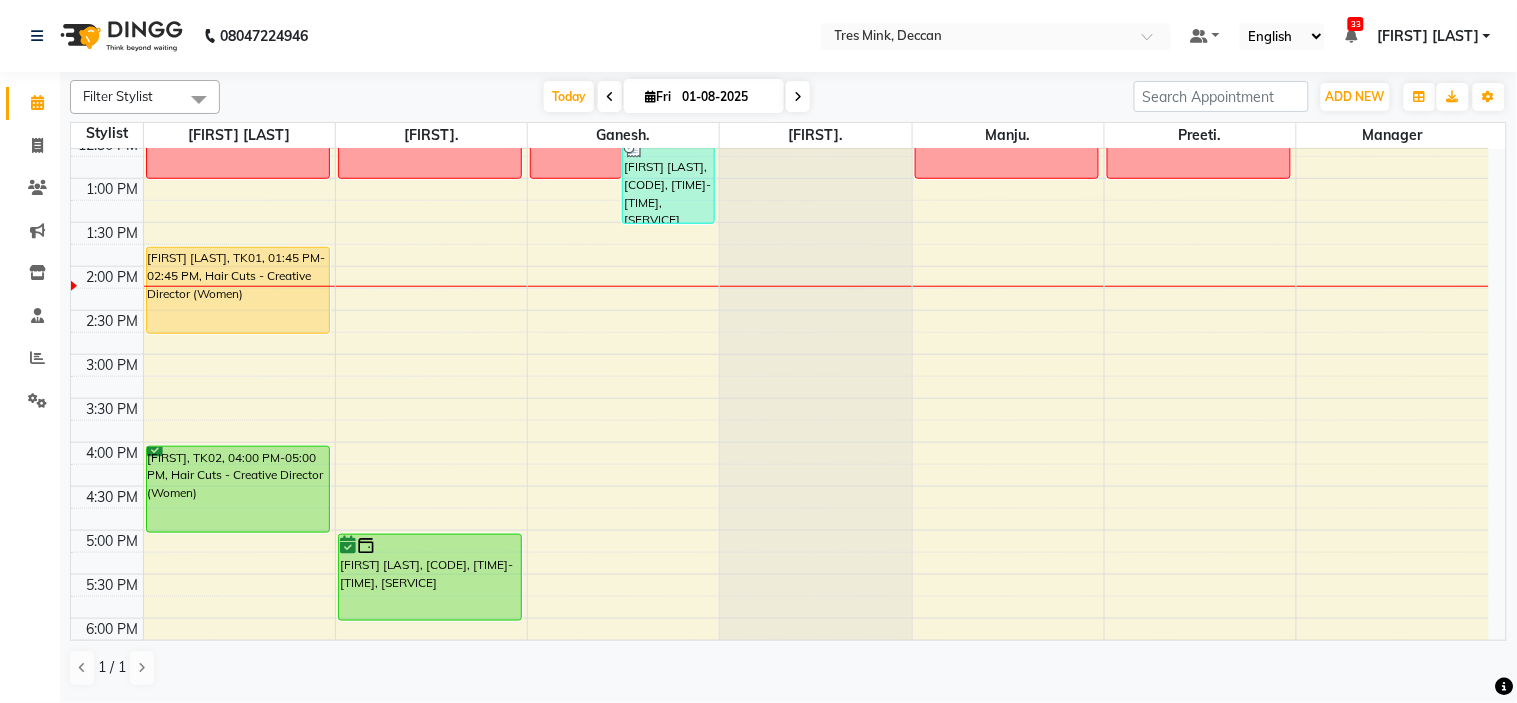 scroll, scrollTop: 408, scrollLeft: 0, axis: vertical 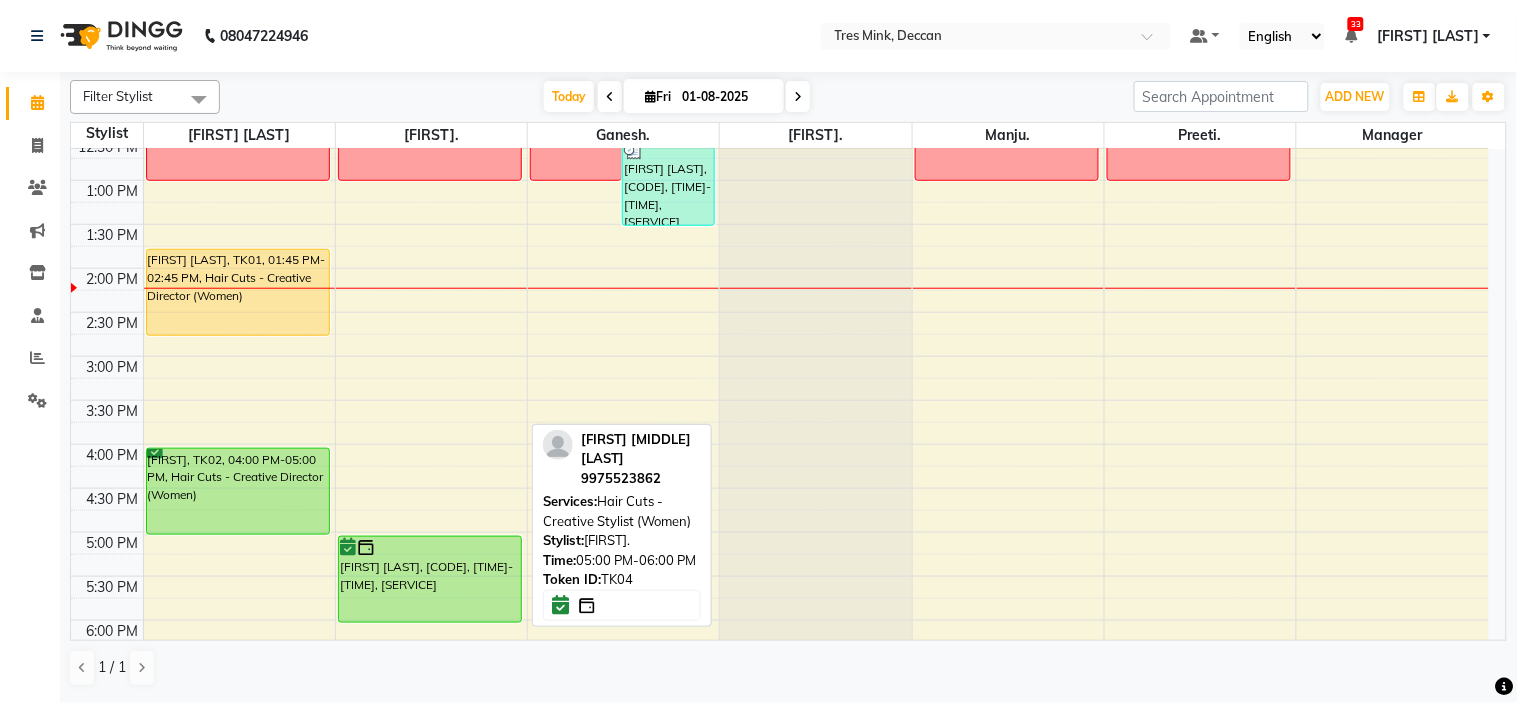 click on "[FIRST] [LAST], [CODE], [TIME]-[TIME], [SERVICE]" at bounding box center (430, 579) 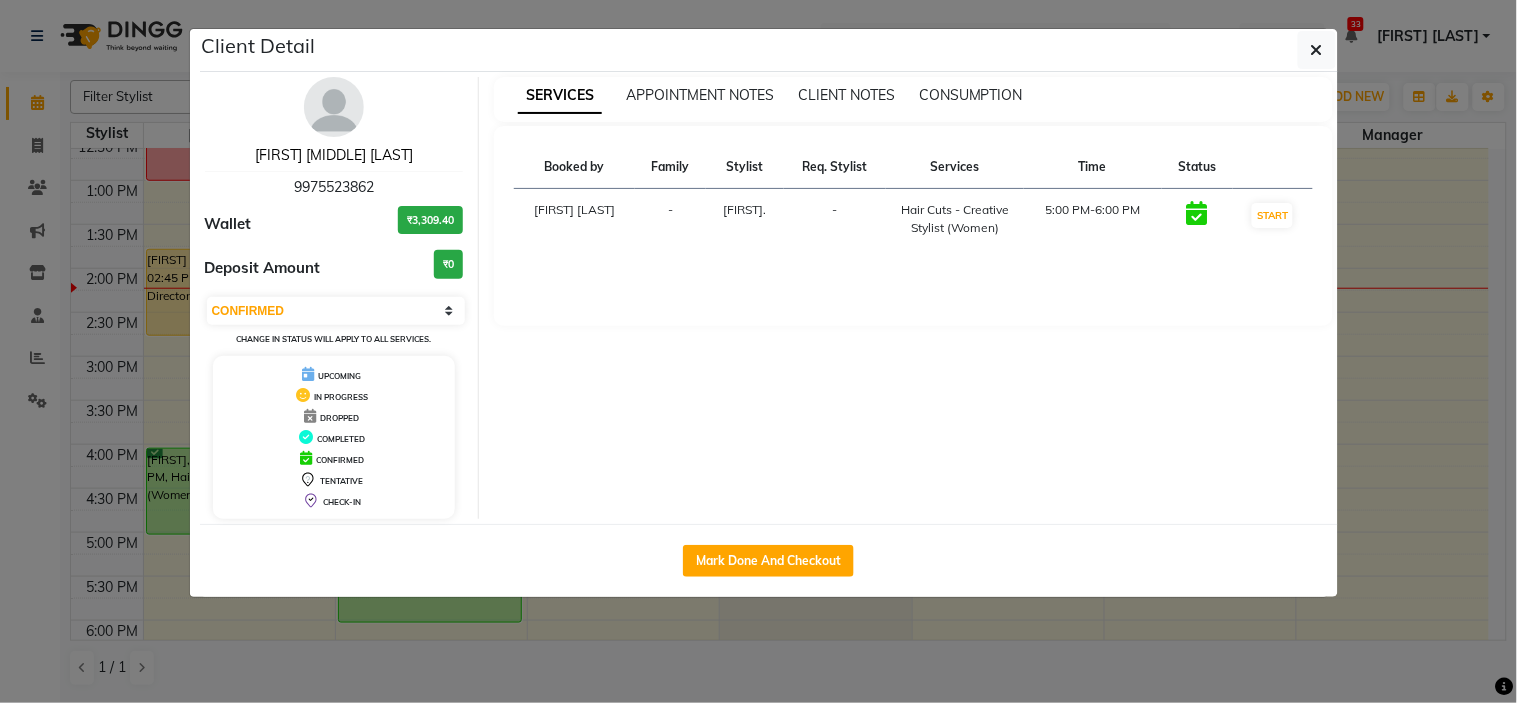 click on "[FIRST] [MIDDLE] [LAST]" at bounding box center (334, 155) 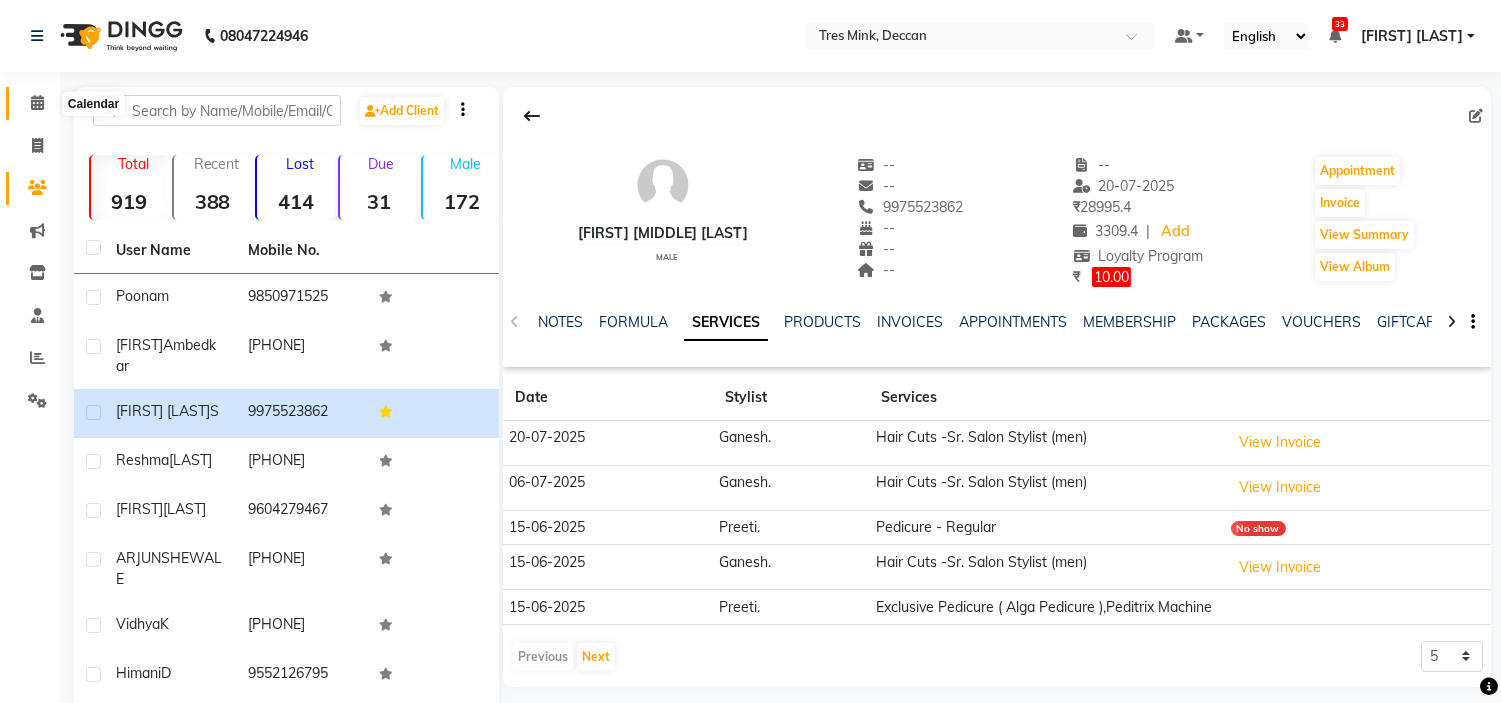 click 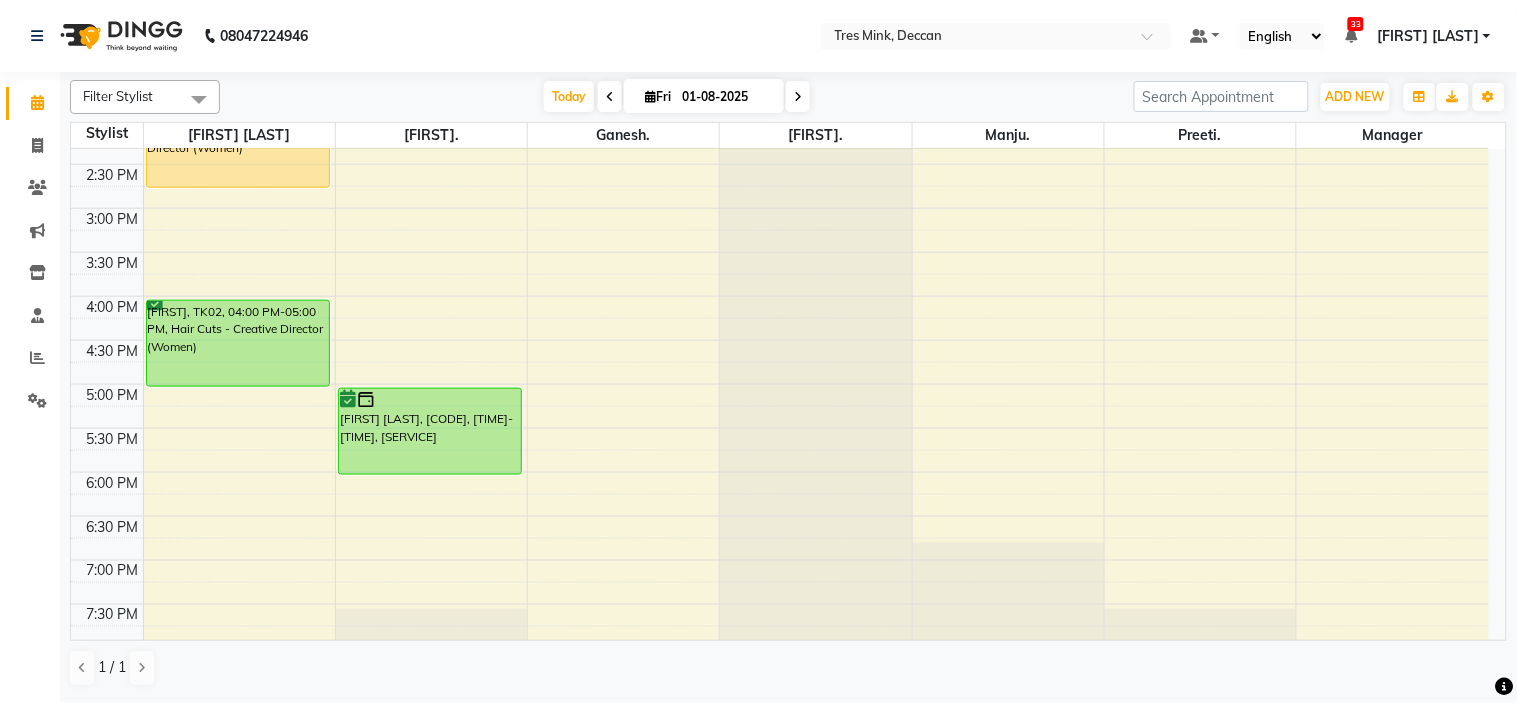 scroll, scrollTop: 656, scrollLeft: 0, axis: vertical 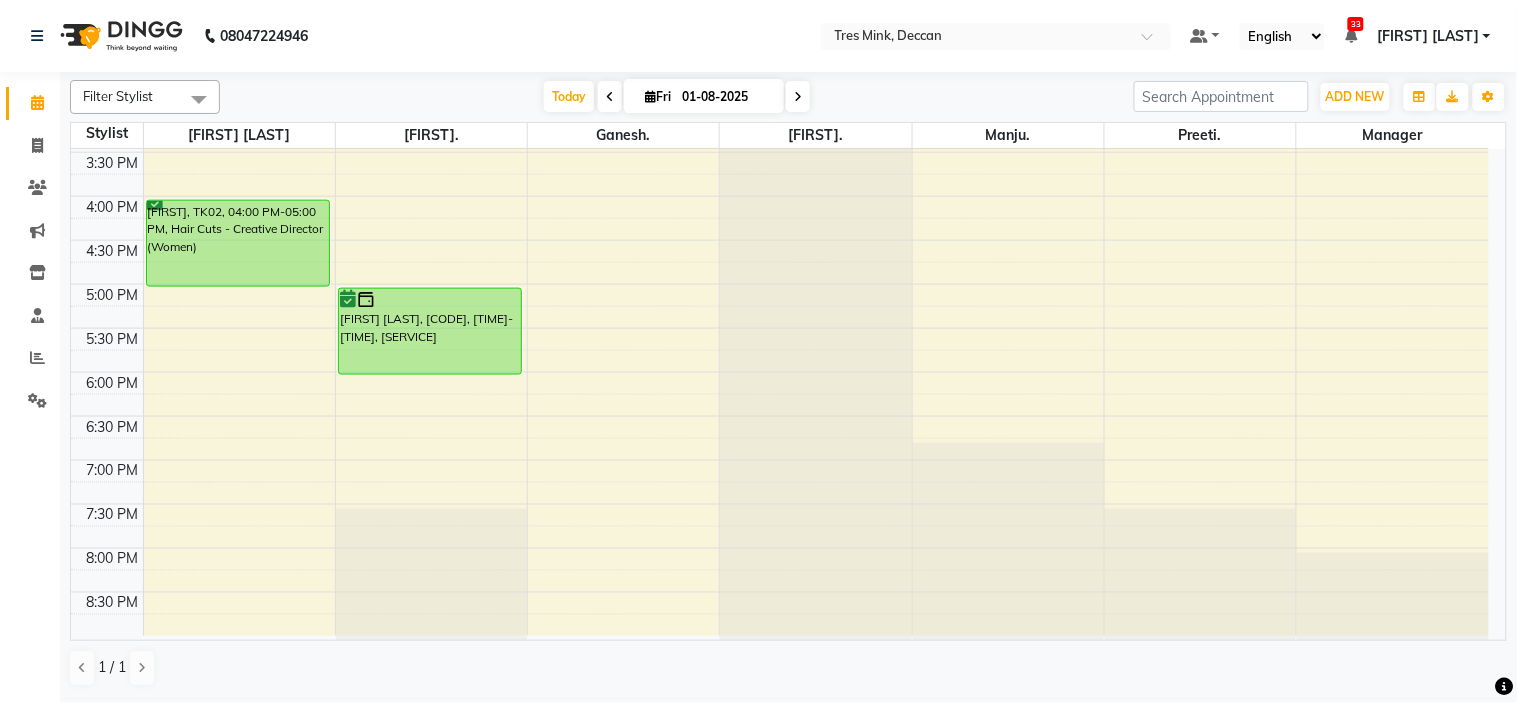 click at bounding box center (798, 96) 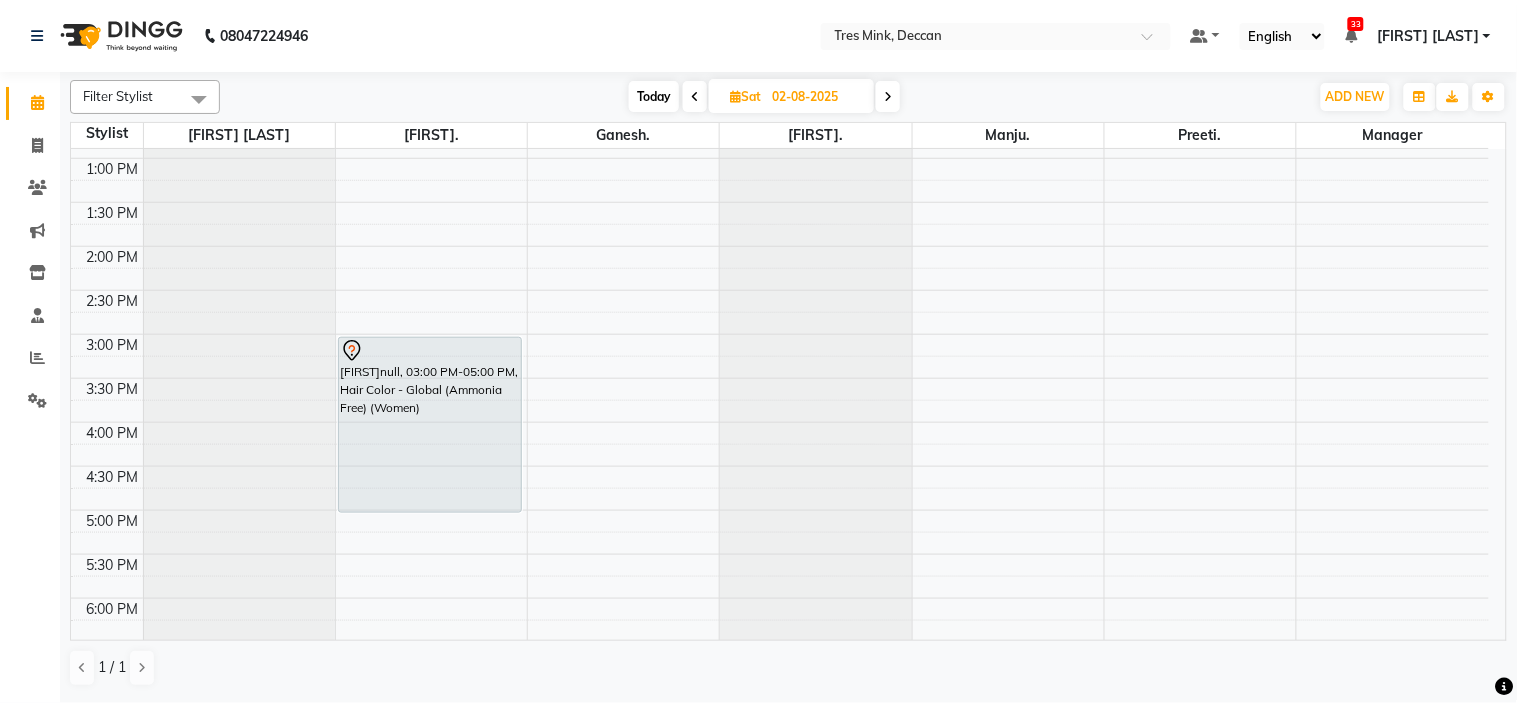 scroll, scrollTop: 431, scrollLeft: 0, axis: vertical 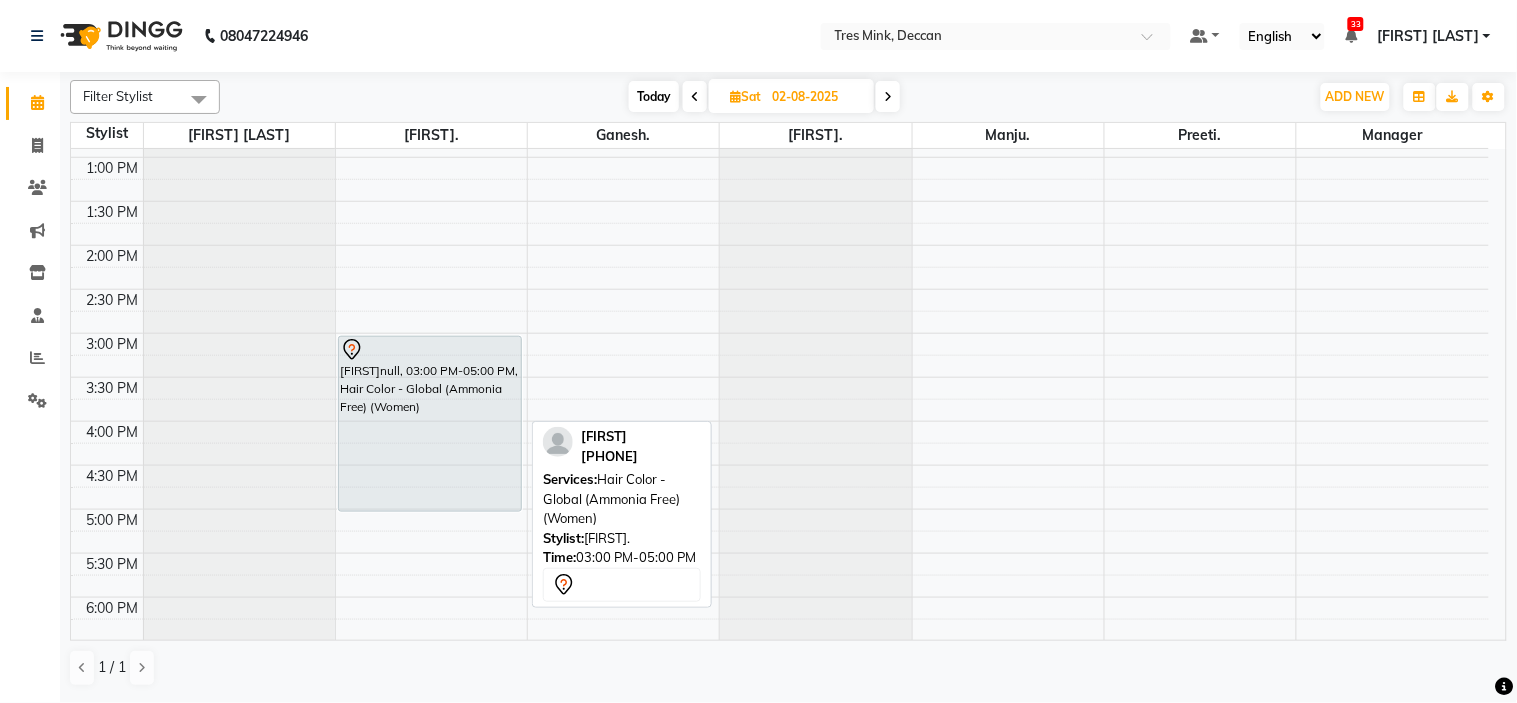 click on "[FIRST]null, 03:00 PM-05:00 PM, Hair Color - Global (Ammonia Free) (Women)" at bounding box center (430, 424) 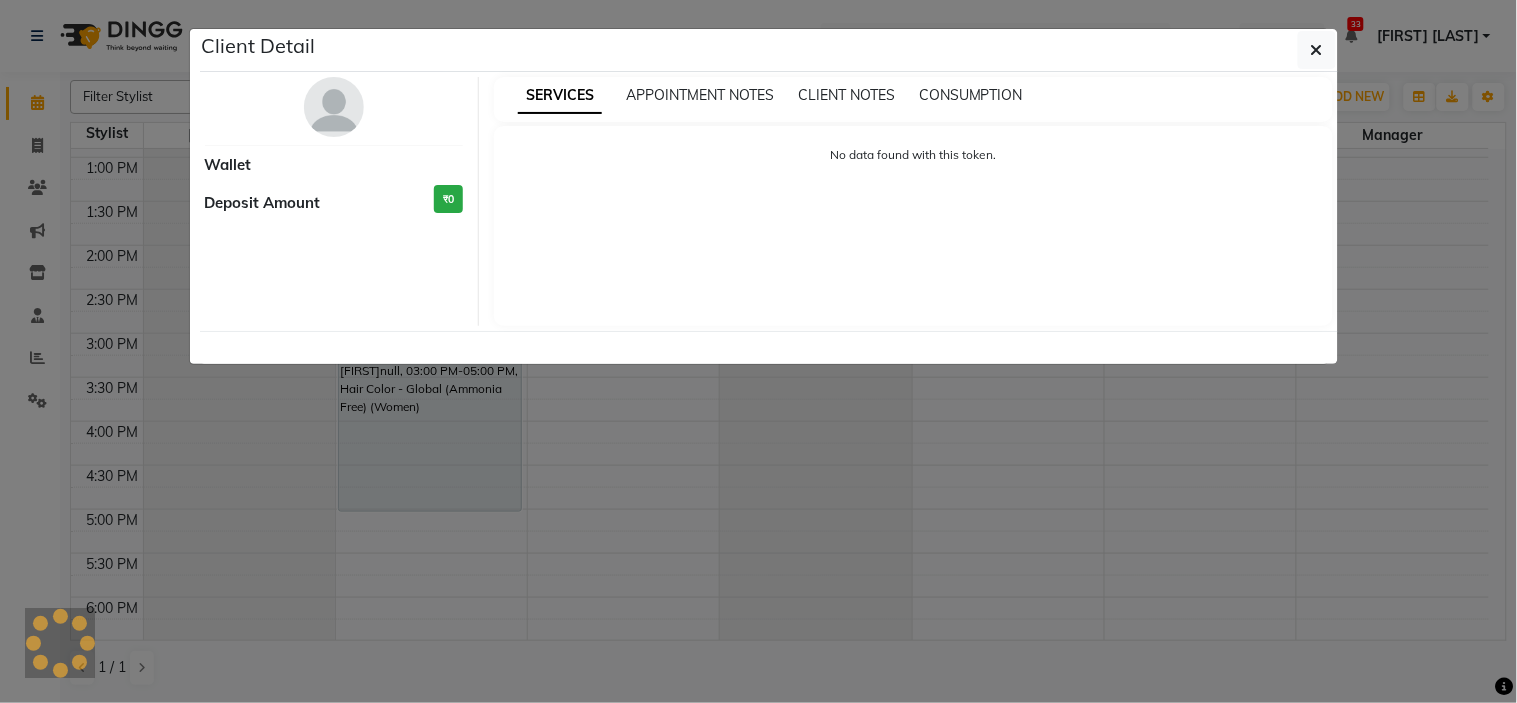 select on "7" 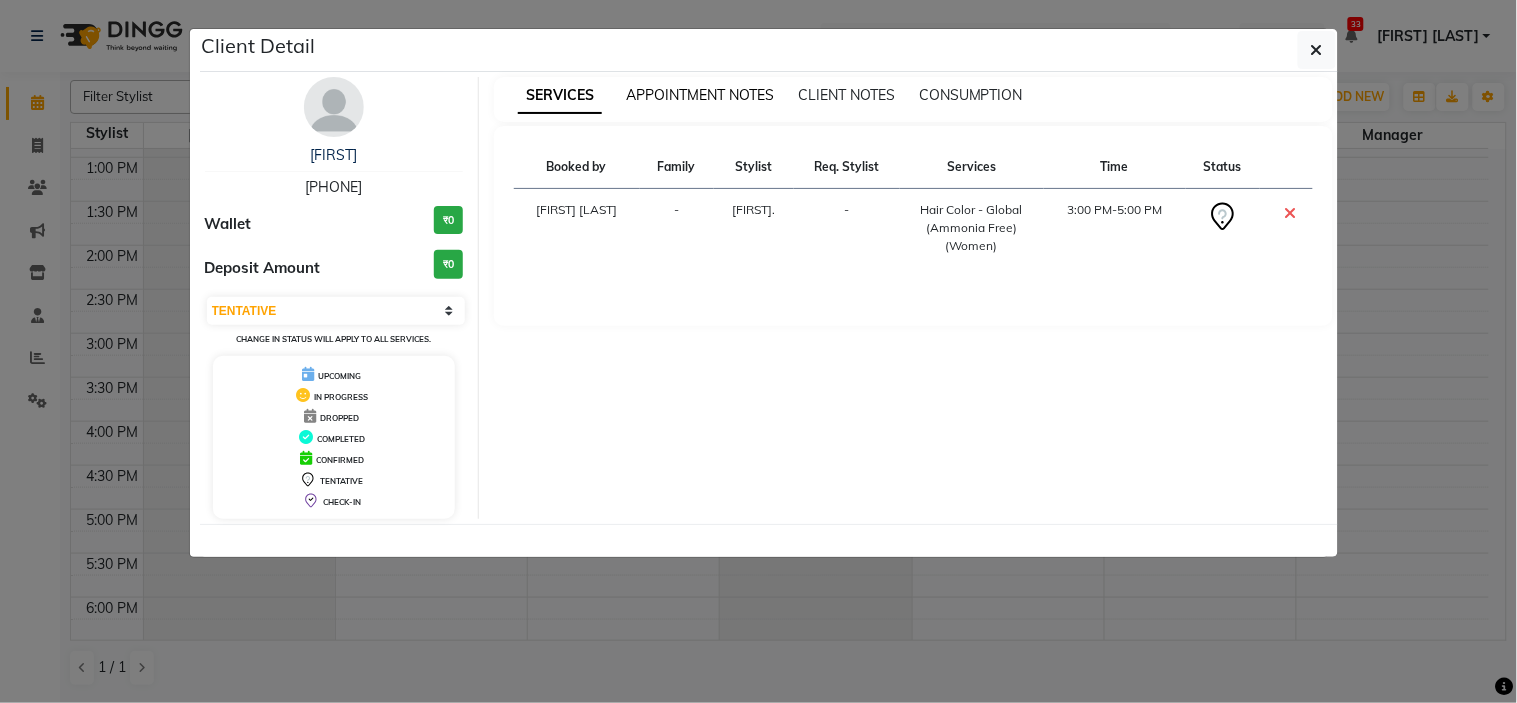 click on "APPOINTMENT NOTES" at bounding box center [700, 95] 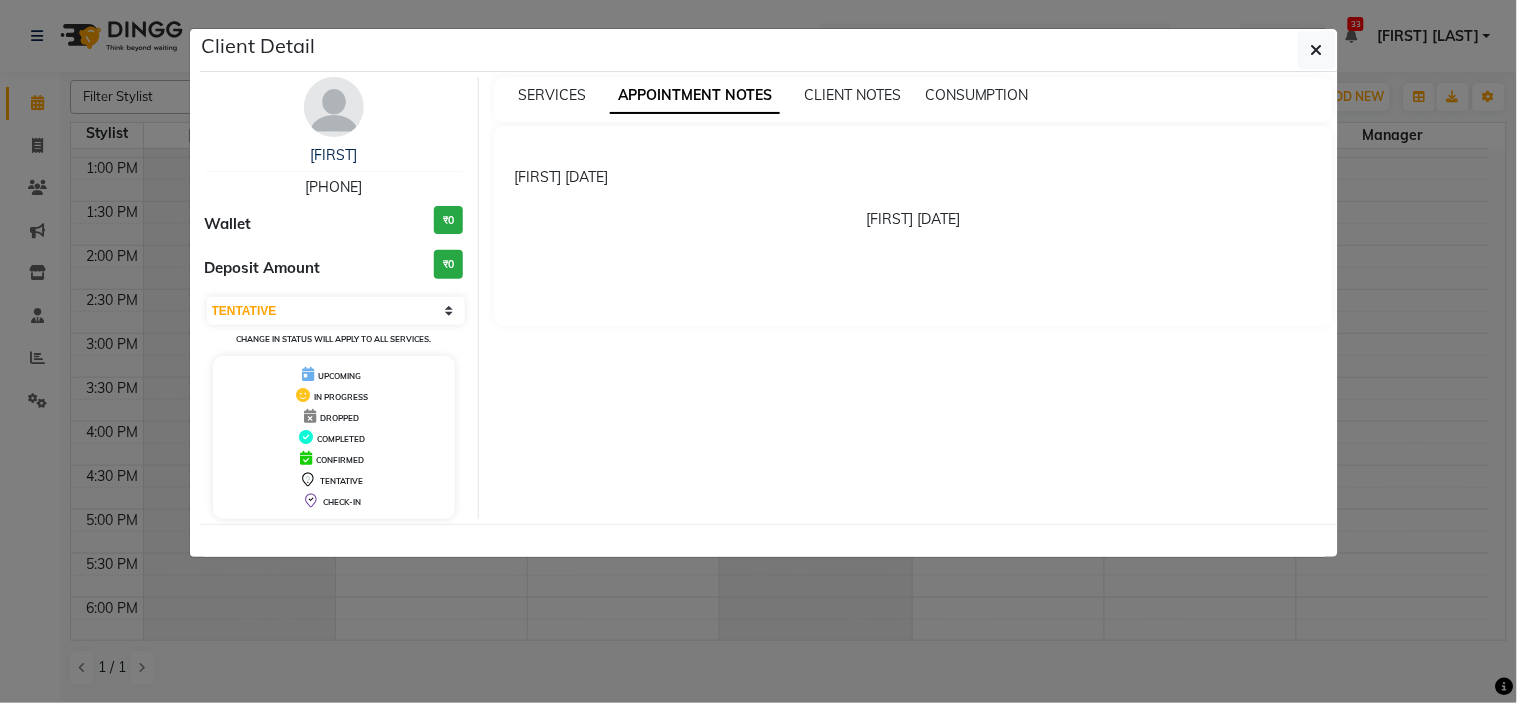 click on "Client Detail" 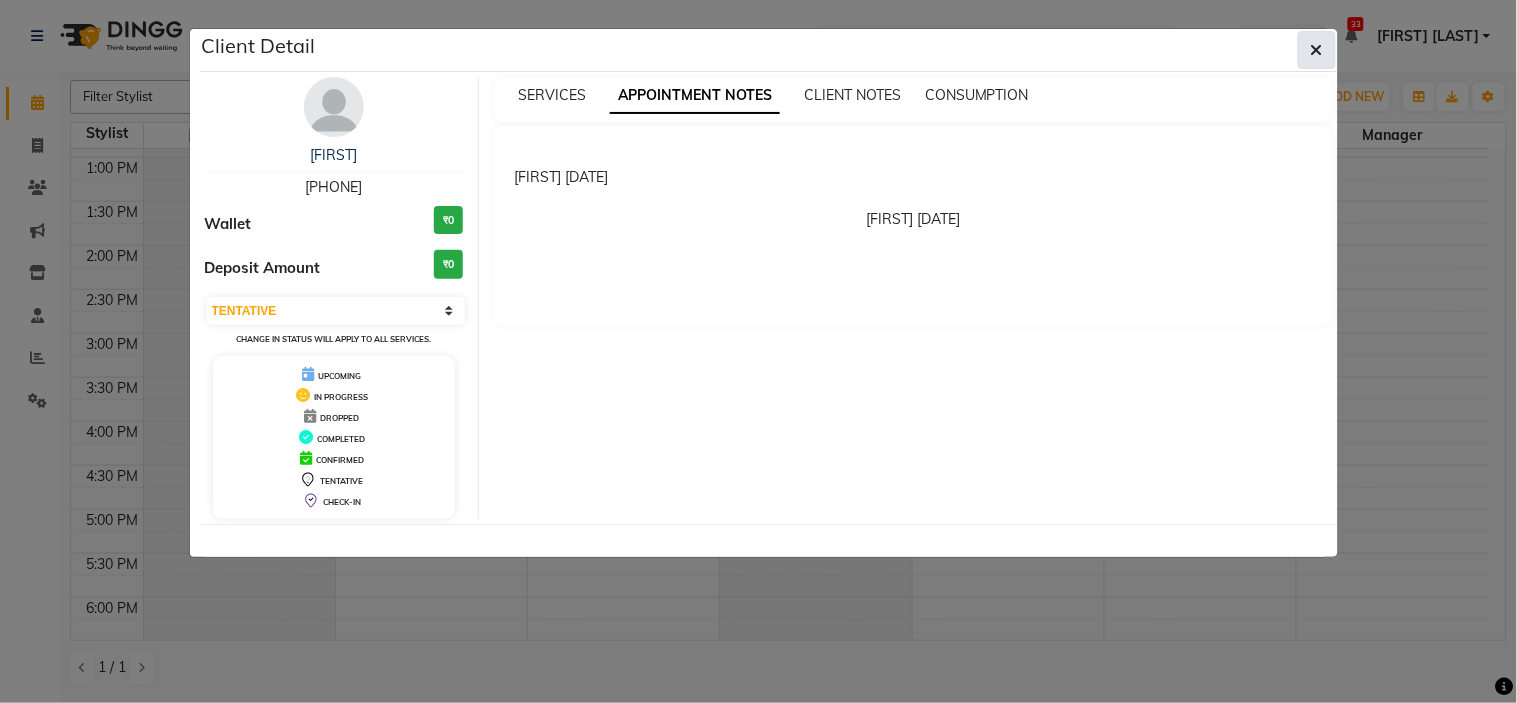 click 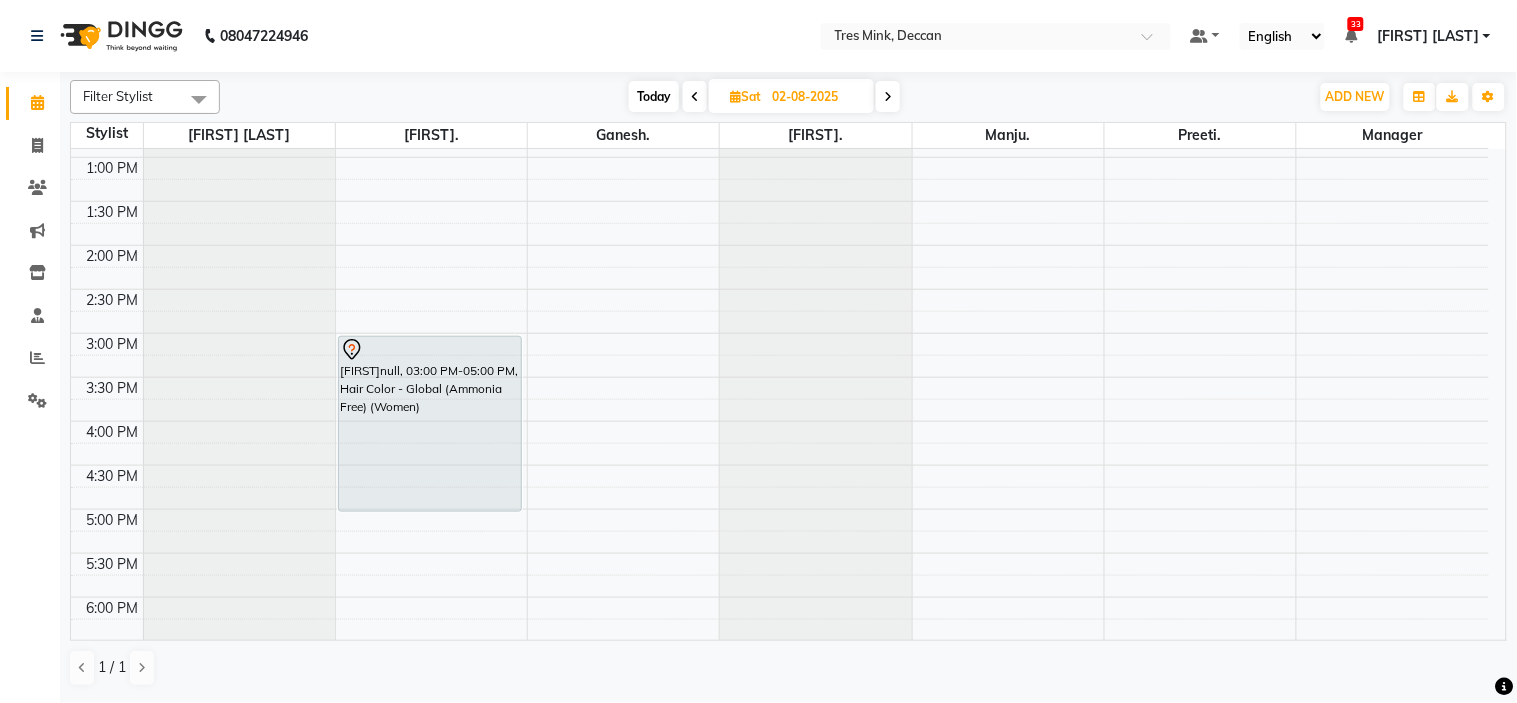 click at bounding box center [888, 97] 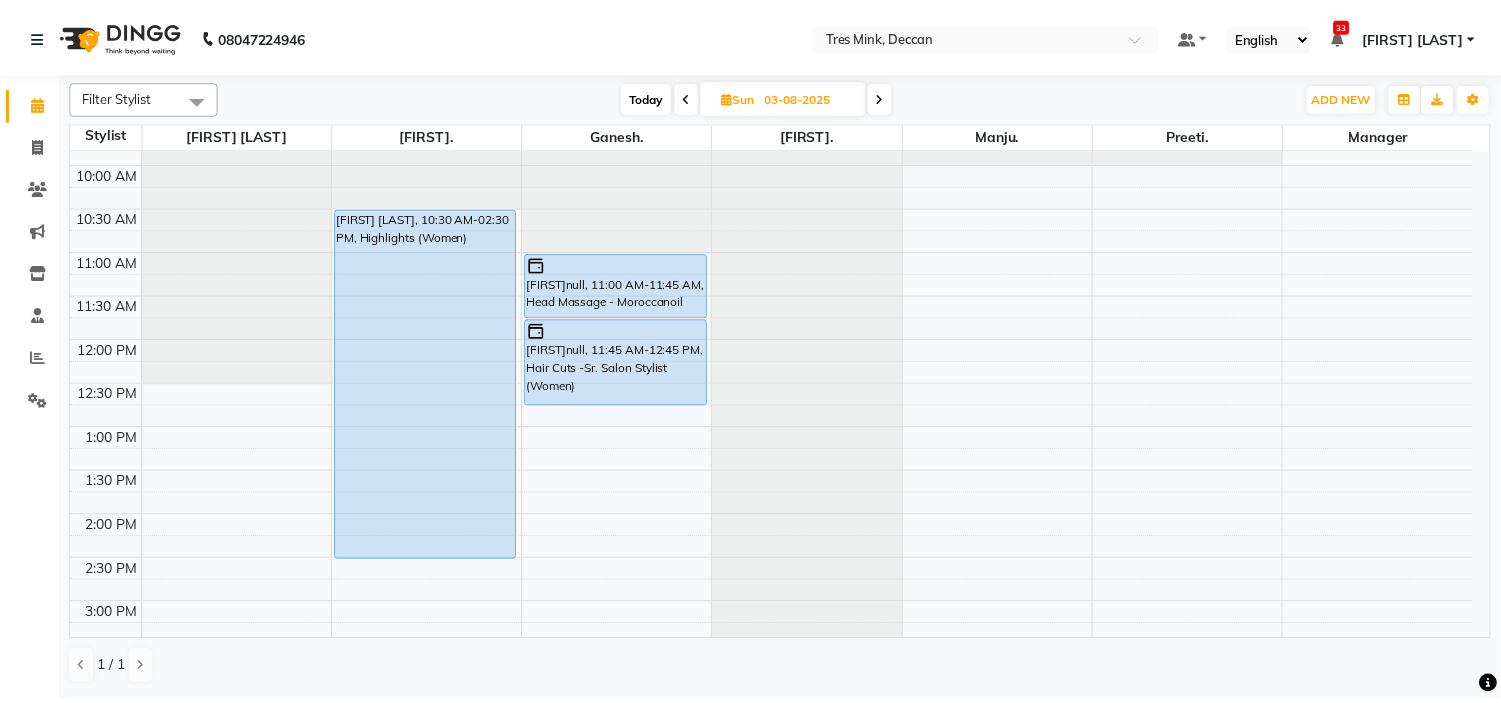 scroll, scrollTop: 160, scrollLeft: 0, axis: vertical 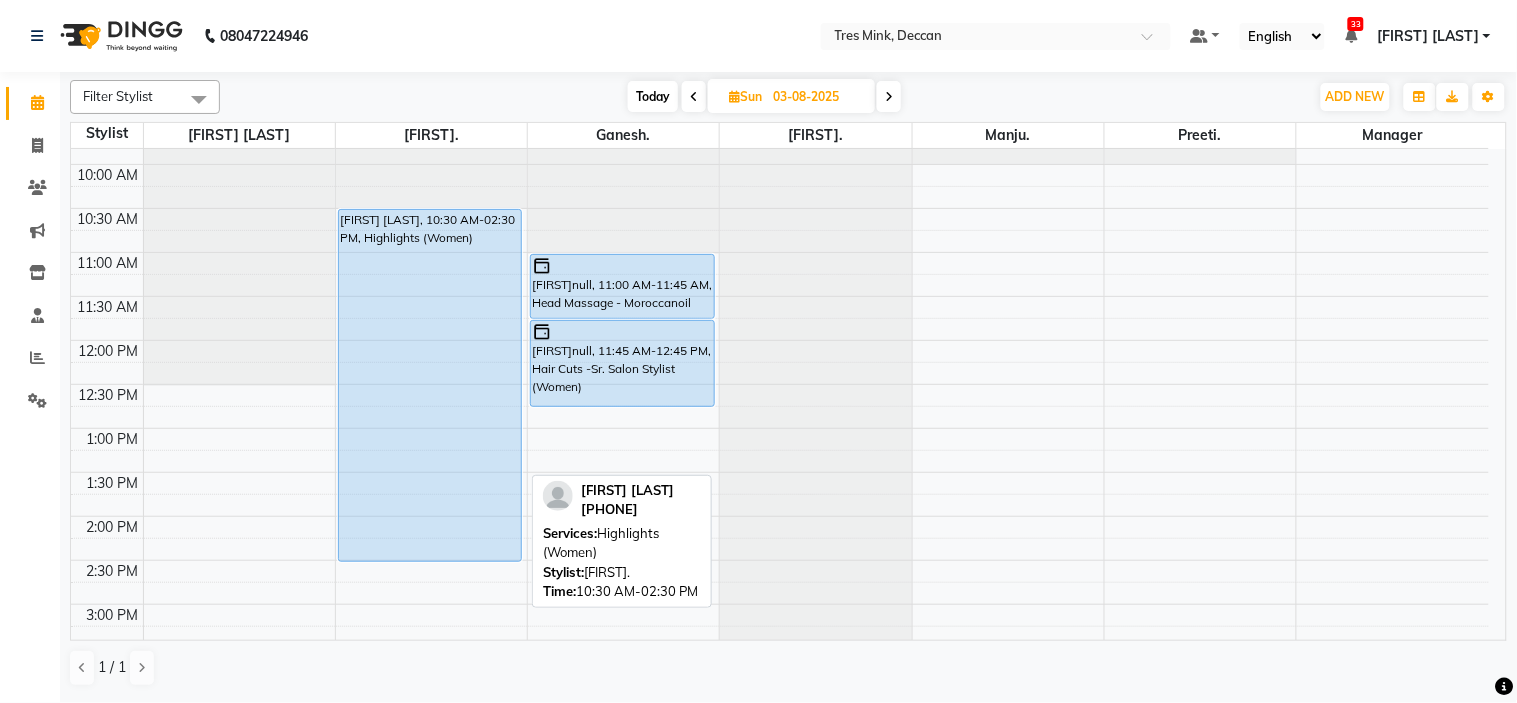 click on "[FIRST] [LAST], 10:30 AM-02:30 PM, Highlights (Women)" at bounding box center (430, 385) 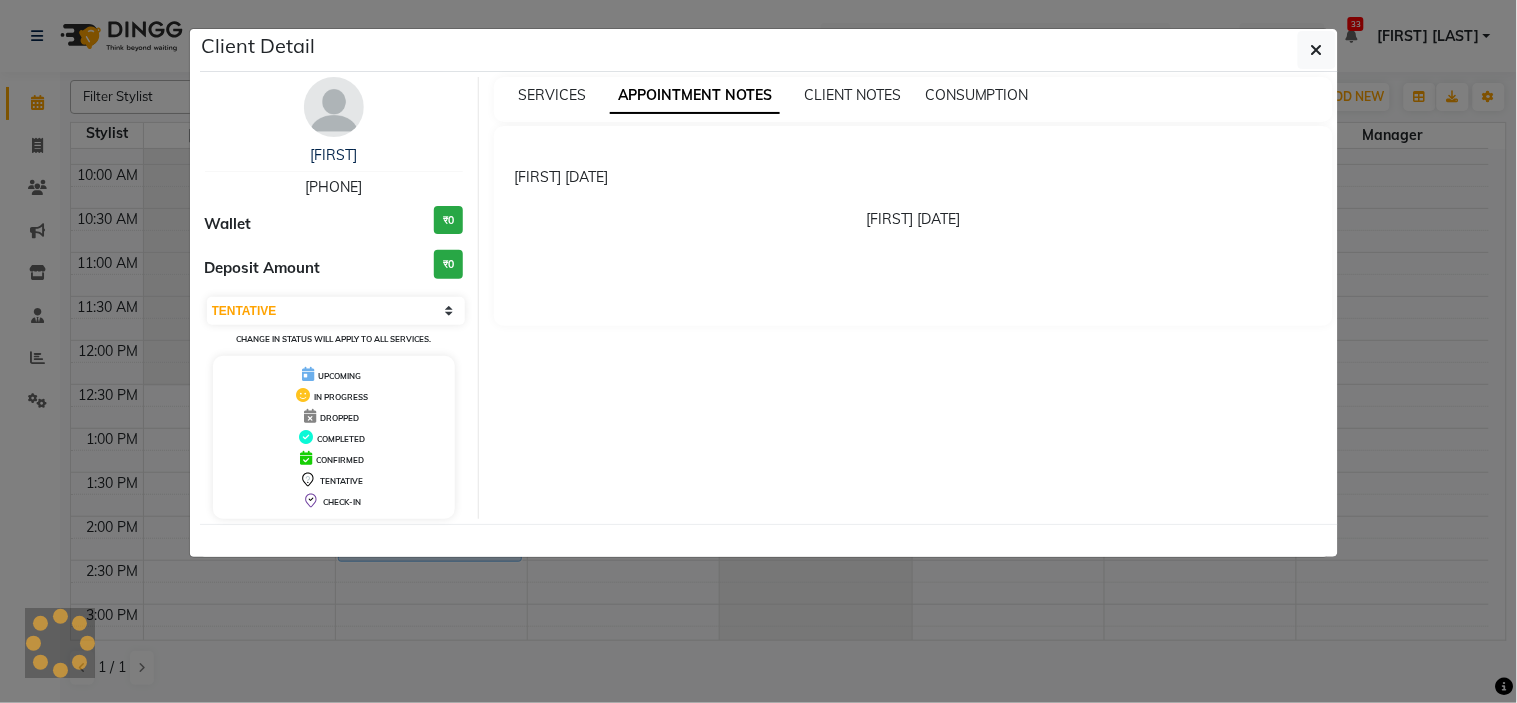 select on "select" 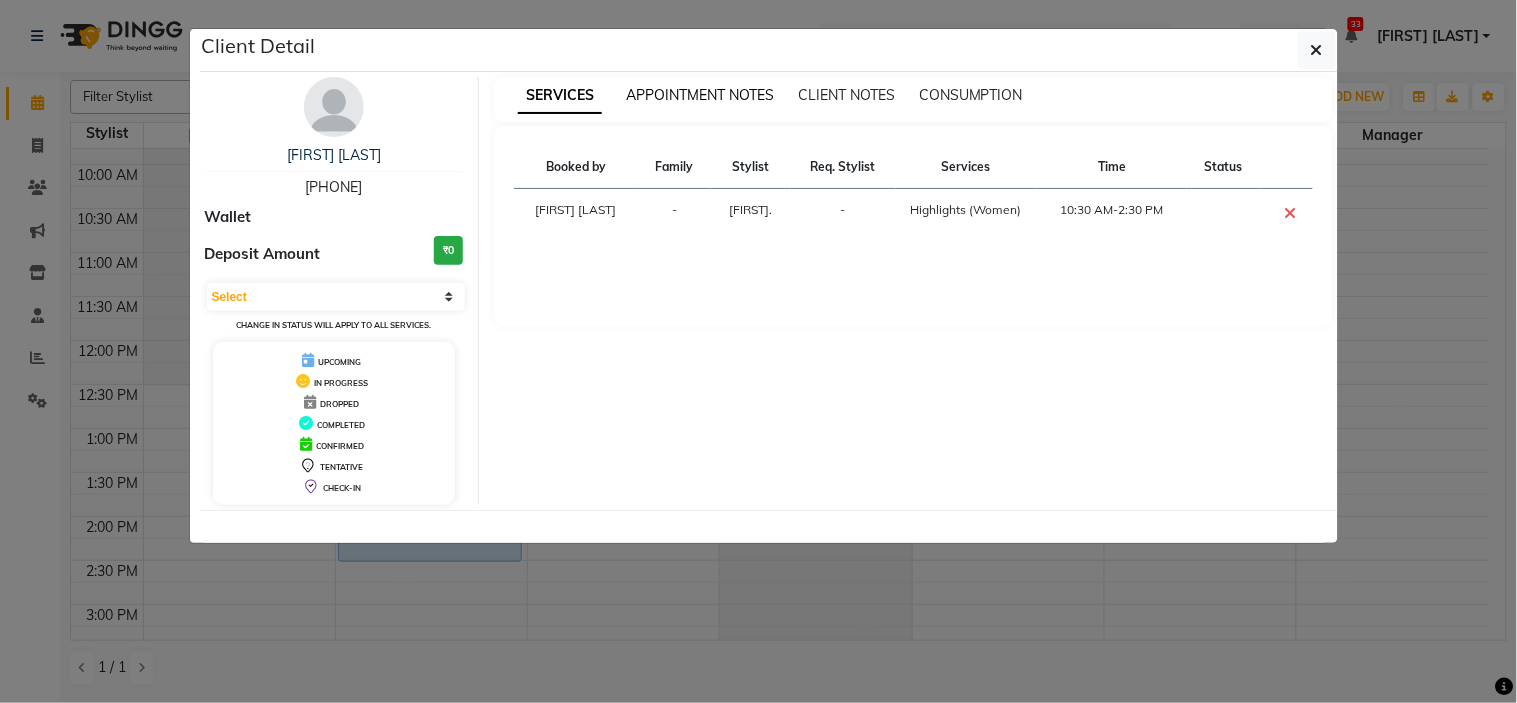 click on "APPOINTMENT NOTES" at bounding box center (700, 95) 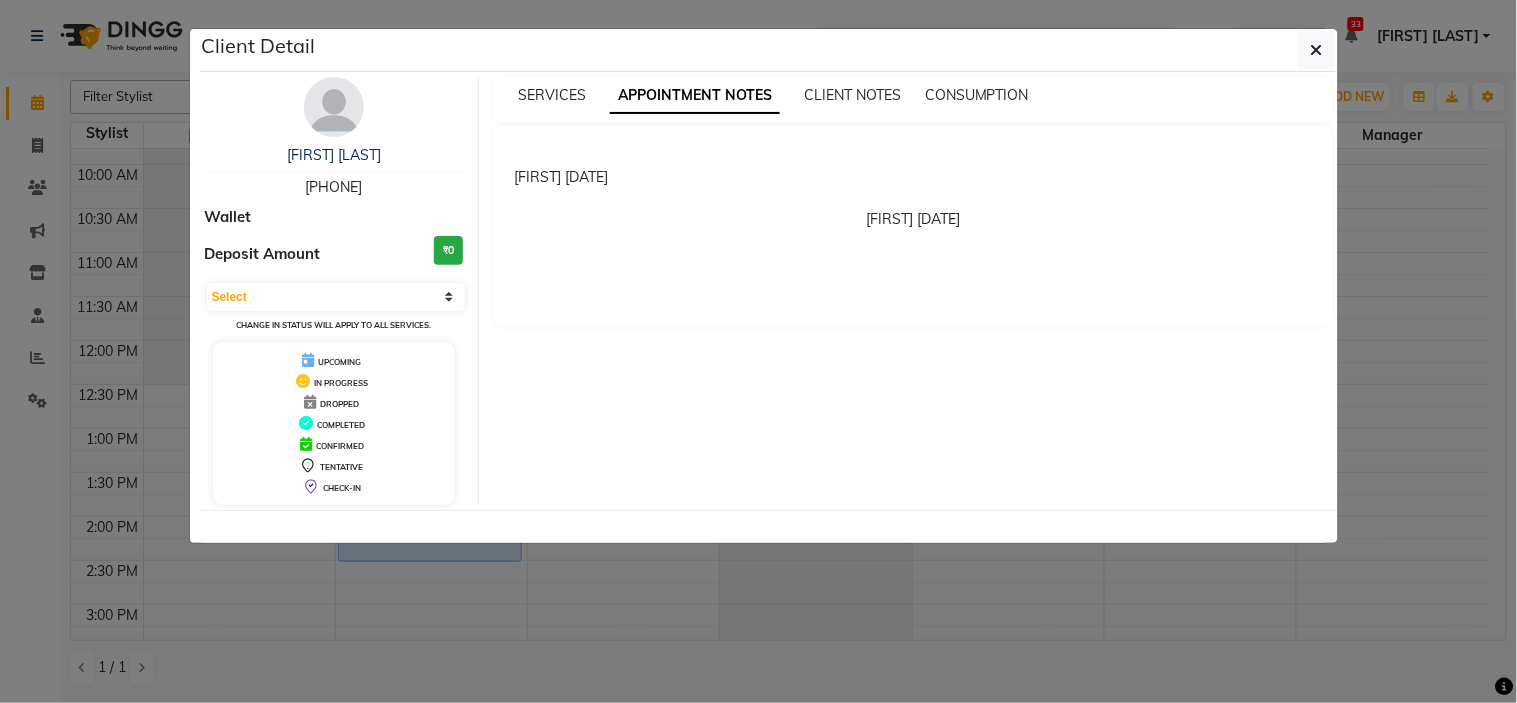 click on "[FIRST] [LAST]" at bounding box center (334, 155) 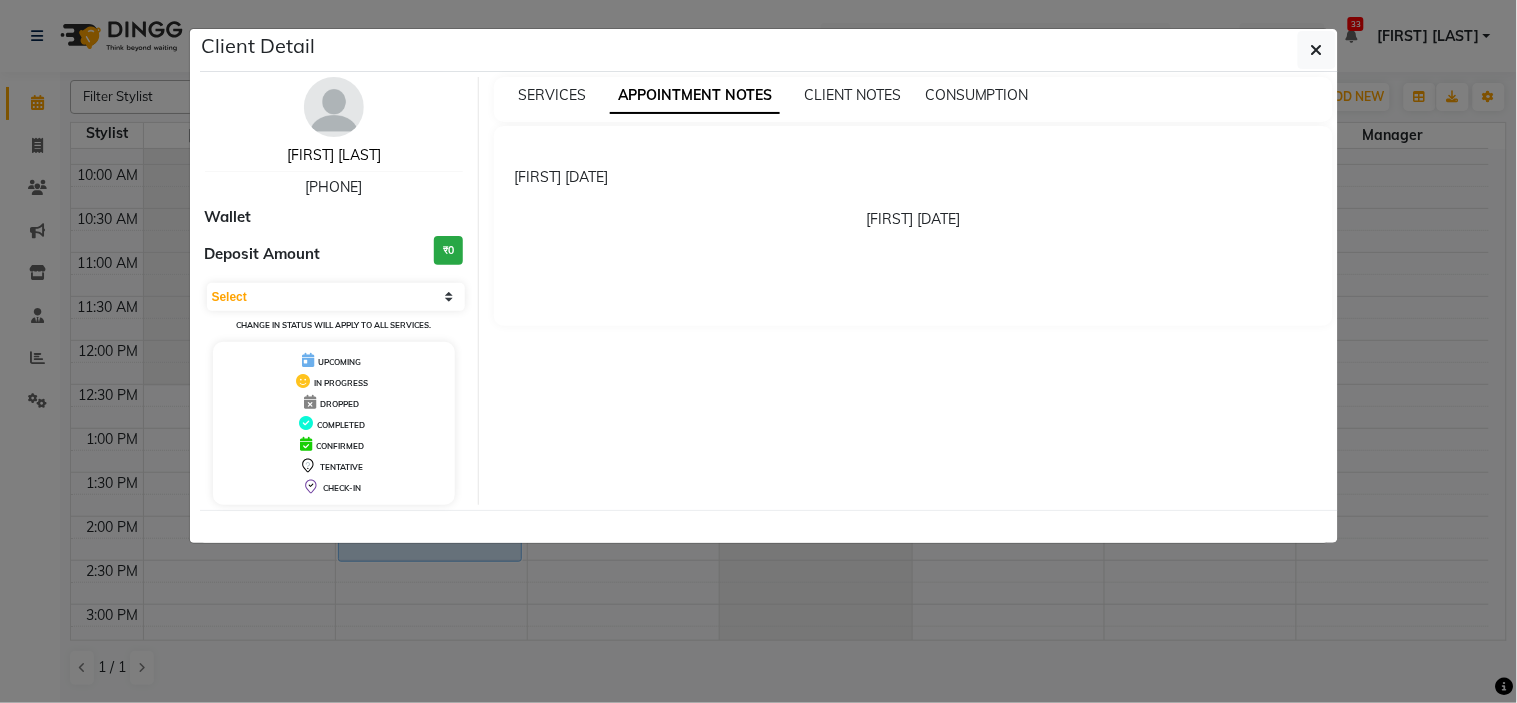 click on "[FIRST] [LAST]" at bounding box center (334, 155) 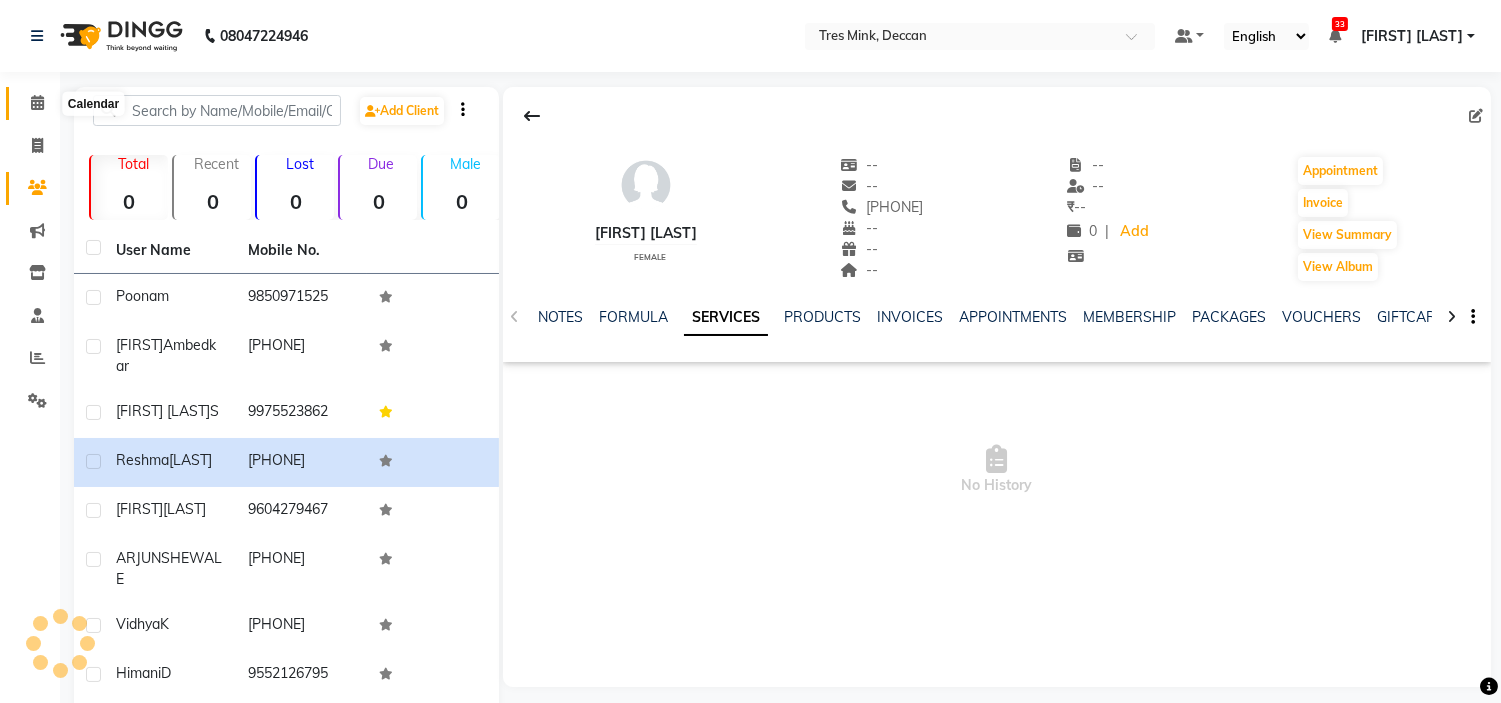 click 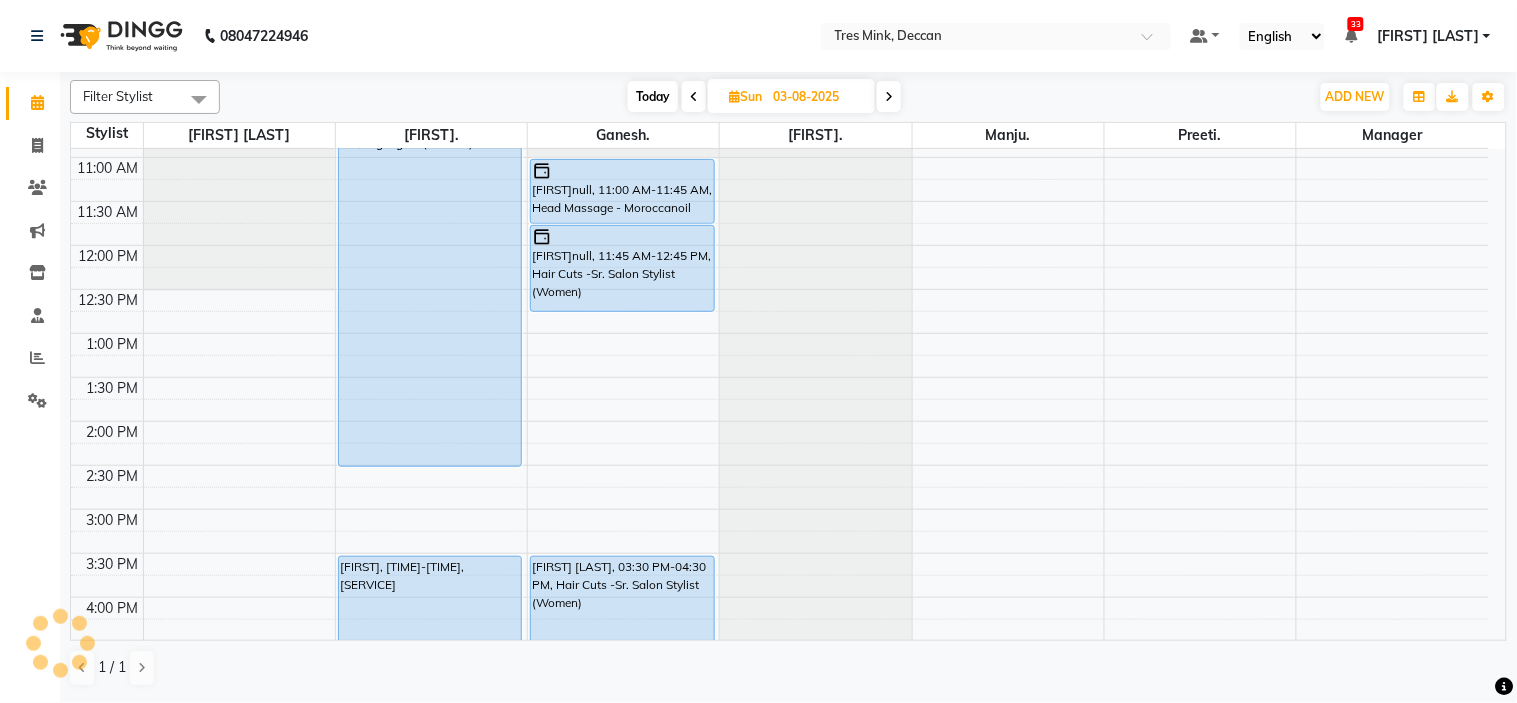 scroll, scrollTop: 254, scrollLeft: 0, axis: vertical 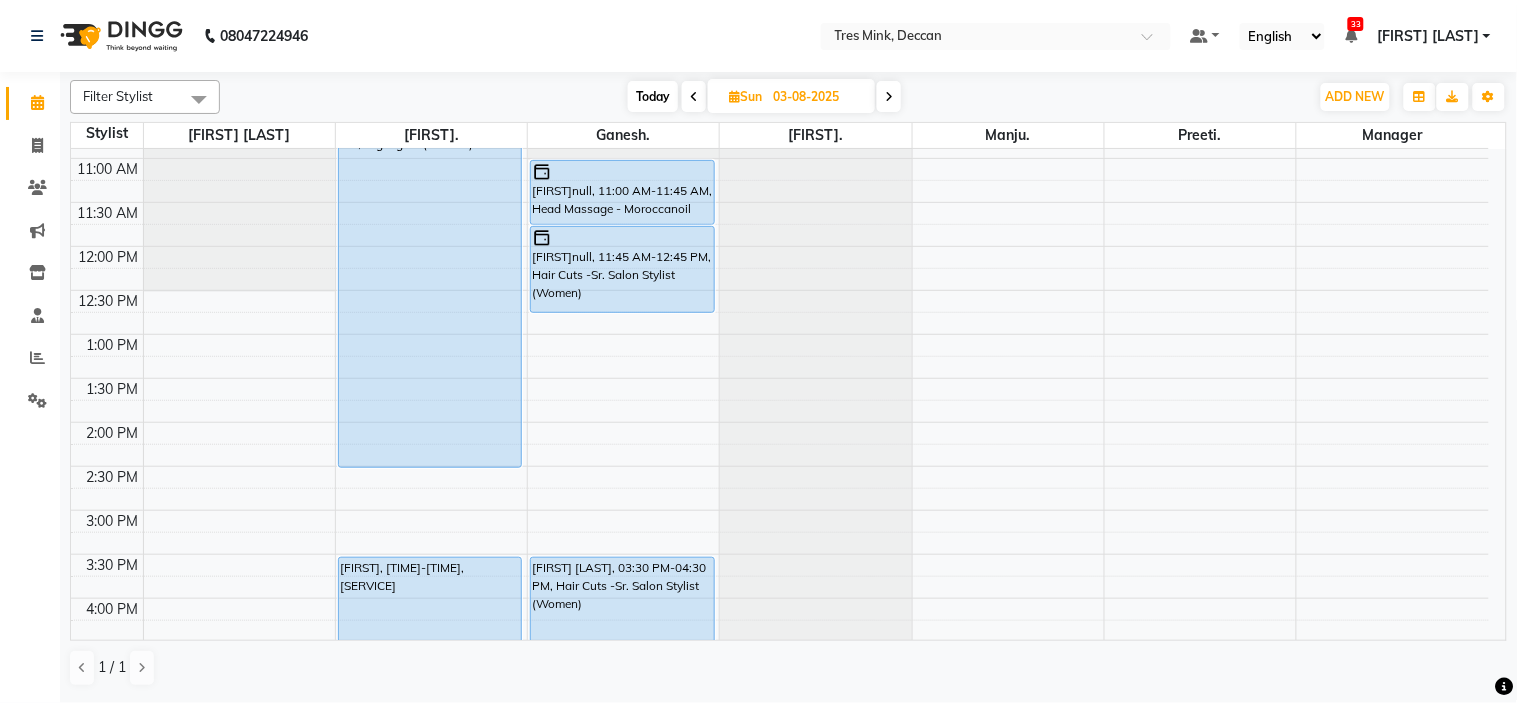 click on "Today" at bounding box center (653, 96) 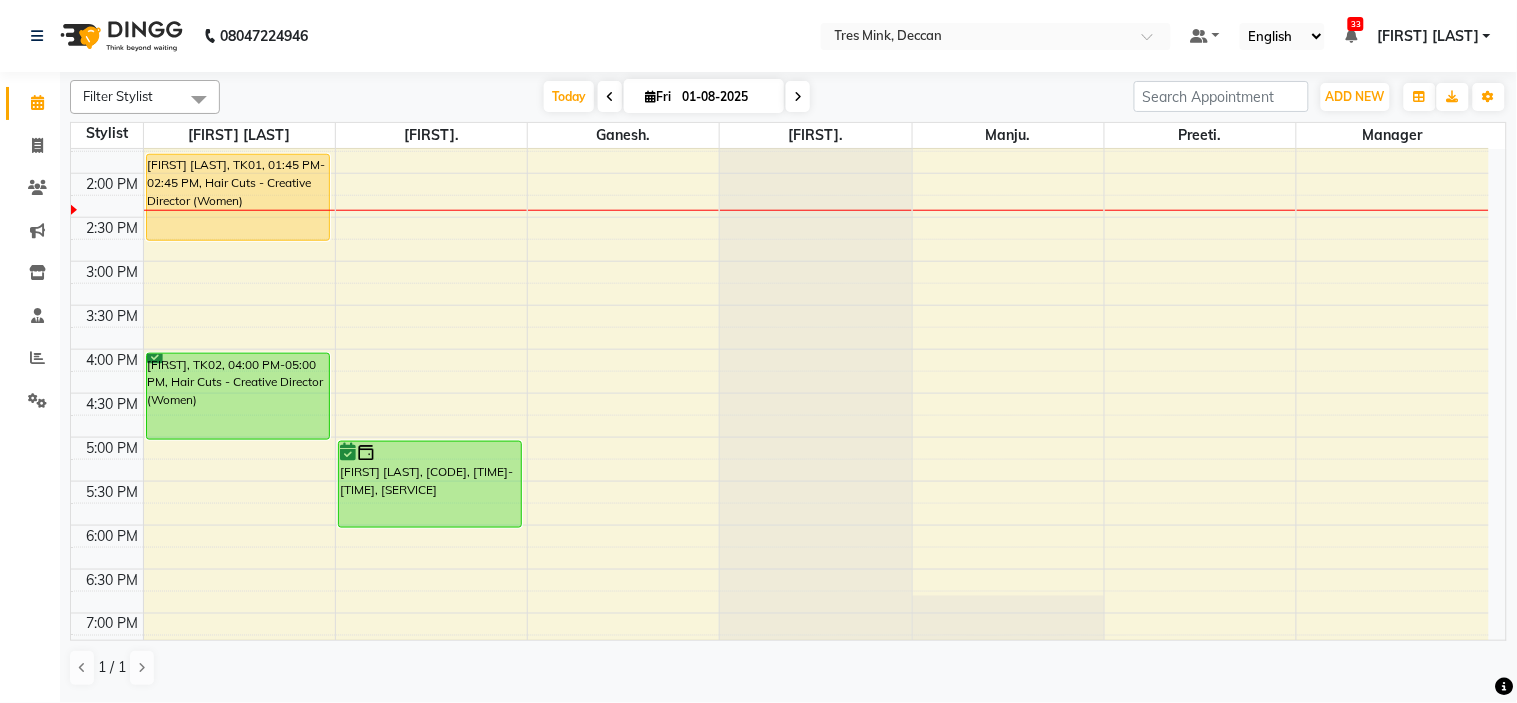 scroll, scrollTop: 502, scrollLeft: 0, axis: vertical 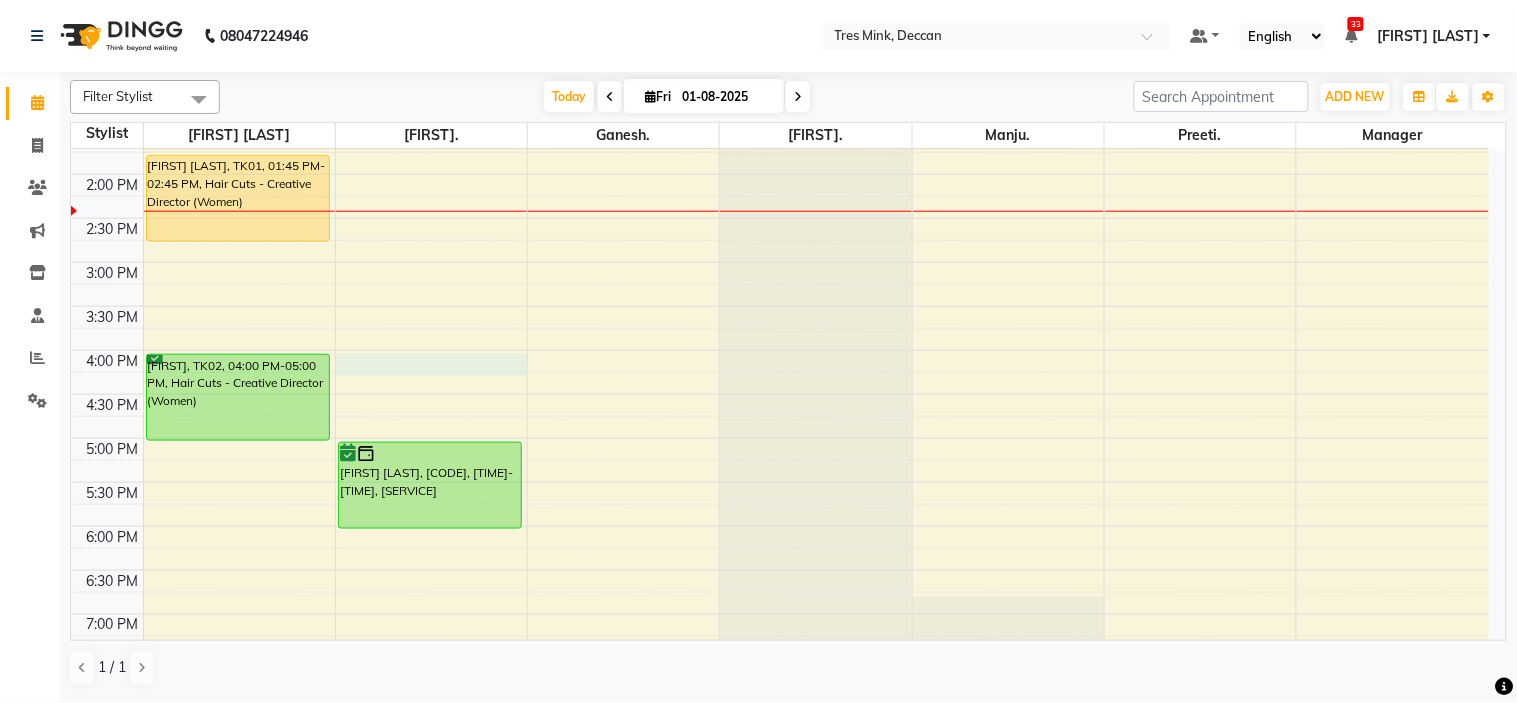 click on "8:00 AM 8:30 AM 9:00 AM 9:30 AM 10:00 AM 10:30 AM 11:00 AM 11:30 AM 12:00 PM 12:30 PM 1:00 PM 1:30 PM 2:00 PM 2:30 PM 3:00 PM 3:30 PM 4:00 PM 4:30 PM 5:00 PM 5:30 PM 6:00 PM 6:30 PM 7:00 PM 7:30 PM 8:00 PM 8:30 PM  DEEP CLINING     [FIRST] [LAST], TK01, 01:45 PM-02:45 PM, Hair Cuts - Creative Director (Women)     [FIRST], TK02, 04:00 PM-05:00 PM, Hair Cuts - Creative Director (Women)  DEEP CLINING      [FIRST] [LAST], TK04, 05:00 PM-06:00 PM, Hair Cuts - Creative Stylist (Women)  DEEP CLINING      [FIRST] [LAST], TK03, 12:30 PM-01:30 PM, Hair Cuts -Sr. Salon Stylist (men)  DEEP CLINING   DEEP CLINING" at bounding box center (780, 218) 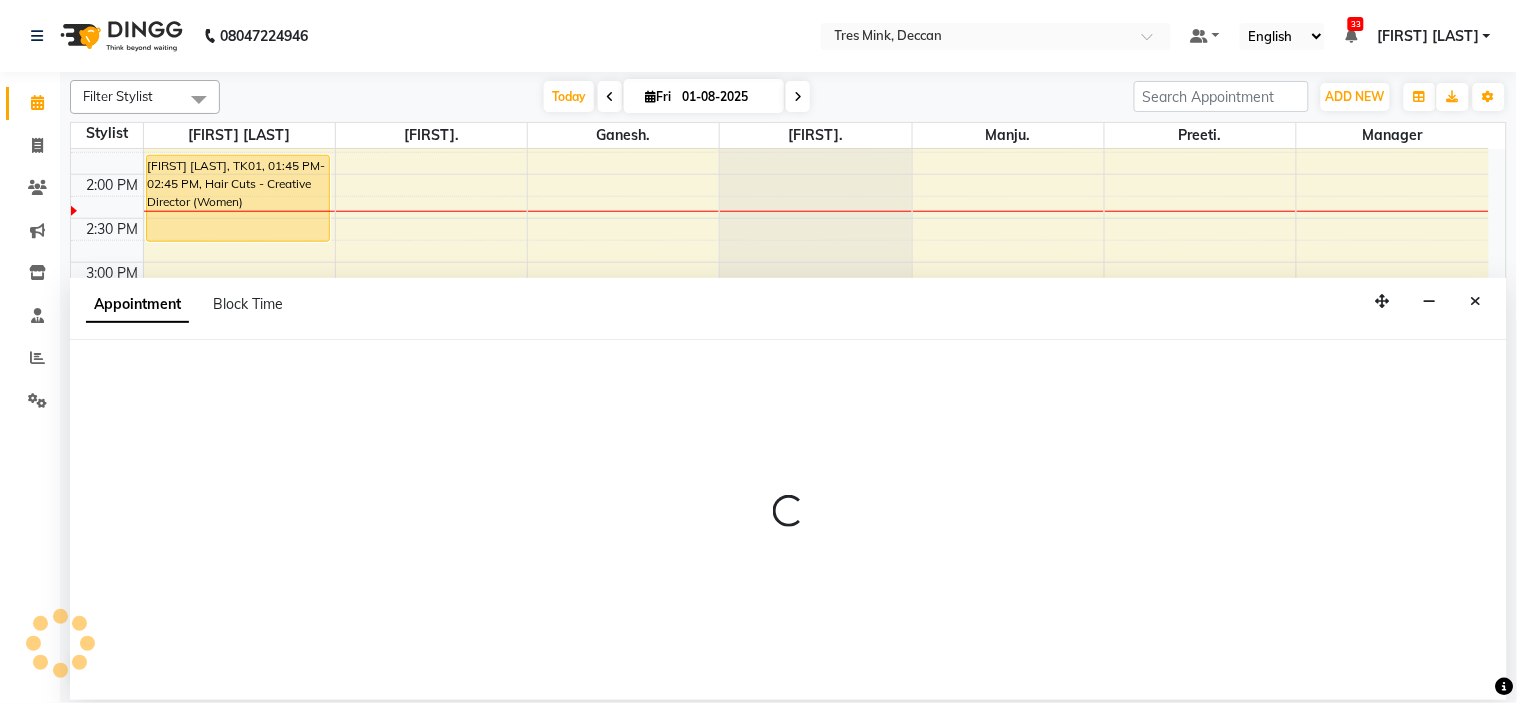 select on "59499" 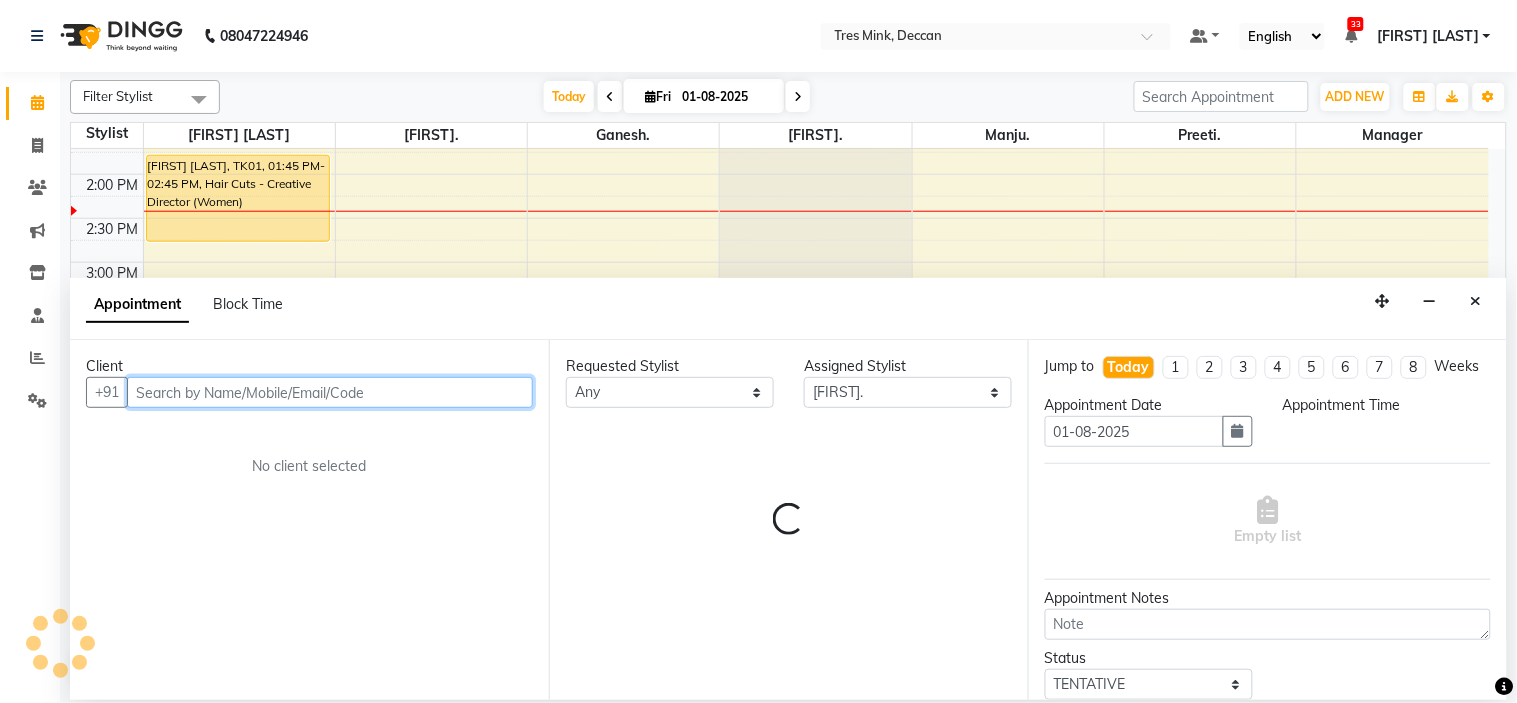 select on "960" 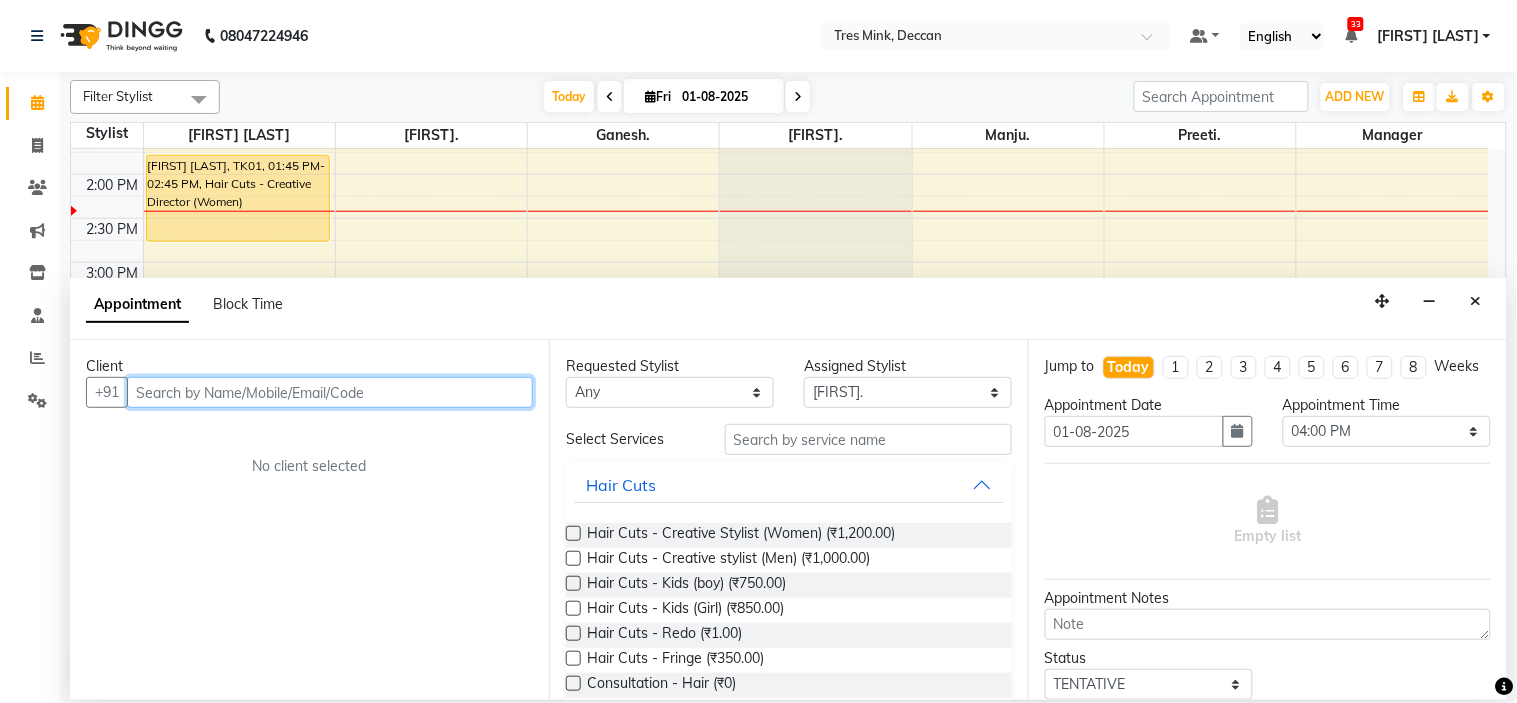 click at bounding box center [330, 392] 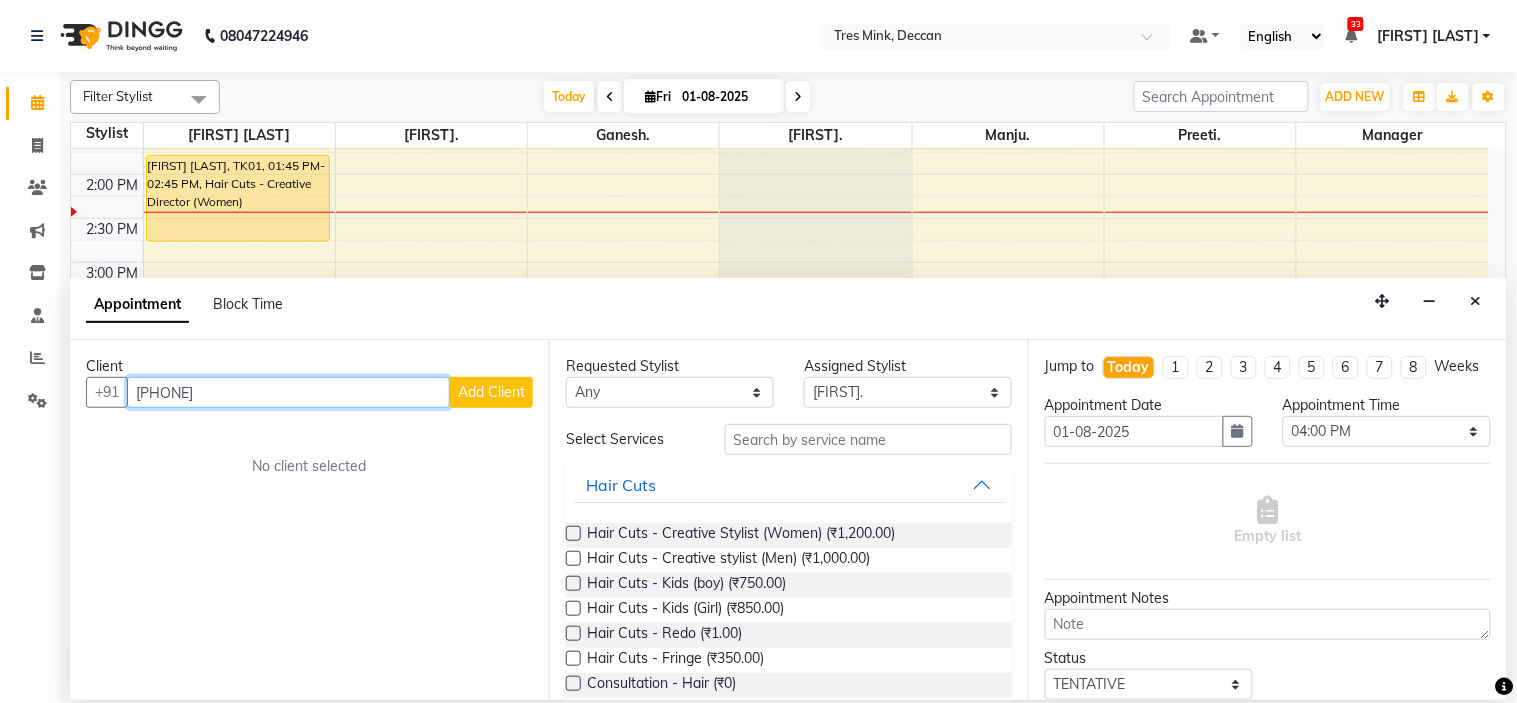 type on "[PHONE]" 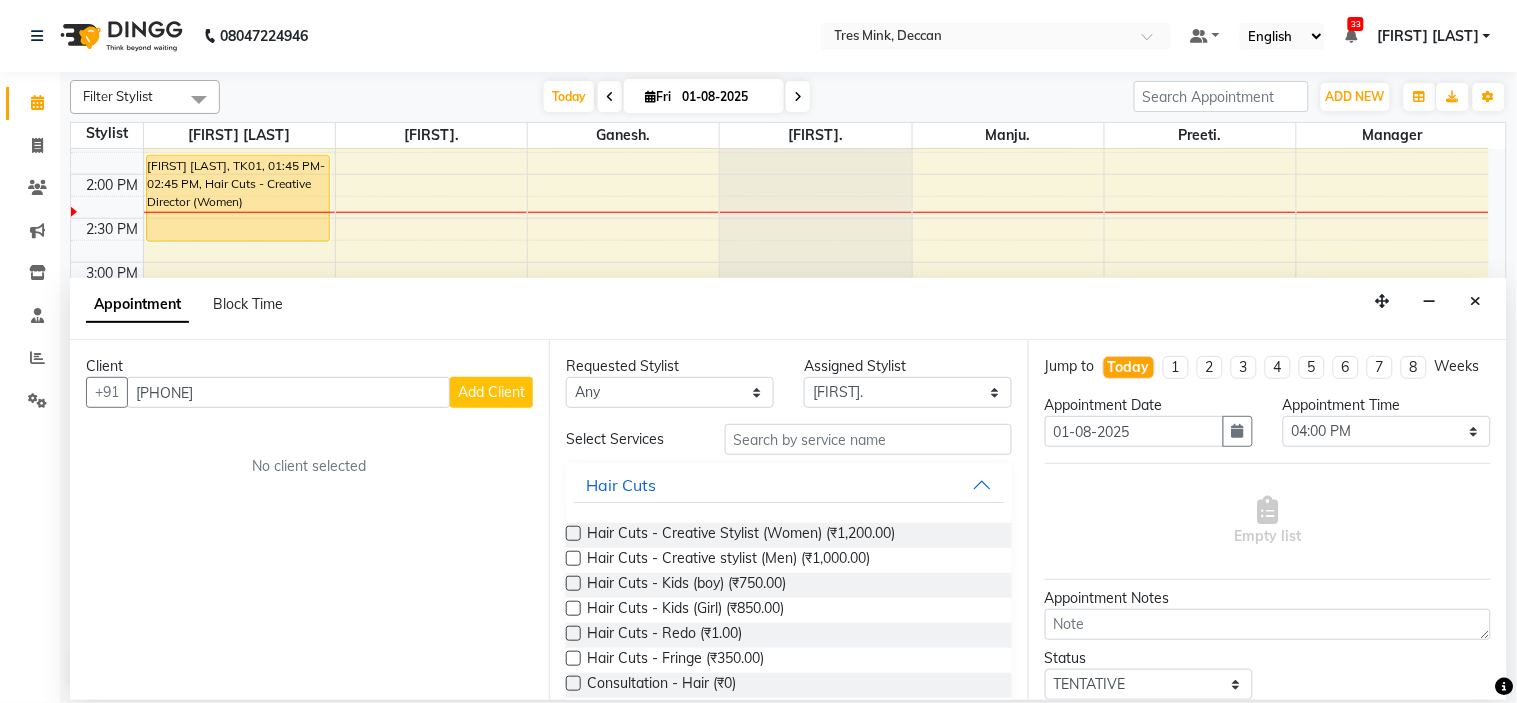 click on "Add Client" at bounding box center [491, 392] 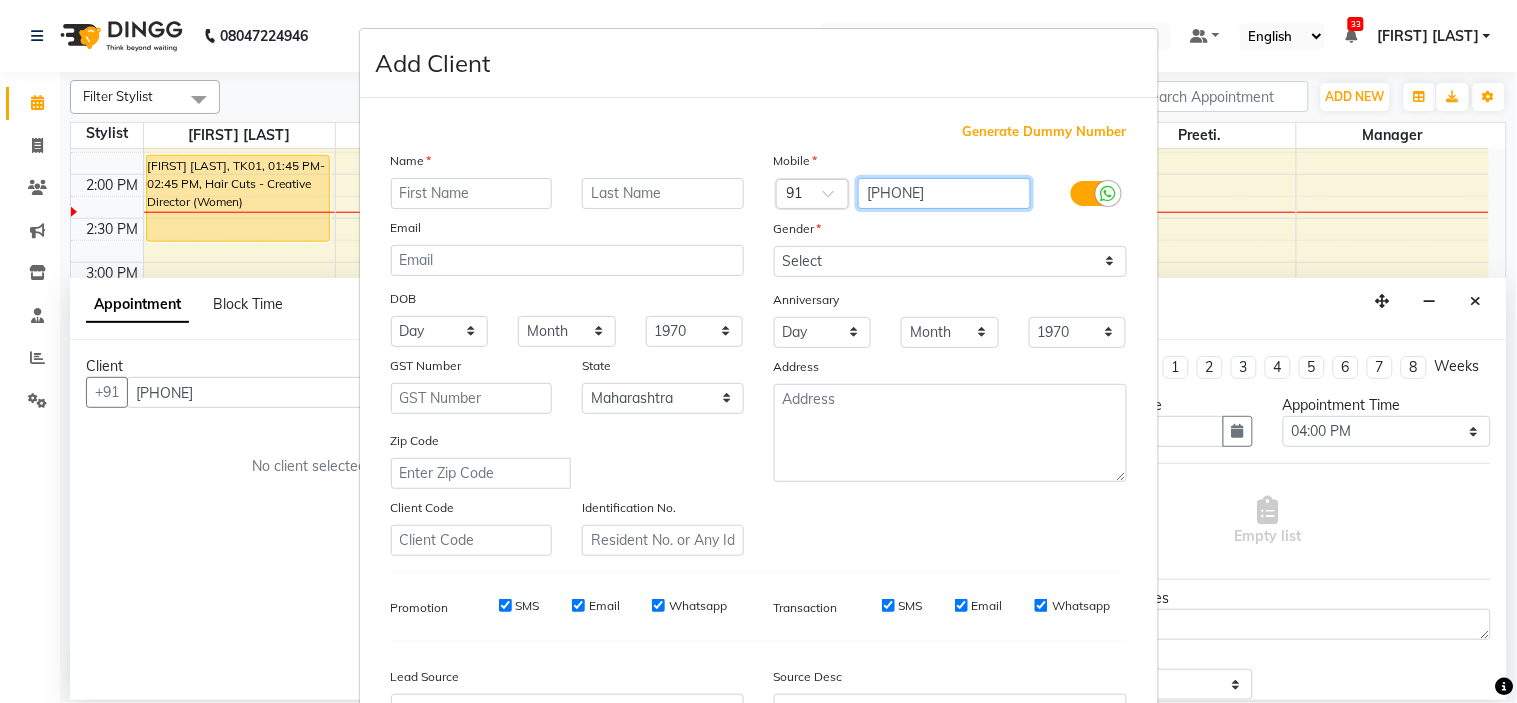 click on "[PHONE]" at bounding box center [944, 193] 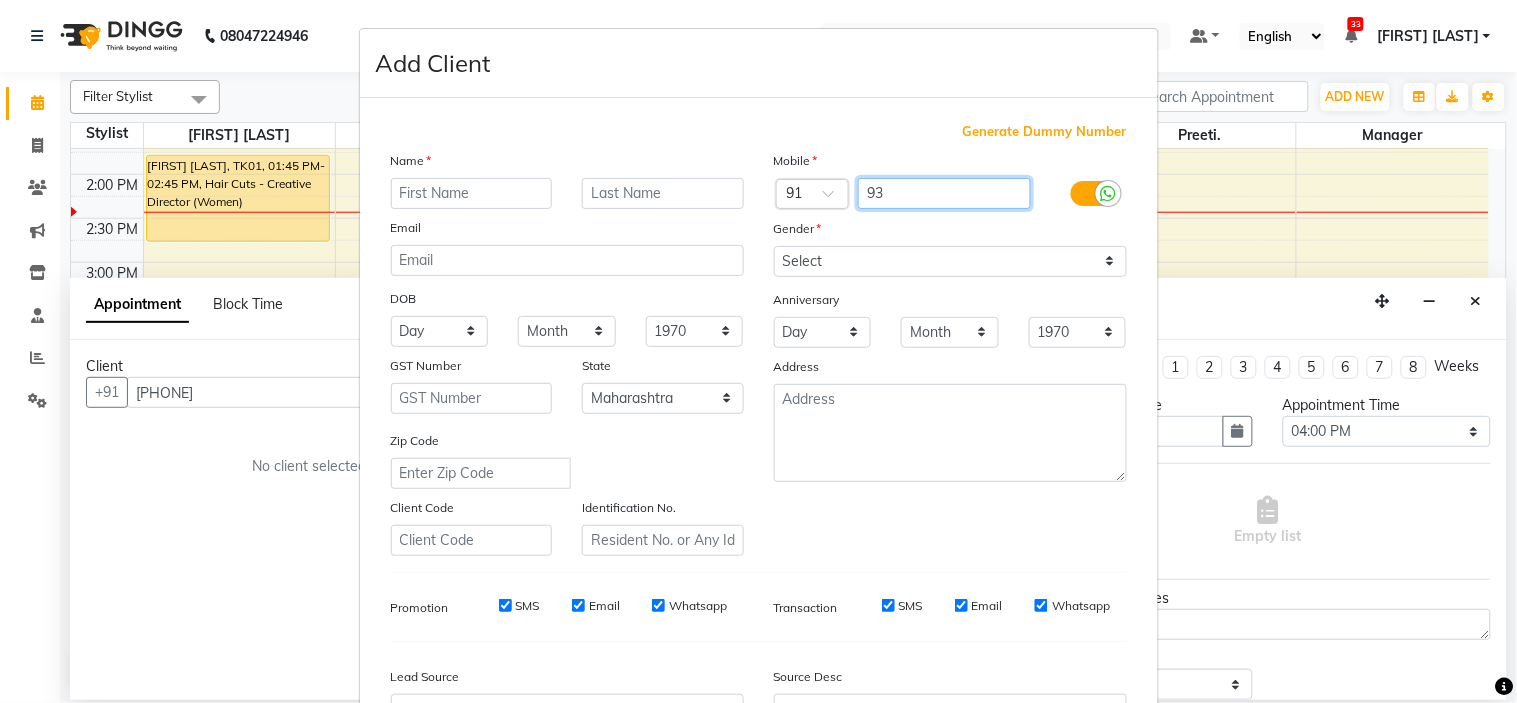 type on "9" 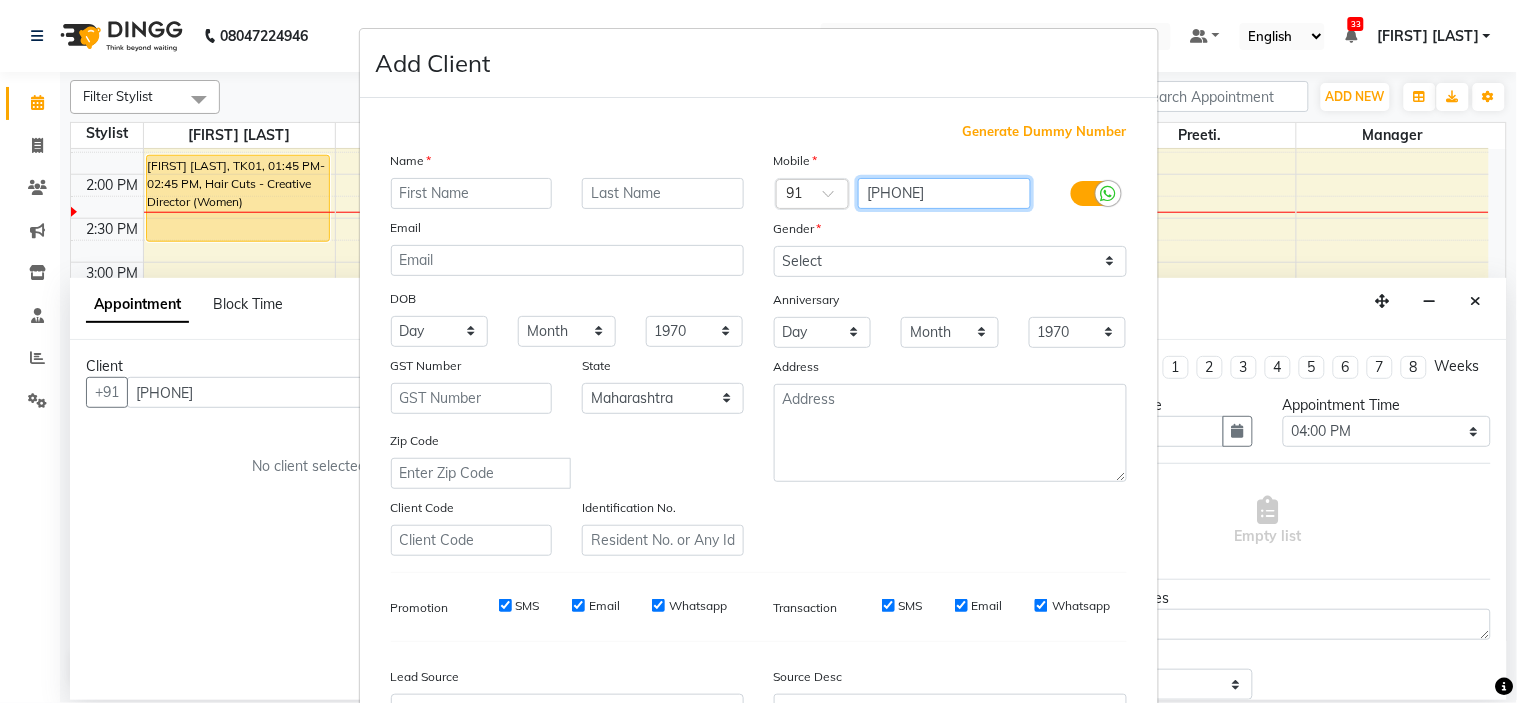 click on "[PHONE]" at bounding box center [944, 193] 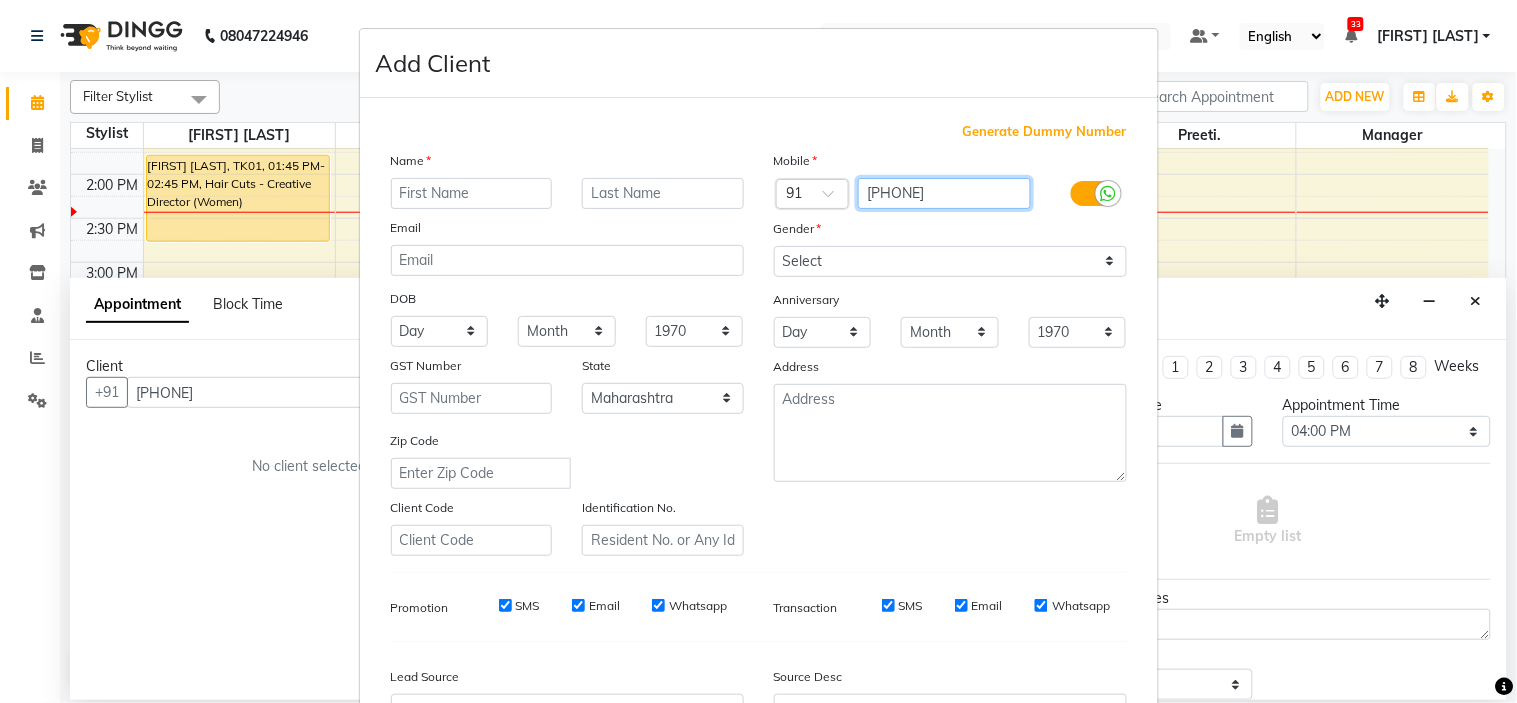 scroll, scrollTop: 221, scrollLeft: 0, axis: vertical 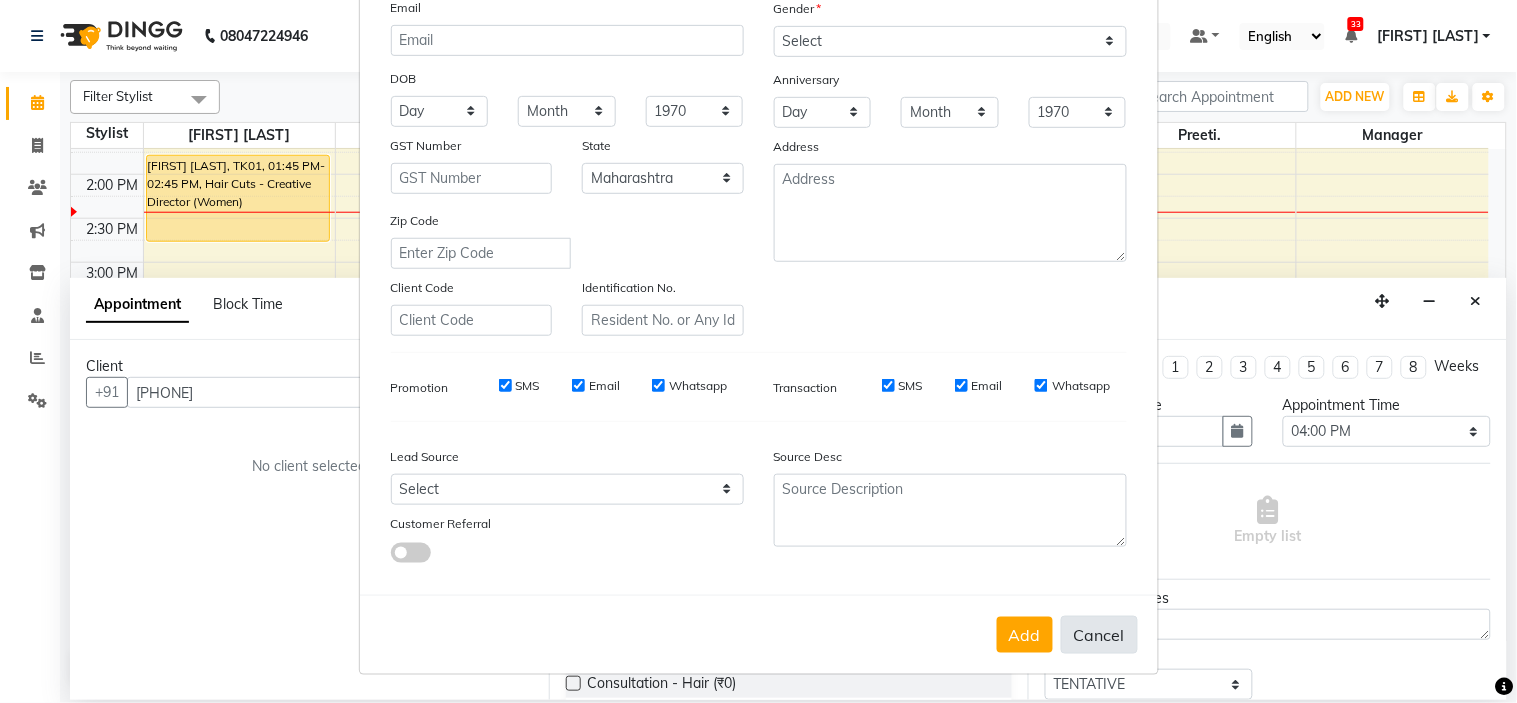 type on "[PHONE]" 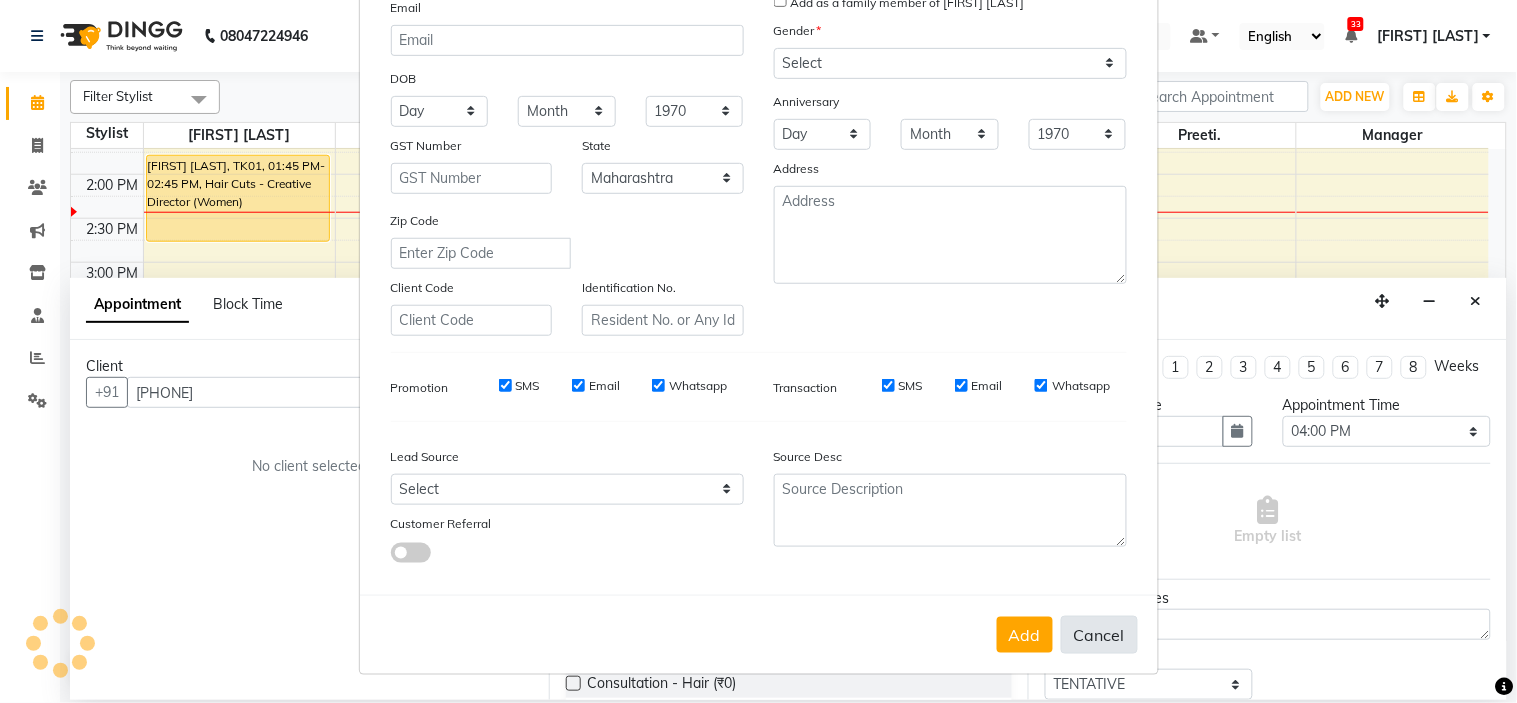 click on "Cancel" at bounding box center [1099, 635] 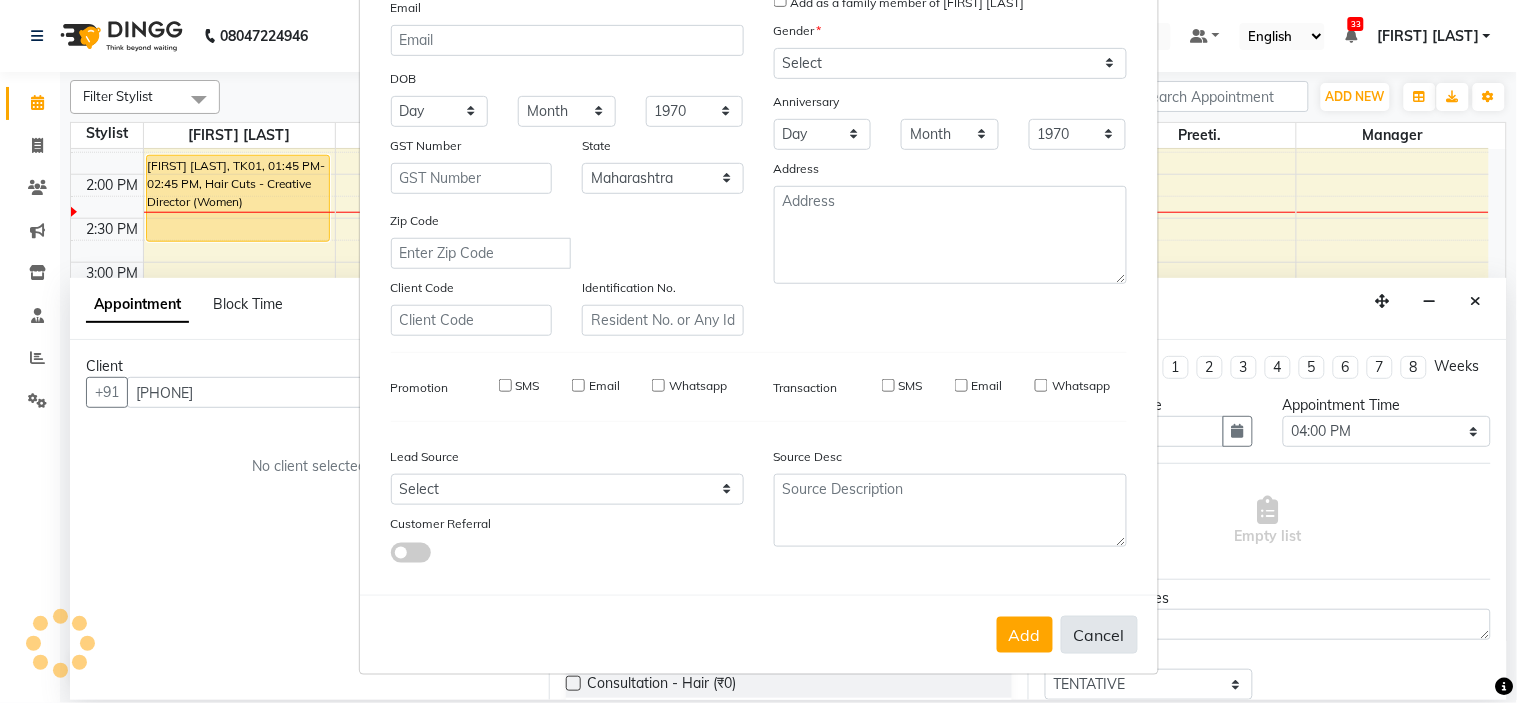 select 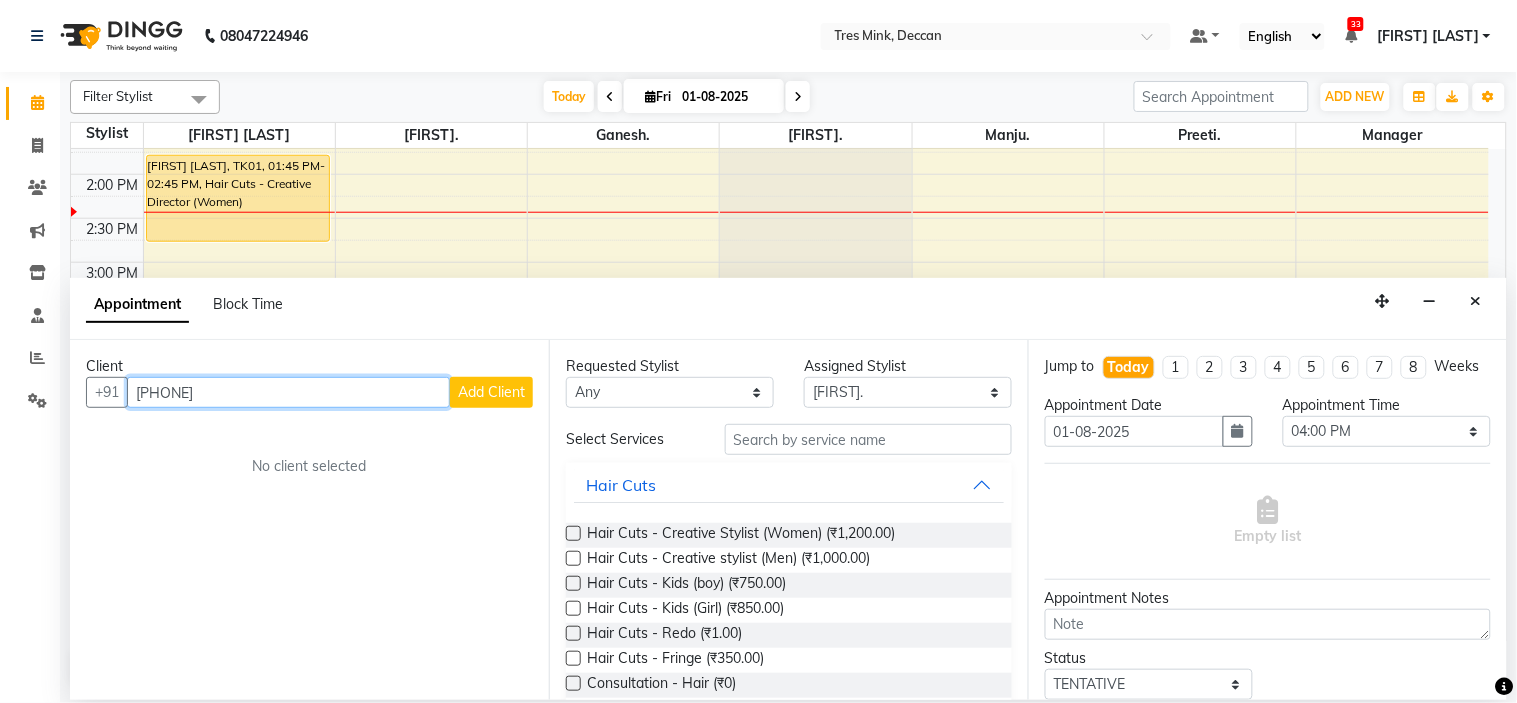 drag, startPoint x: 218, startPoint y: 385, endPoint x: 83, endPoint y: 366, distance: 136.33047 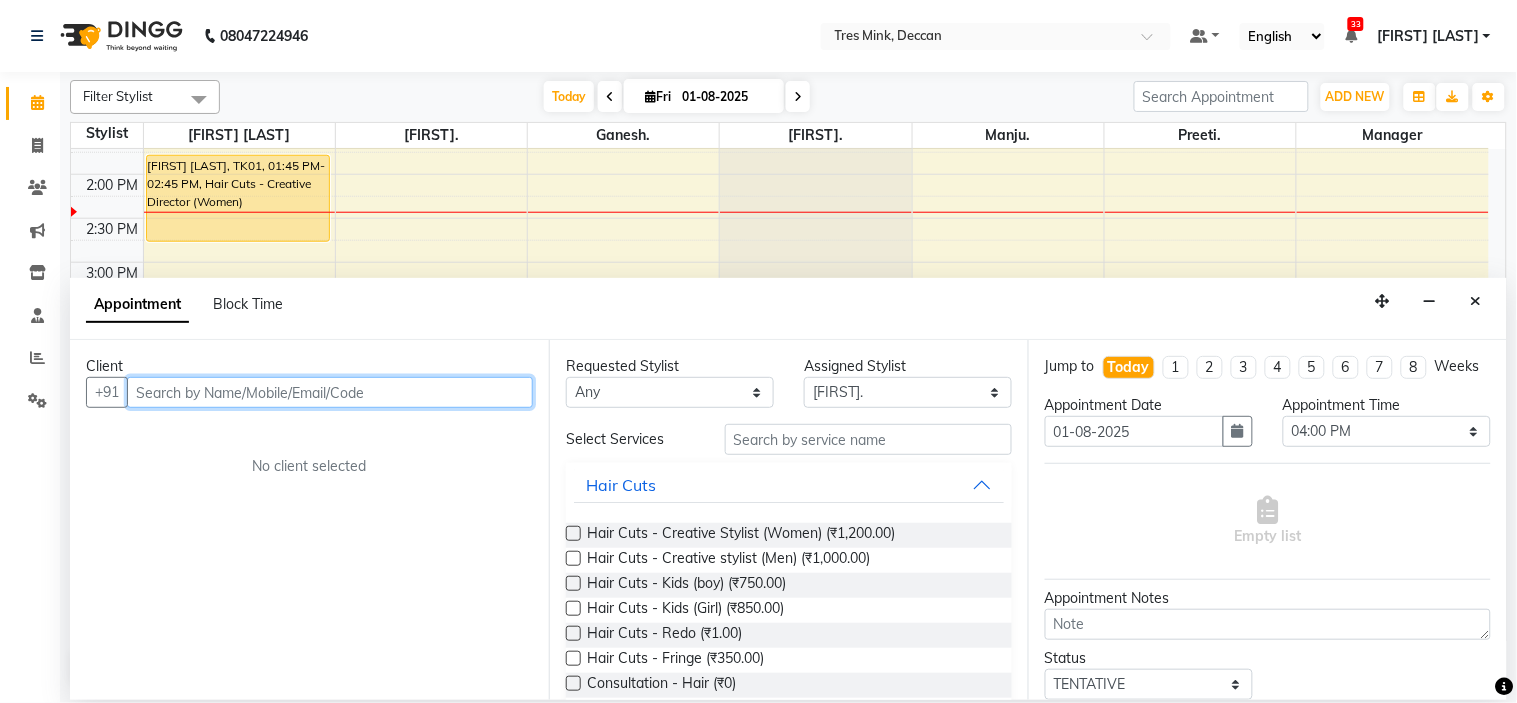 type on "V" 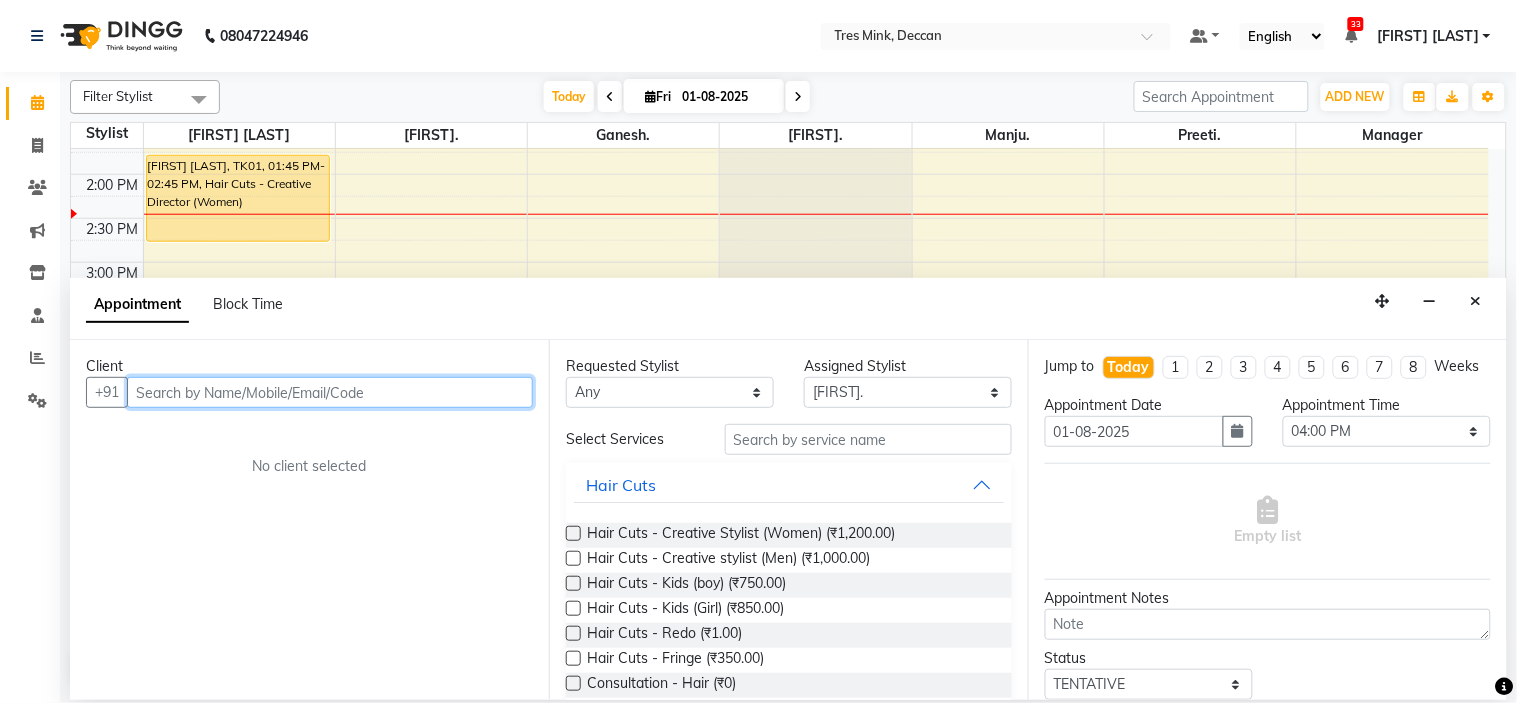 paste on "[PHONE]" 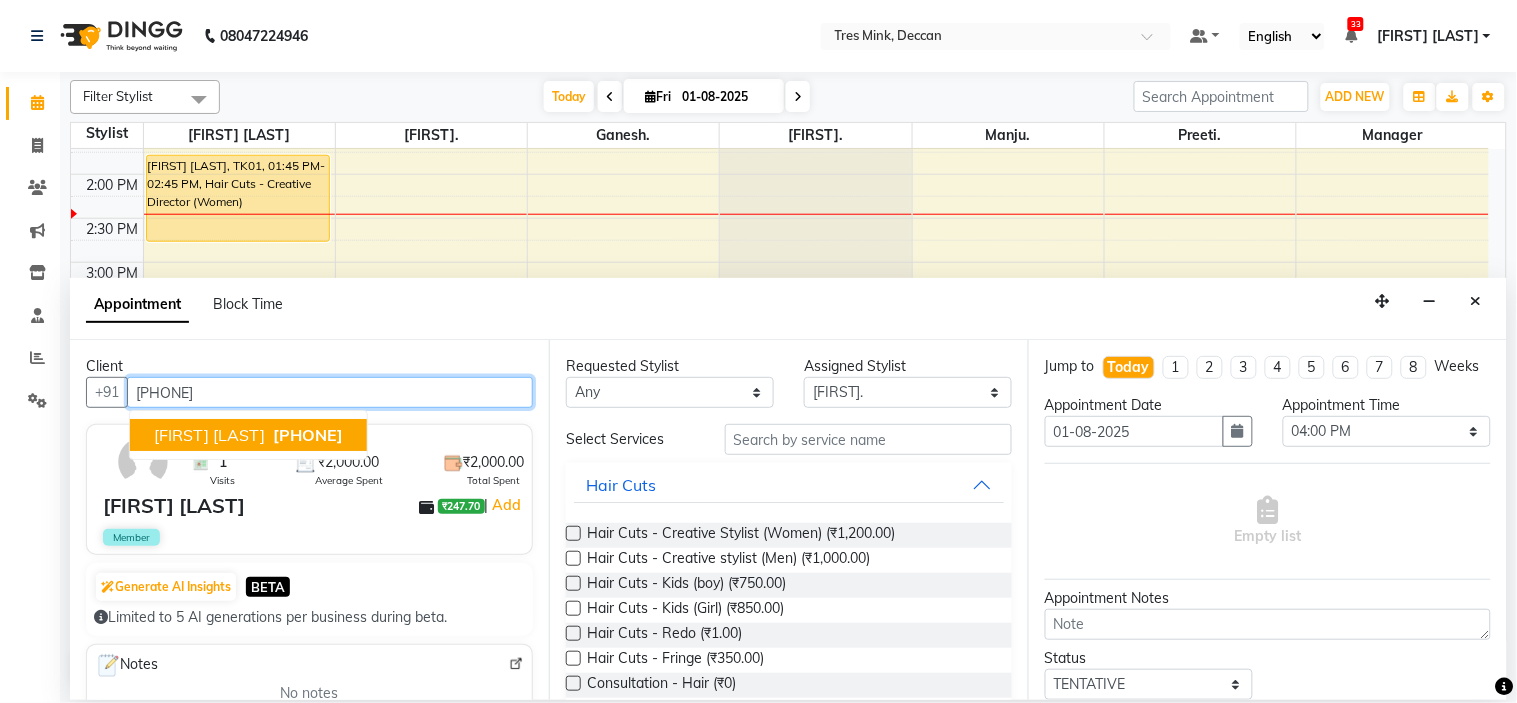 click on "[PHONE]" at bounding box center [308, 435] 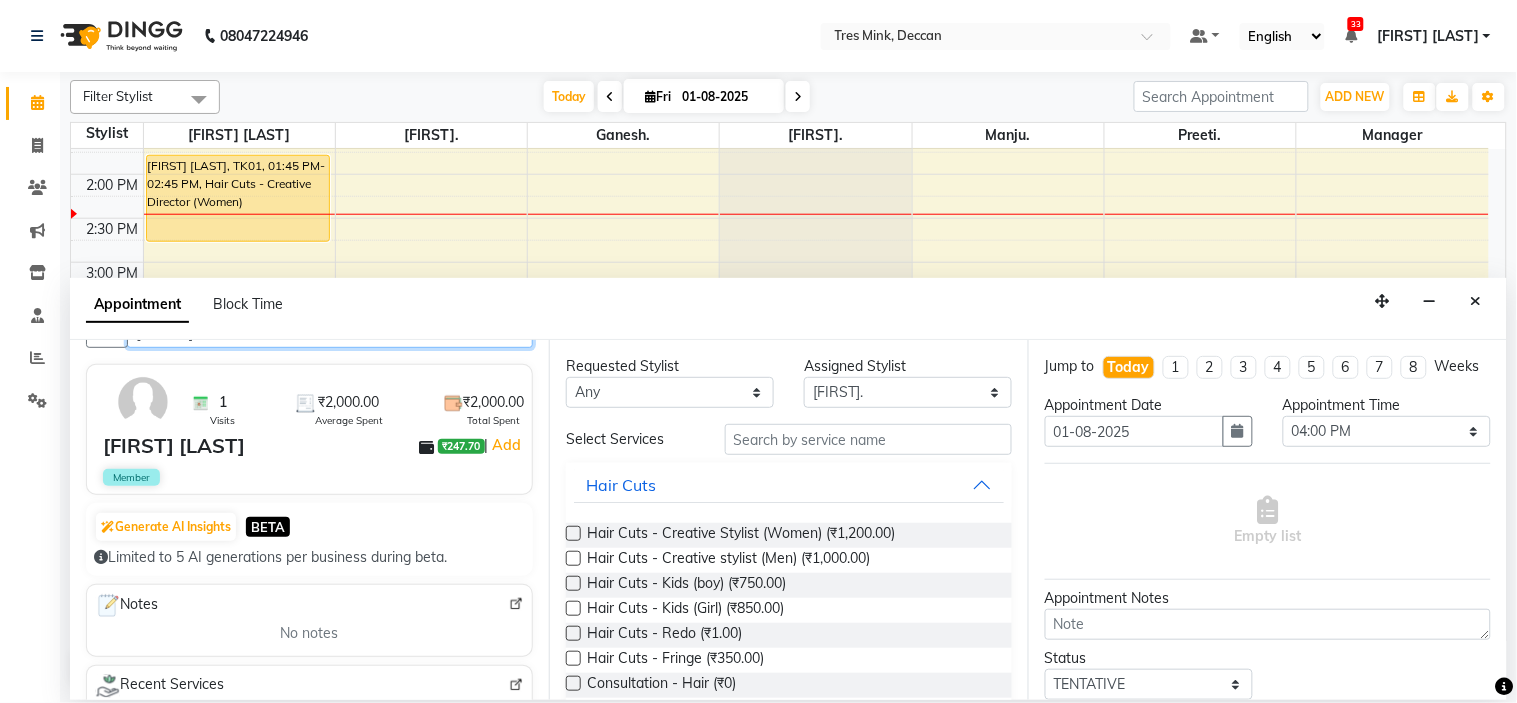 scroll, scrollTop: 54, scrollLeft: 0, axis: vertical 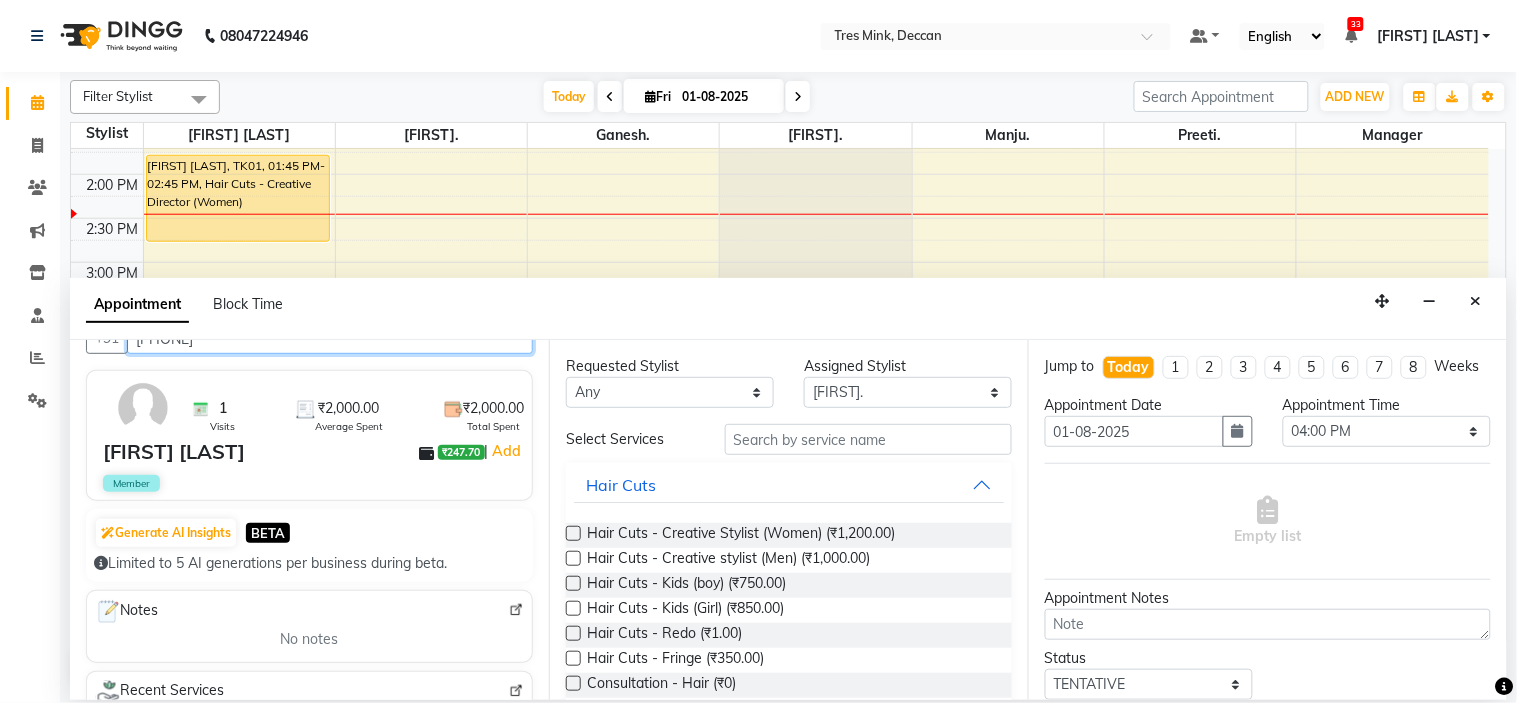 type on "[PHONE]" 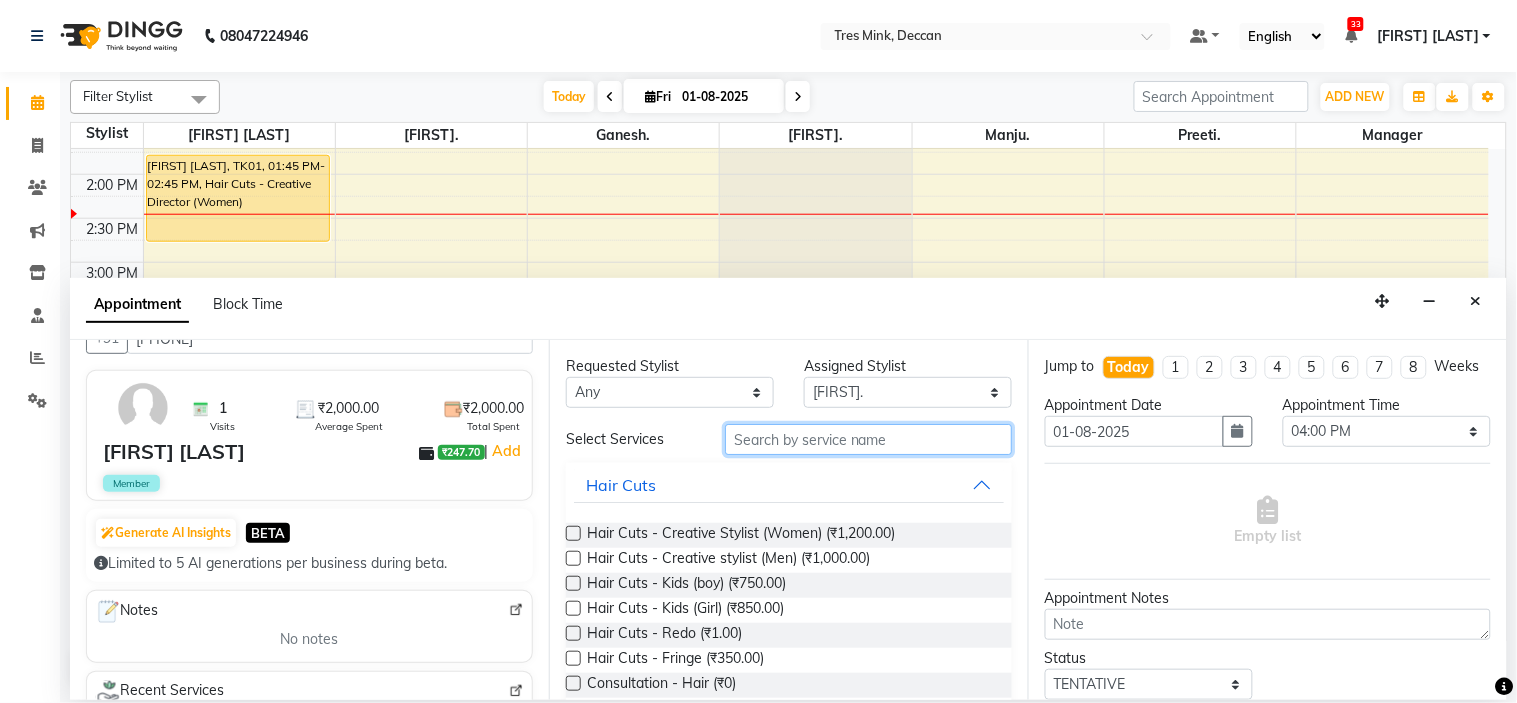 click at bounding box center (868, 439) 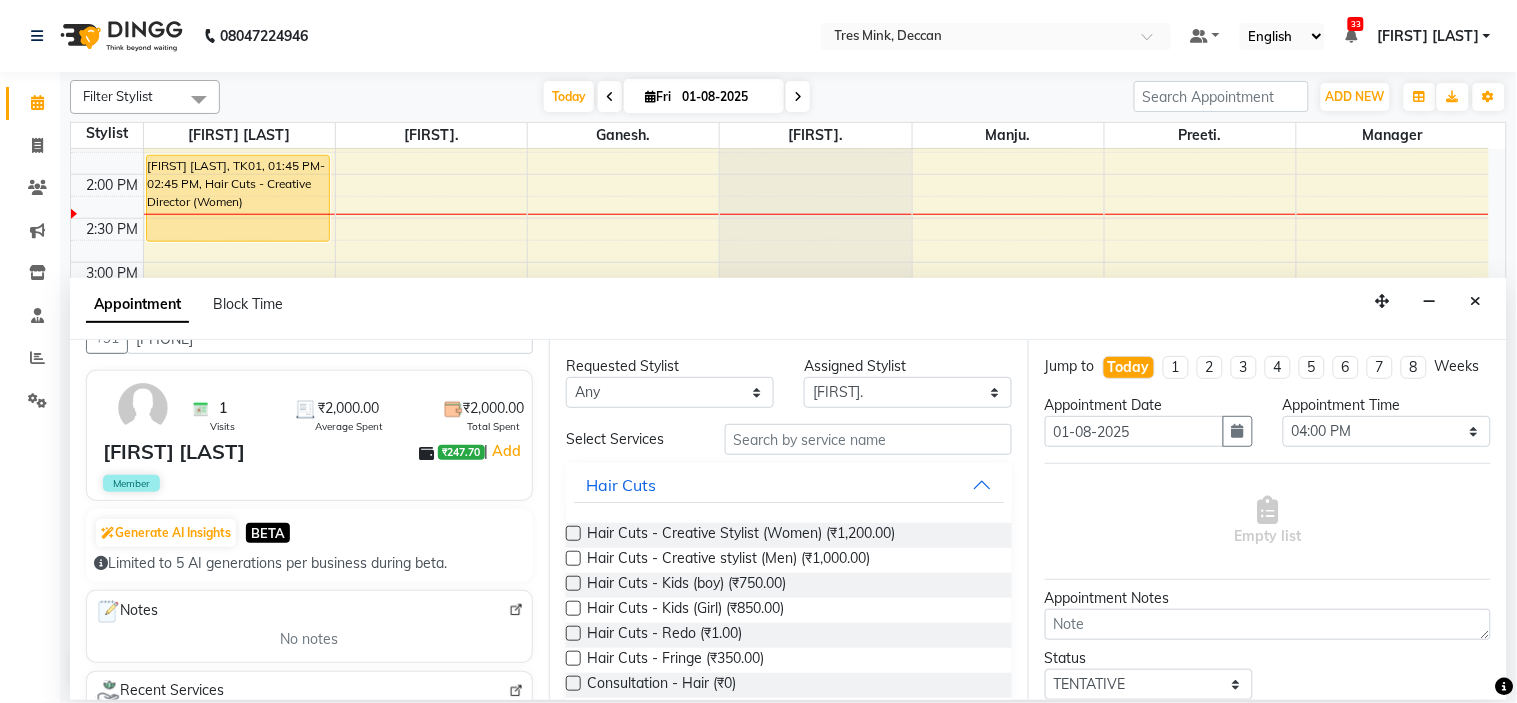 click at bounding box center [573, 558] 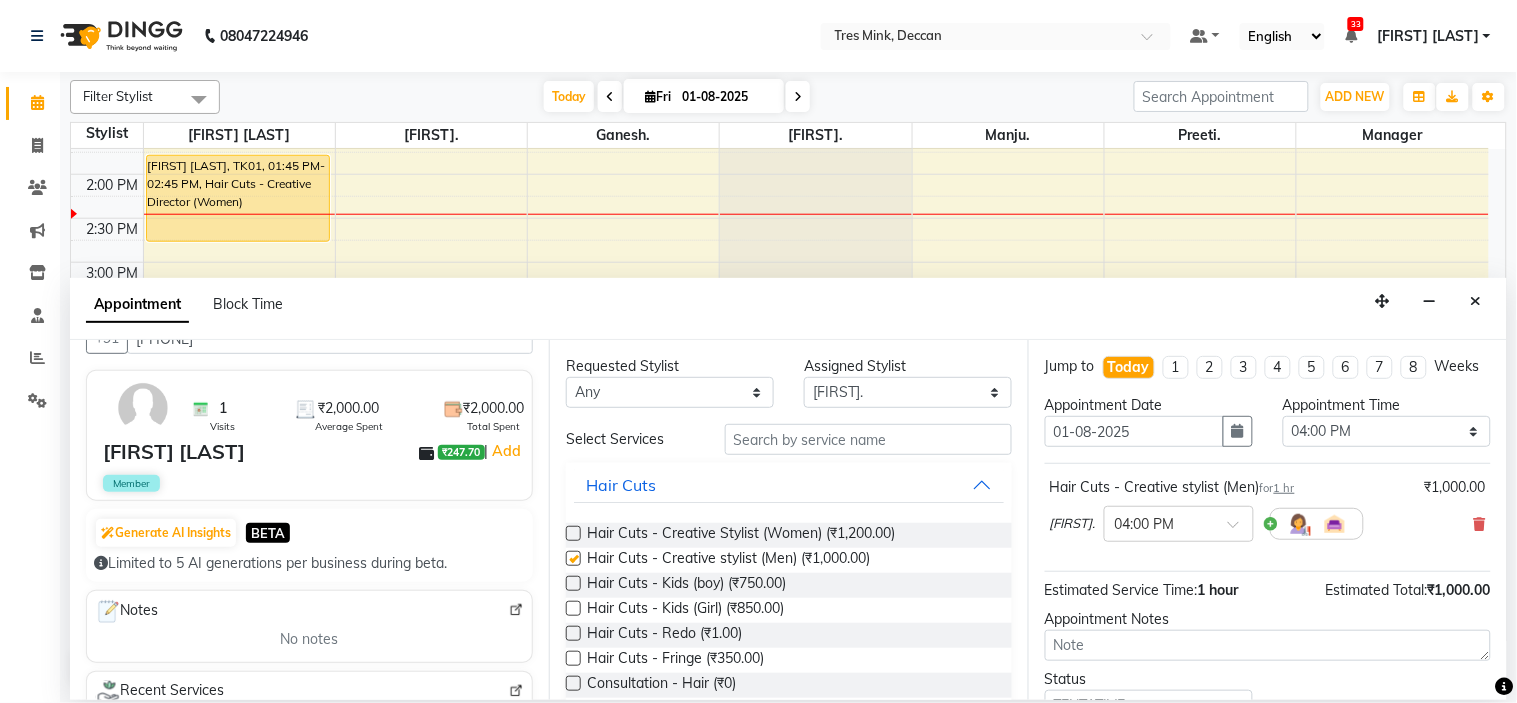 checkbox on "false" 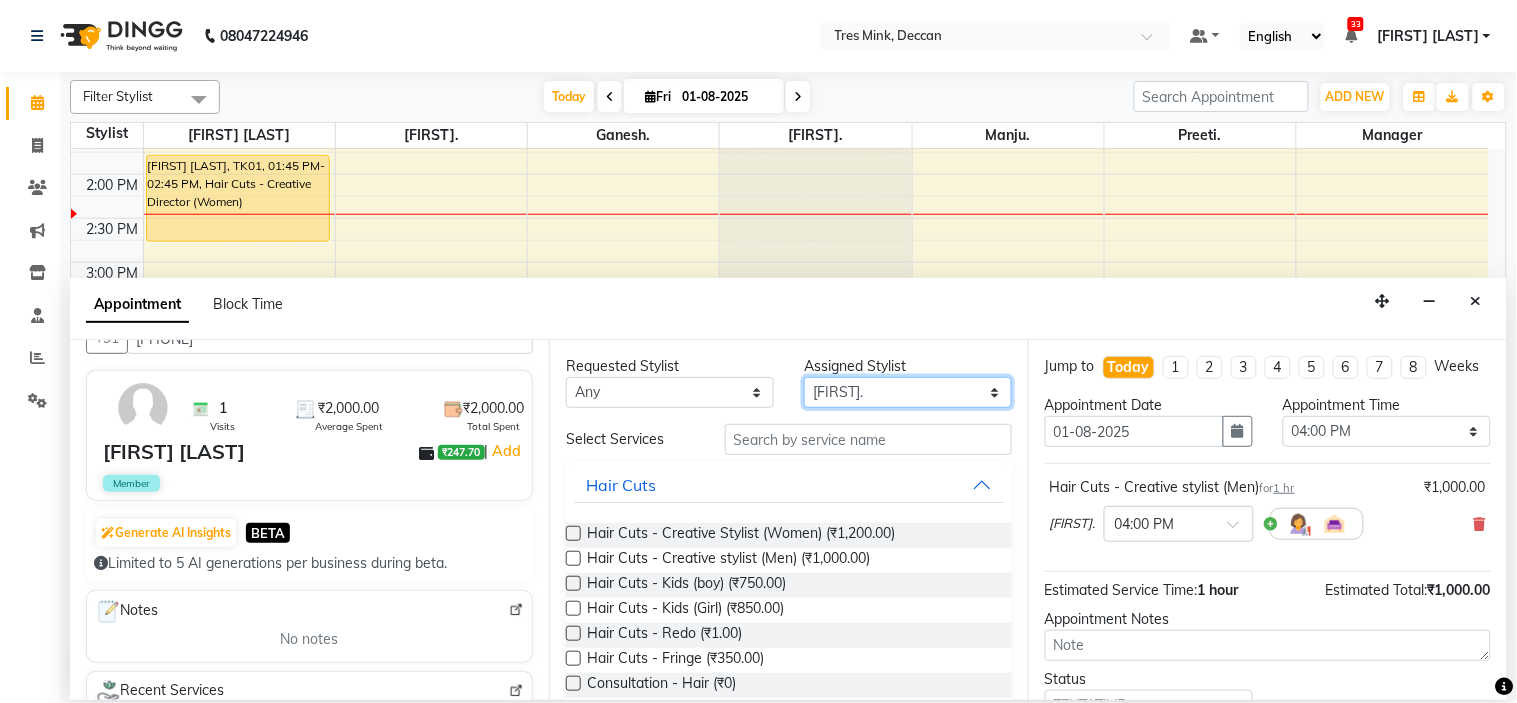 click on "Select [FIRST]. [FIRST]. [FIRST]. [TITLE] [FIRST]. [FIRST]. [FIRST] [LAST]" at bounding box center (908, 392) 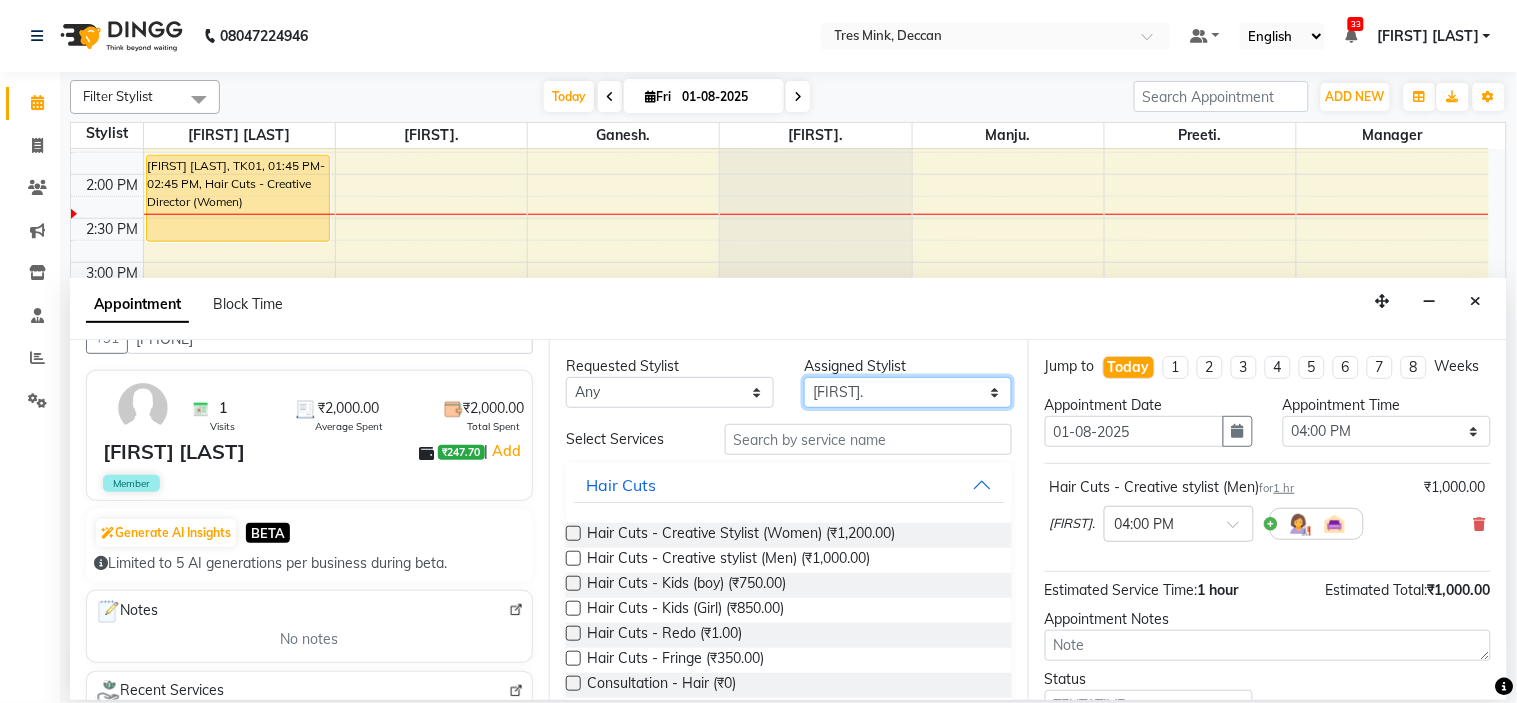 select on "59501" 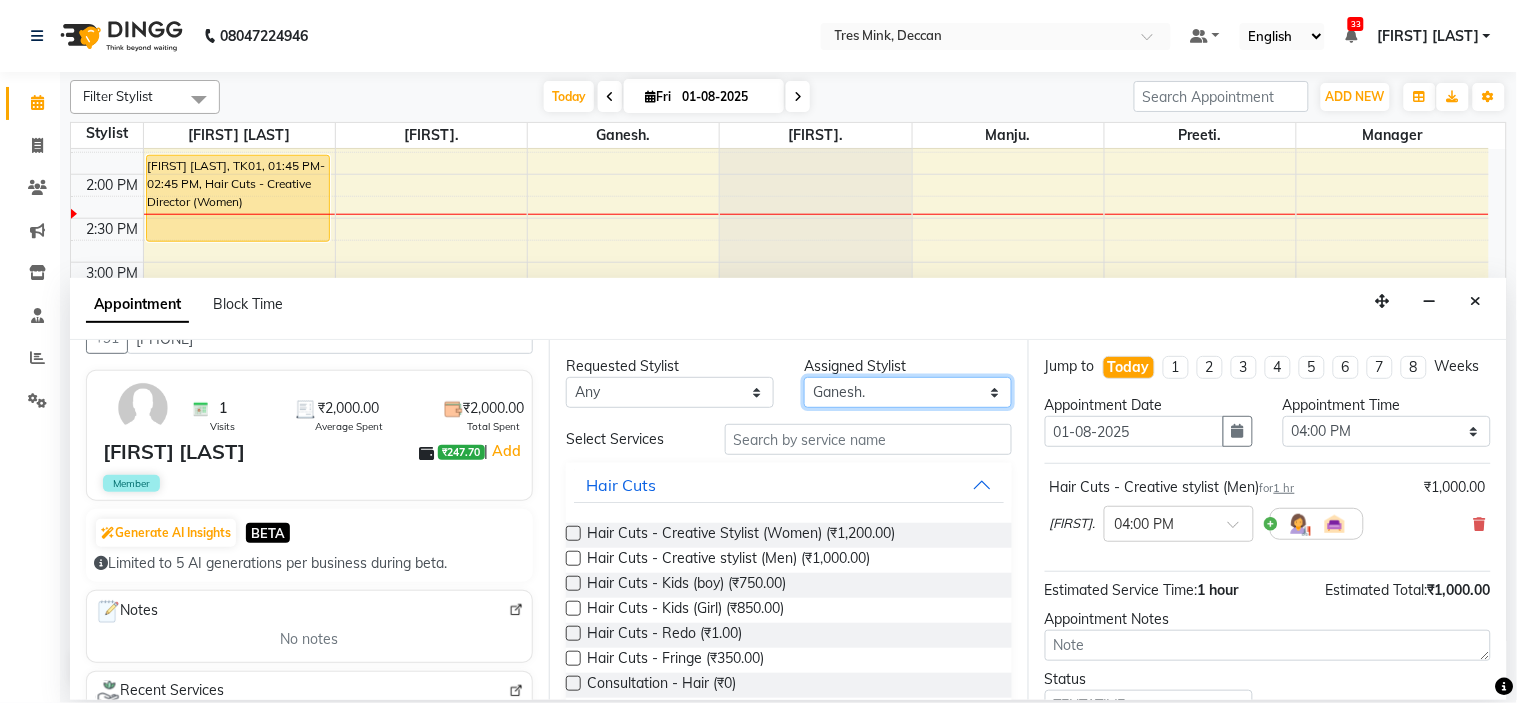 click on "Select [FIRST]. [FIRST]. [FIRST]. [TITLE] [FIRST]. [FIRST]. [FIRST] [LAST]" at bounding box center (908, 392) 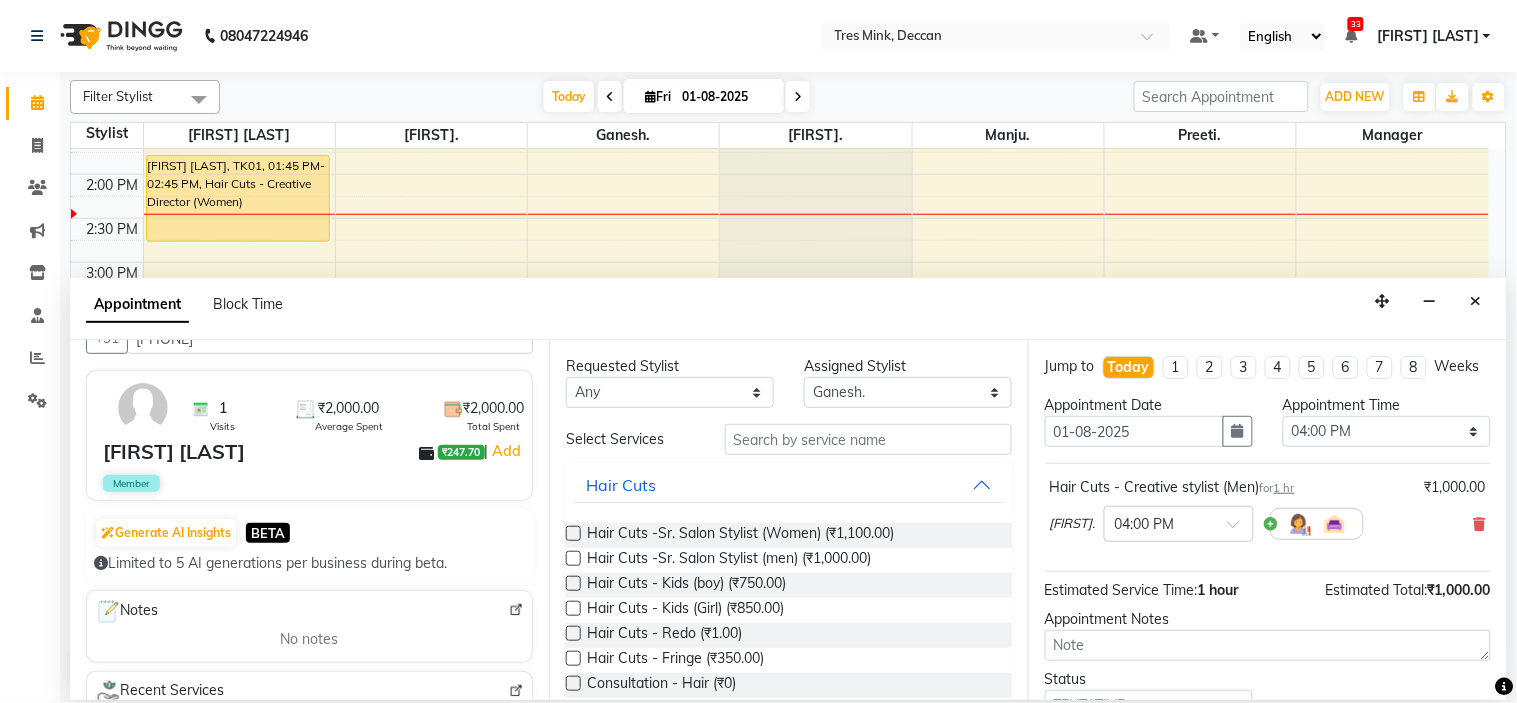 click at bounding box center [573, 533] 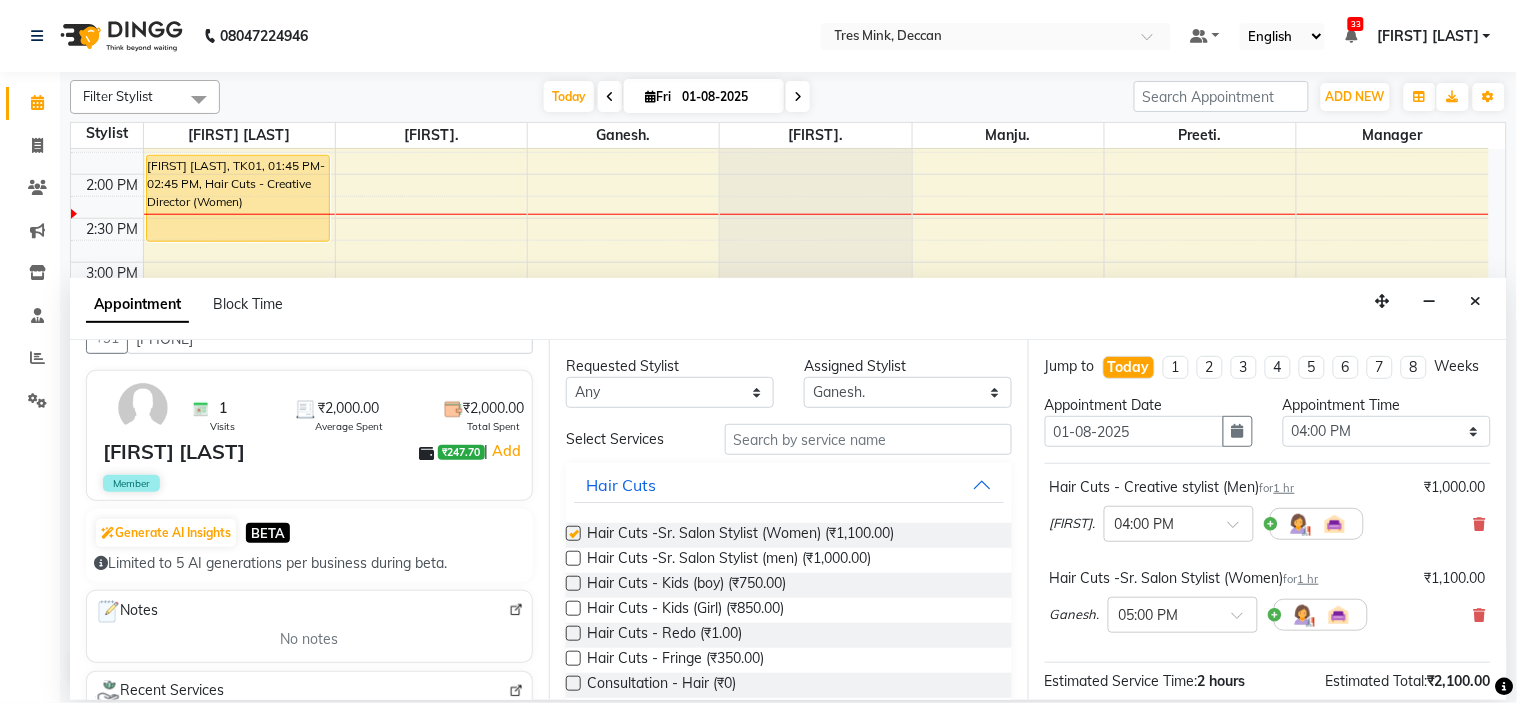 checkbox on "false" 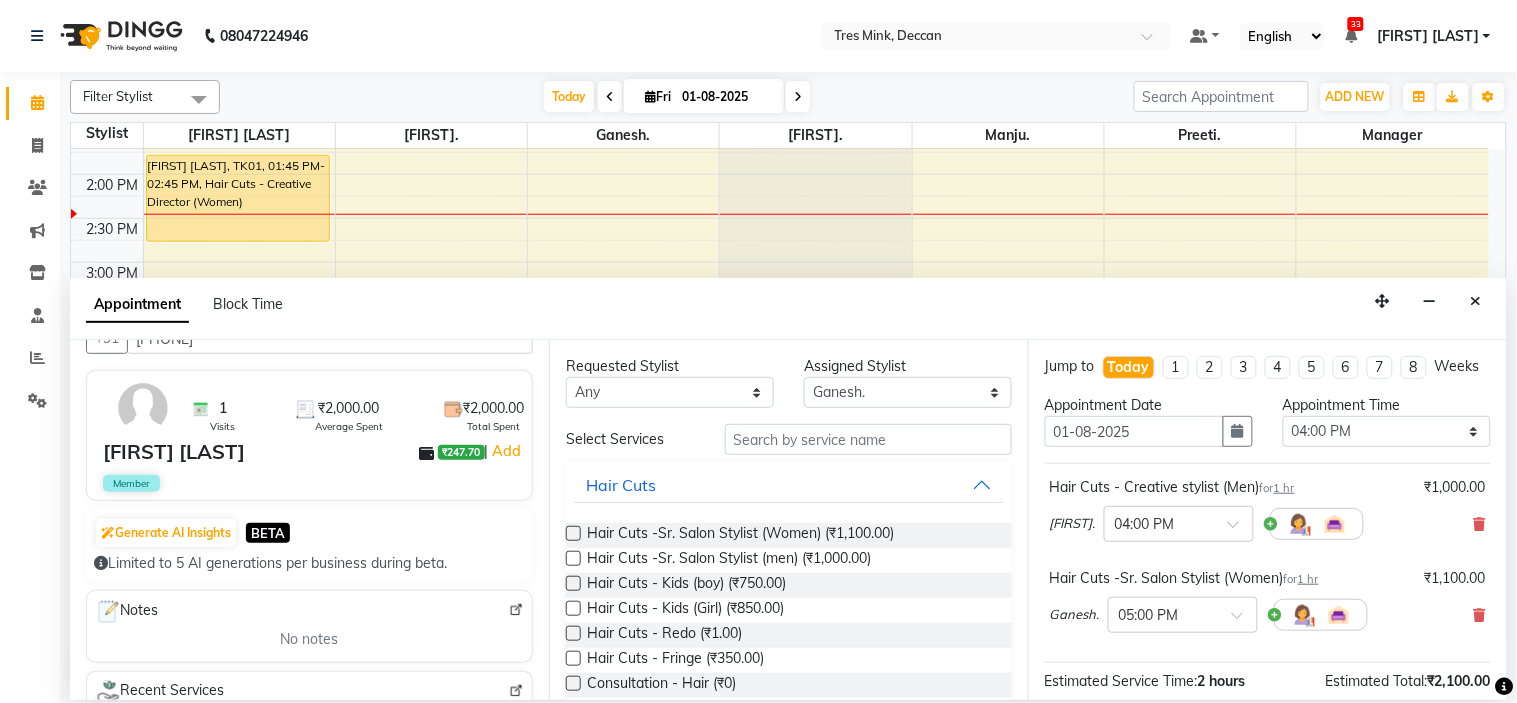 click at bounding box center (573, 558) 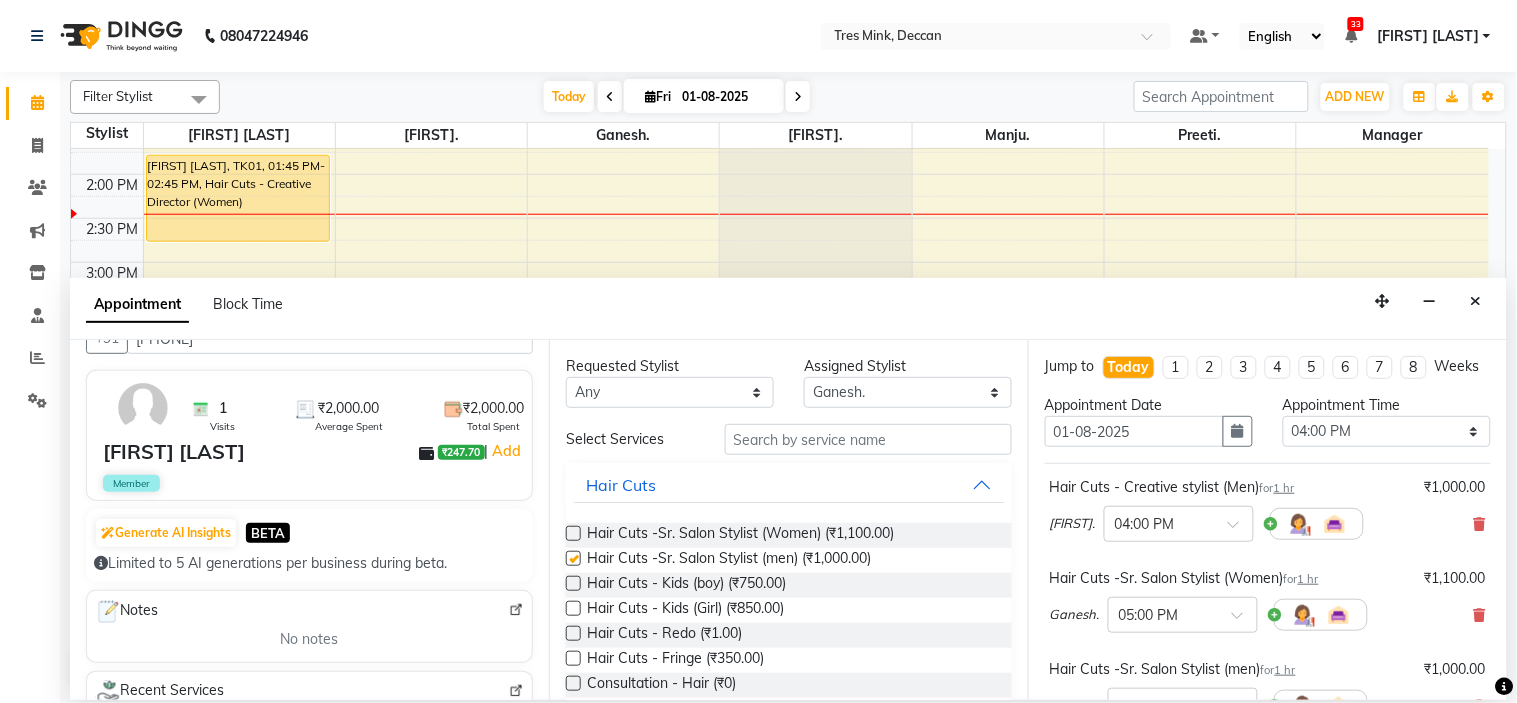 checkbox on "false" 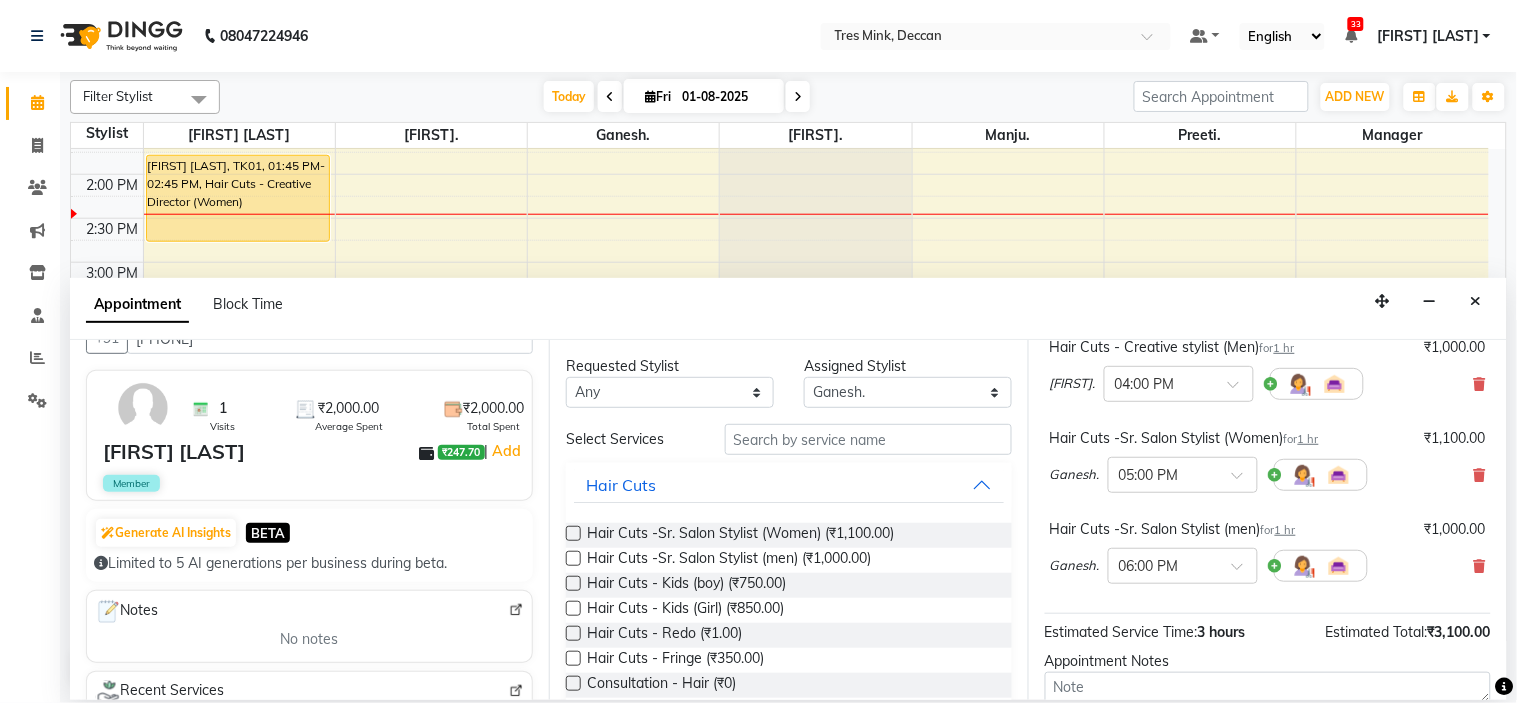 scroll, scrollTop: 124, scrollLeft: 0, axis: vertical 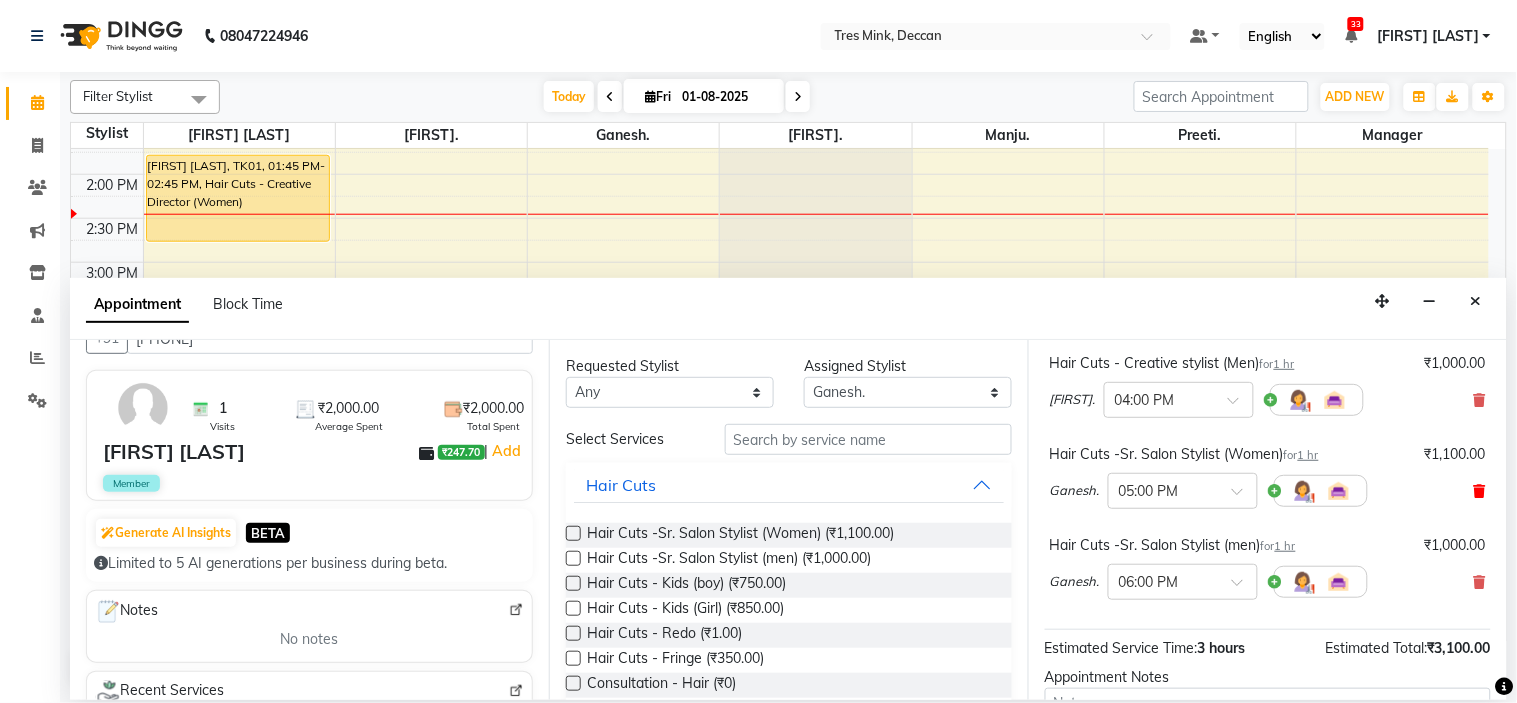 click at bounding box center (1480, 491) 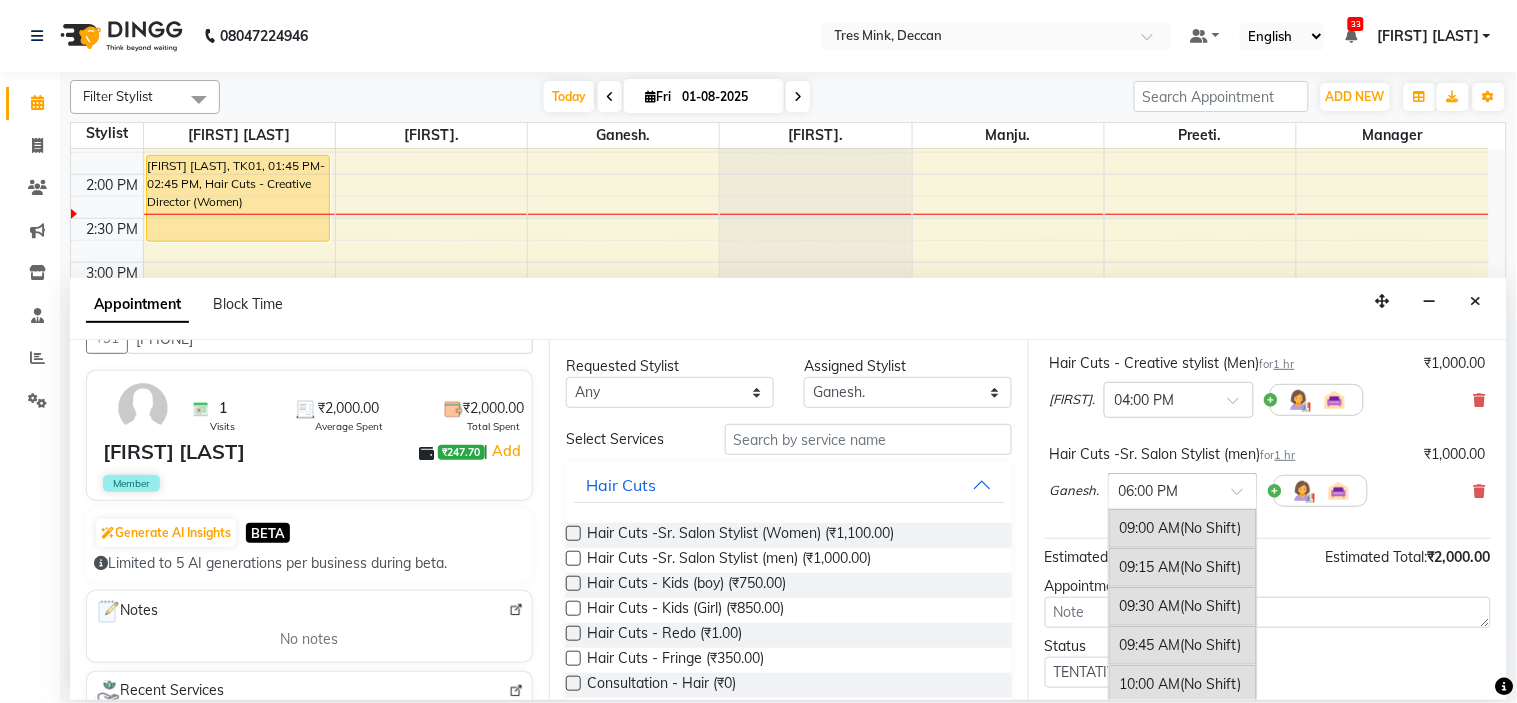 click at bounding box center [1163, 489] 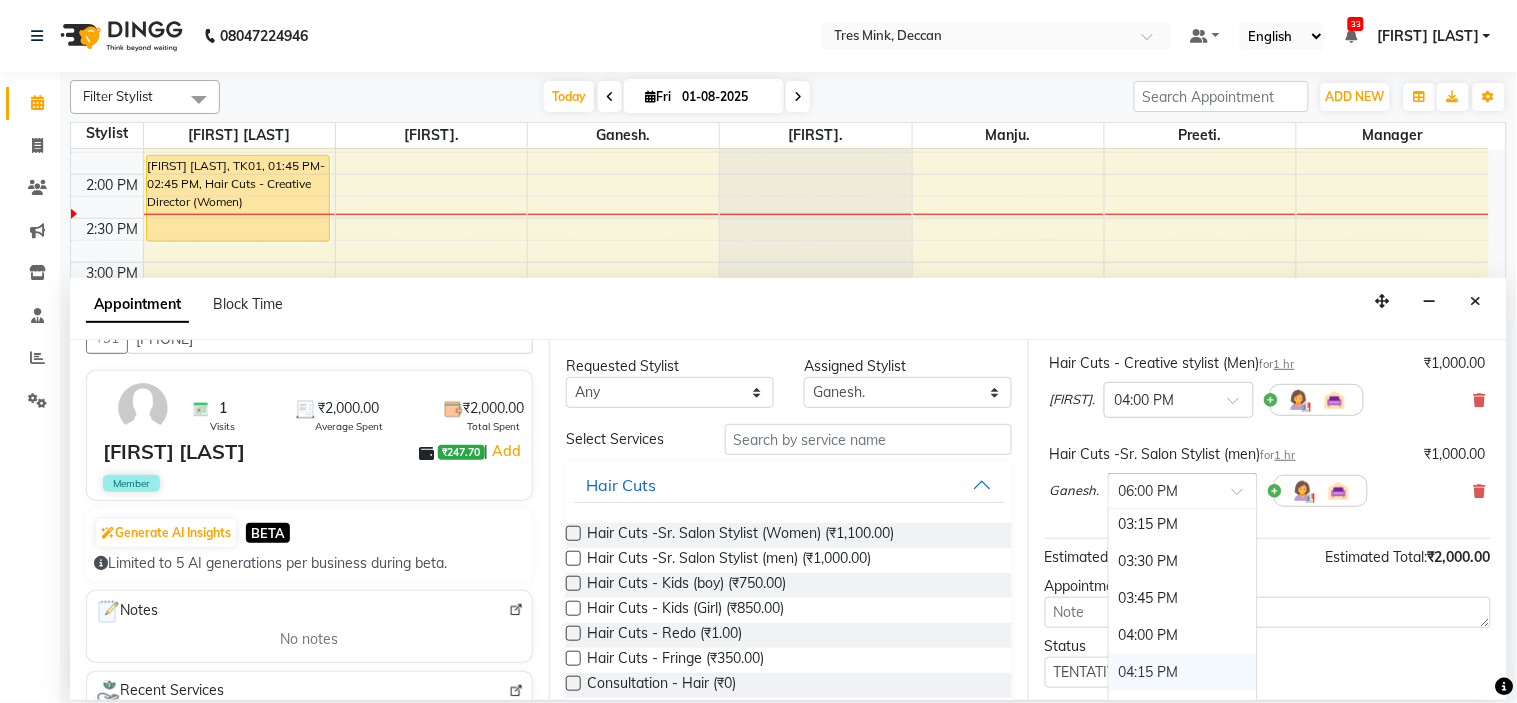 scroll, scrollTop: 950, scrollLeft: 0, axis: vertical 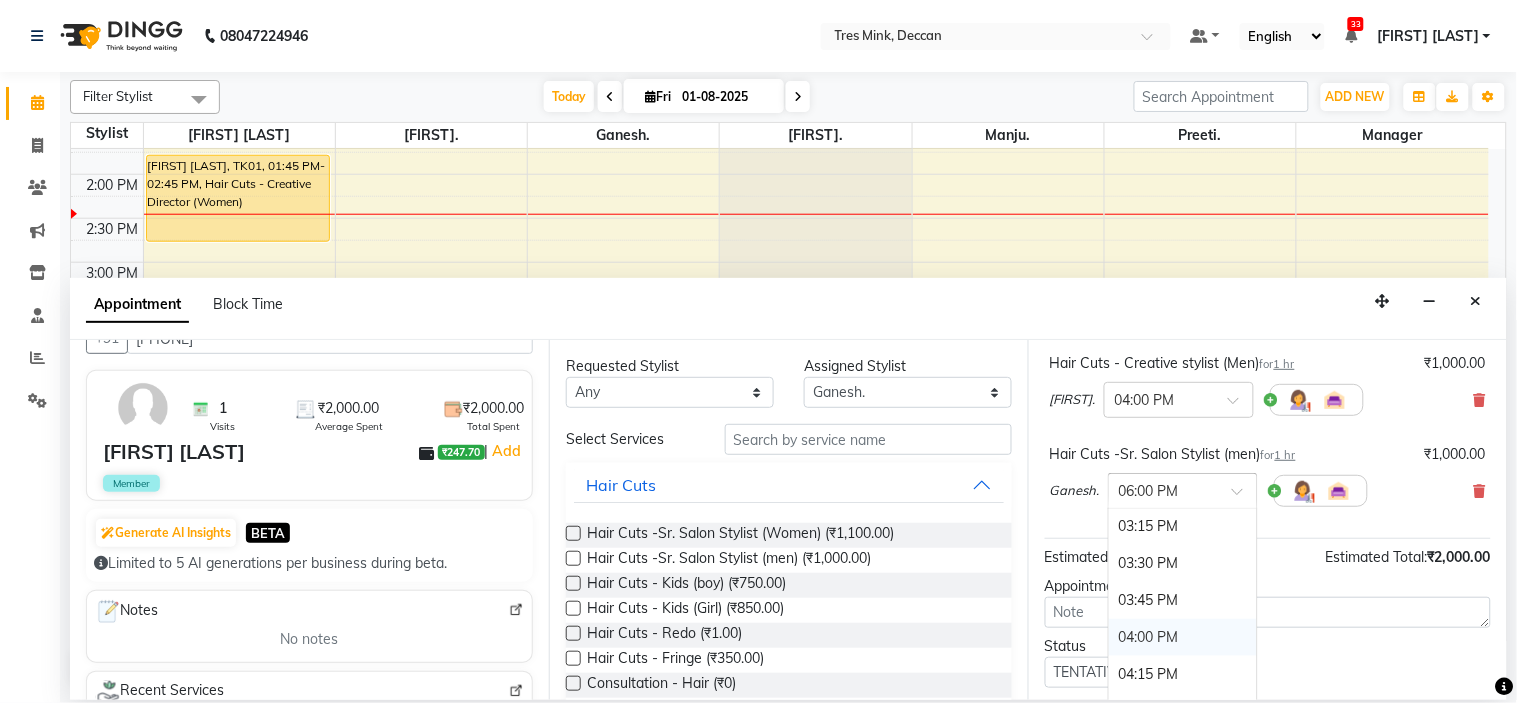 click on "04:00 PM" at bounding box center (1183, 637) 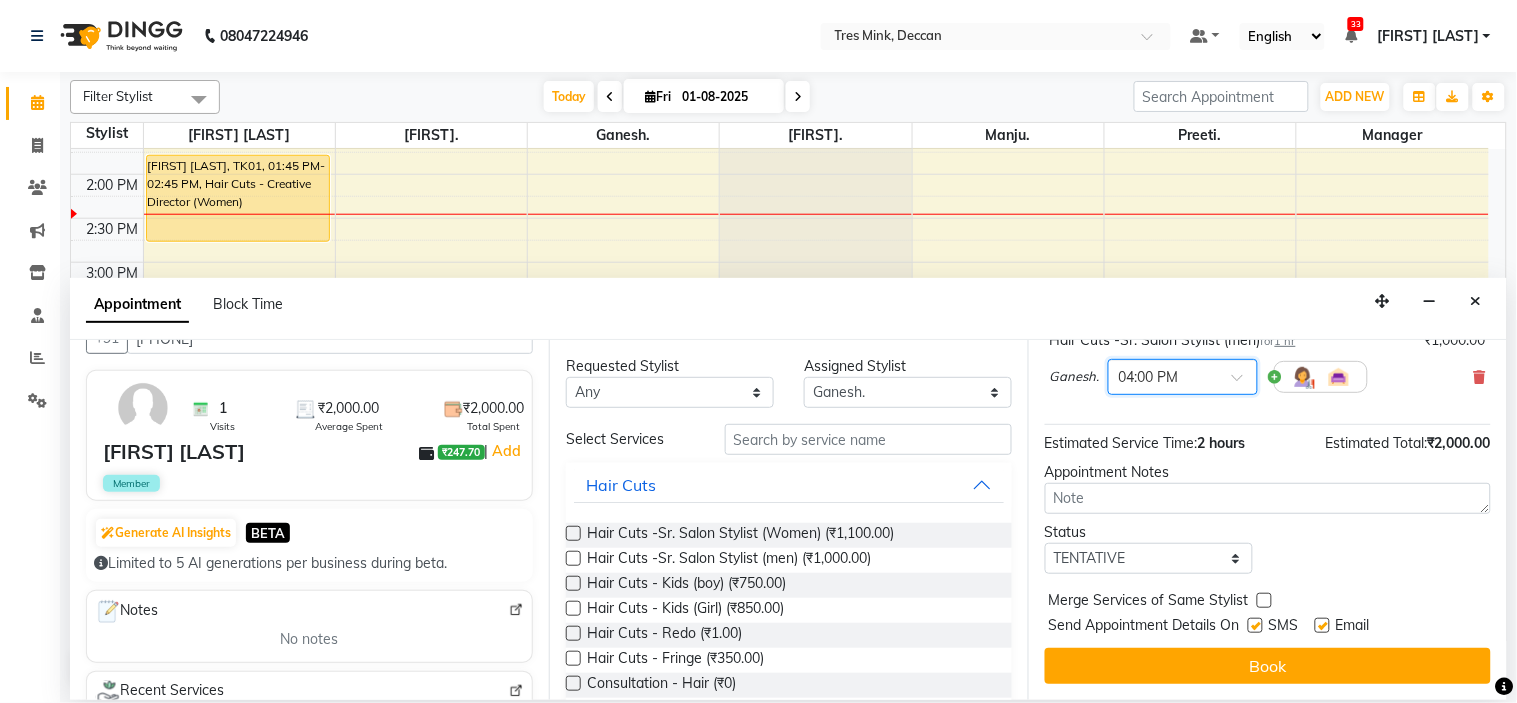 scroll, scrollTop: 272, scrollLeft: 0, axis: vertical 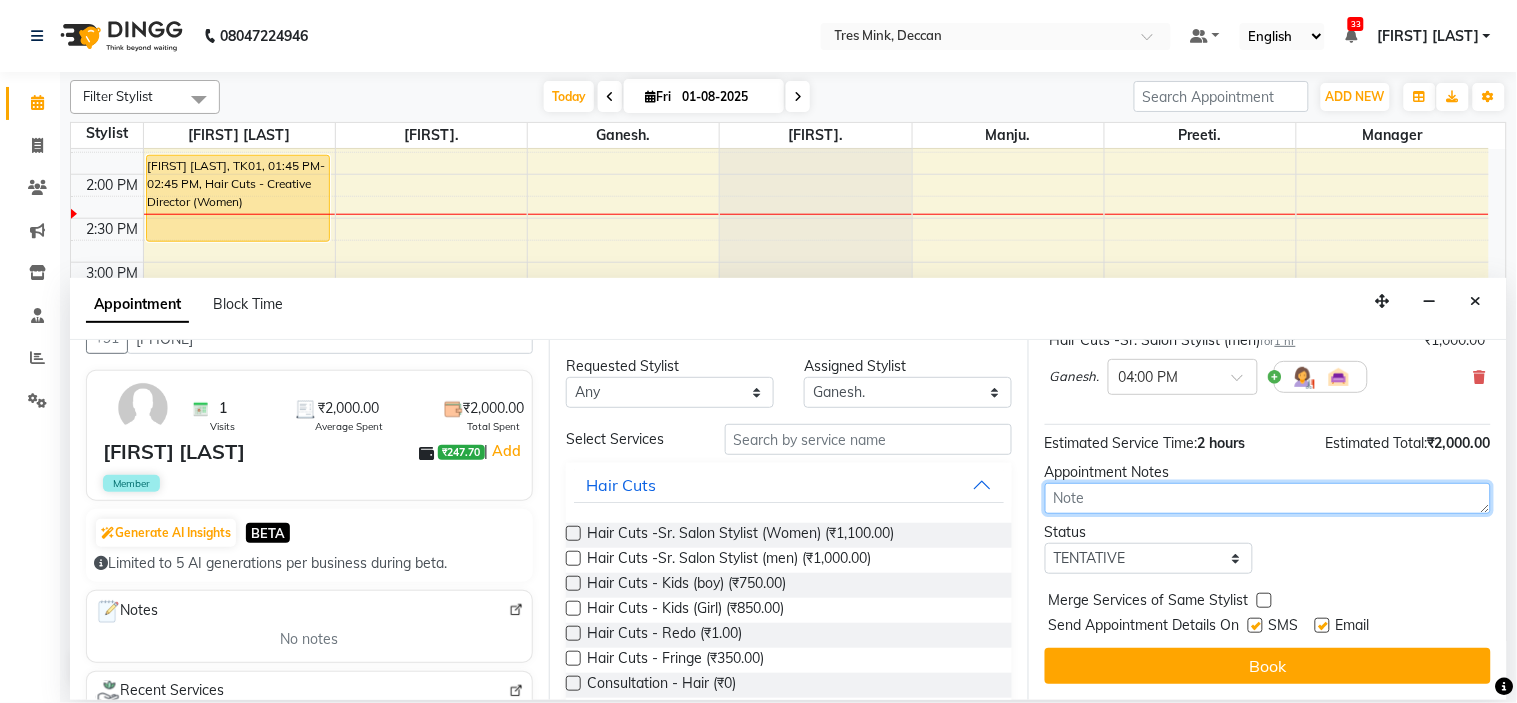 click at bounding box center (1268, 498) 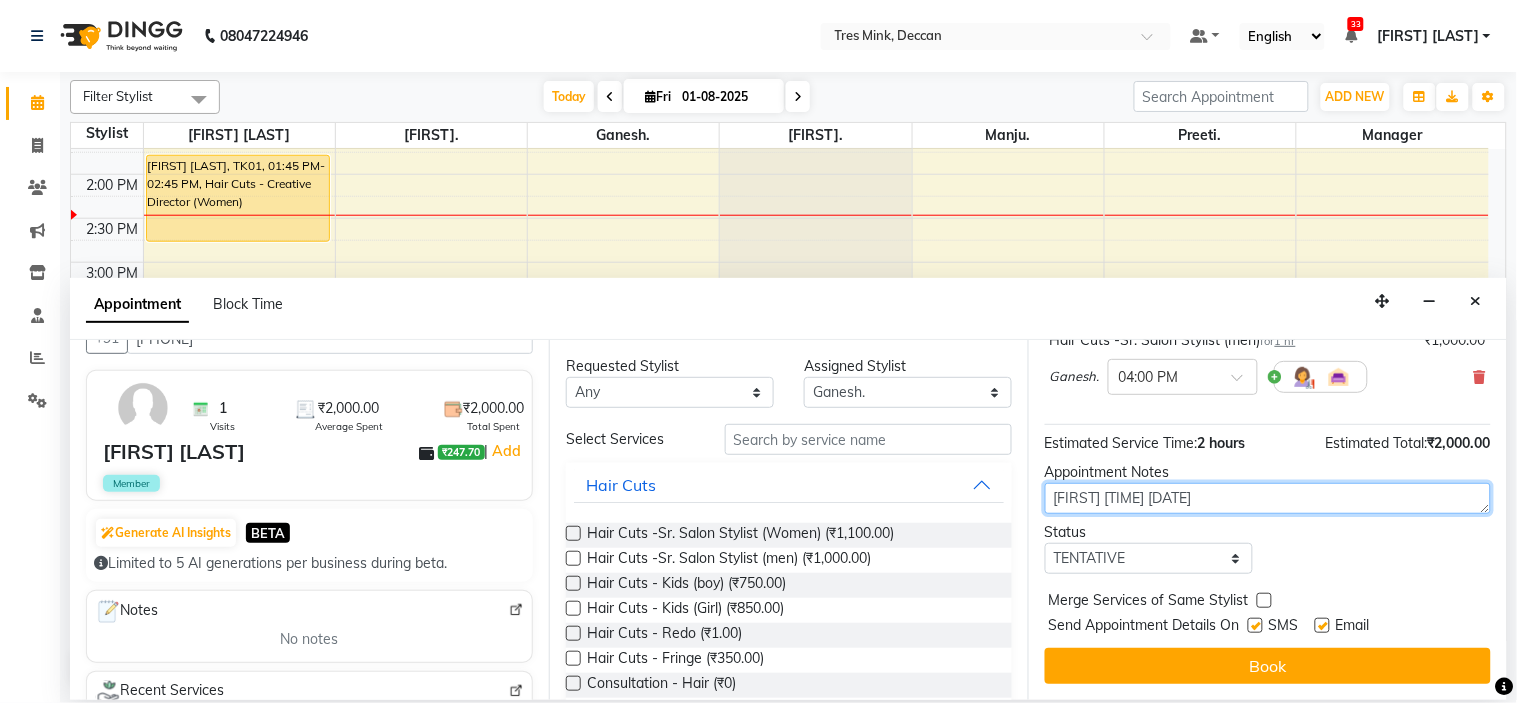 type on "[FIRST] [TIME] [DATE]" 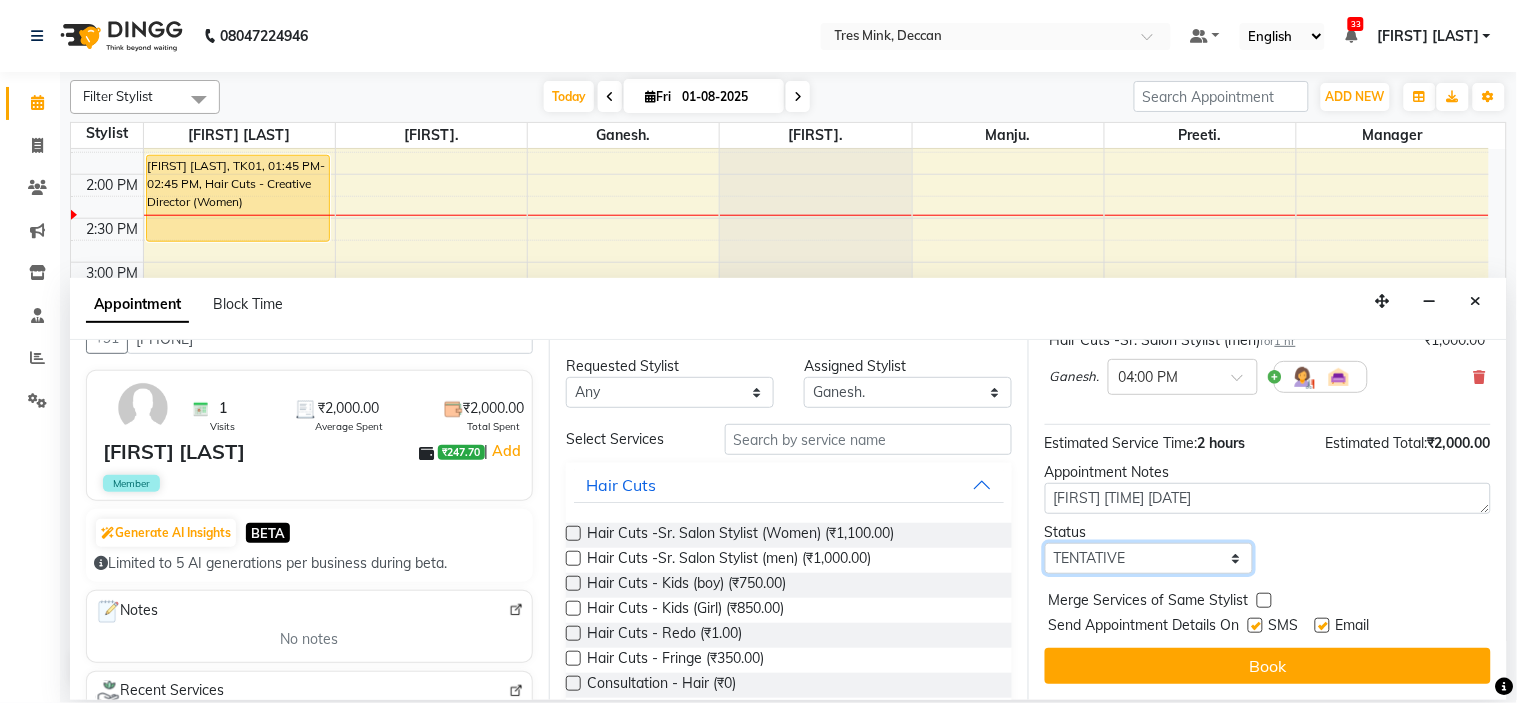click on "Select TENTATIVE CONFIRM CHECK-IN UPCOMING" at bounding box center [1149, 558] 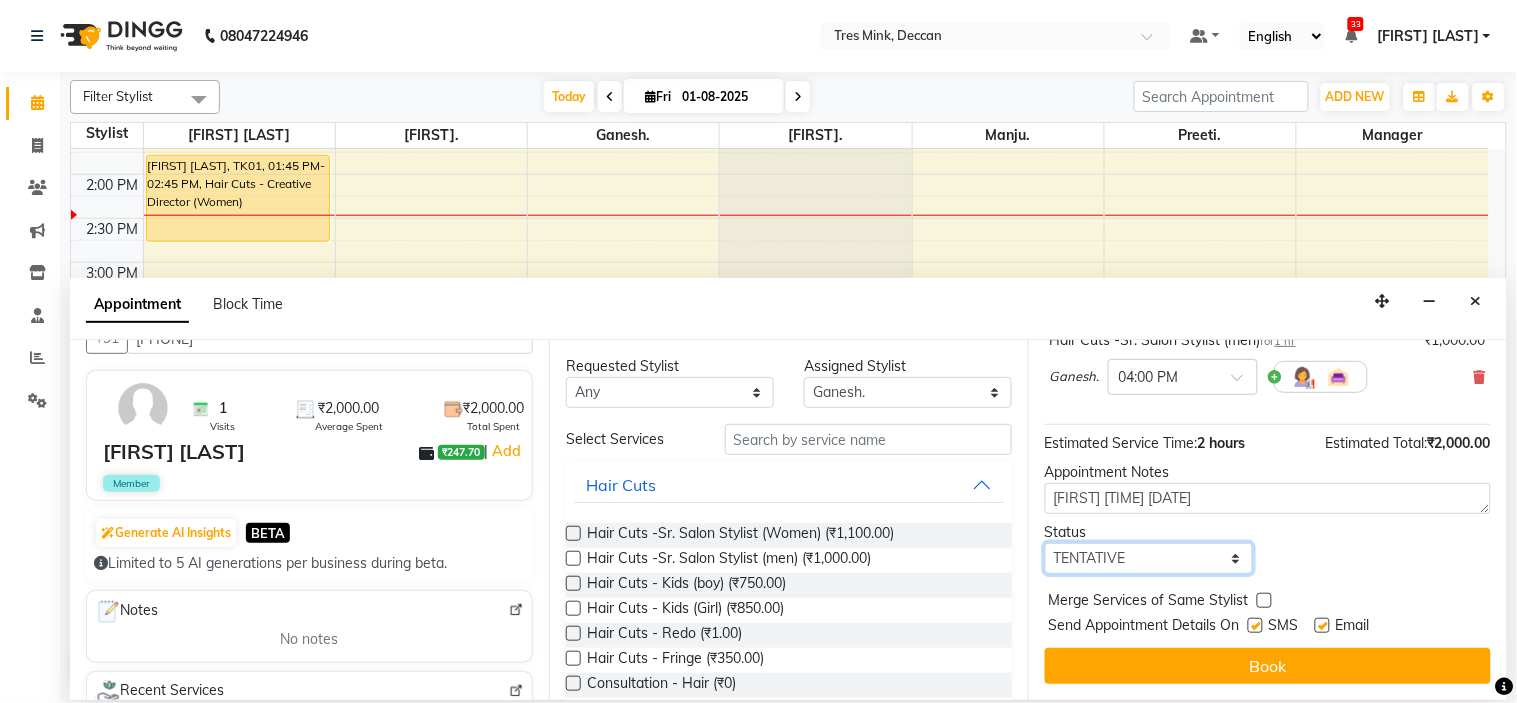 select on "confirm booking" 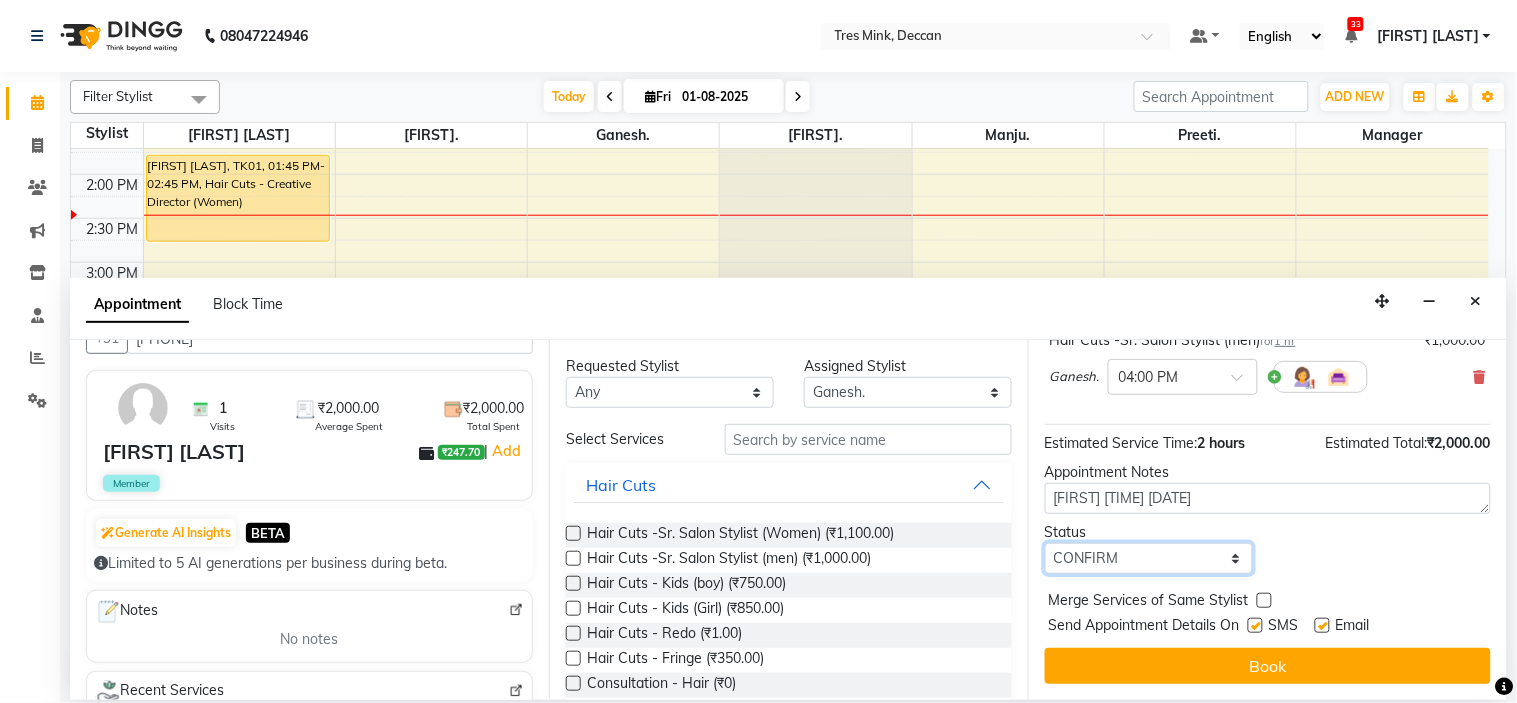 click on "Select TENTATIVE CONFIRM CHECK-IN UPCOMING" at bounding box center (1149, 558) 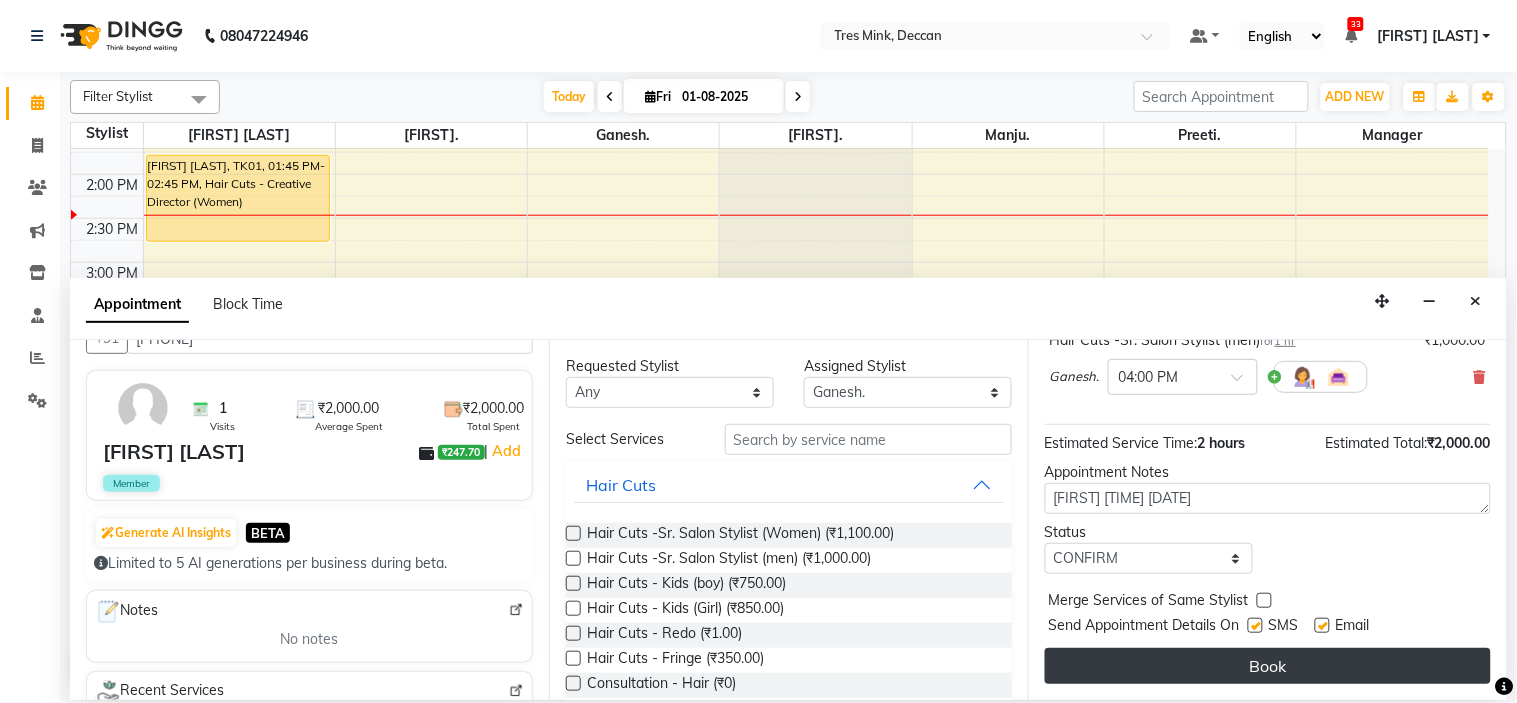 click on "Book" at bounding box center (1268, 666) 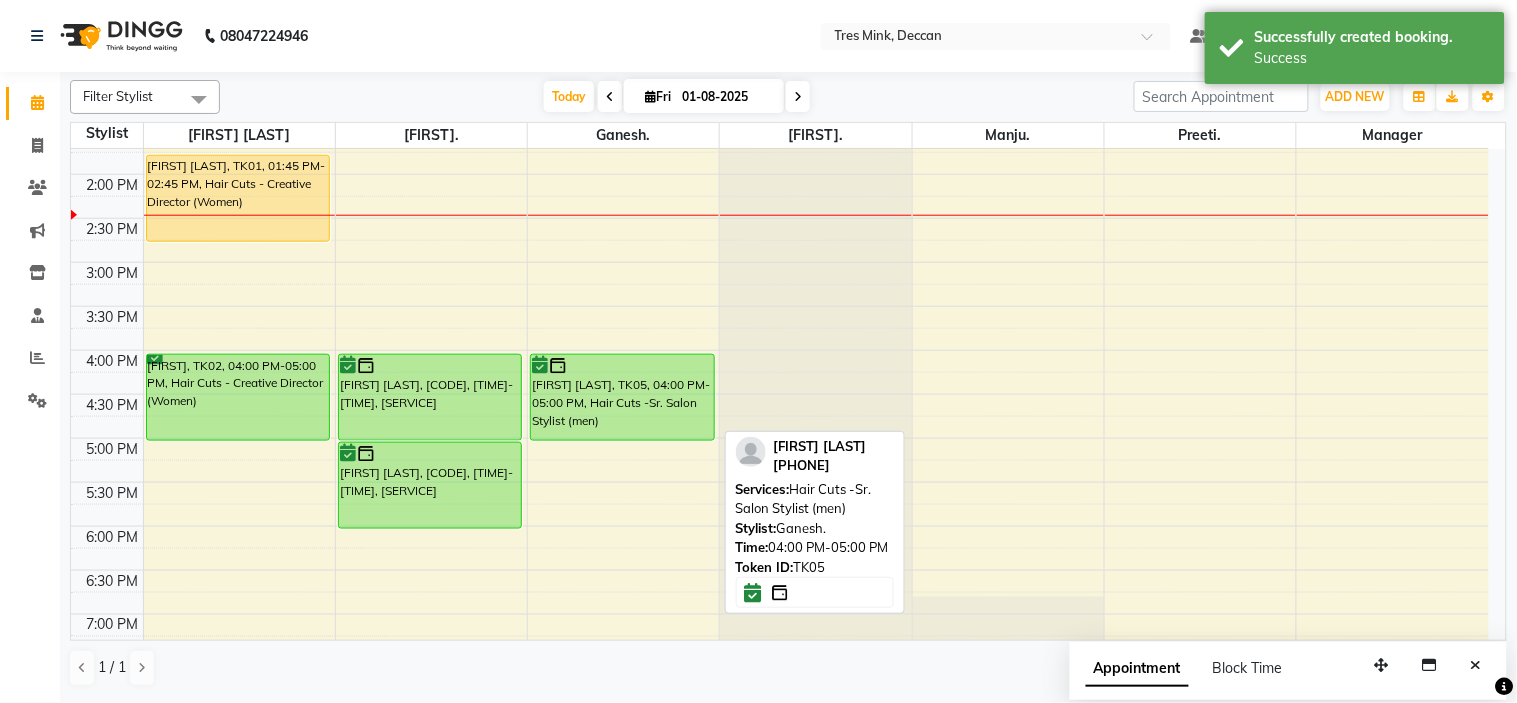 click on "[FIRST] [LAST], TK05, 04:00 PM-05:00 PM, Hair Cuts -Sr. Salon Stylist (men)" at bounding box center (622, 397) 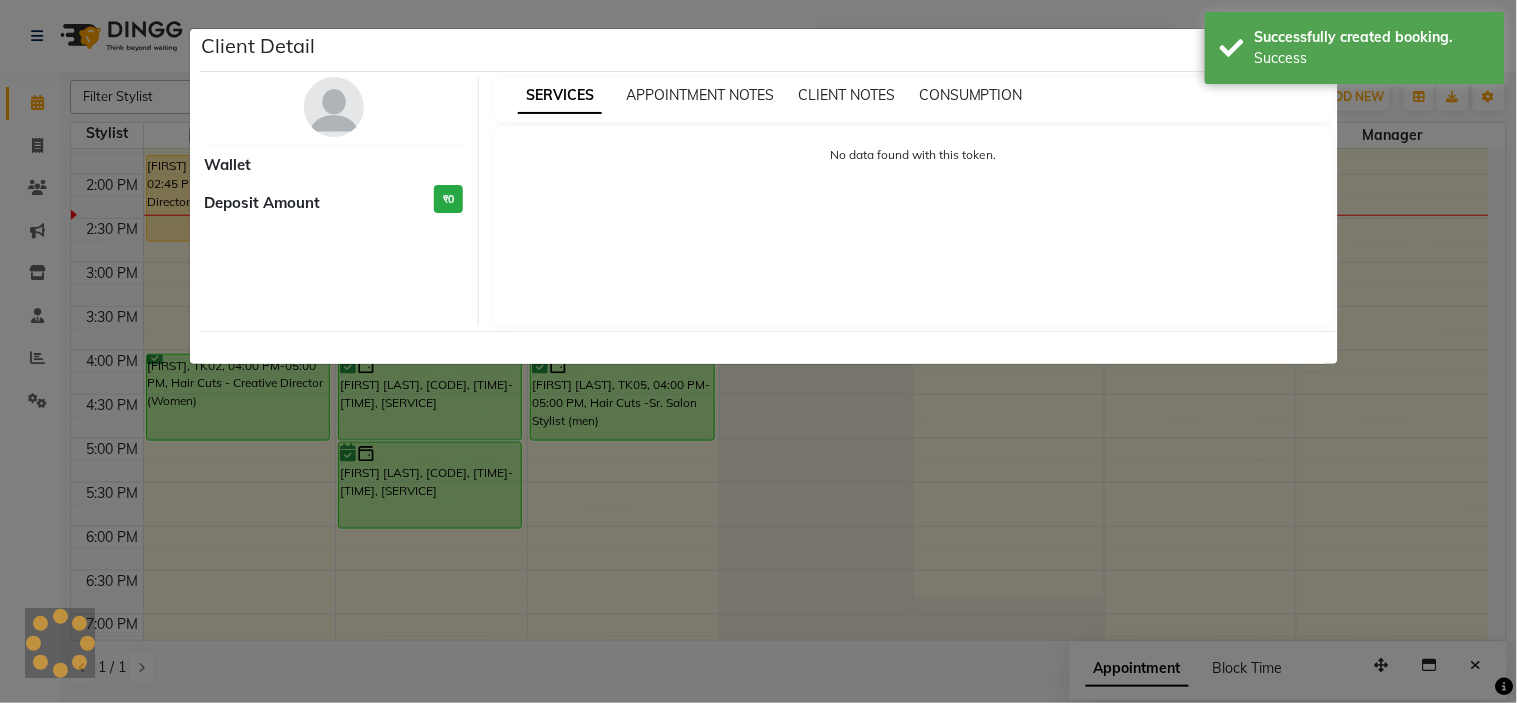 select on "6" 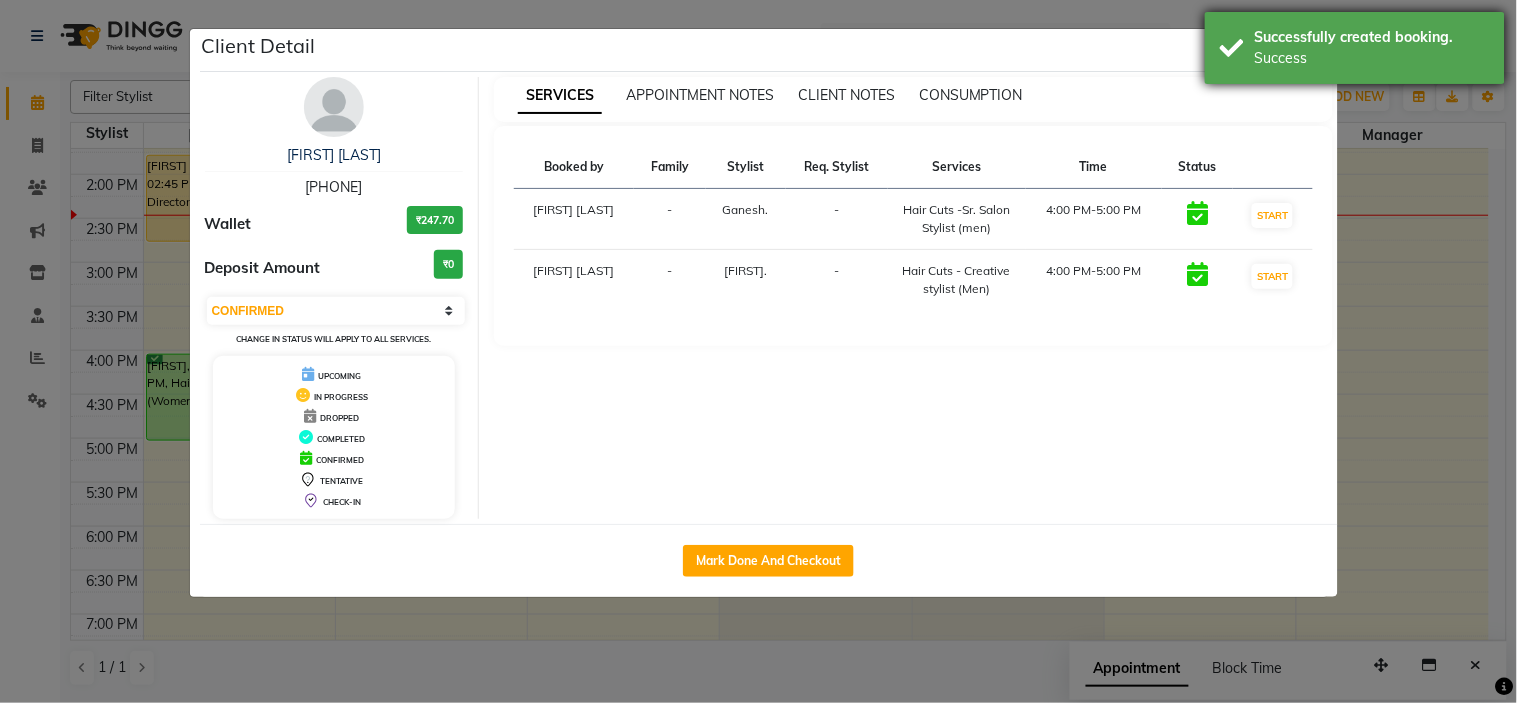click on "Successfully created booking." at bounding box center [1372, 37] 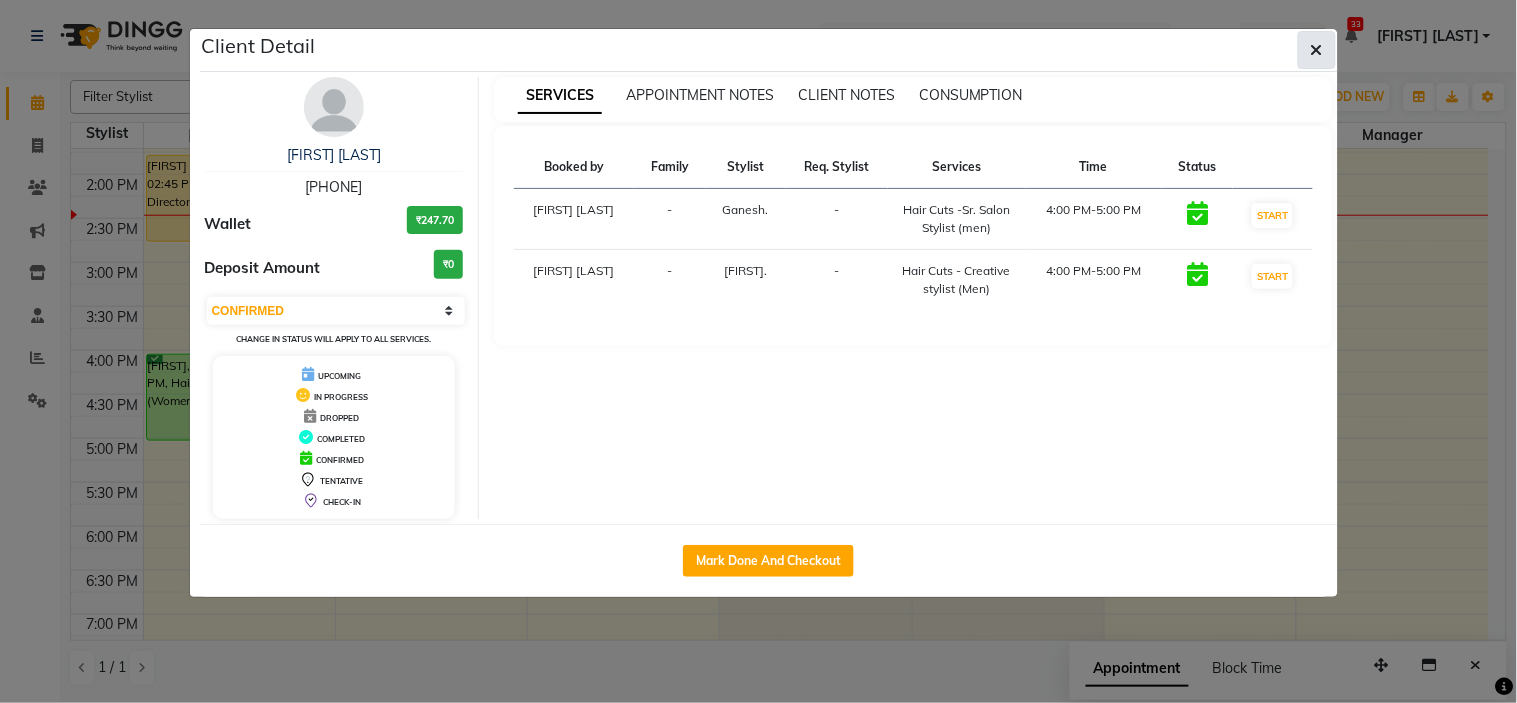 click 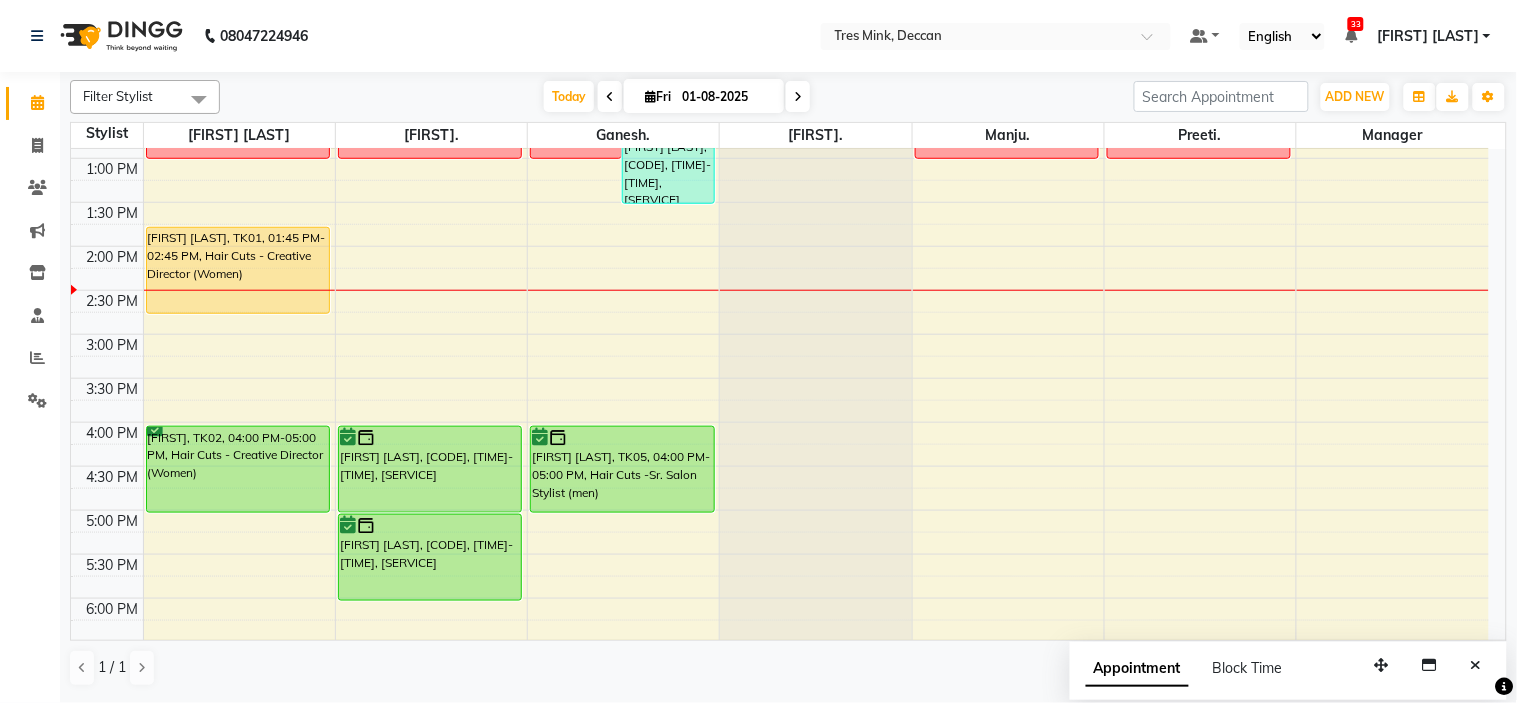 scroll, scrollTop: 391, scrollLeft: 0, axis: vertical 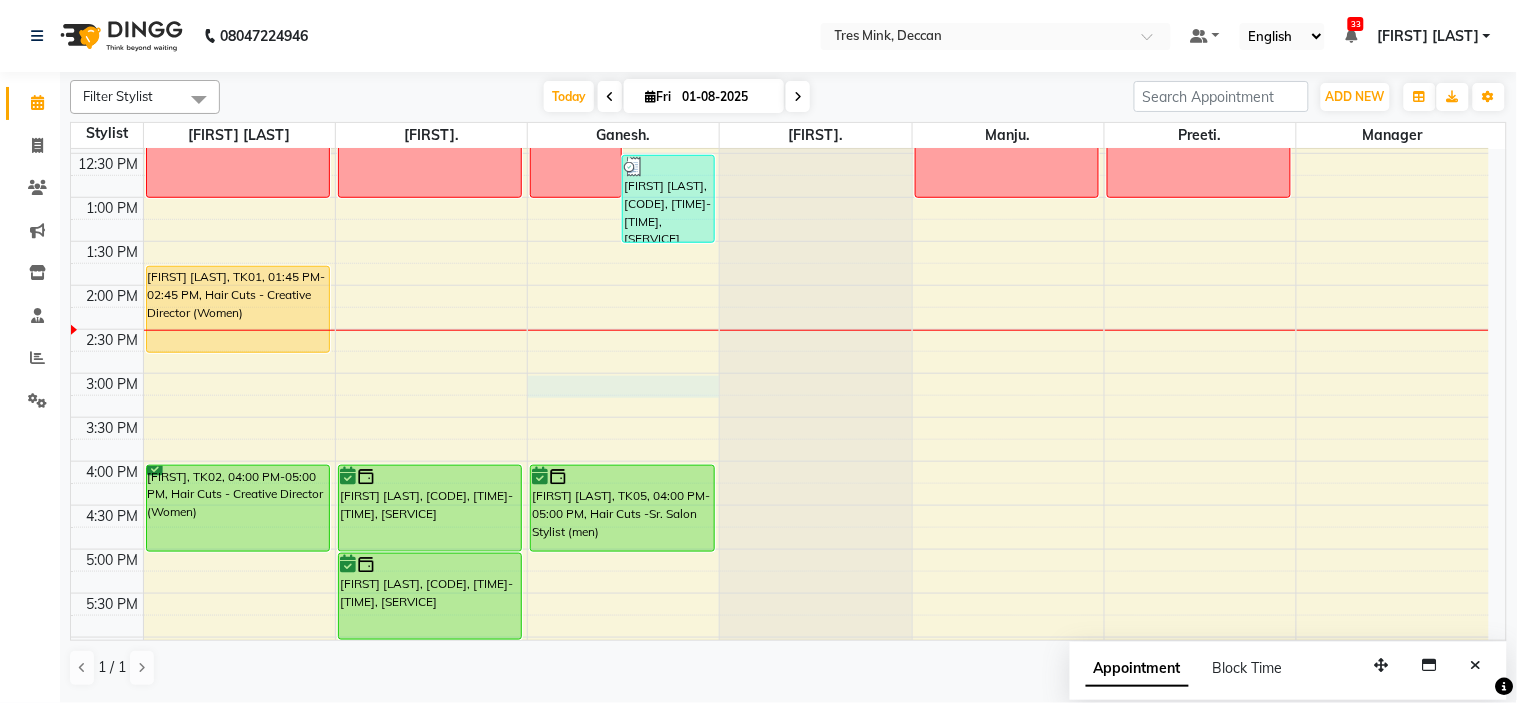 click on "8:00 AM 8:30 AM 9:00 AM 9:30 AM 10:00 AM 10:30 AM 11:00 AM 11:30 AM 12:00 PM 12:30 PM 1:00 PM 1:30 PM 2:00 PM 2:30 PM 3:00 PM 3:30 PM 4:00 PM 4:30 PM 5:00 PM 5:30 PM 6:00 PM 6:30 PM 7:00 PM 7:30 PM 8:00 PM 8:30 PM  DEEP CLINING     [FIRST] [LAST], TK01, 01:45 PM-02:45 PM, Hair Cuts - Creative Director (Women)     [FIRST], TK02, 04:00 PM-05:00 PM, Hair Cuts - Creative Director (Women)  DEEP CLINING      [FIRST] [LAST], TK05, 04:00 PM-05:00 PM, Hair Cuts - Creative stylist (Men)     [FIRST] [LAST], TK04, 05:00 PM-06:00 PM, Hair Cuts - Creative Stylist (Women)  DEEP CLINING      [FIRST] [LAST], TK03, 12:30 PM-01:30 PM, Hair Cuts -Sr. Salon Stylist (men)     [FIRST] [LAST], TK05, 04:00 PM-05:00 PM, Hair Cuts -Sr. Salon Stylist (men)  DEEP CLINING   DEEP CLINING" at bounding box center (780, 329) 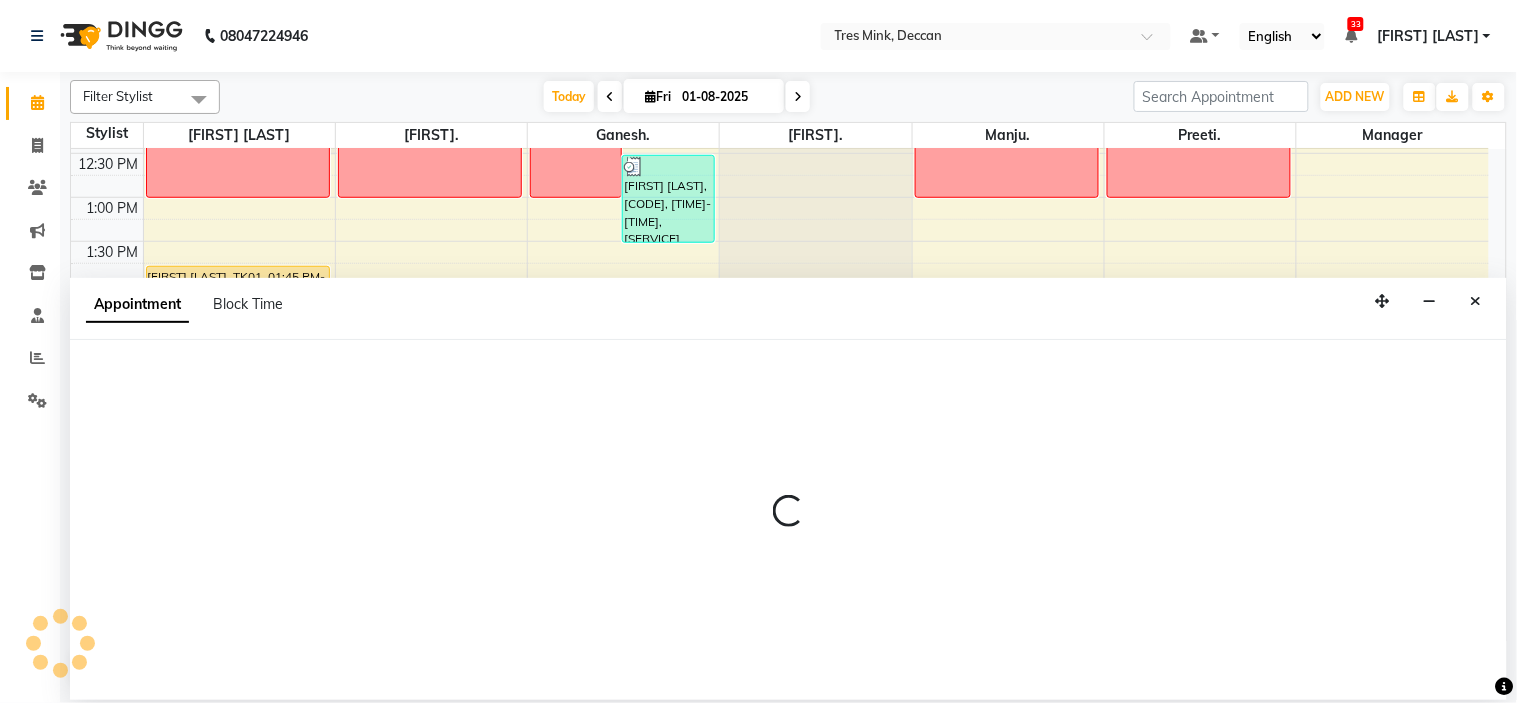 select on "59501" 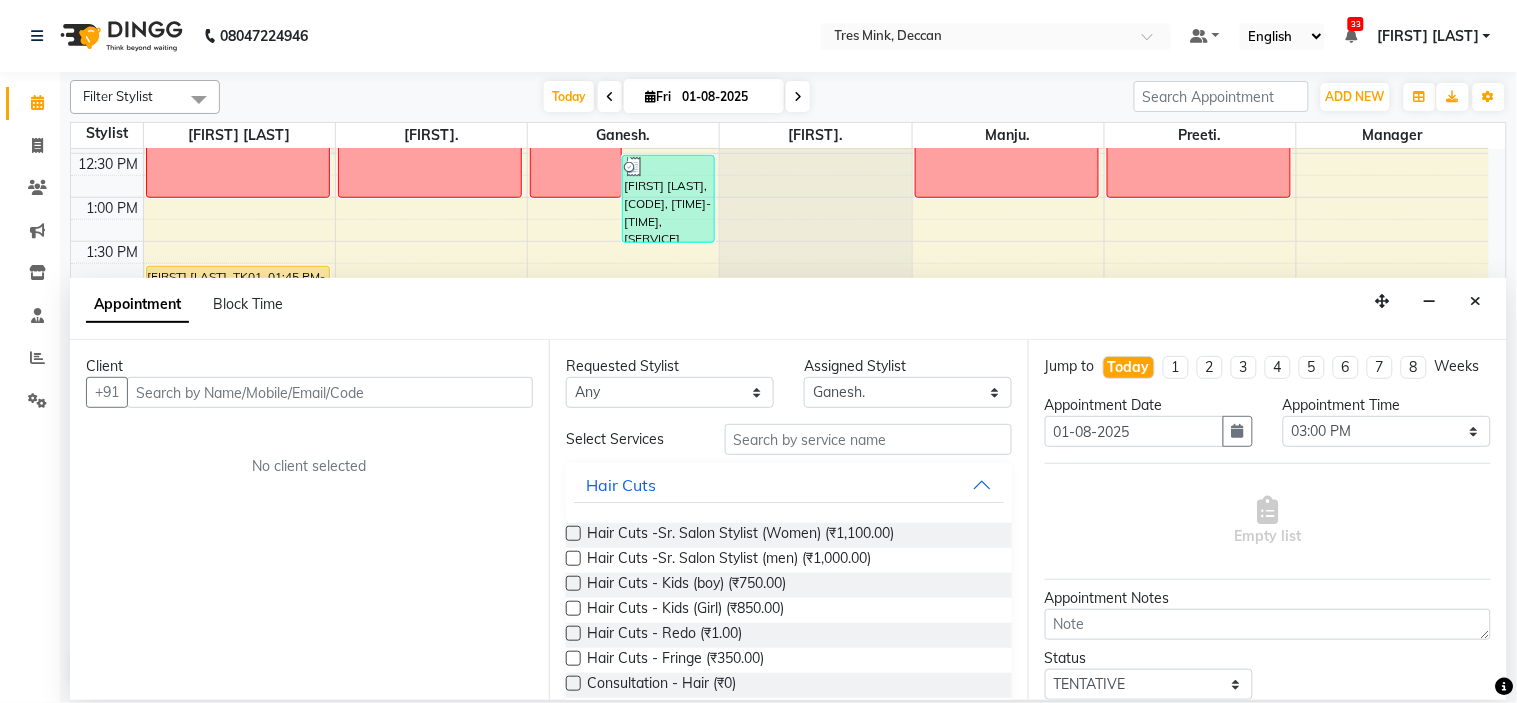 click at bounding box center [330, 392] 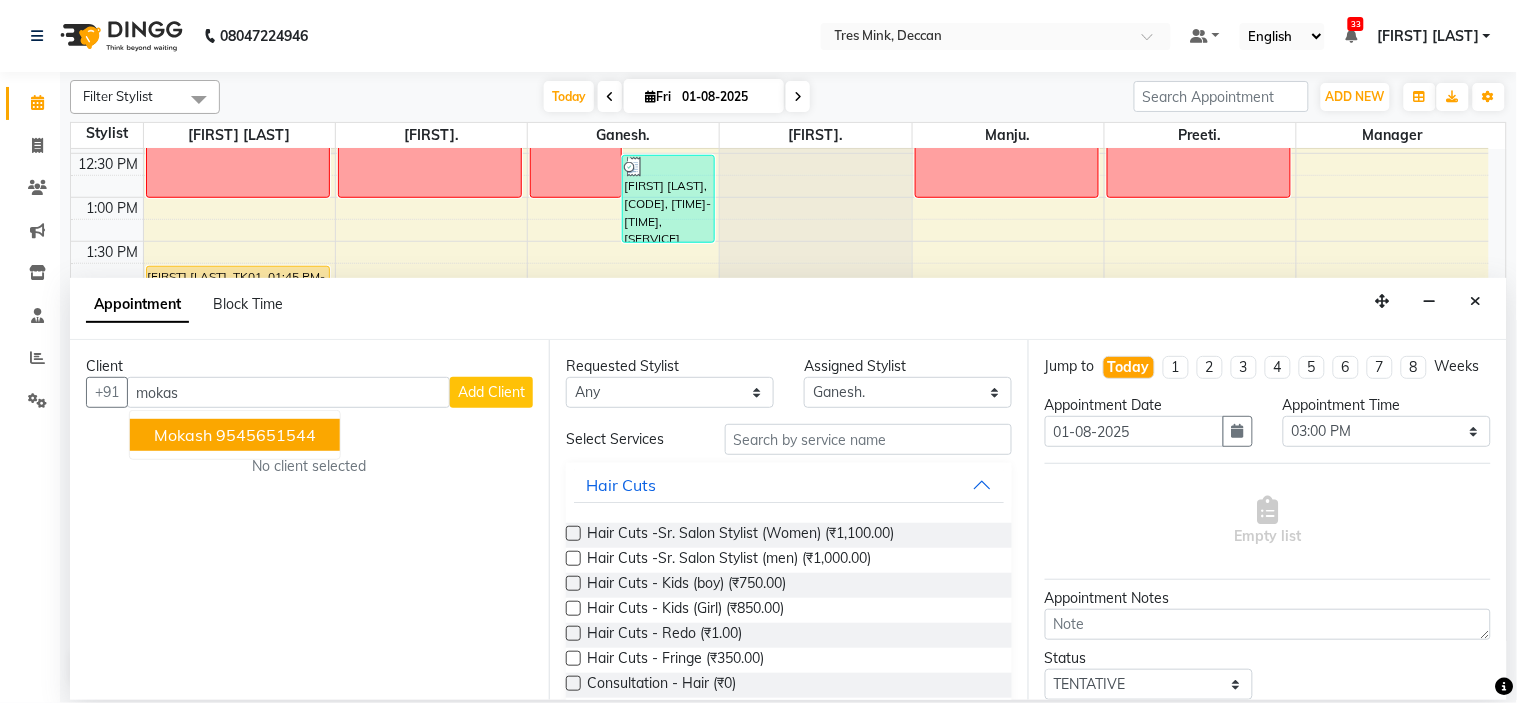 click on "9545651544" at bounding box center (266, 435) 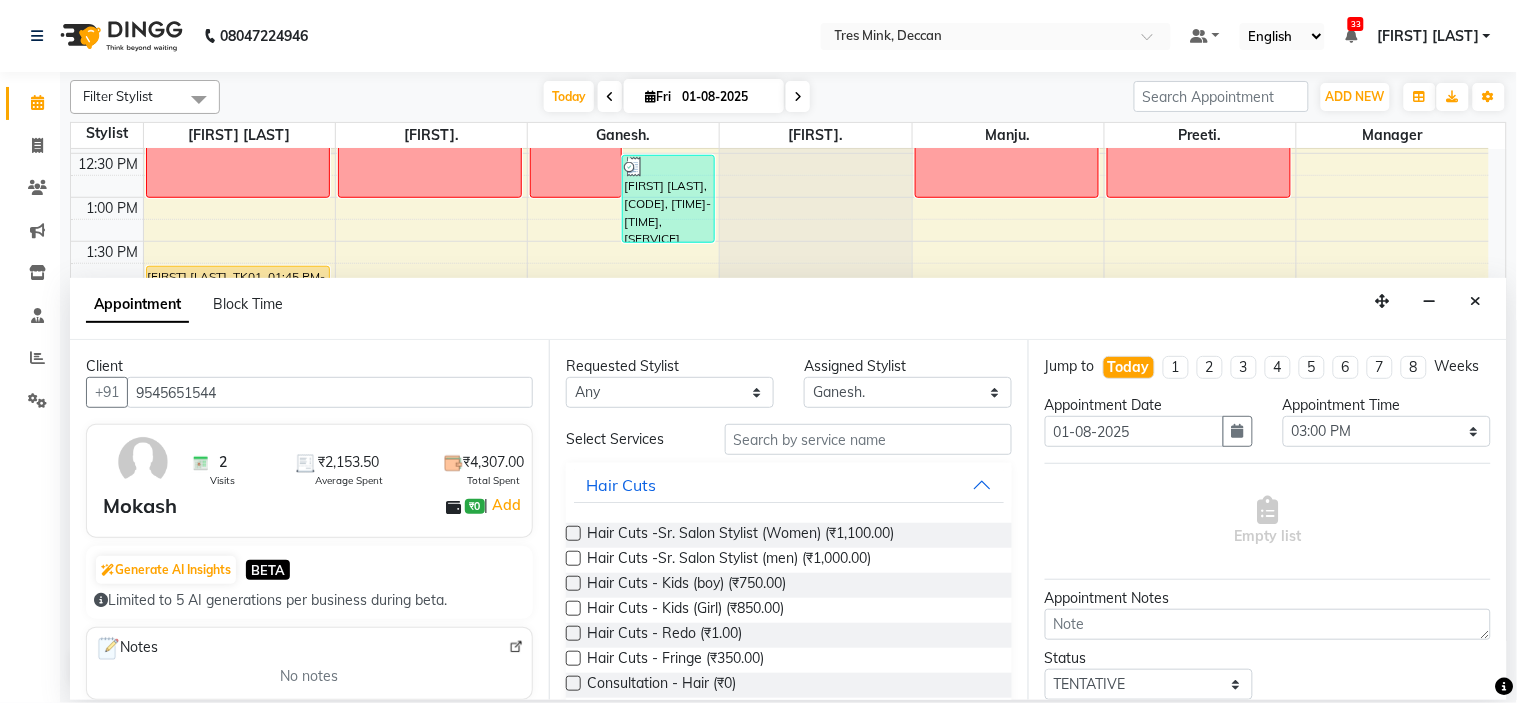 type on "9545651544" 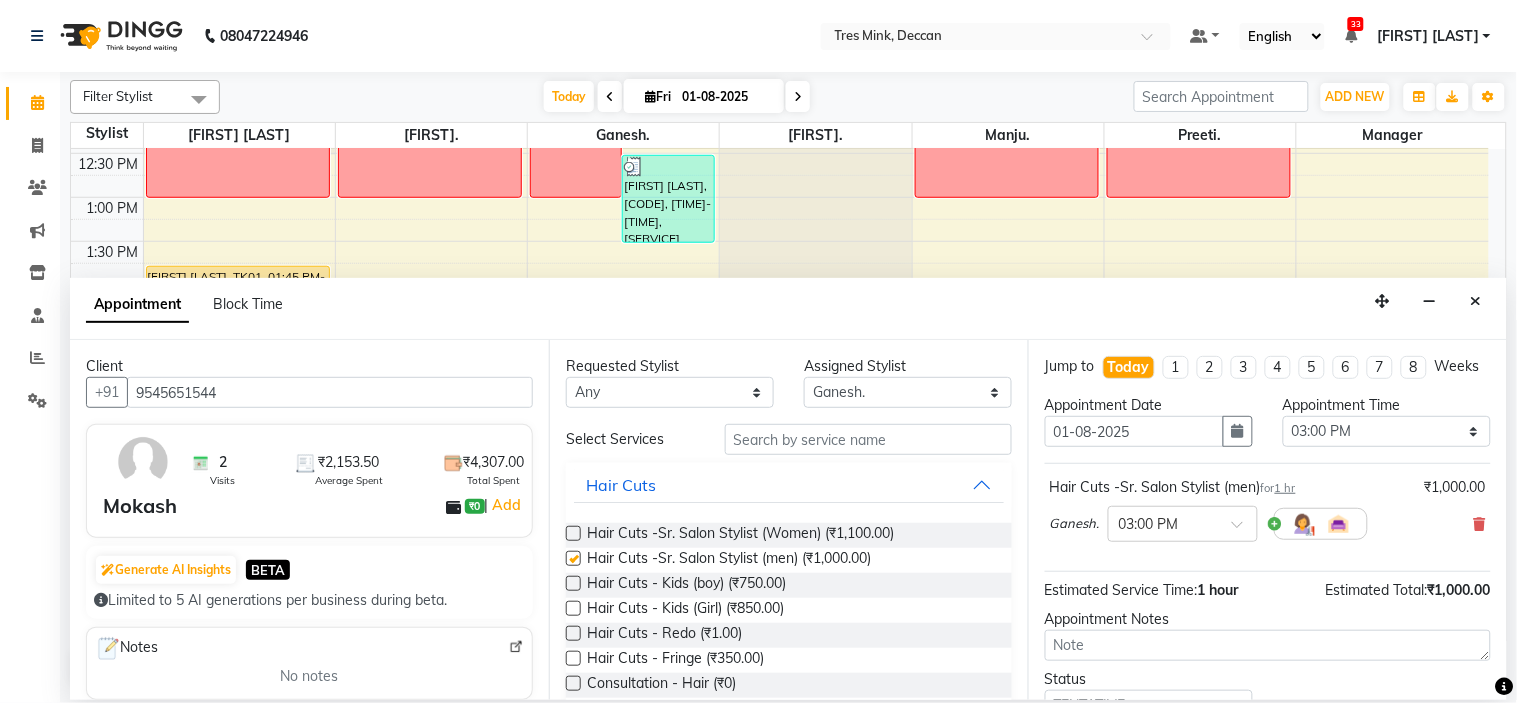 checkbox on "false" 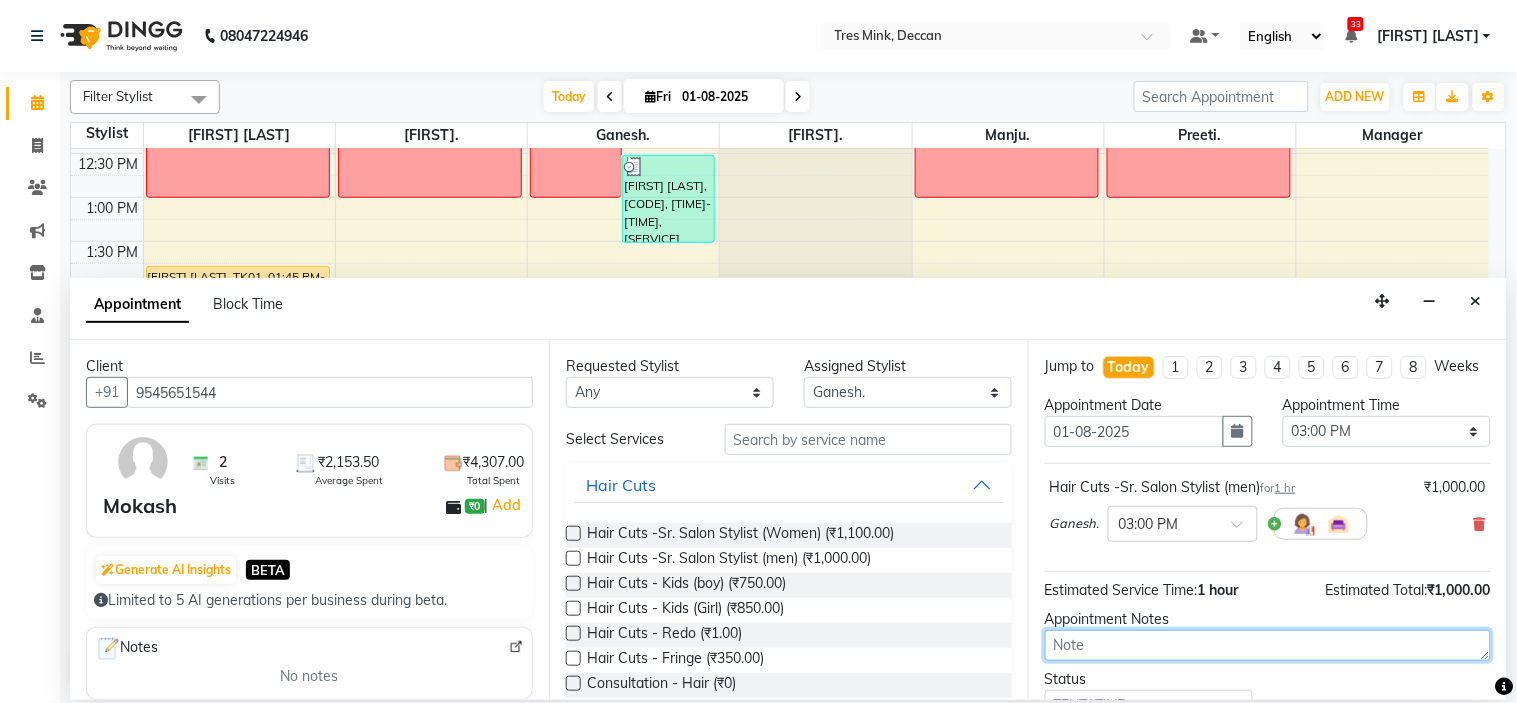 click at bounding box center [1268, 645] 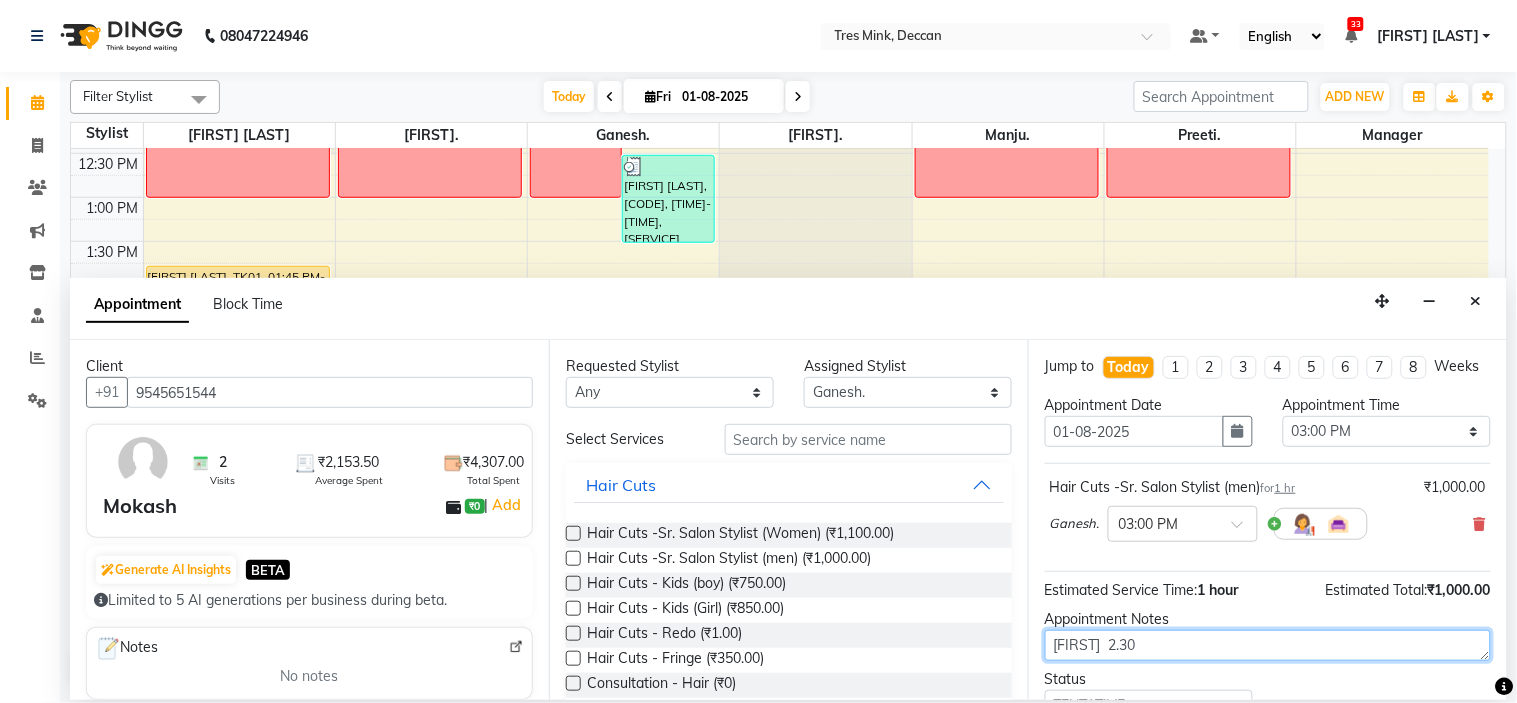 scroll, scrollTop: 111, scrollLeft: 0, axis: vertical 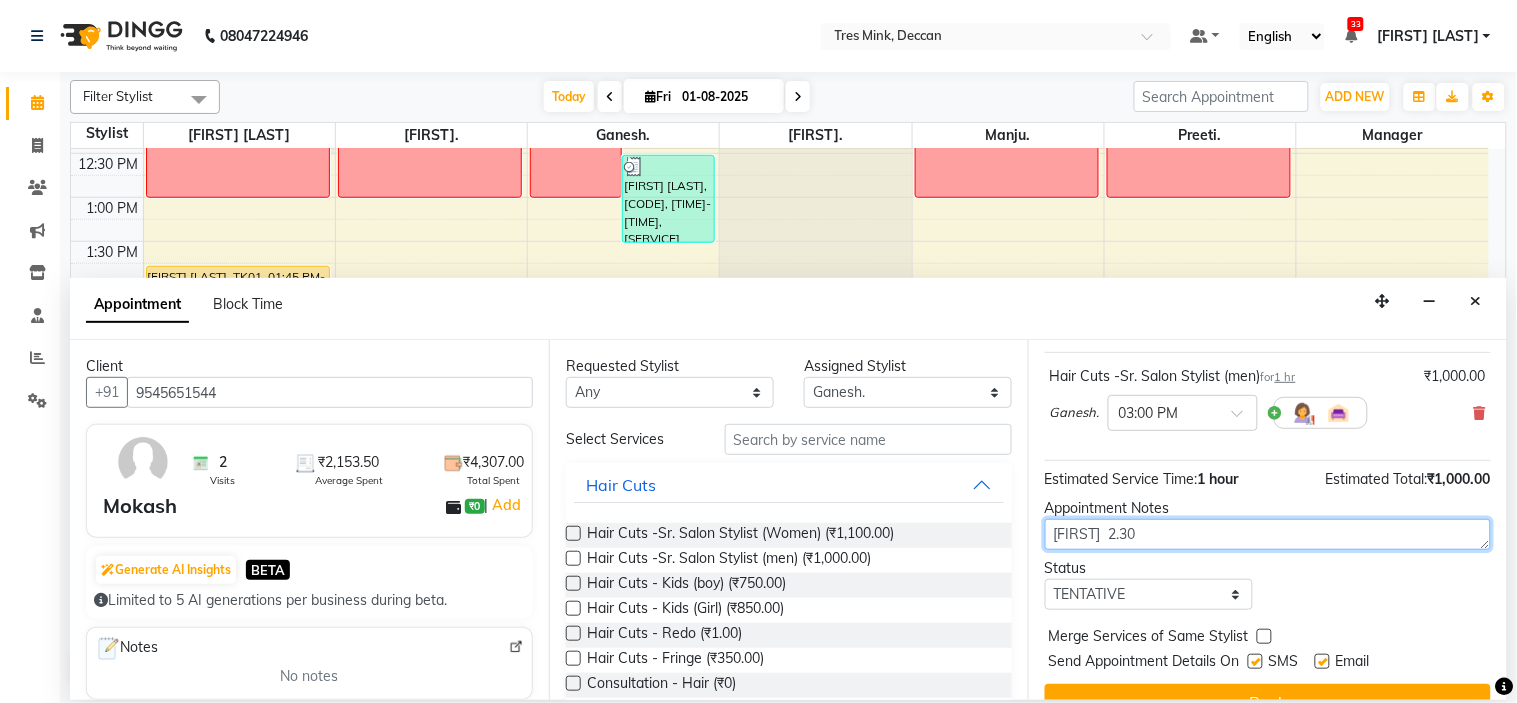 type on "[FIRST]  2.30" 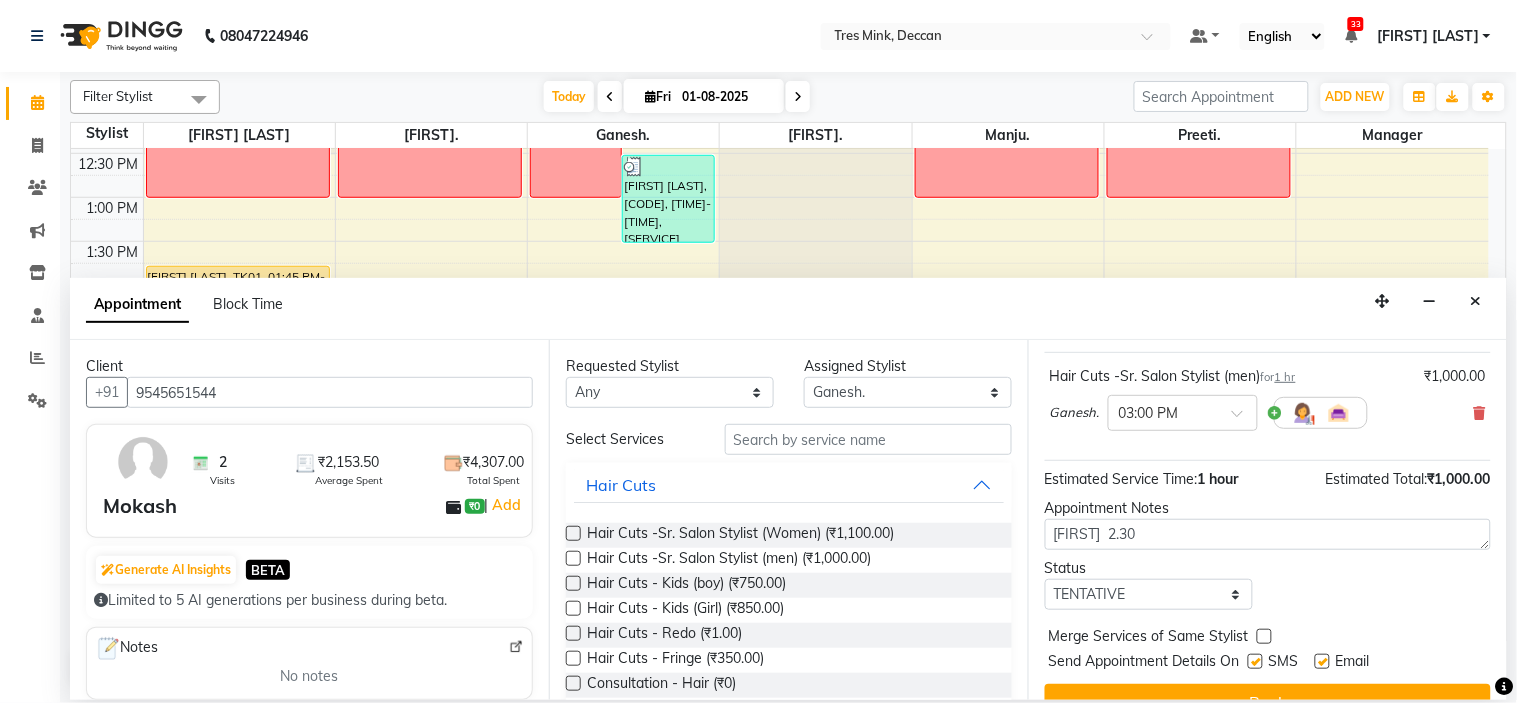 click on "Status" at bounding box center (1149, 568) 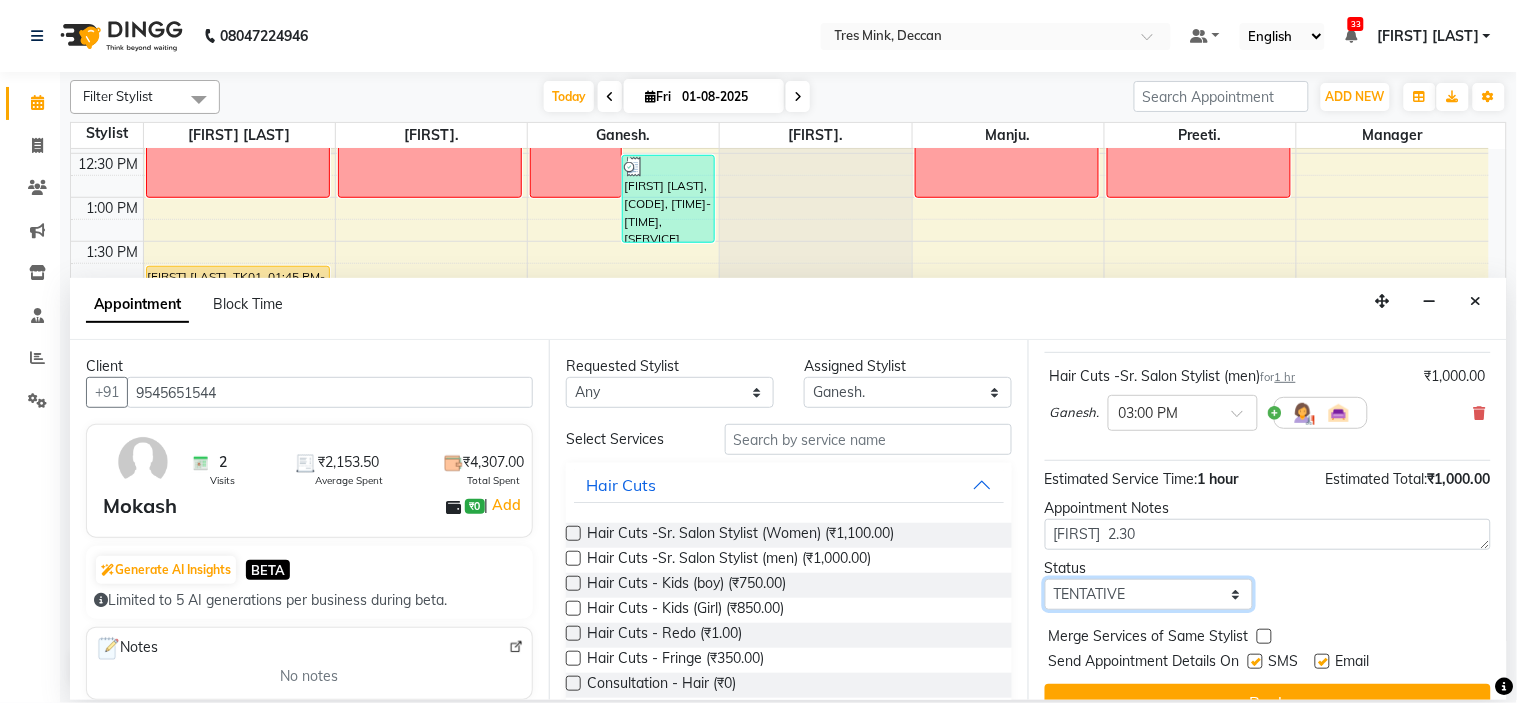 click on "Select TENTATIVE CONFIRM CHECK-IN UPCOMING" at bounding box center (1149, 594) 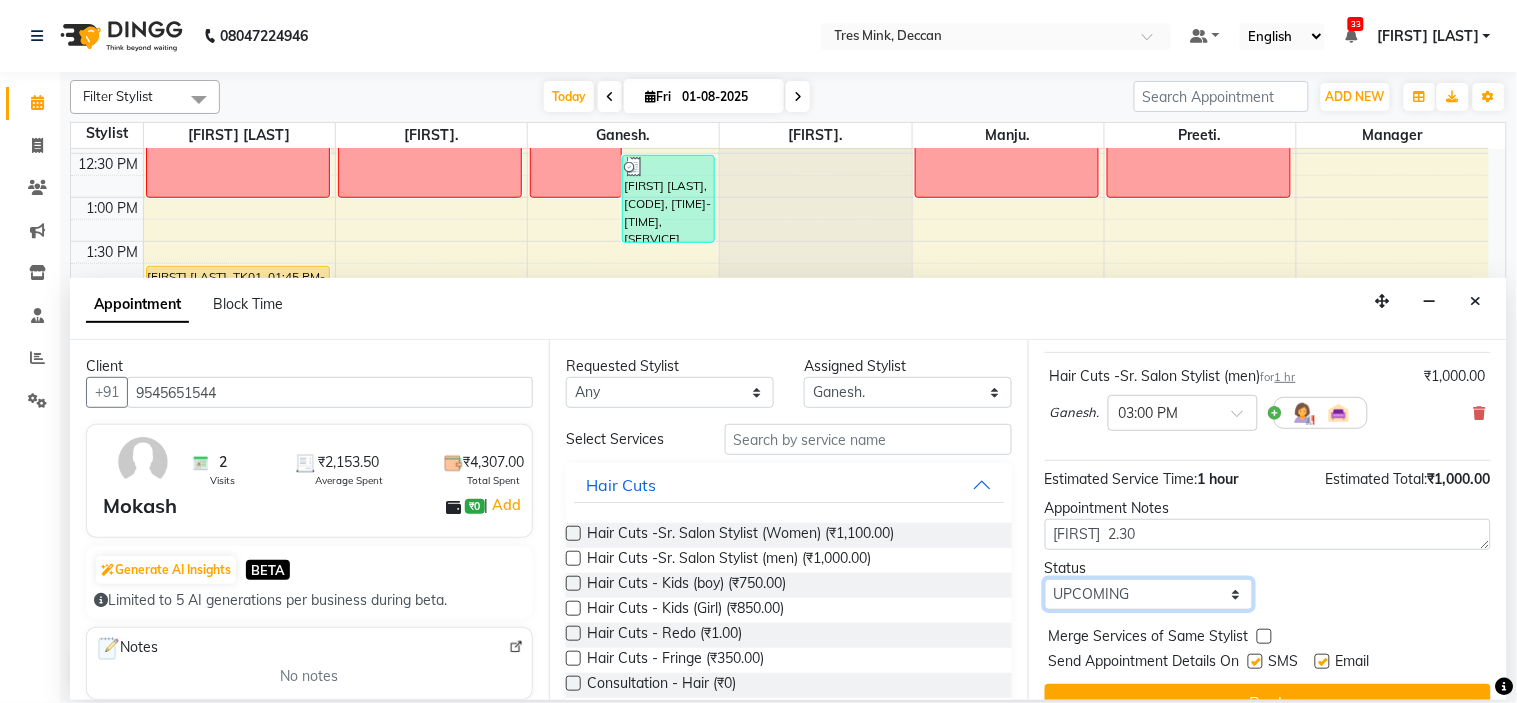 click on "Select TENTATIVE CONFIRM CHECK-IN UPCOMING" at bounding box center [1149, 594] 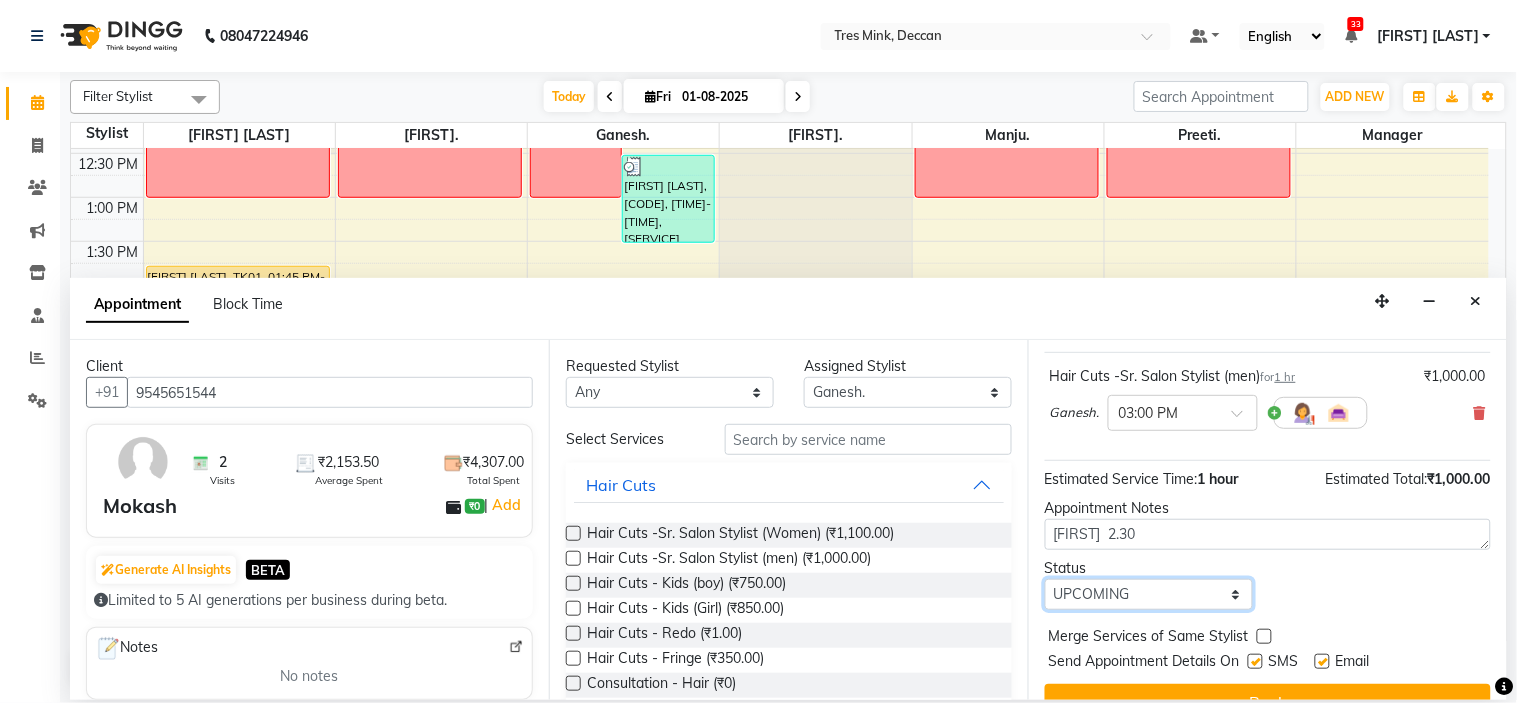 click on "Select TENTATIVE CONFIRM CHECK-IN UPCOMING" at bounding box center (1149, 594) 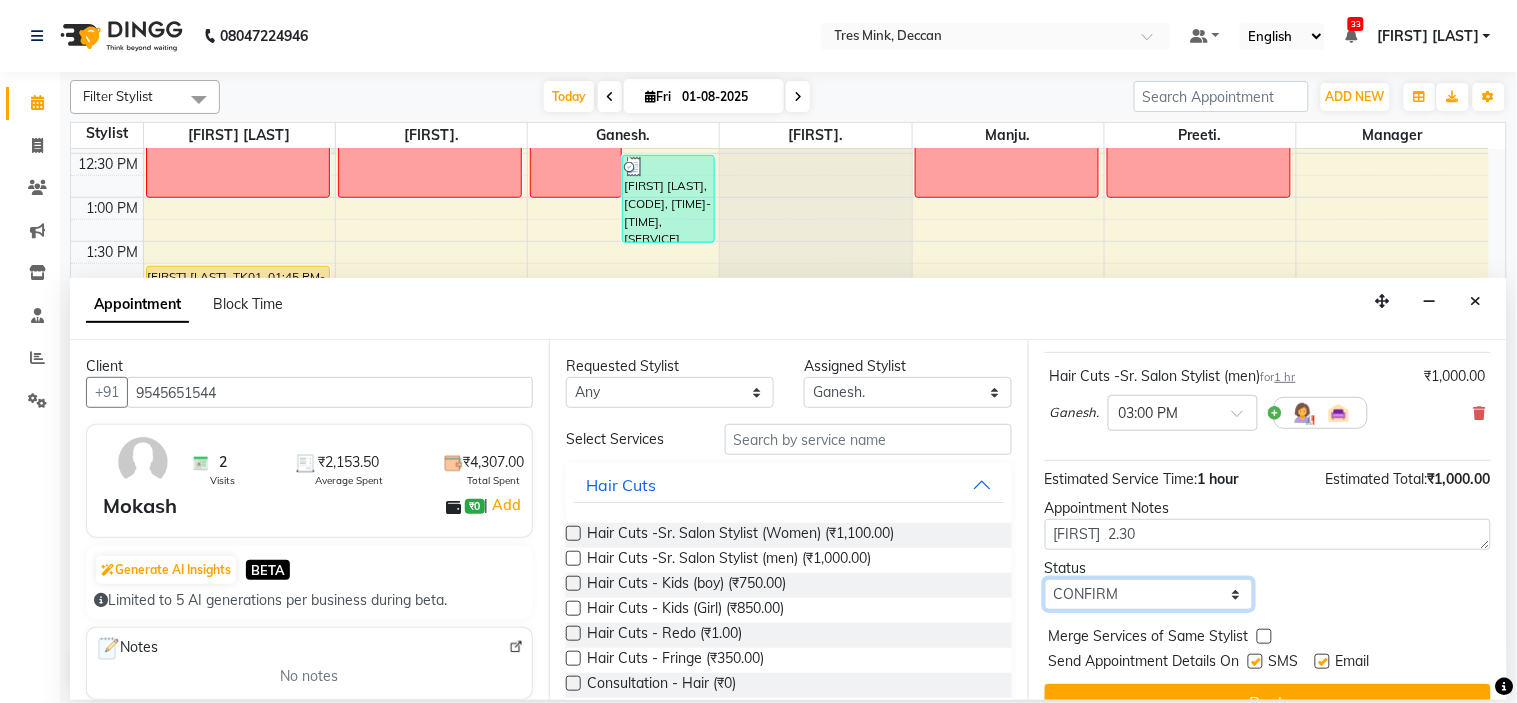 click on "Select TENTATIVE CONFIRM CHECK-IN UPCOMING" at bounding box center (1149, 594) 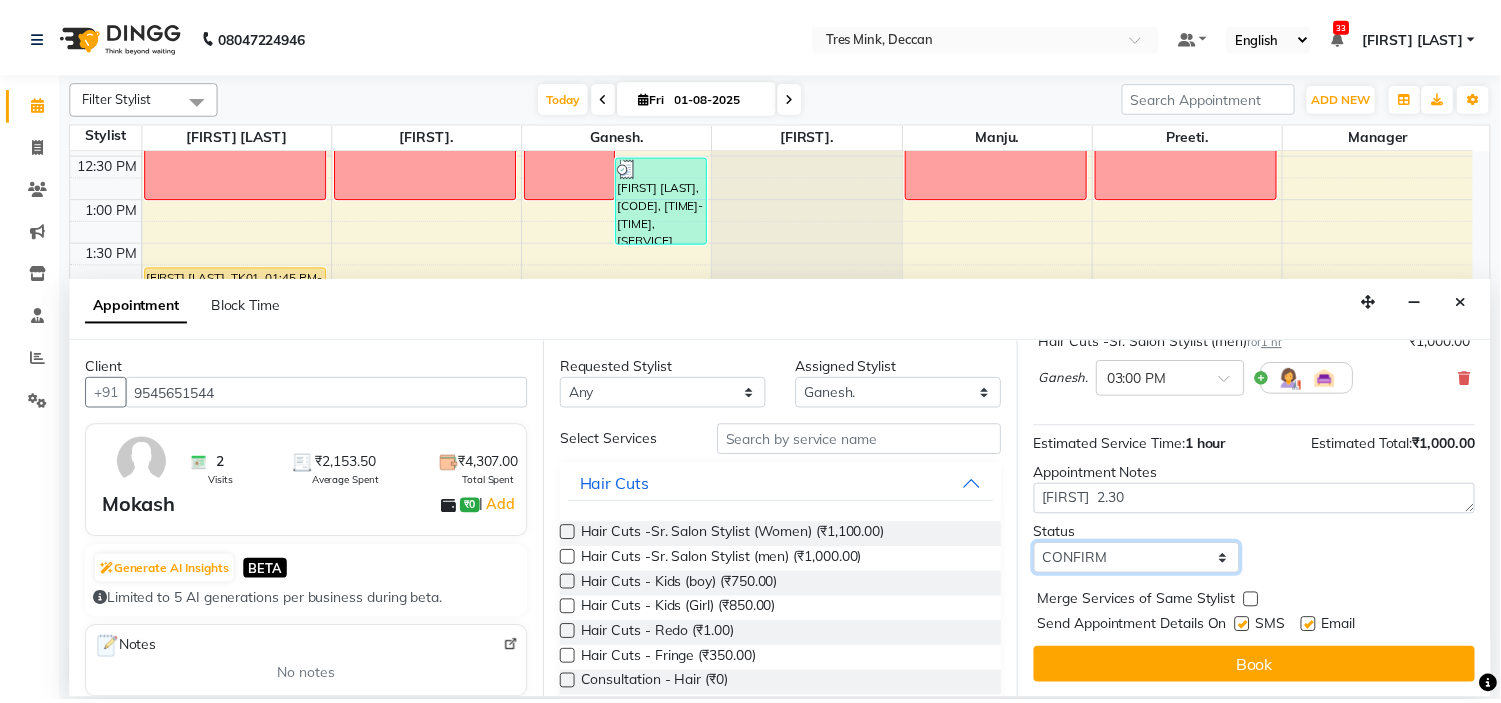 scroll, scrollTop: 166, scrollLeft: 0, axis: vertical 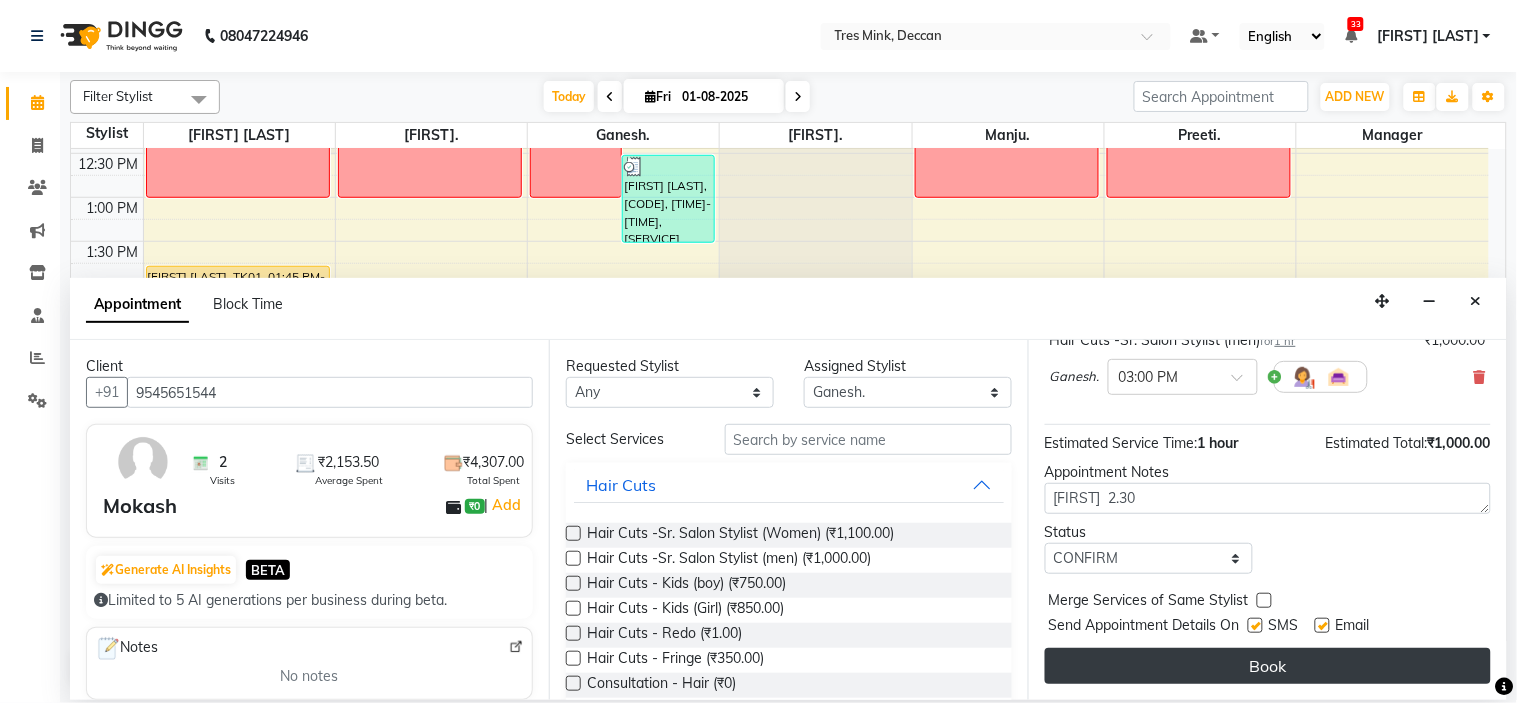 click on "Book" at bounding box center (1268, 666) 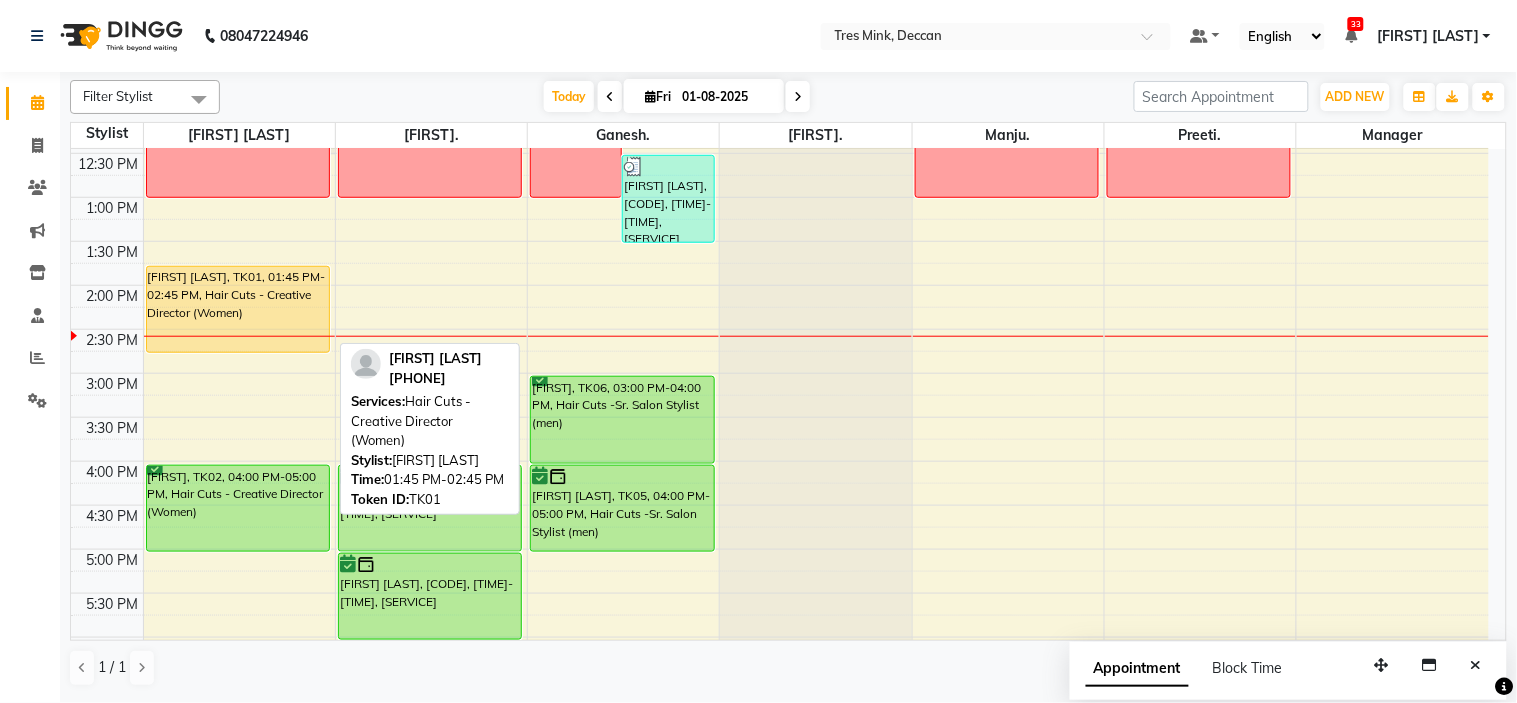 click on "[FIRST] [LAST], TK01, 01:45 PM-02:45 PM, Hair Cuts - Creative Director (Women)" at bounding box center (238, 309) 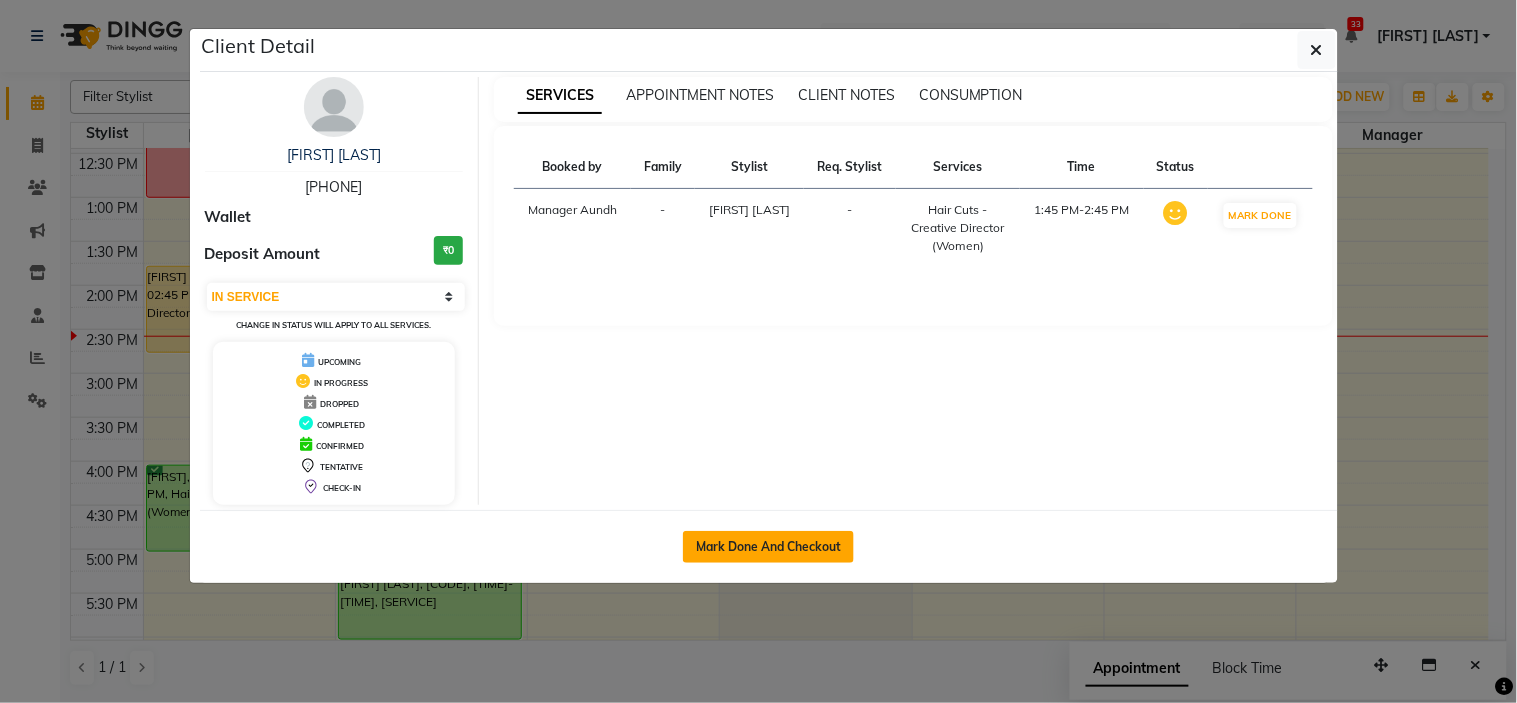 click on "Mark Done And Checkout" 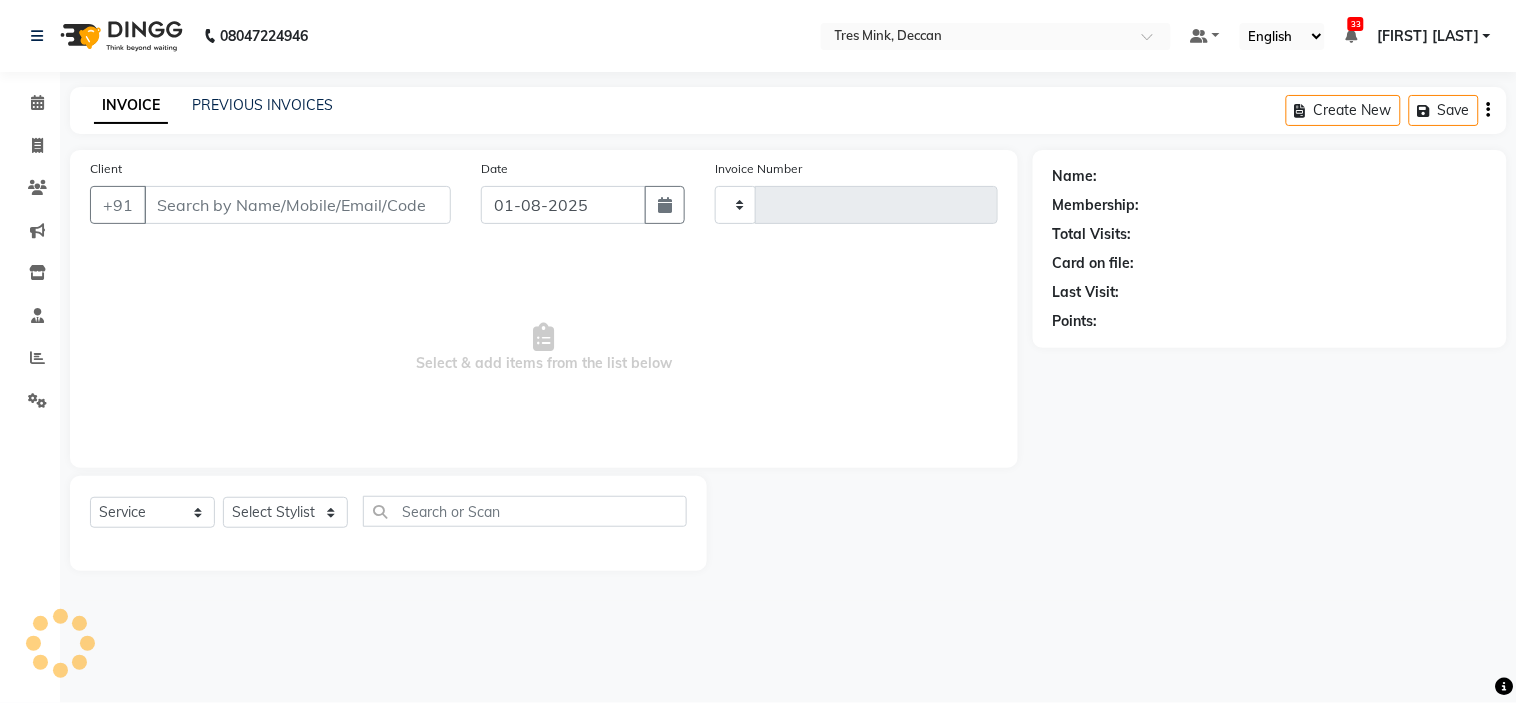 type on "0776" 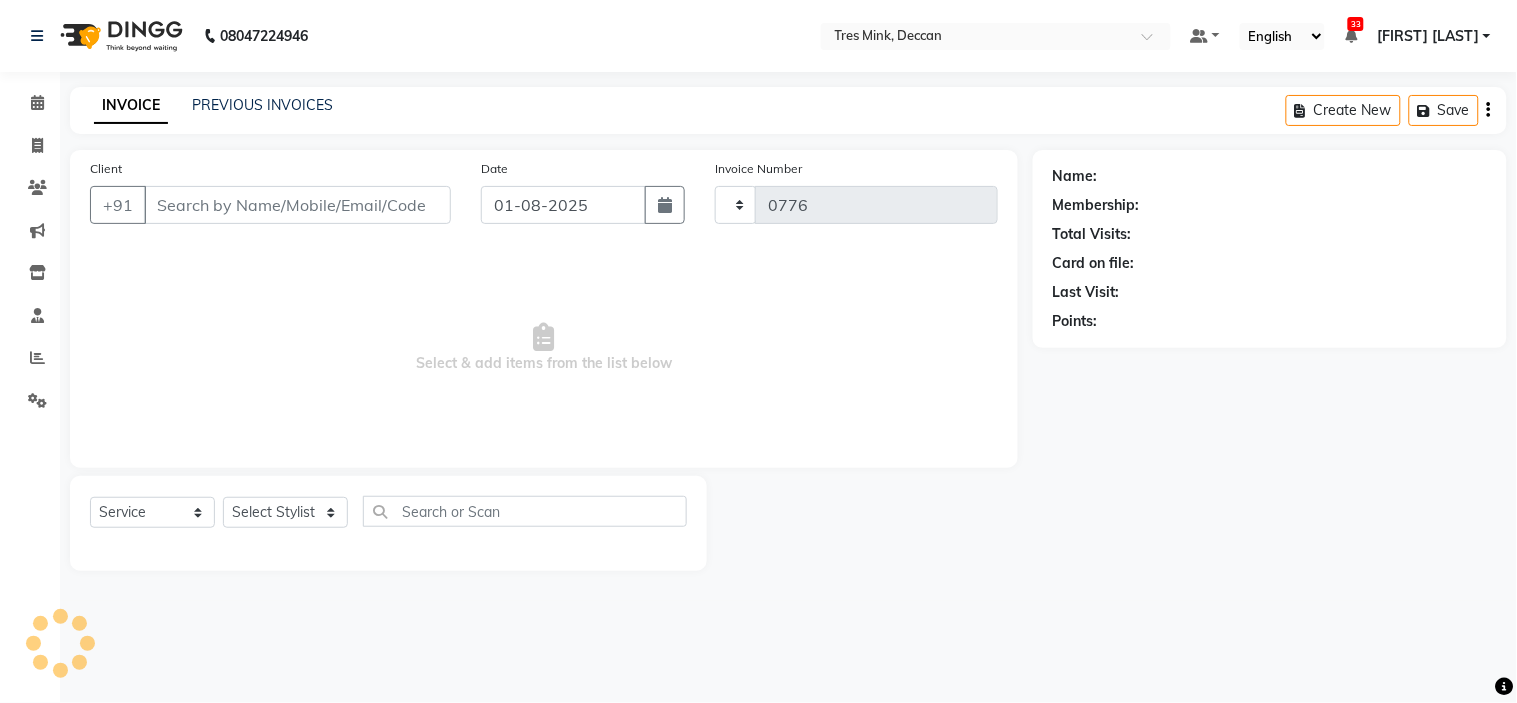 select on "8055" 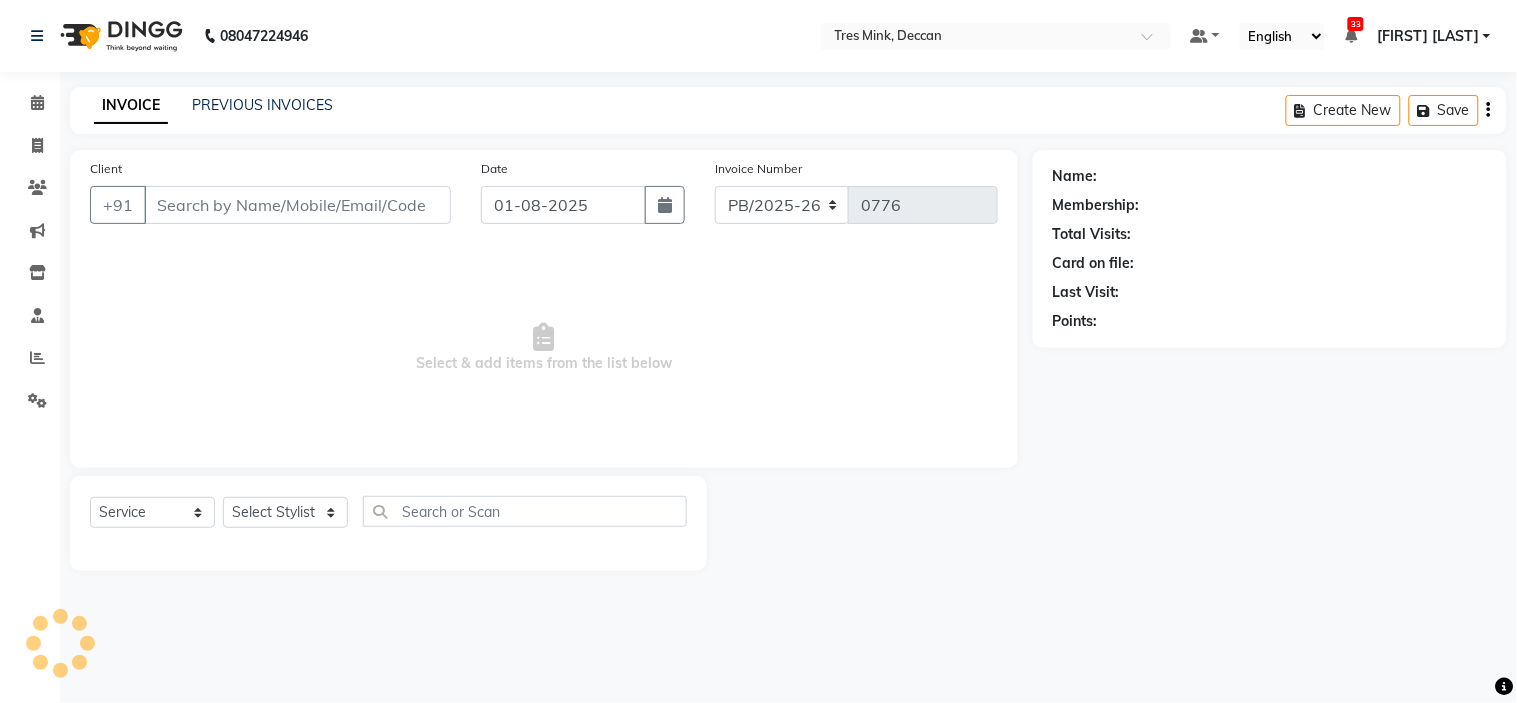 type on "[PHONE]" 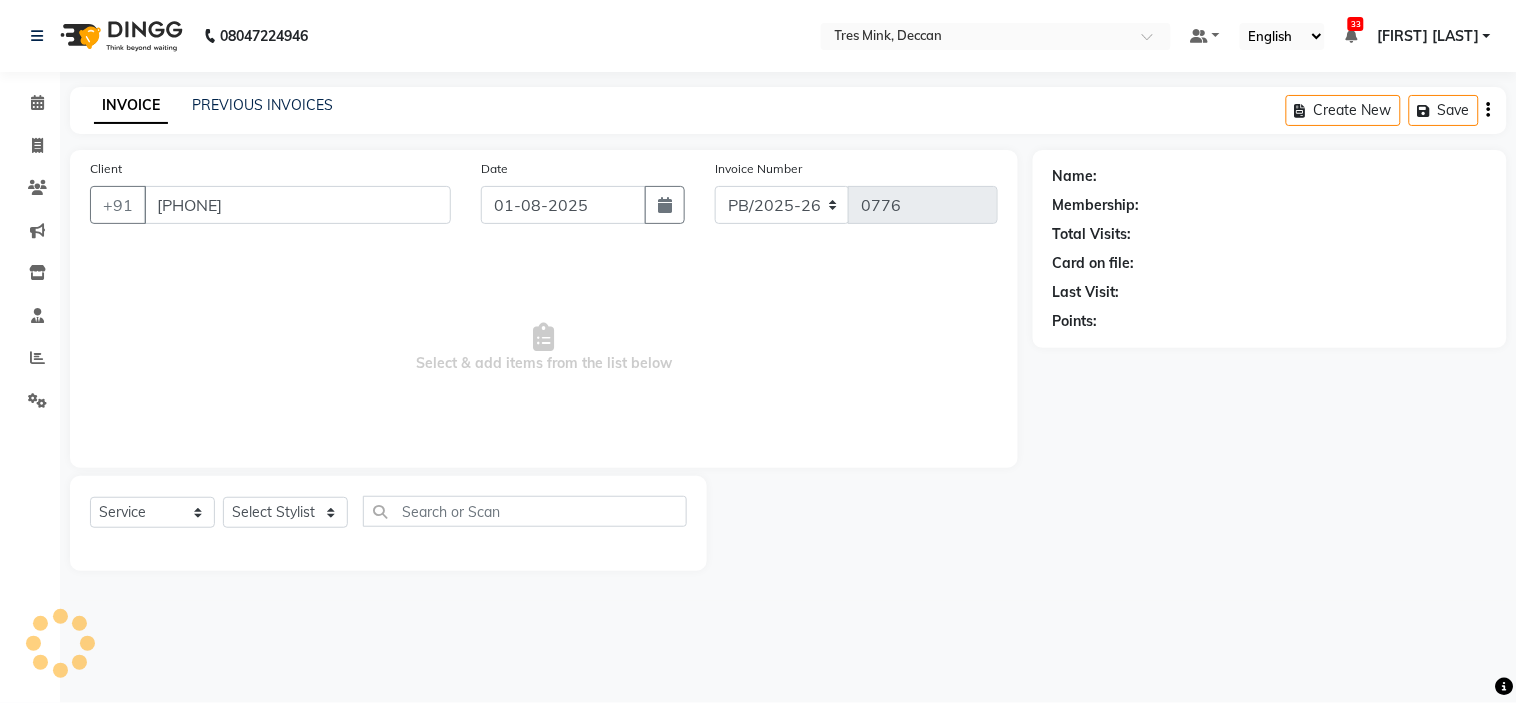 select on "59496" 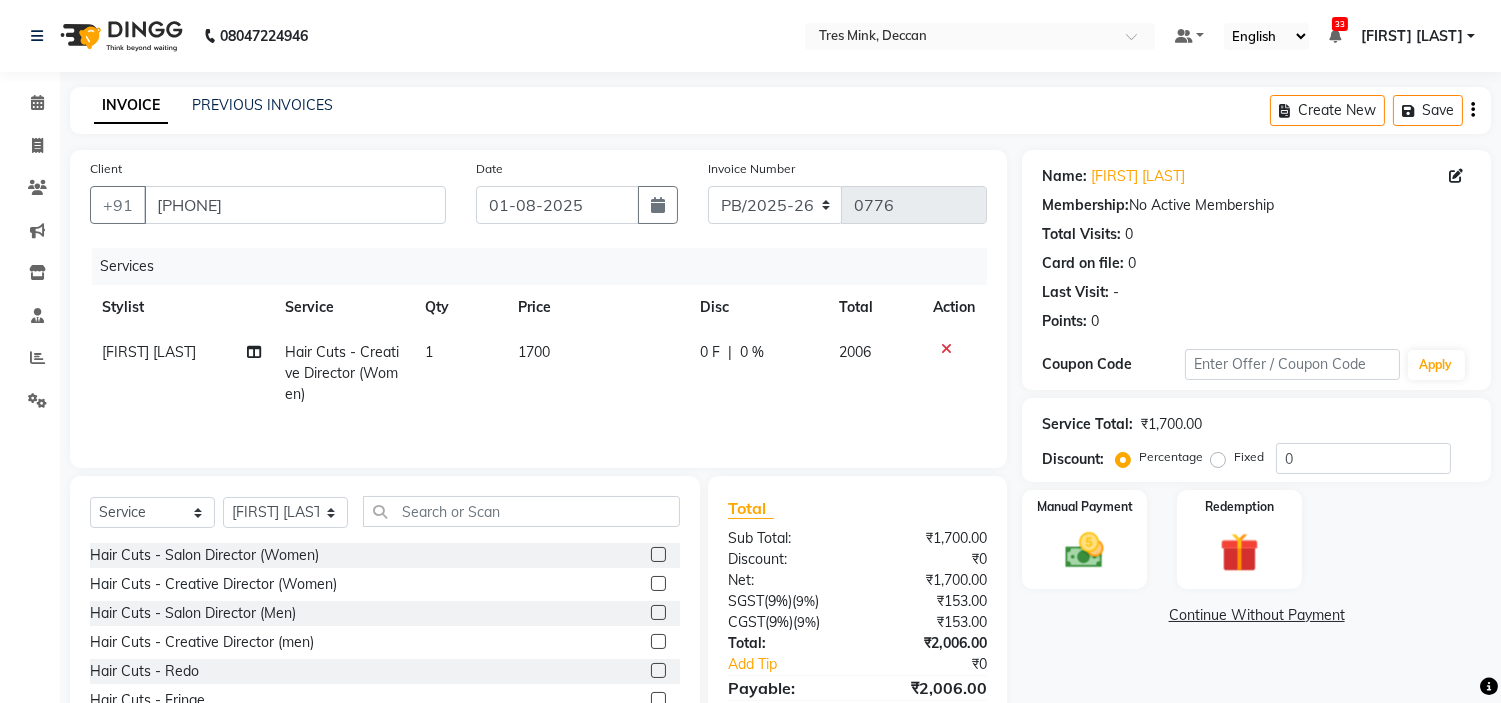 scroll, scrollTop: 100, scrollLeft: 0, axis: vertical 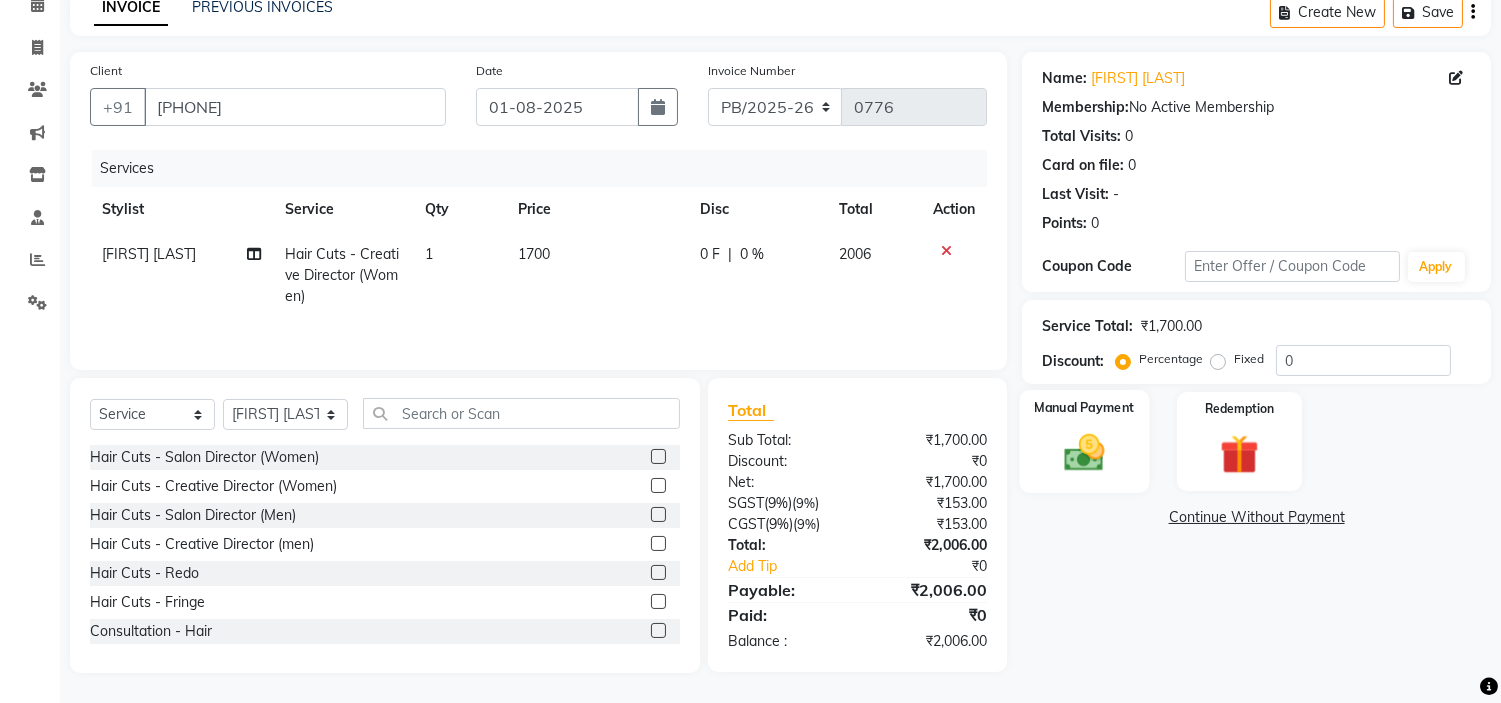 click 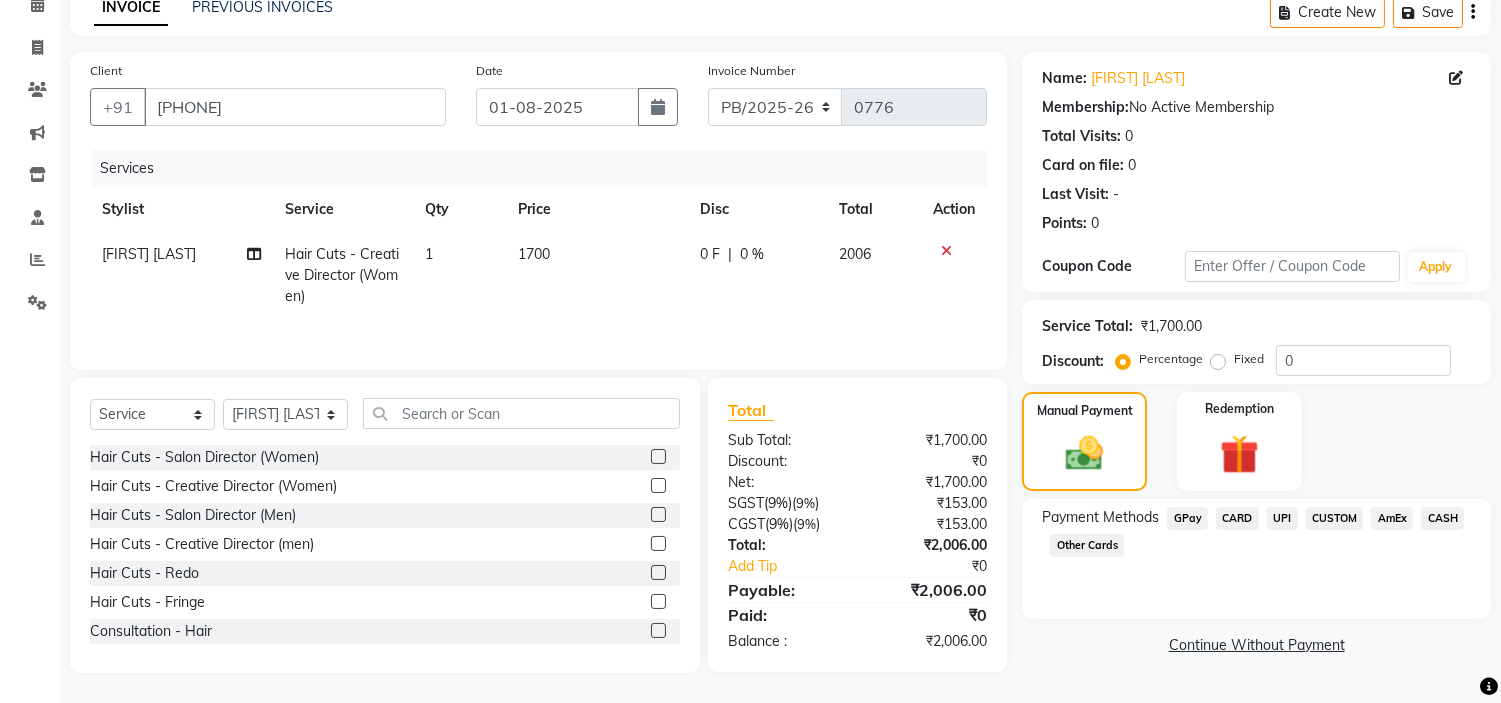 click on "CARD" 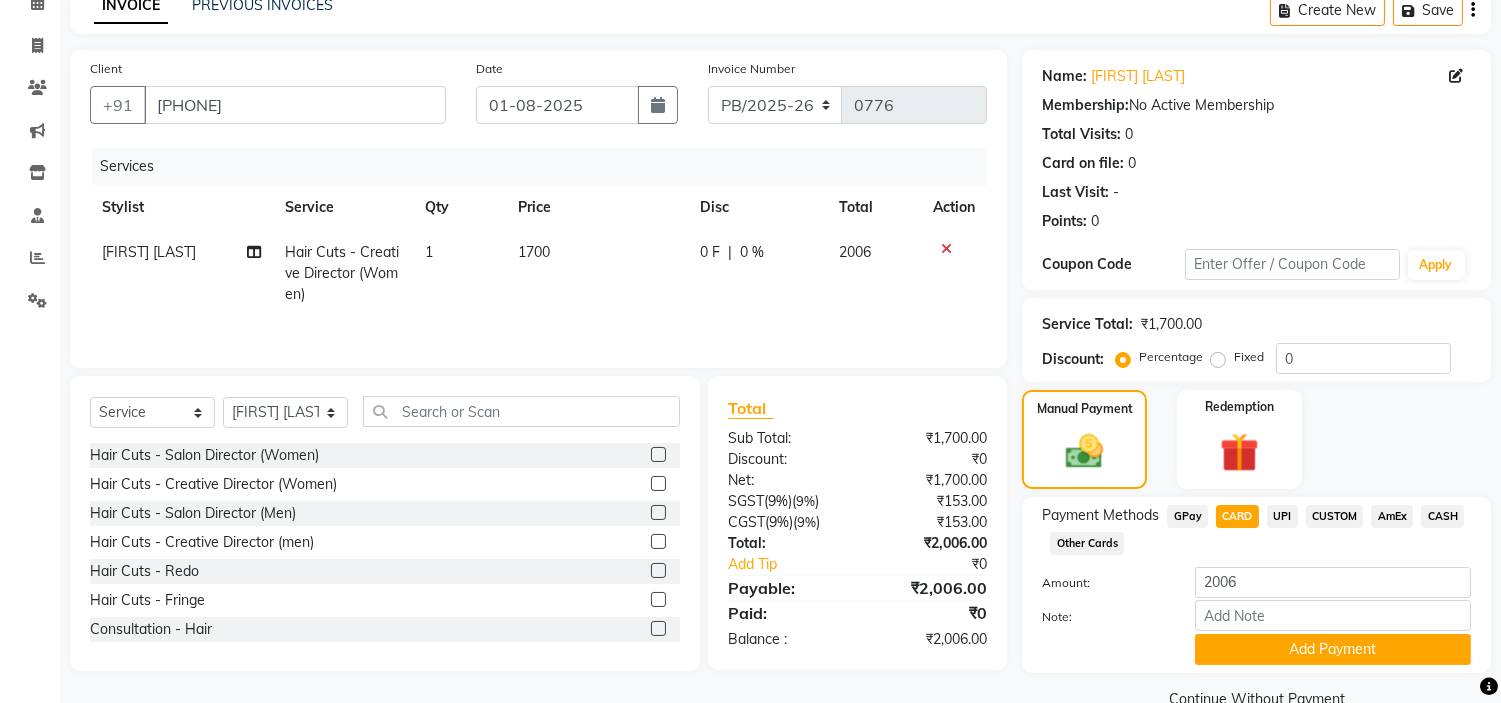 click on "Payment Methods  GPay   CARD   UPI   CUSTOM   AmEx   CASH   Other Cards  Amount: 2006 Note: Add Payment" 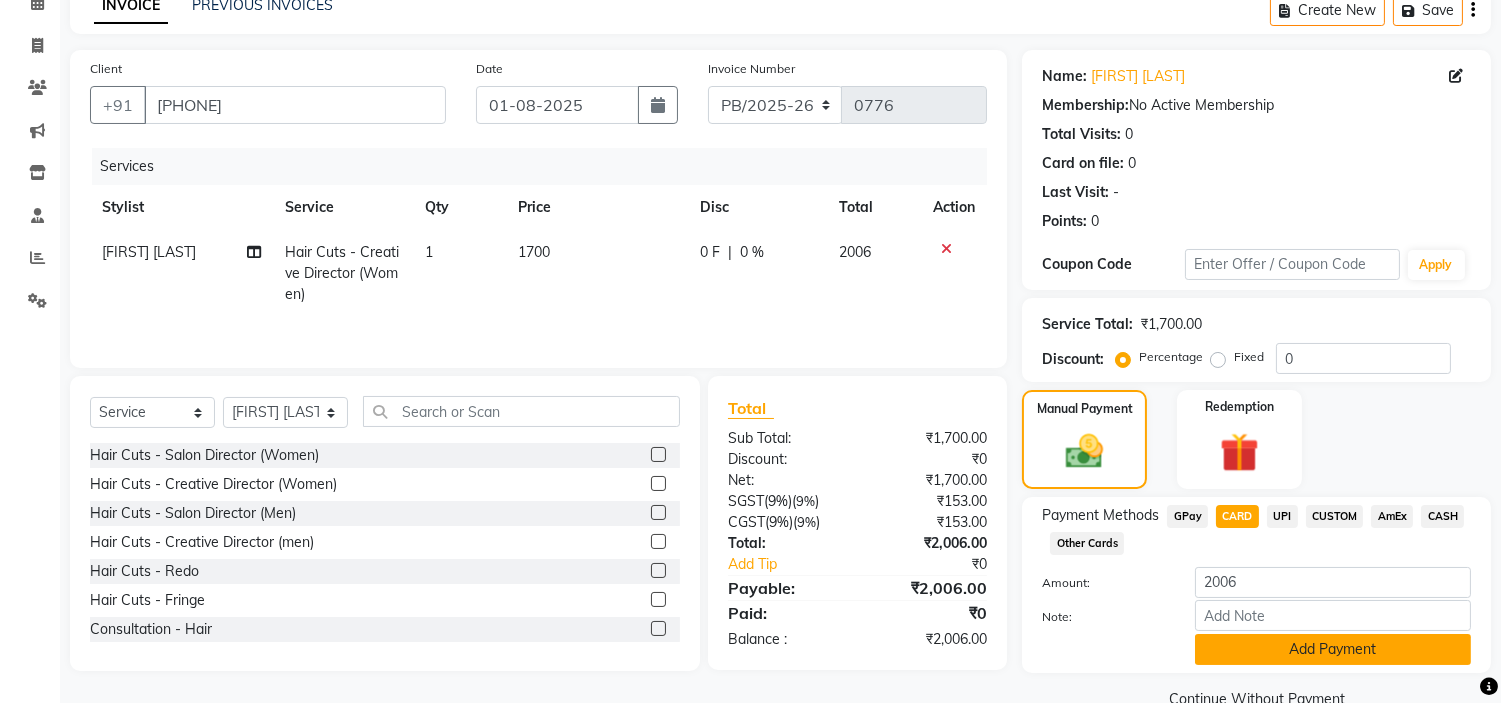 click on "Add Payment" 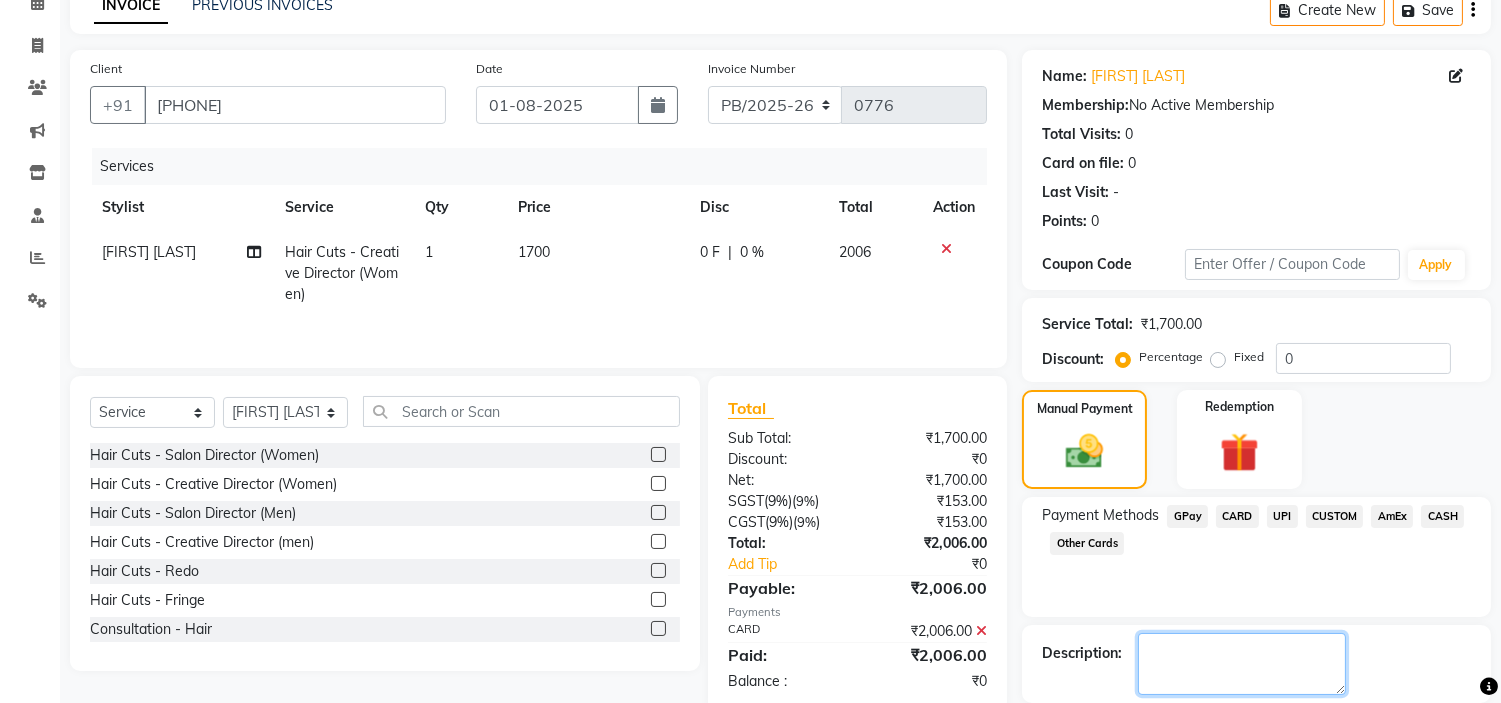click 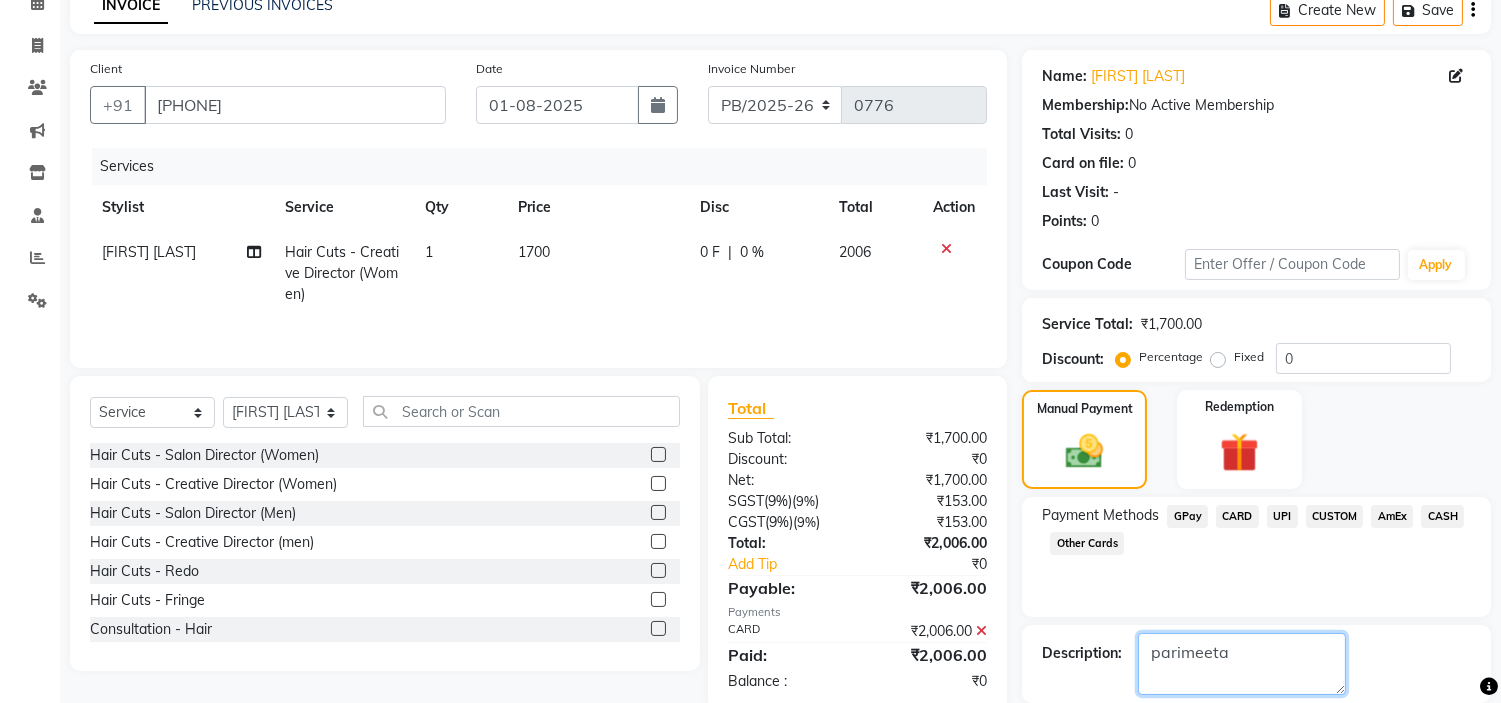 scroll, scrollTop: 196, scrollLeft: 0, axis: vertical 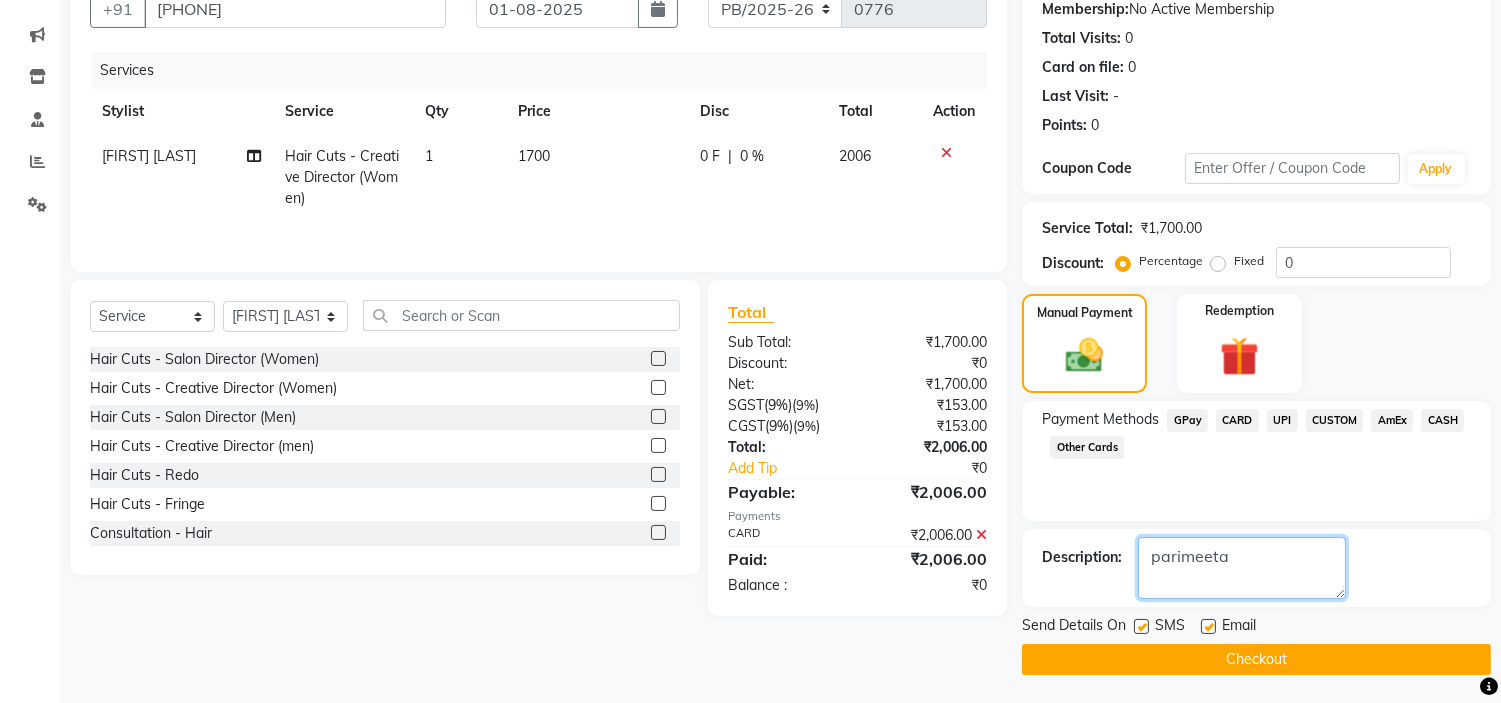 type on "parimeeta" 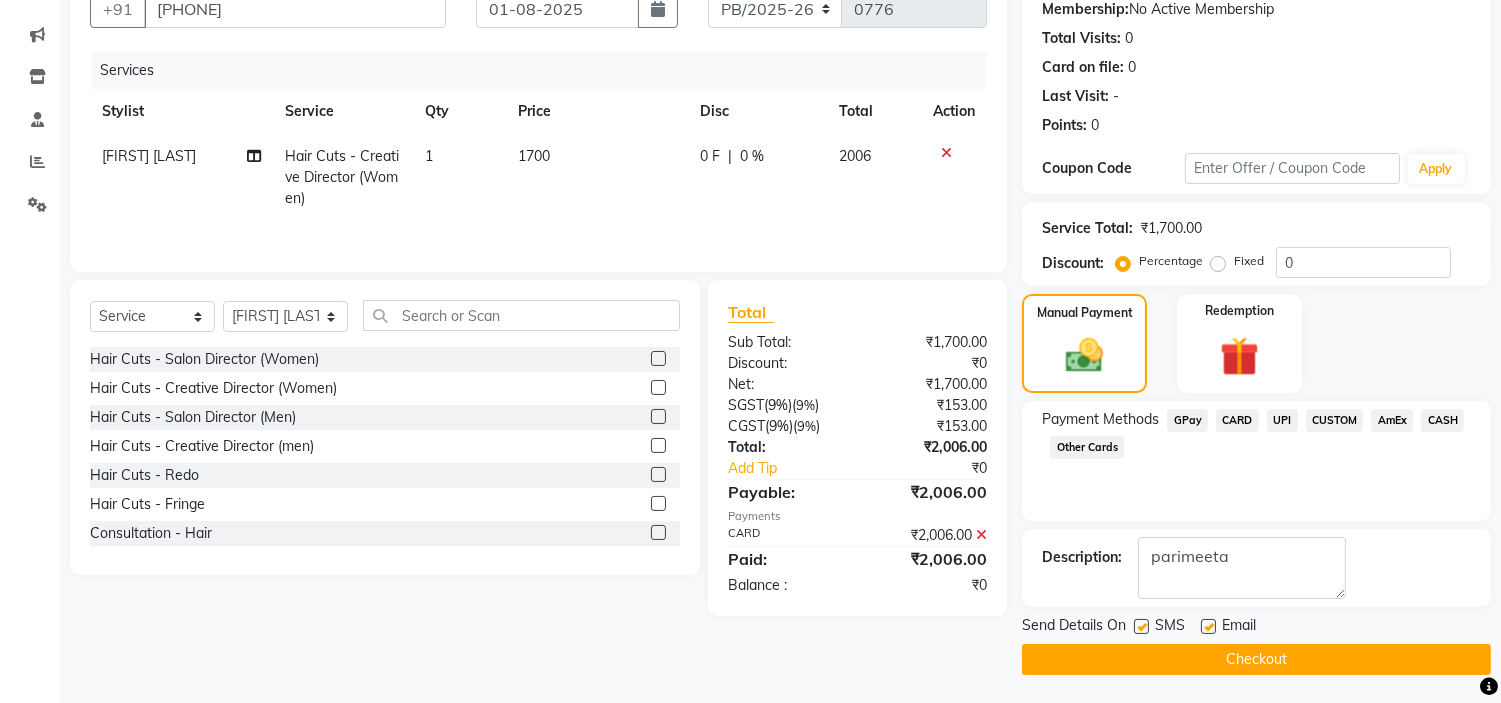 click on "Checkout" 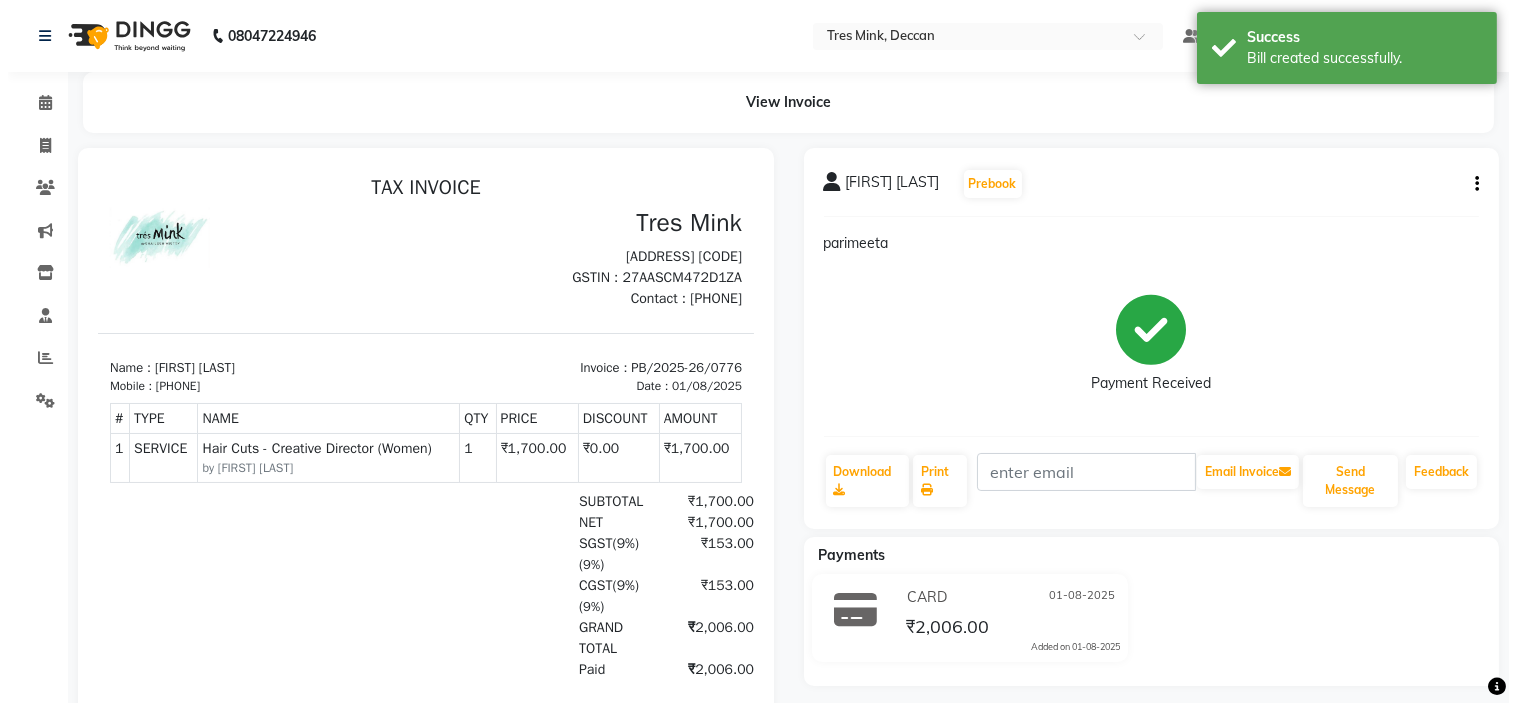 scroll, scrollTop: 0, scrollLeft: 0, axis: both 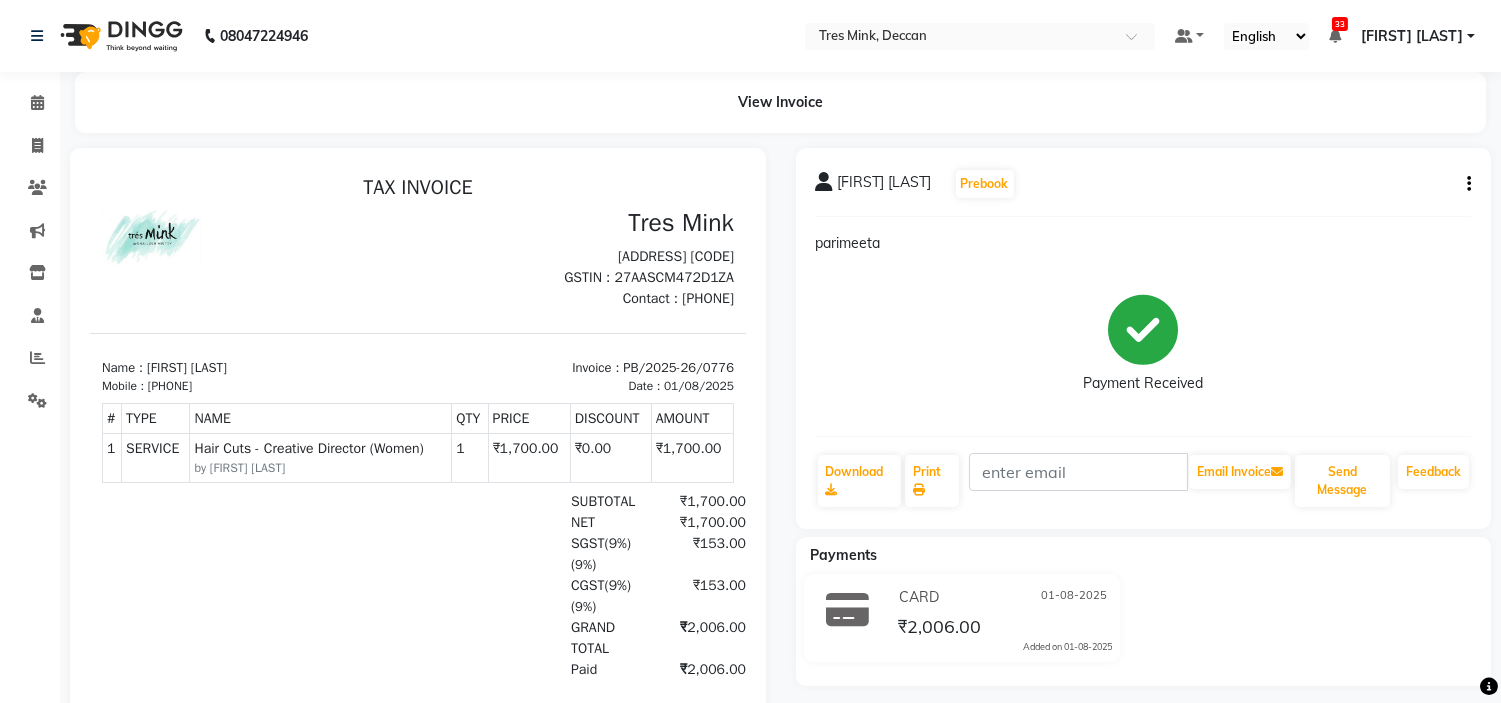 click on "[PHONE]" at bounding box center (170, 385) 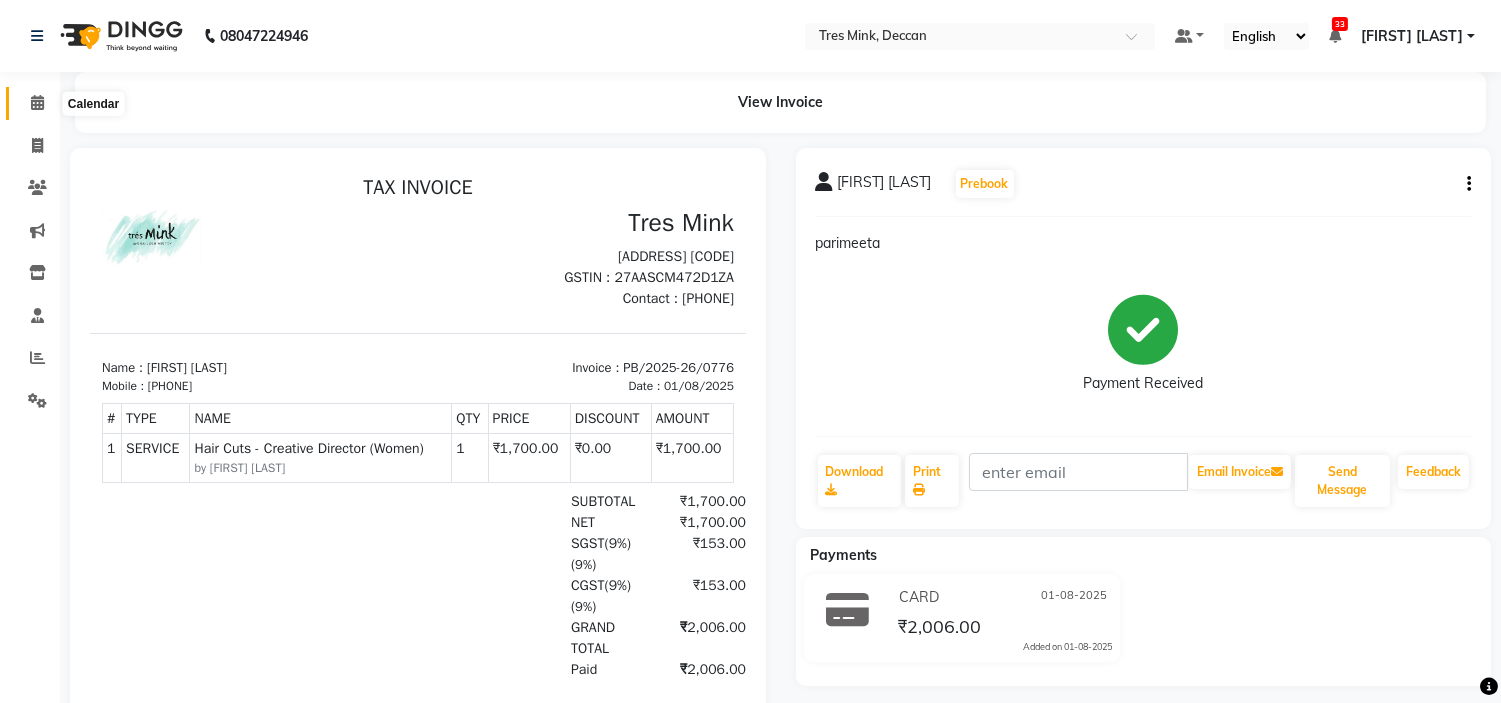 click 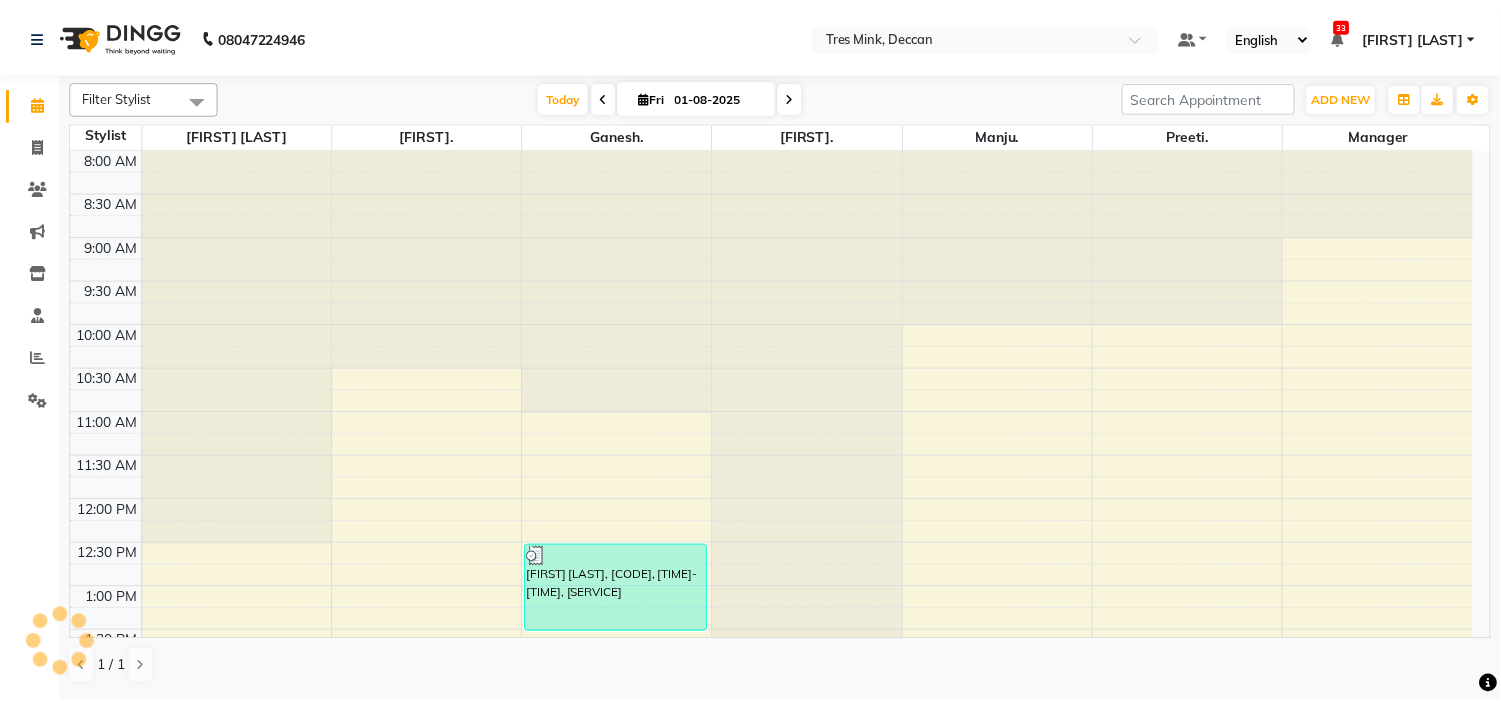 scroll, scrollTop: 531, scrollLeft: 0, axis: vertical 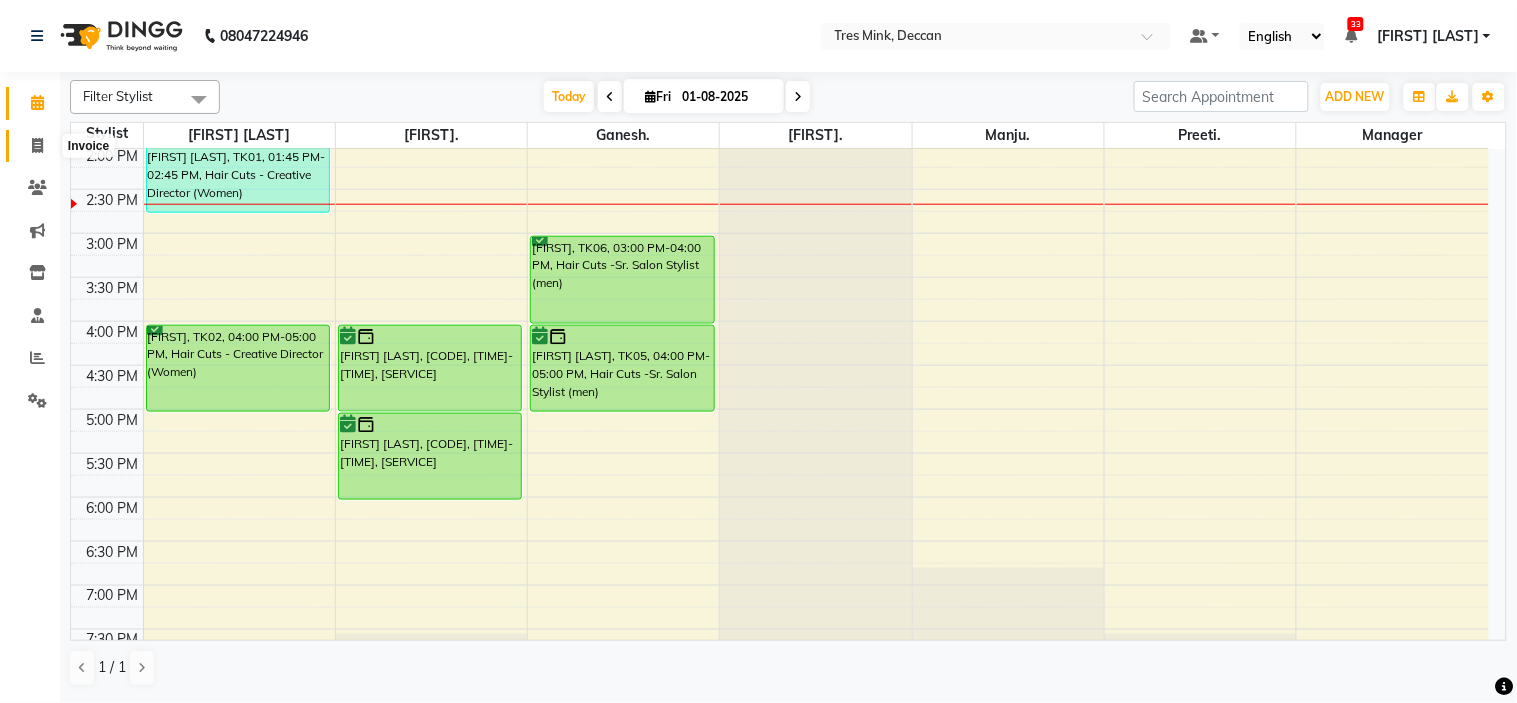 click 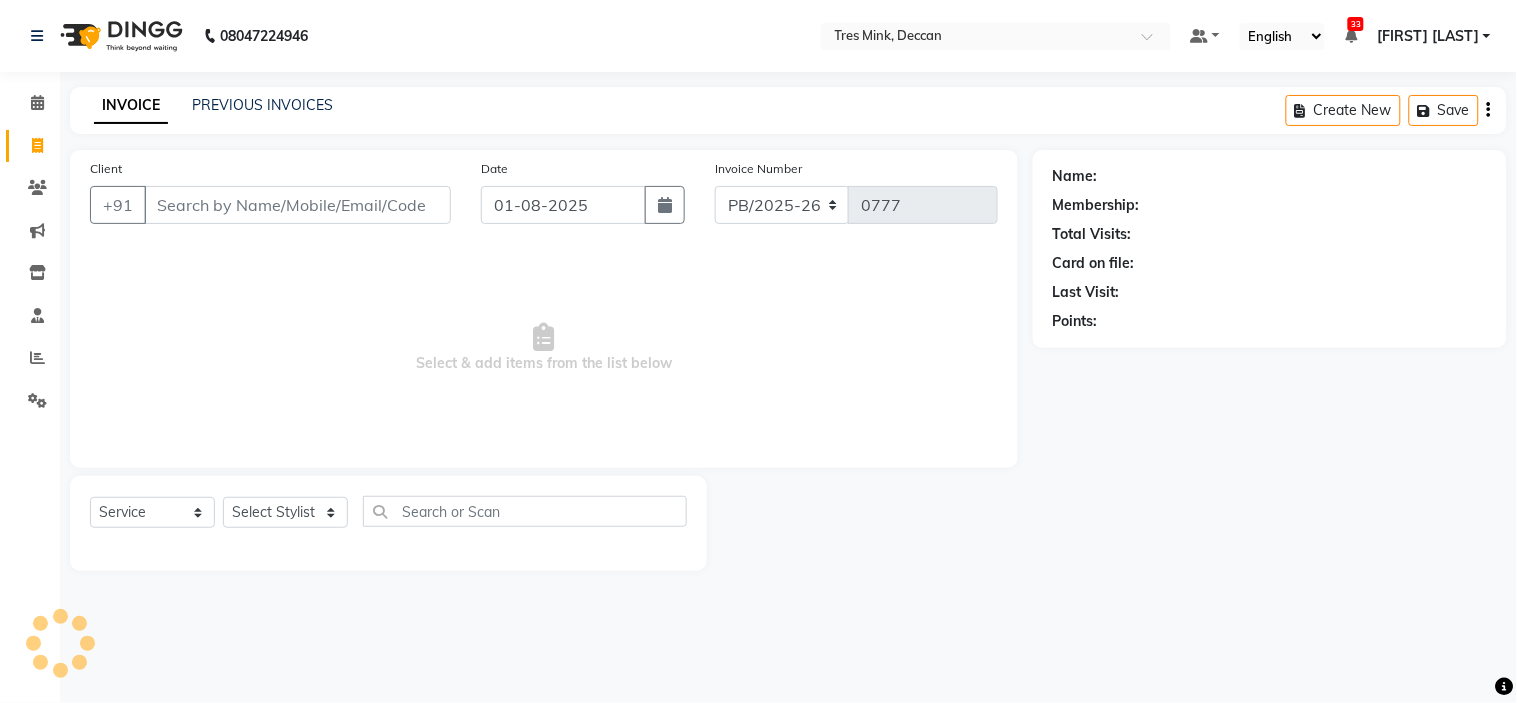 click on "Client" at bounding box center [297, 205] 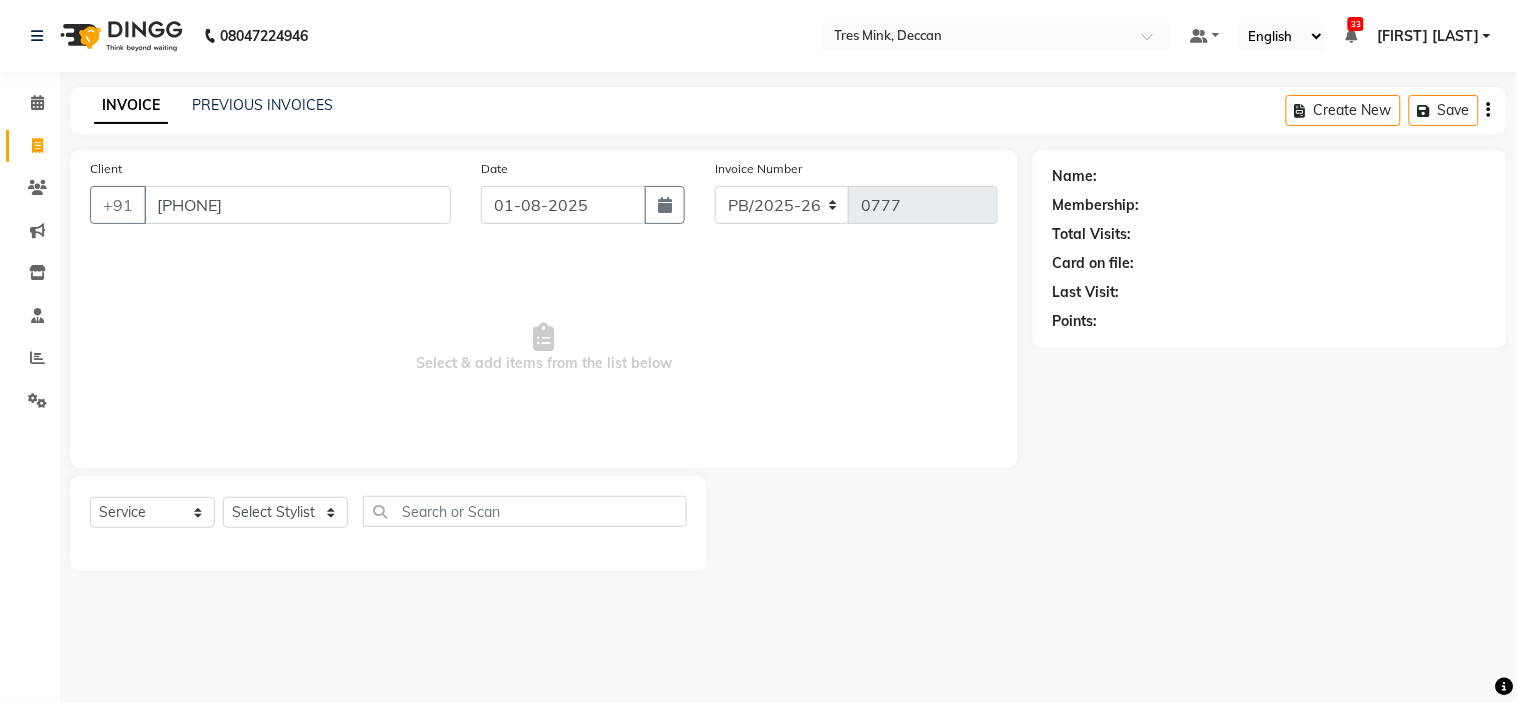 type on "[PHONE]" 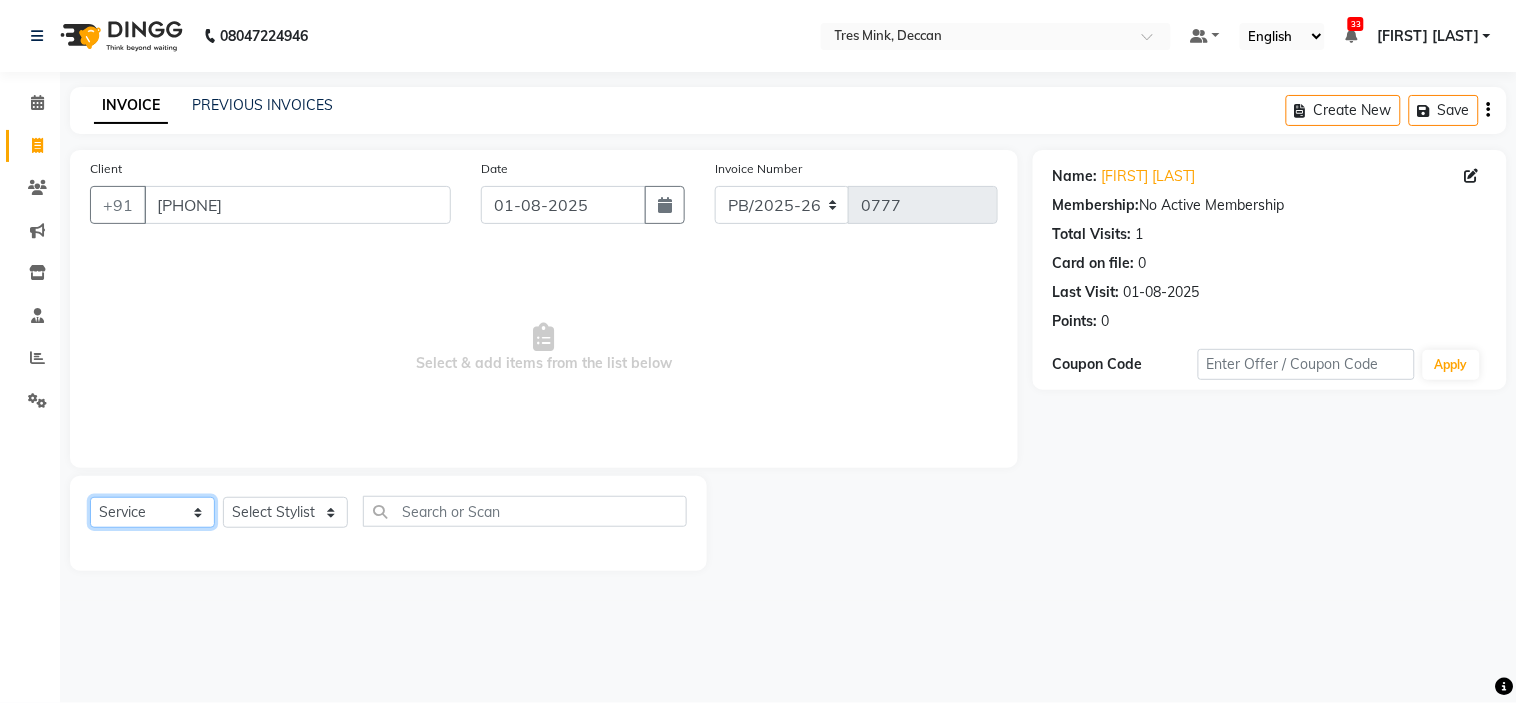 click on "Select  Service  Product  Membership  Package Voucher Prepaid Gift Card" 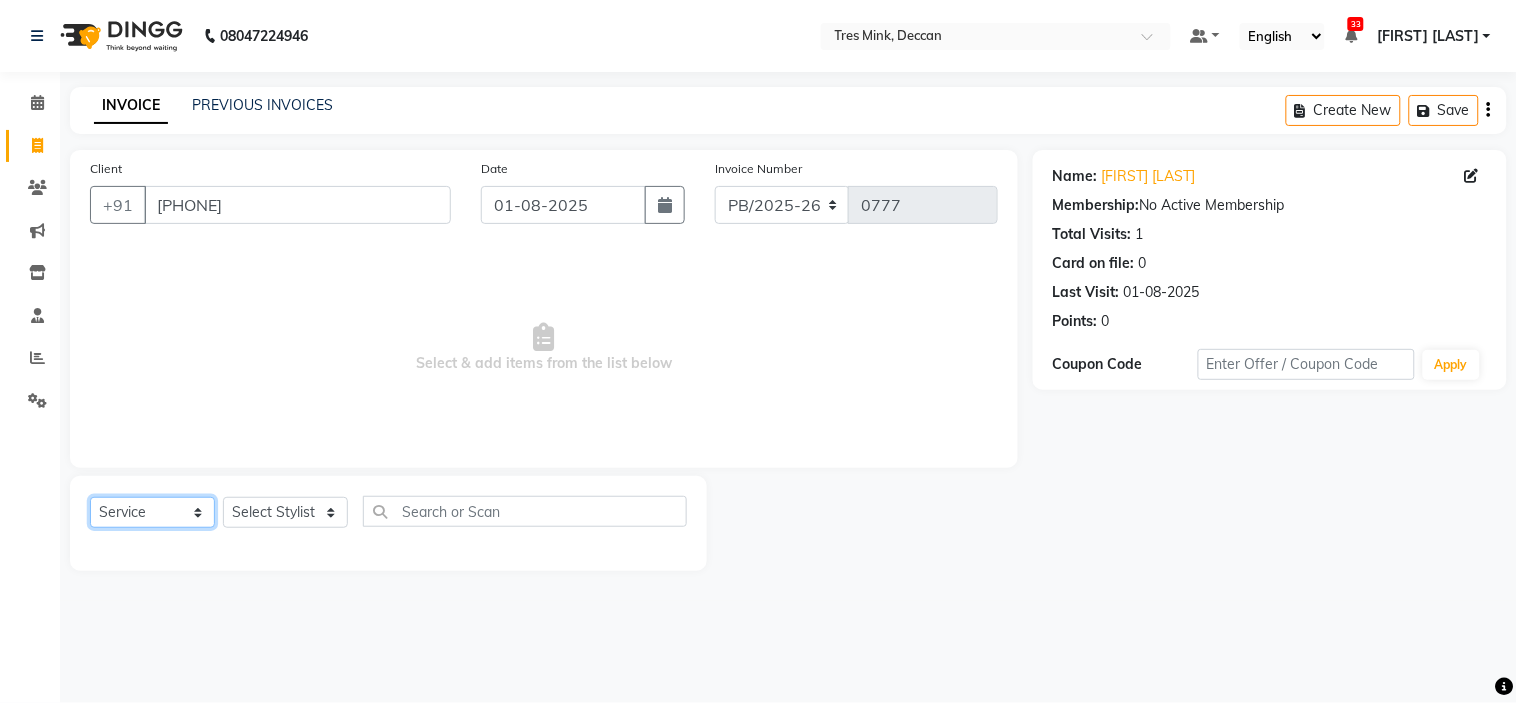 select on "product" 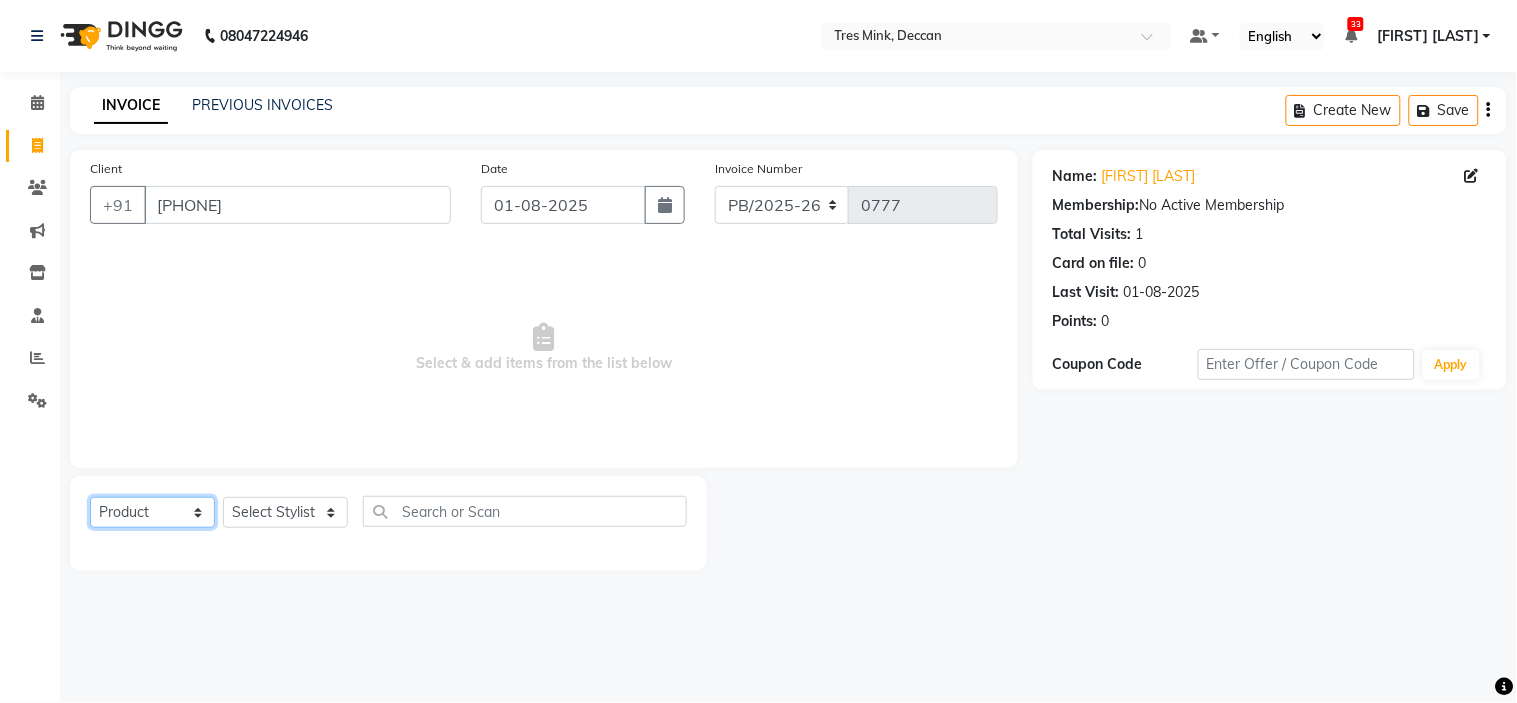 click on "Select  Service  Product  Membership  Package Voucher Prepaid Gift Card" 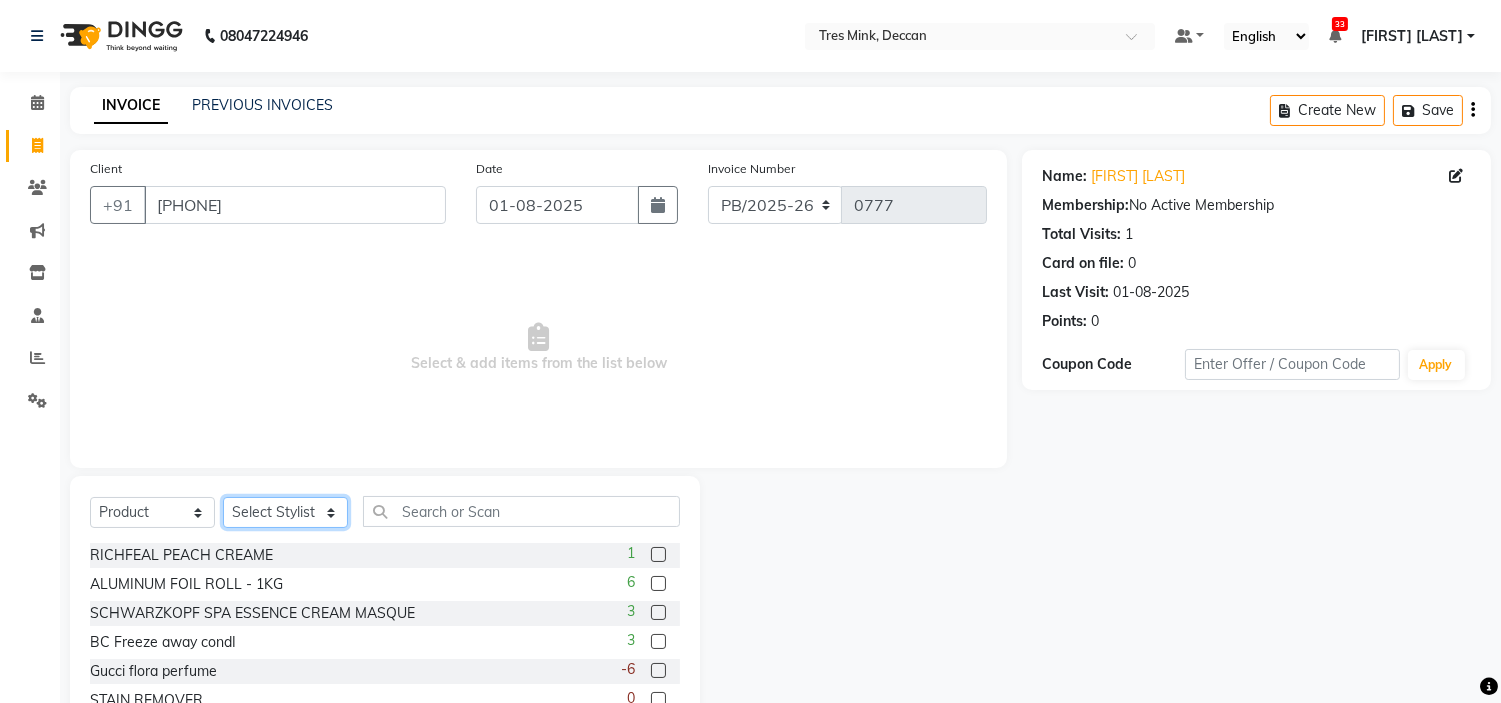 click on "Select Stylist Eva [FIRST]. [FIRST]. [FIRST] [LAST] [FIRST]. [FIRST]. [FIRST]. [FIRST]. [FIRST]. [FIRST]." 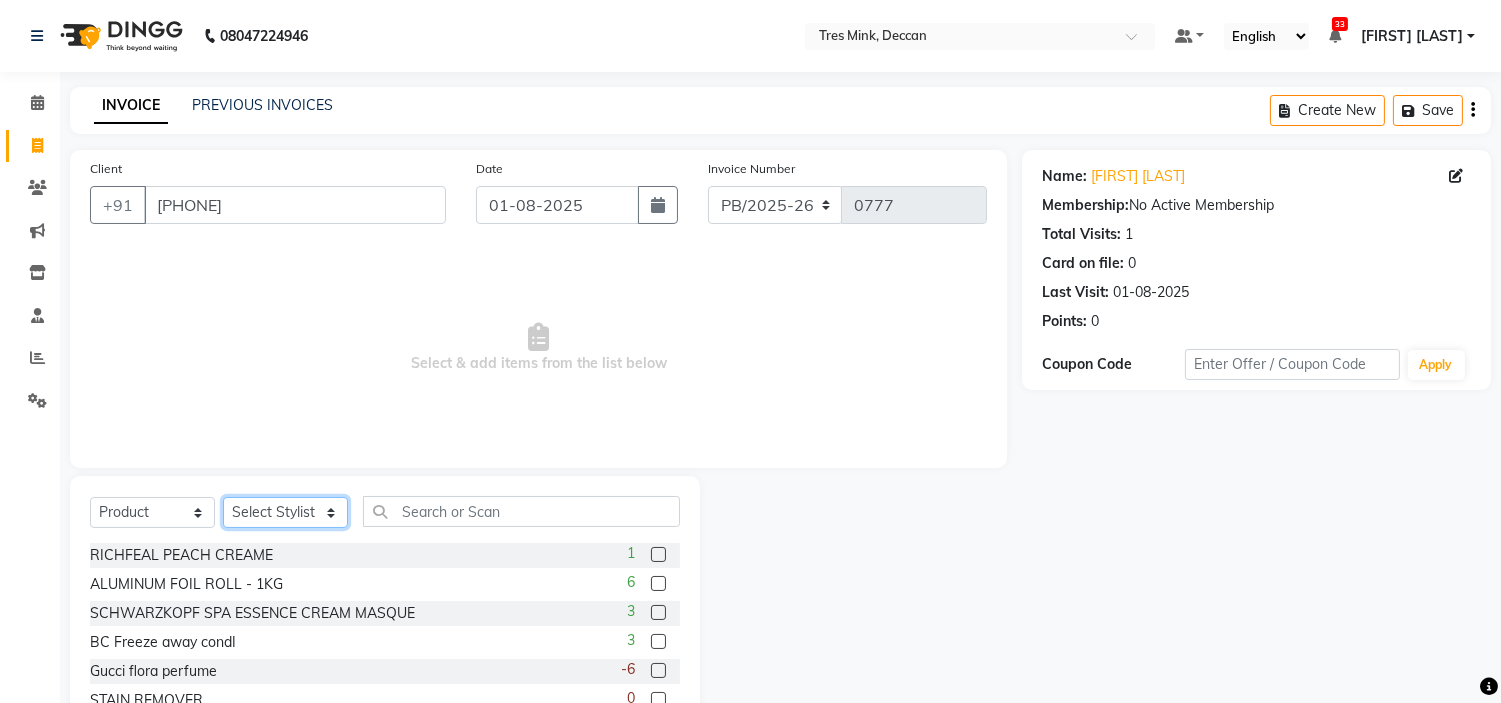 select on "59499" 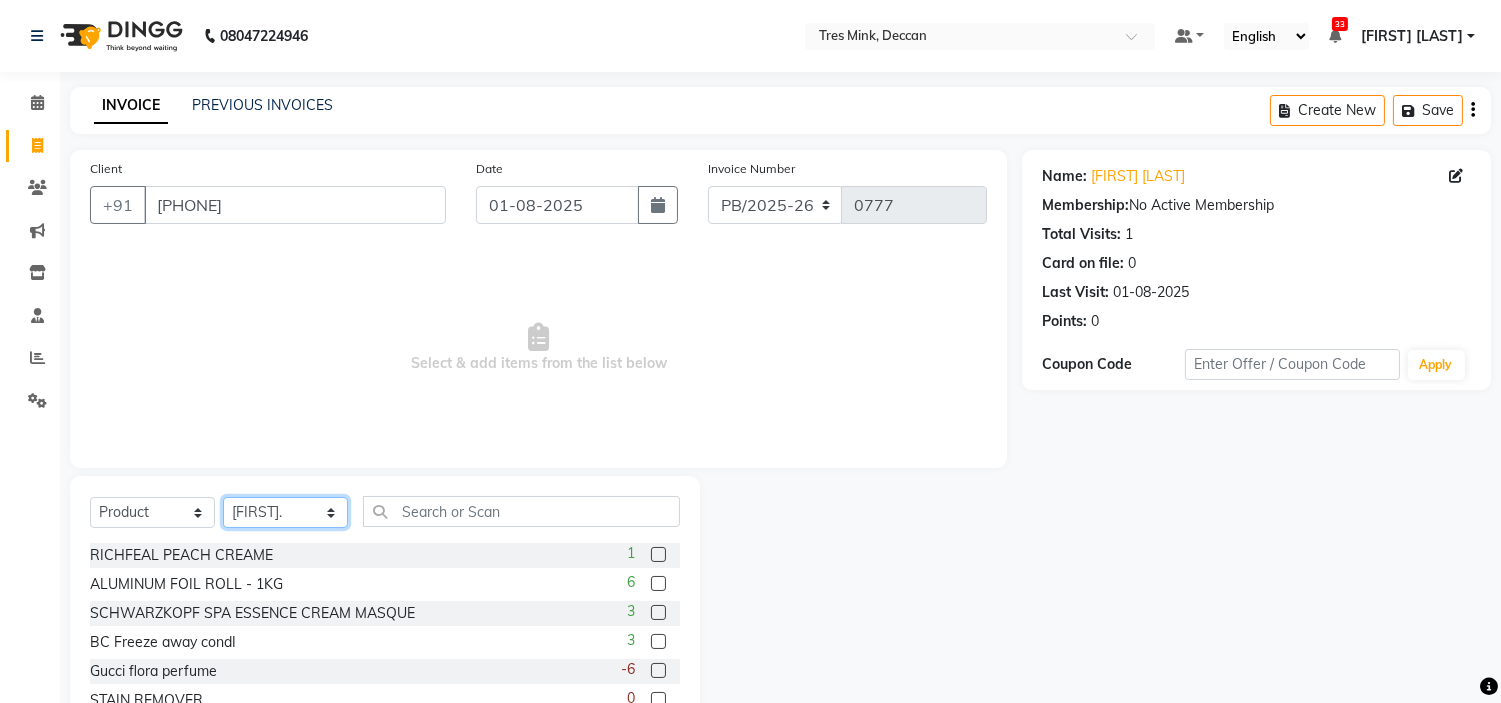 click on "Select Stylist Eva [FIRST]. [FIRST]. [FIRST] [LAST] [FIRST]. [FIRST]. [FIRST]. [FIRST]. [FIRST]. [FIRST]." 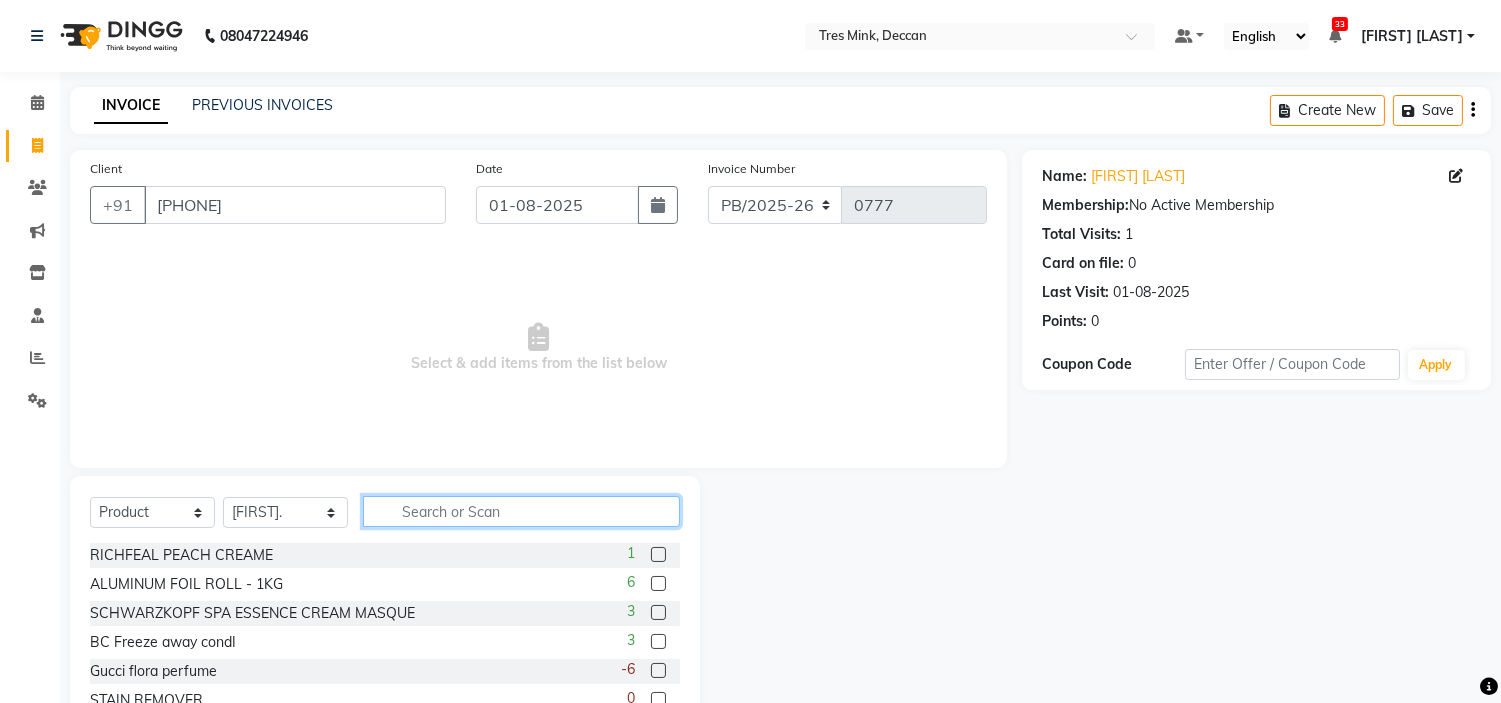 click 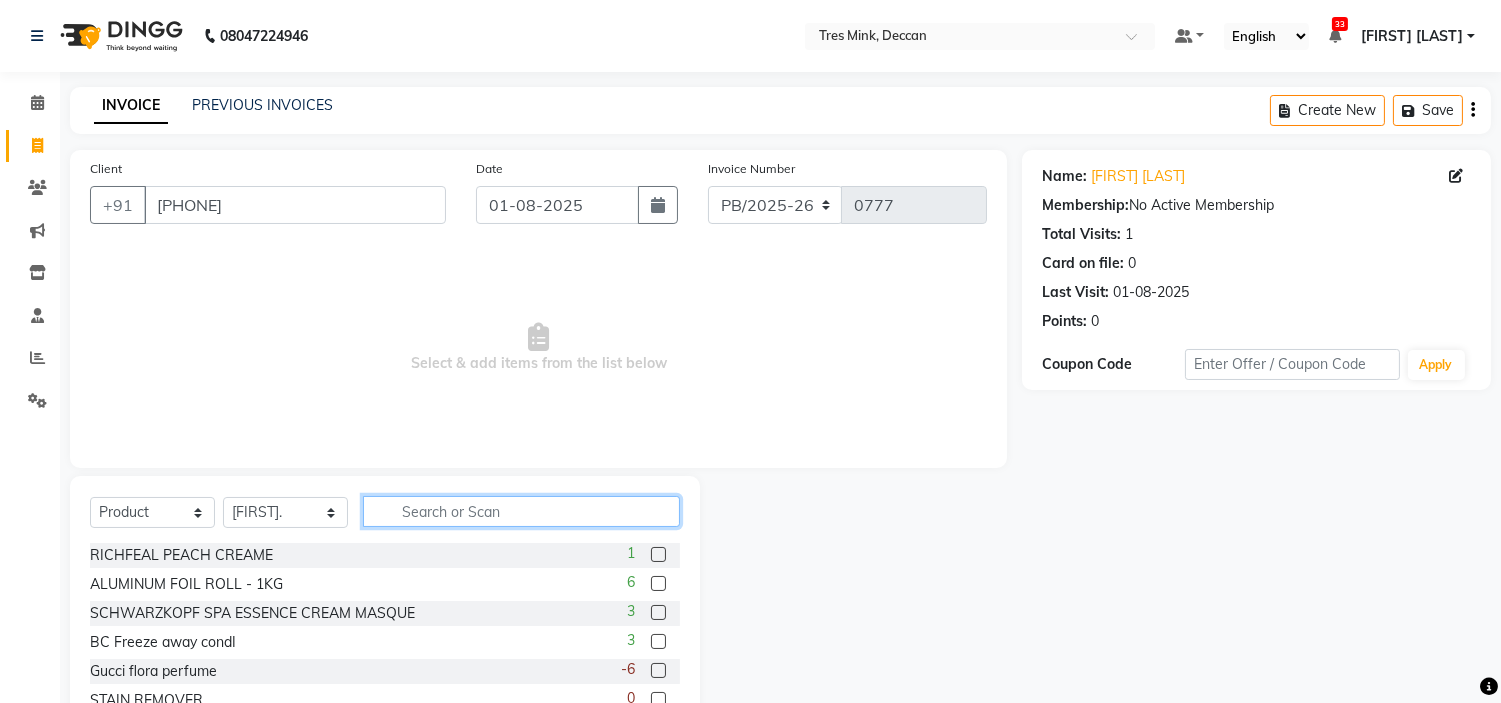 click 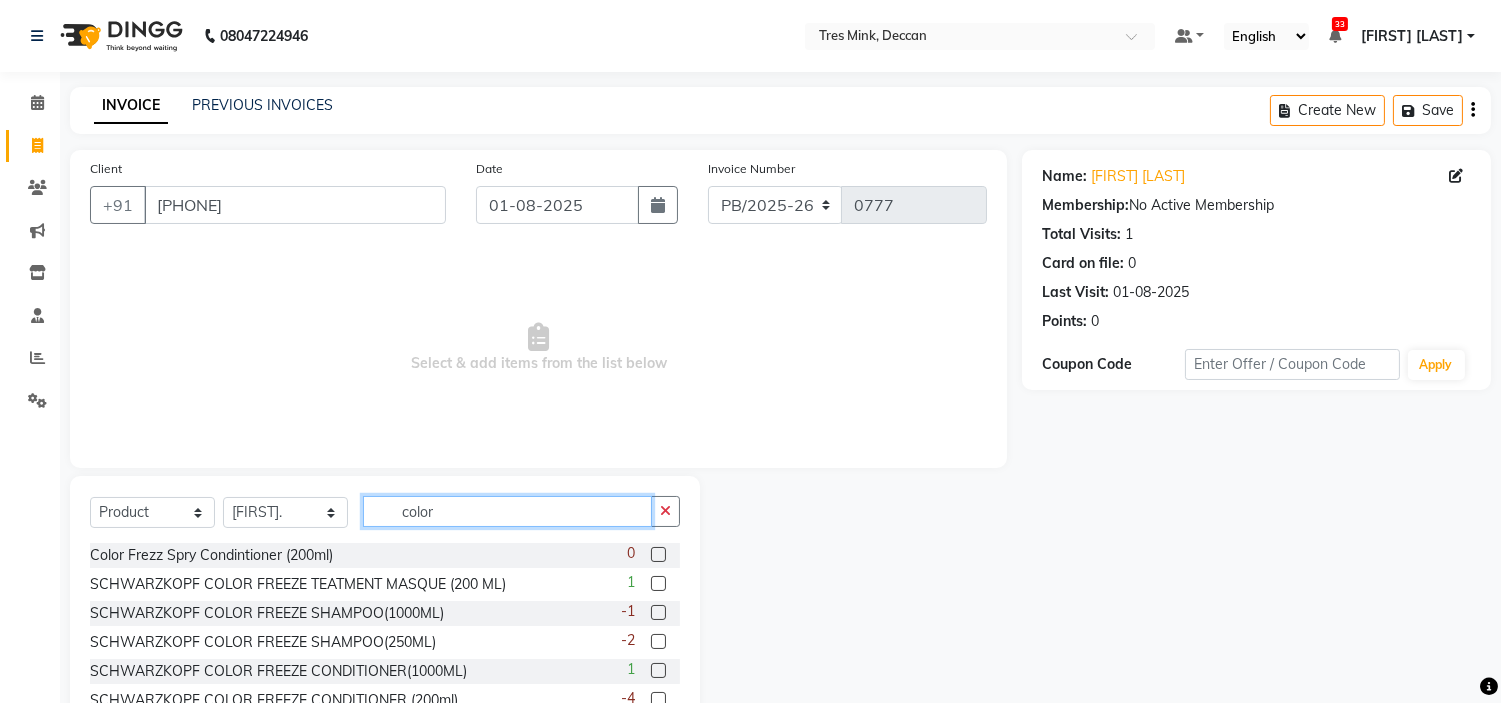 type on "color" 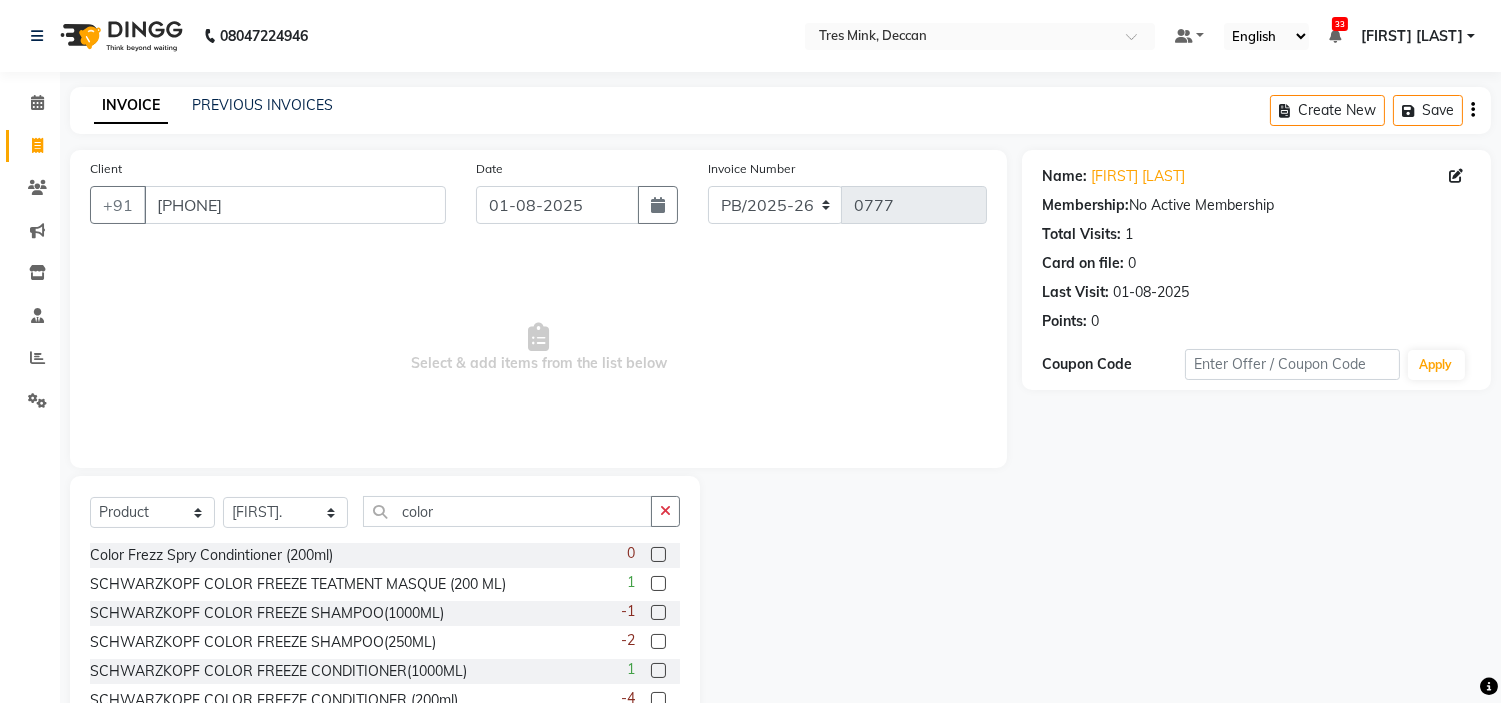 click 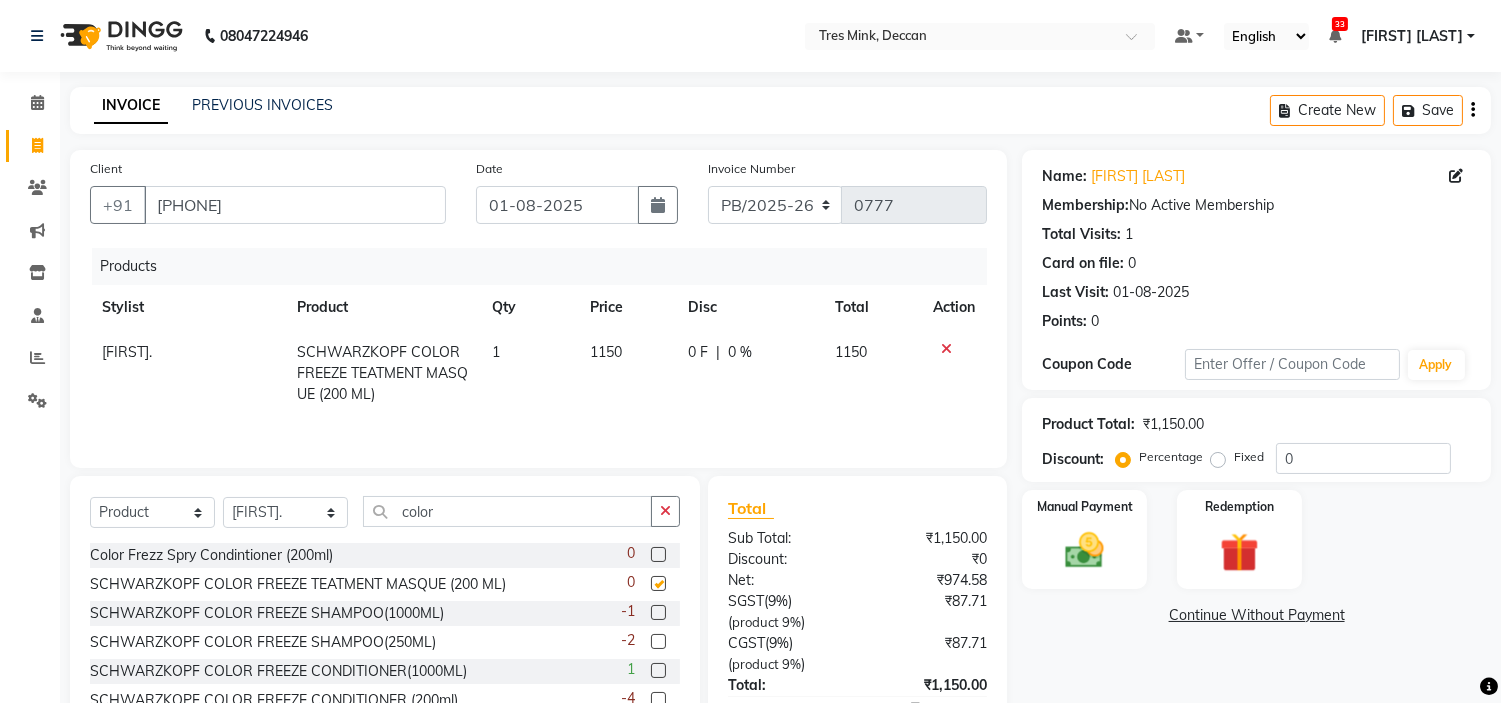checkbox on "false" 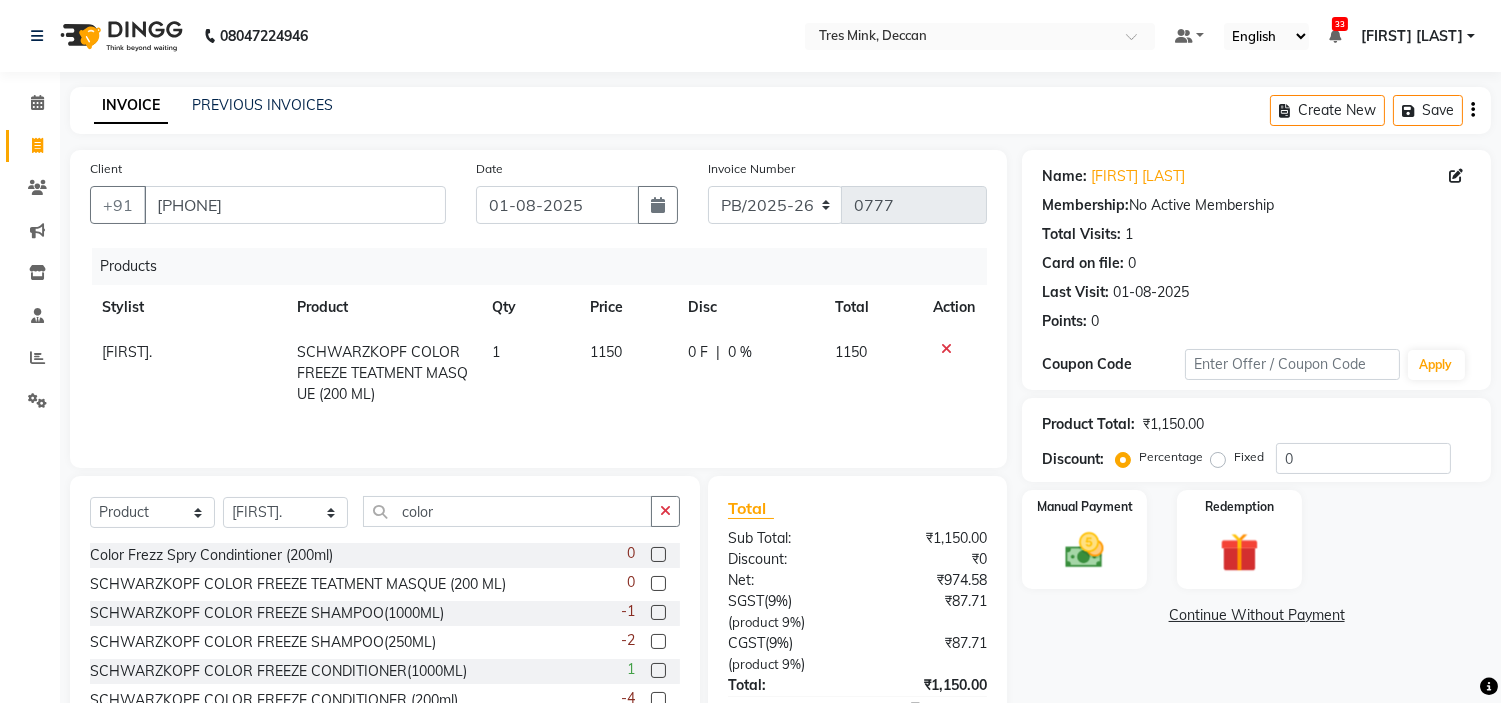 scroll, scrollTop: 111, scrollLeft: 0, axis: vertical 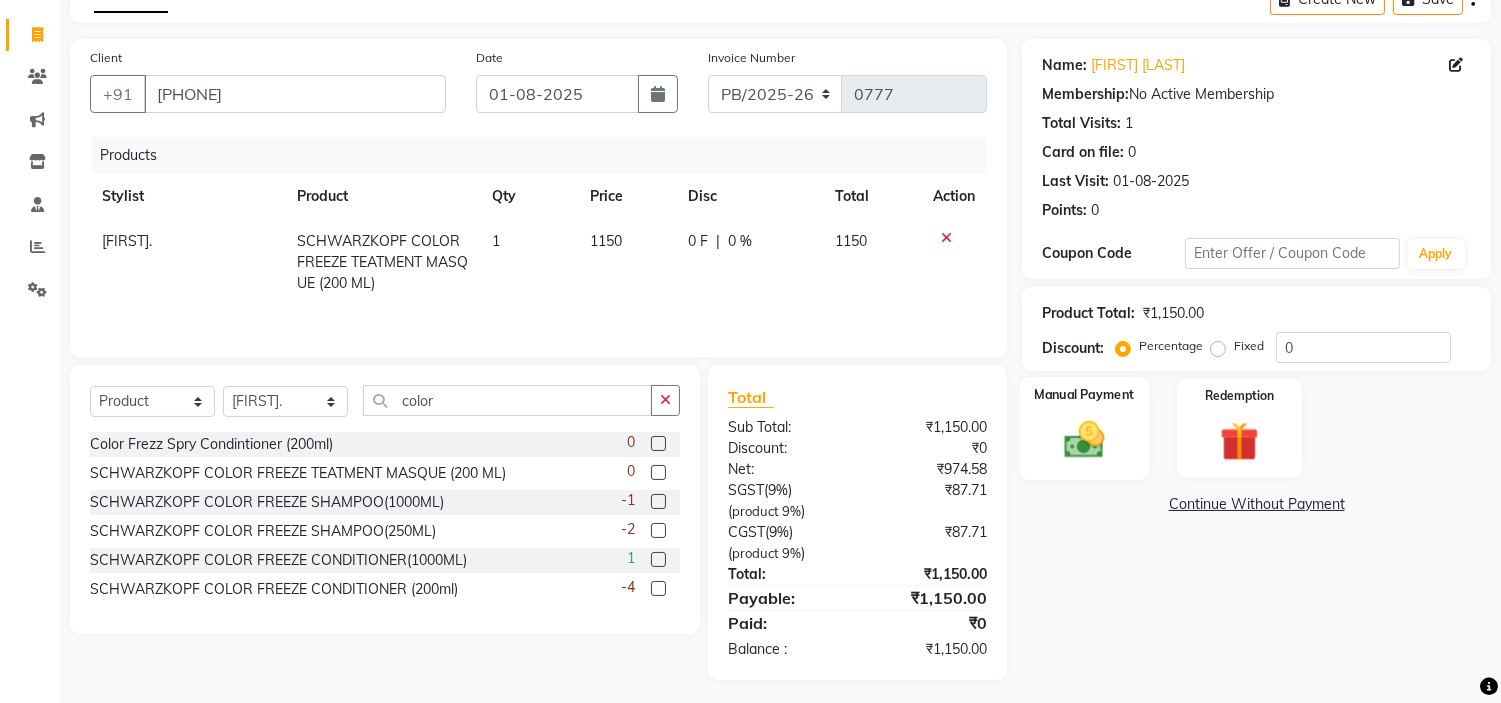 click on "Manual Payment" 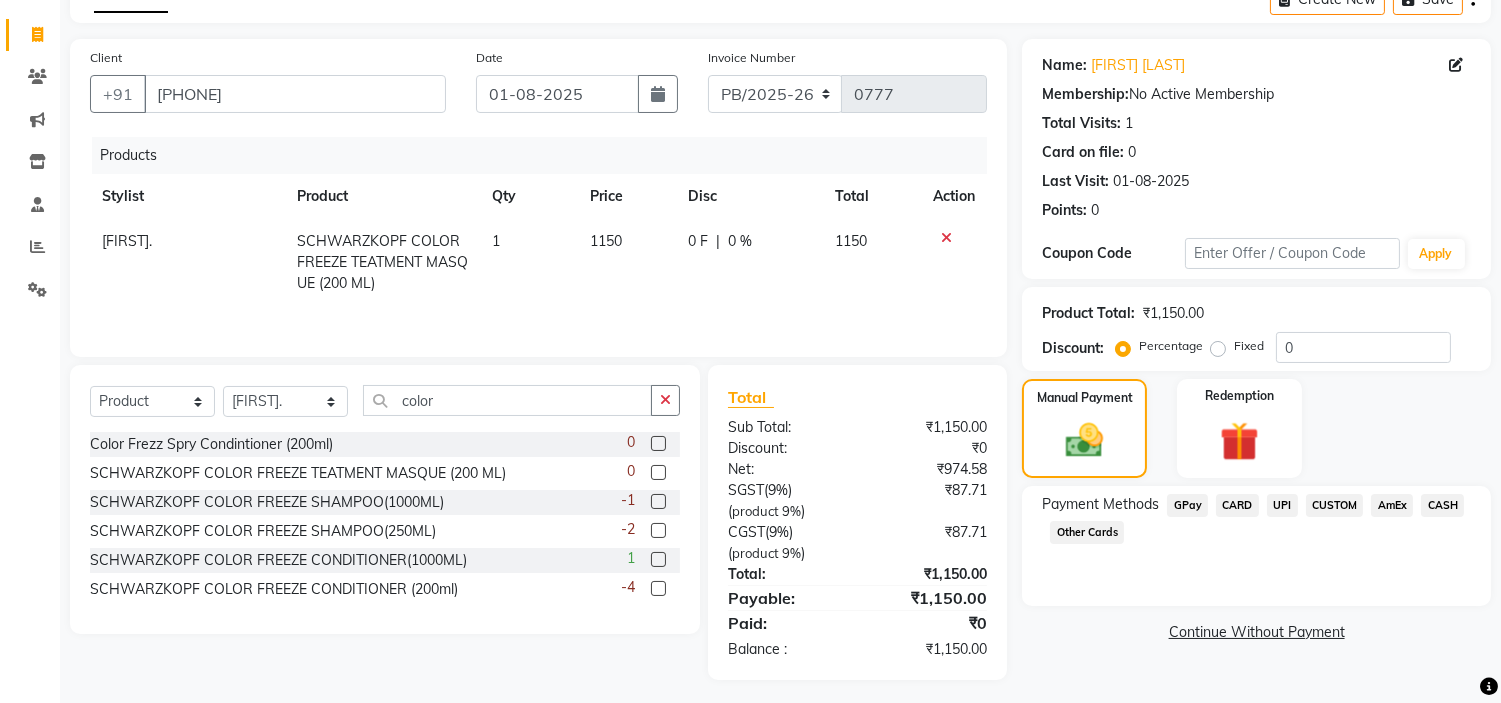click on "CARD" 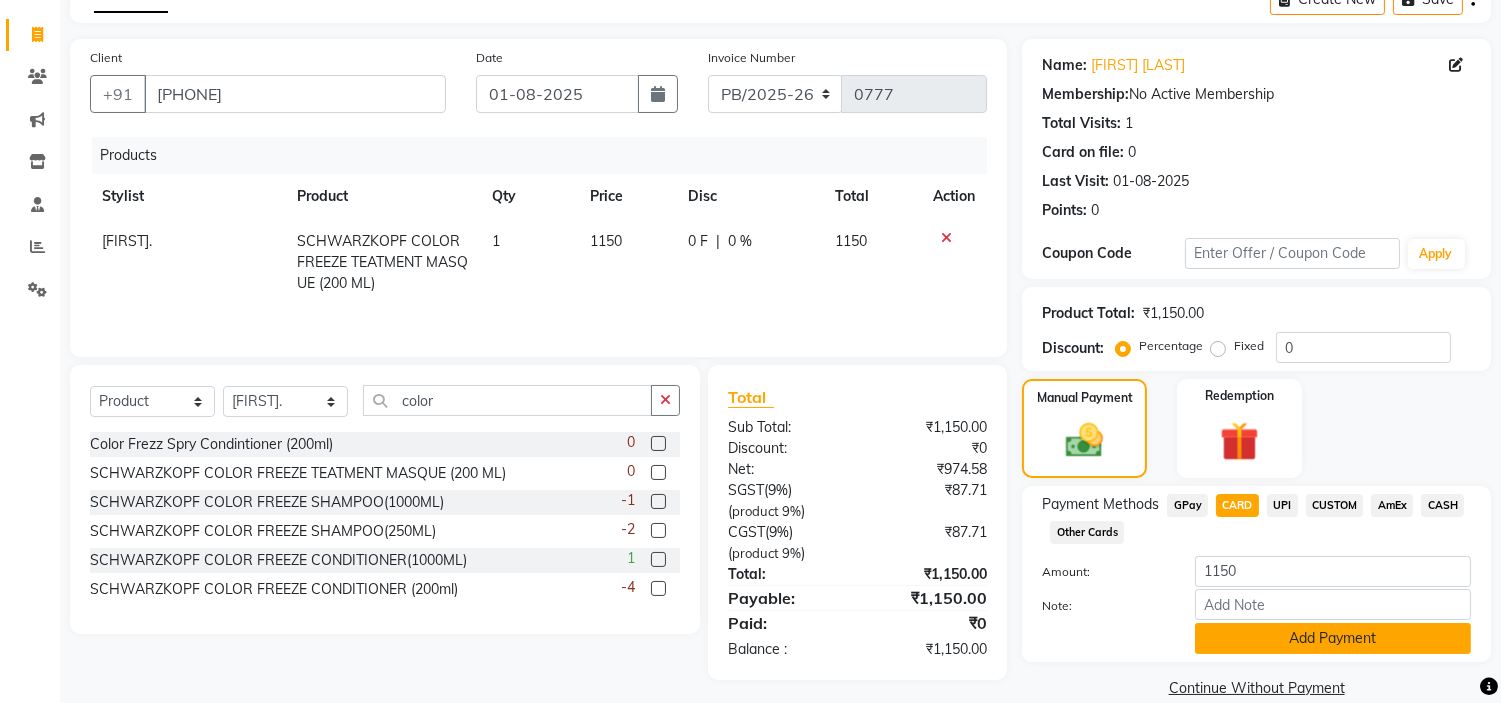 click on "Add Payment" 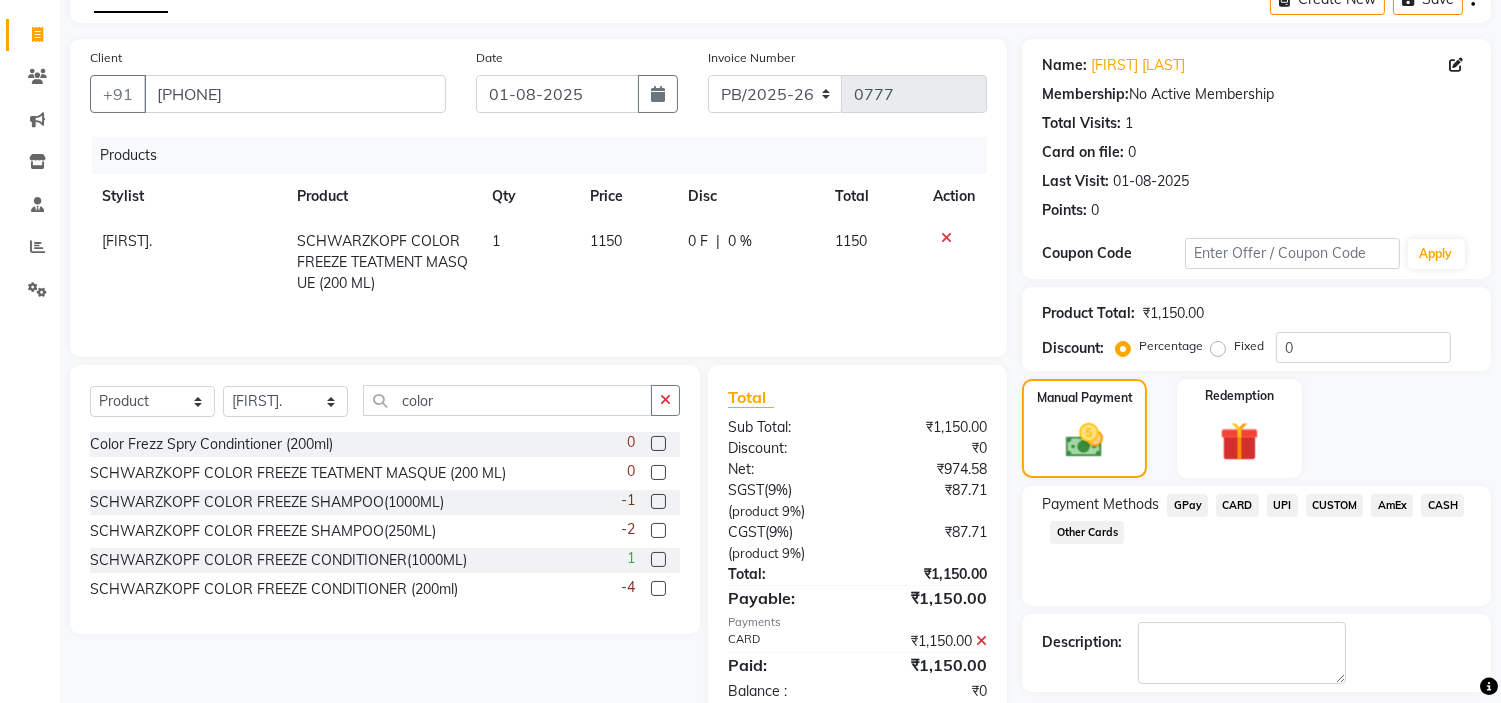 click 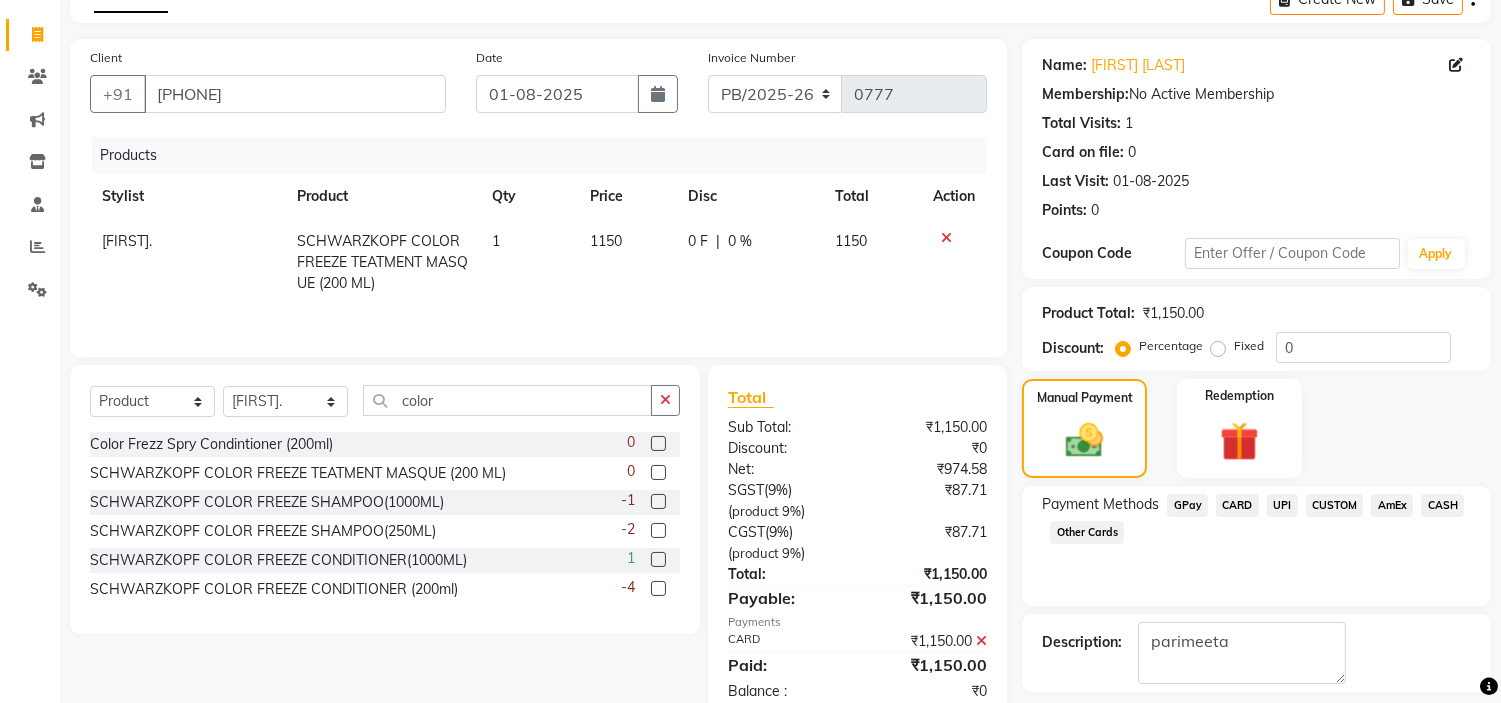 scroll, scrollTop: 196, scrollLeft: 0, axis: vertical 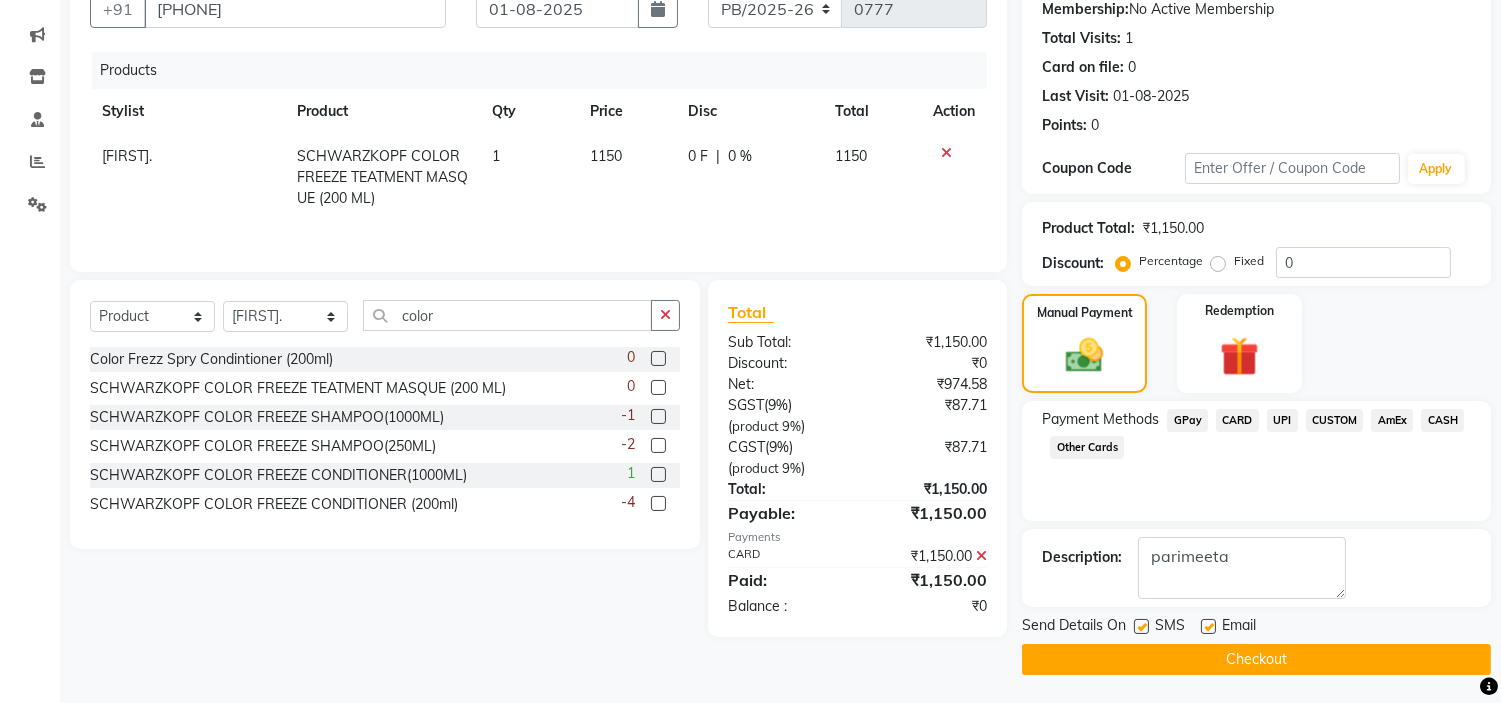 type on "parimeeta" 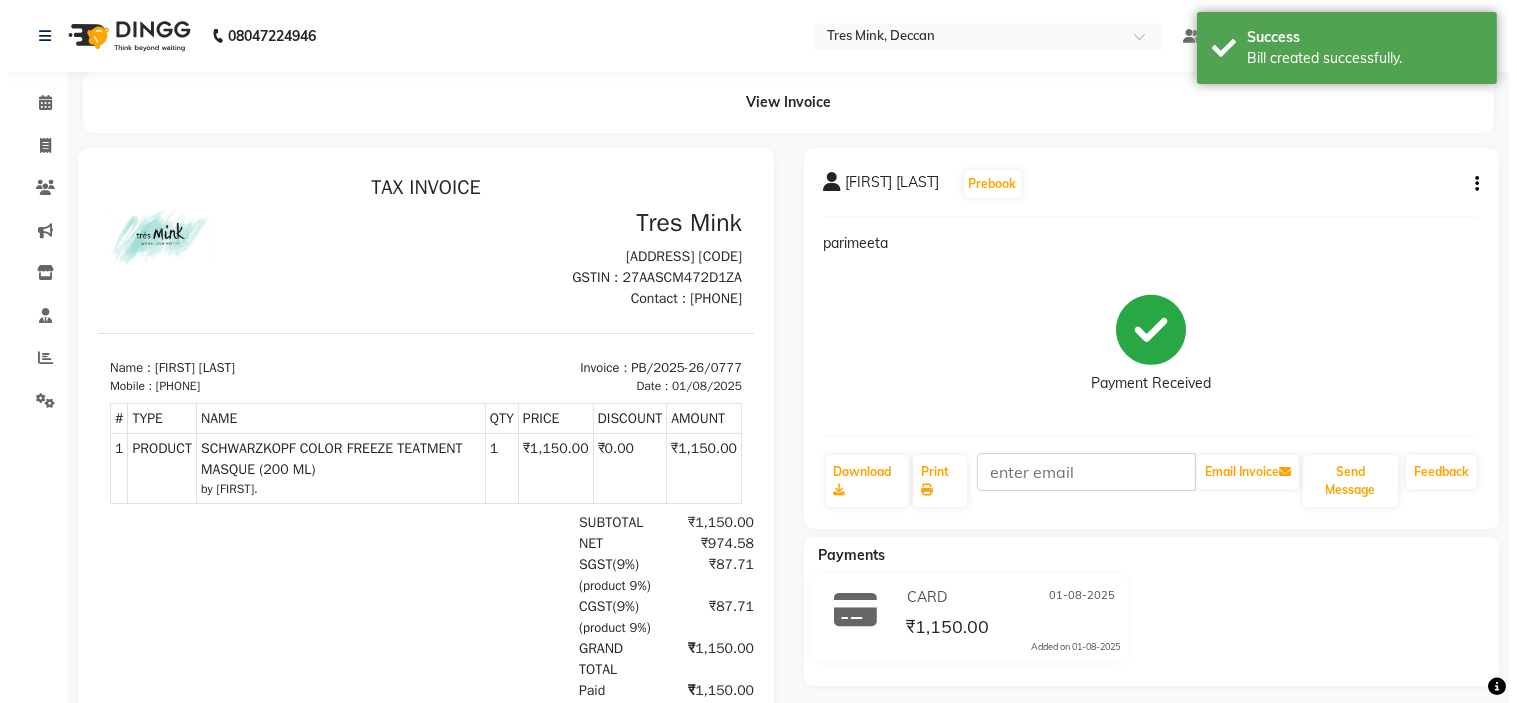 scroll, scrollTop: 0, scrollLeft: 0, axis: both 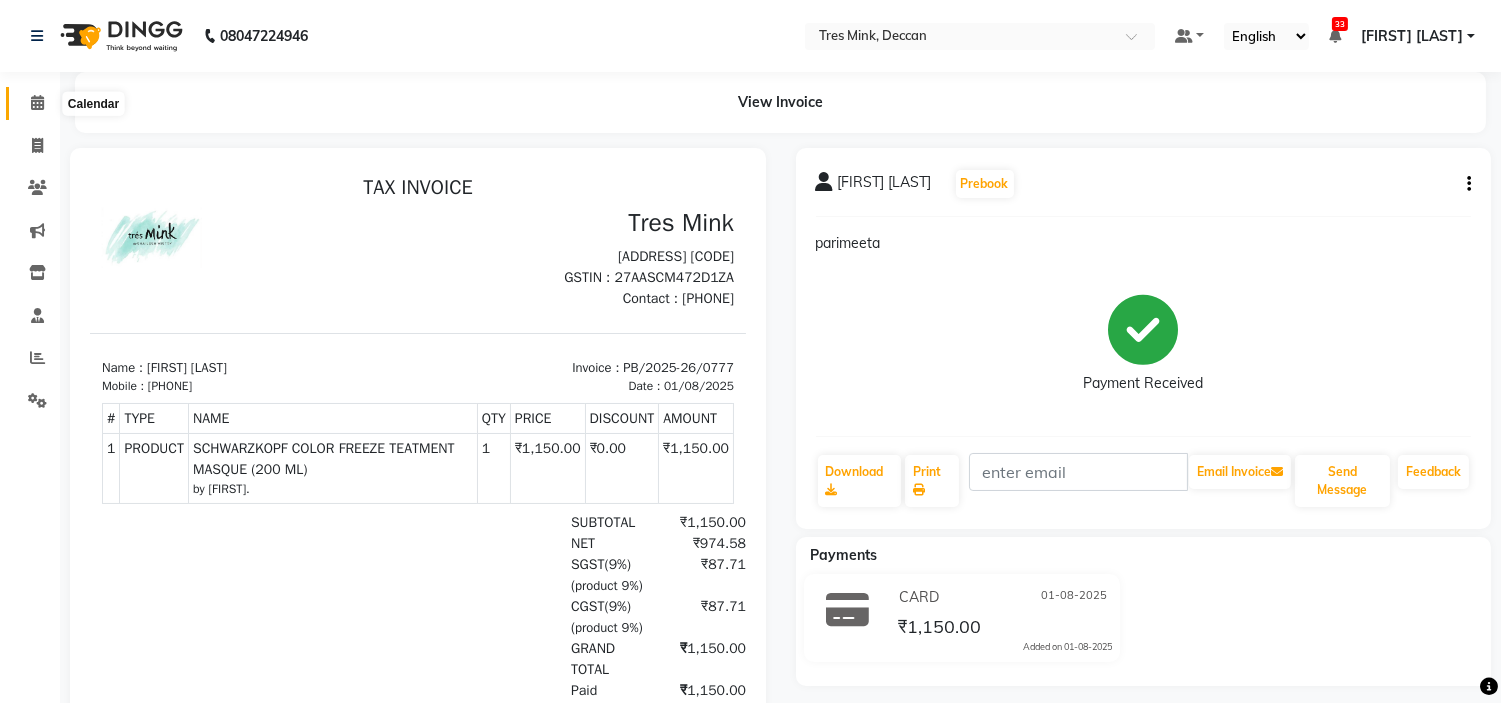 click 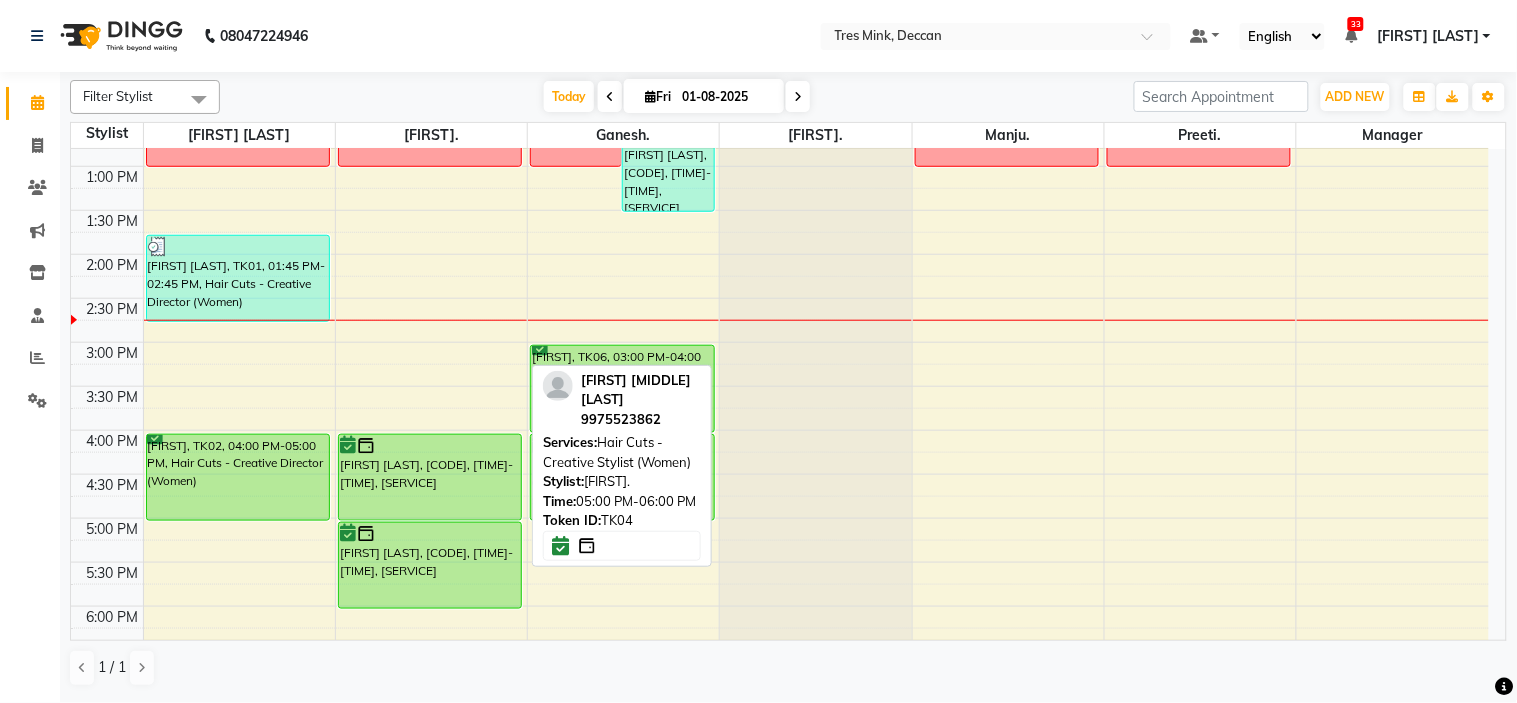 scroll, scrollTop: 323, scrollLeft: 0, axis: vertical 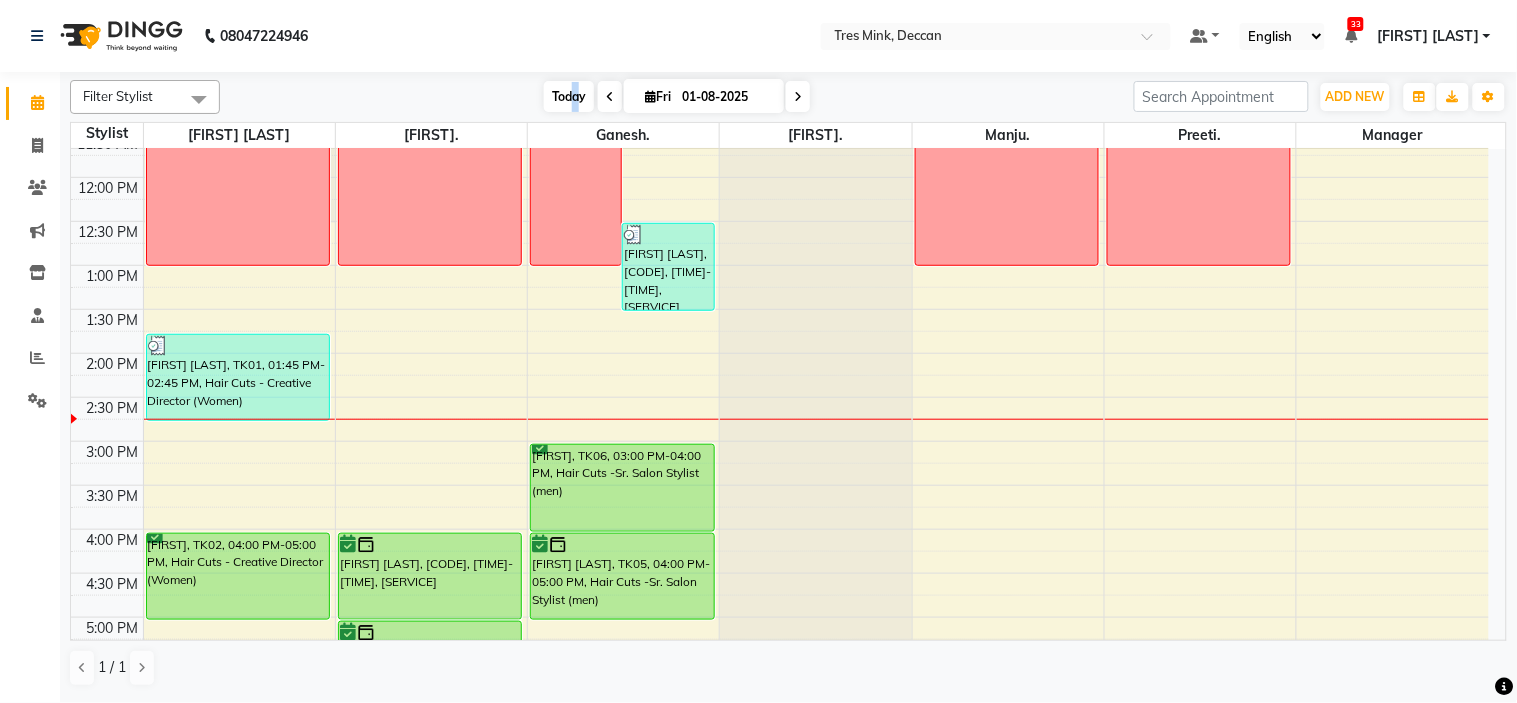 click on "Filter Stylist Select All [FIRST] [LAST] [FIRST]. [FIRST]. [FIRST]. [FIRST]. [FIRST]. [TITLE] Today Fri 01-08-2025 Toggle Dropdown Add Appointment Add Invoice Add Expense Add Attendance Add Client Add Transaction Toggle Dropdown Add Appointment Add Invoice Add Expense Add Attendance Add Client ADD NEW Toggle Dropdown Add Appointment Add Invoice Add Expense Add Attendance Add Client Add Transaction Filter Stylist Select All [FIRST] [LAST] [FIRST]. [FIRST]. [FIRST]. [FIRST]. [FIRST]. [TITLE] Group By Staff View Room View View as Vertical Vertical - Week View Horizontal Horizontal - Week View List Toggle Dropdown Calendar Settings Manage Tags Arrange Stylists Reset Stylists Full Screen Show Available Stylist Appointment Form Zoom 100% Staff/Room Display Count 7 Stylist [FIRST] [LAST] [FIRST]. [FIRST]. [FIRST]. [FIRST]. [FIRST]. [TITLE] [TIME] [TIME] [TIME] [TIME] [TIME] [TIME] [TIME] [TIME] [TIME] [TIME] [TIME] [TIME] [TIME] [TIME] [TIME] [TIME] [TIME] [TIME] [TIME] [TIME] [TIME] [TIME] [TIME] [TIME] [TIME] [TIME] [TIME]" 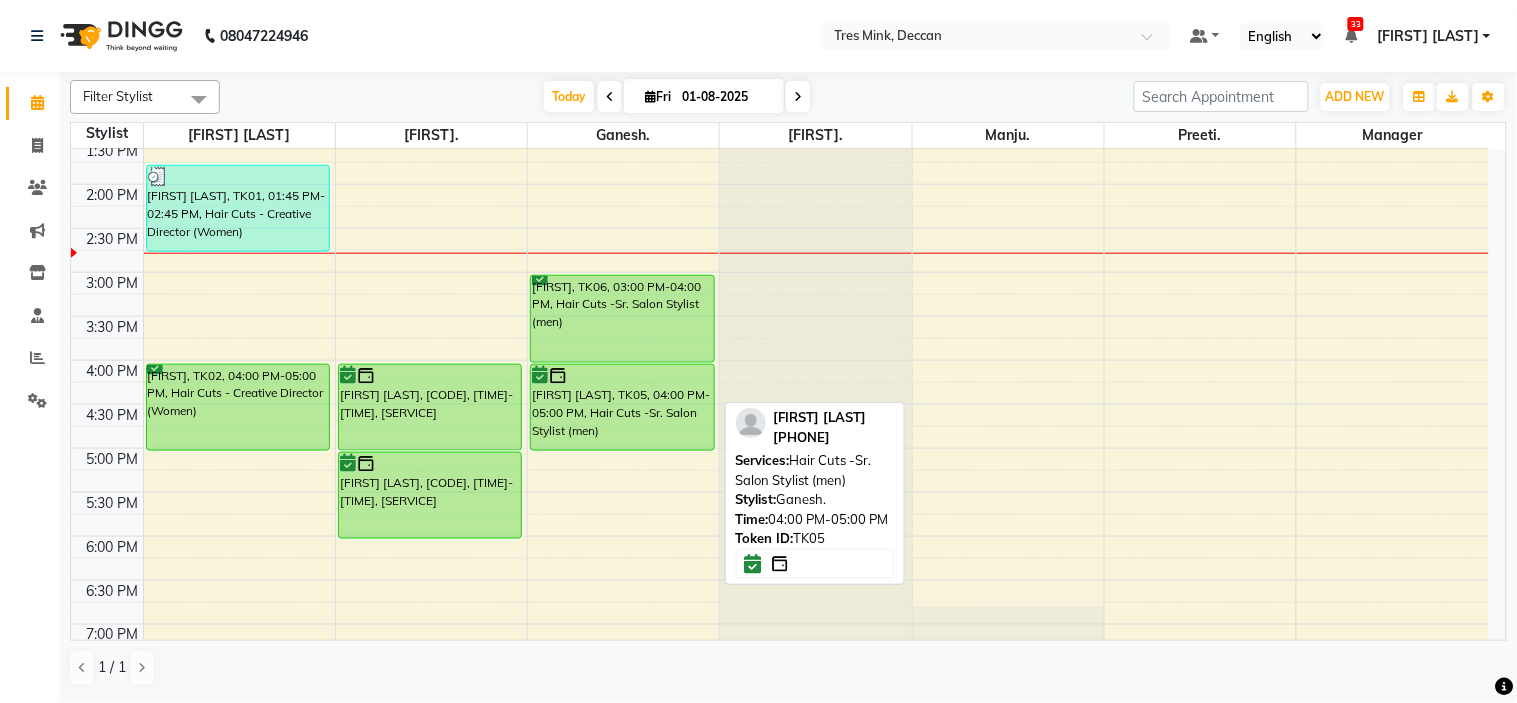 scroll, scrollTop: 531, scrollLeft: 0, axis: vertical 